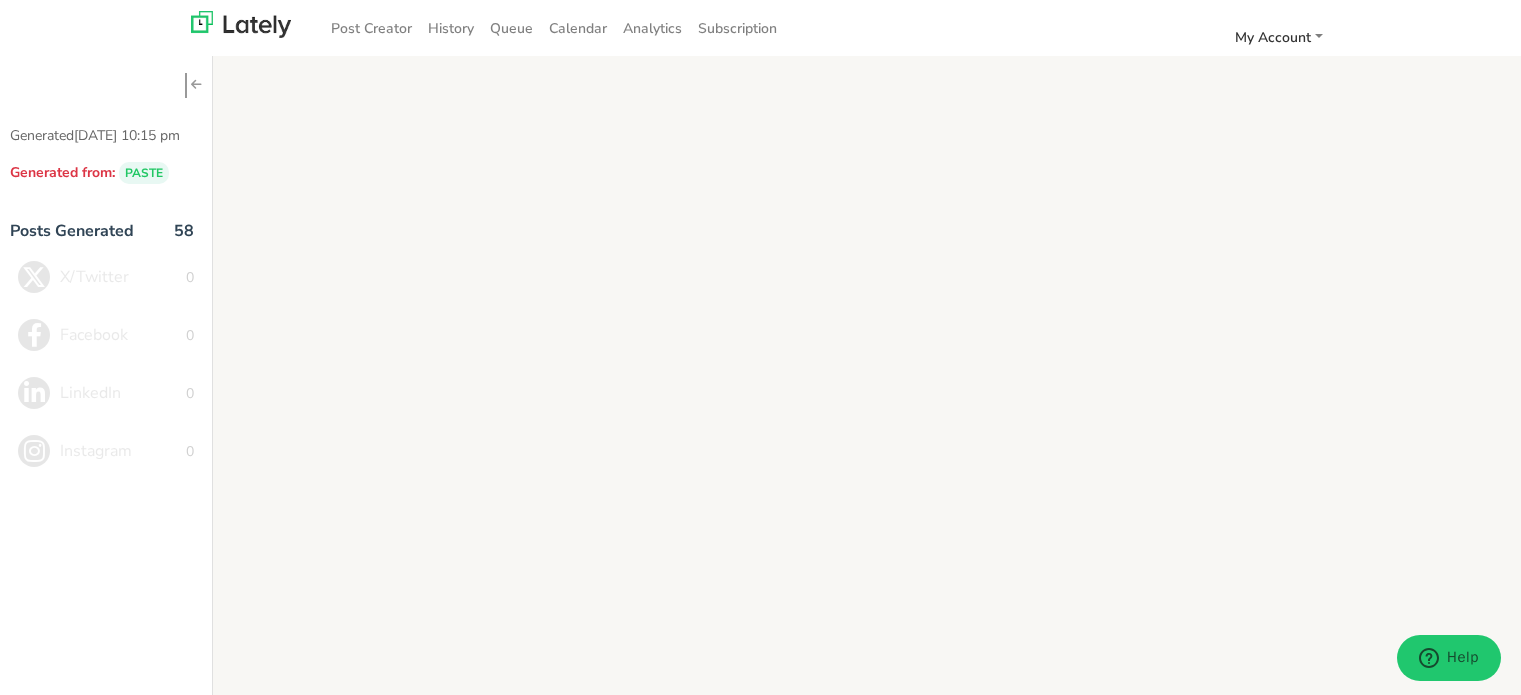 scroll, scrollTop: 0, scrollLeft: 0, axis: both 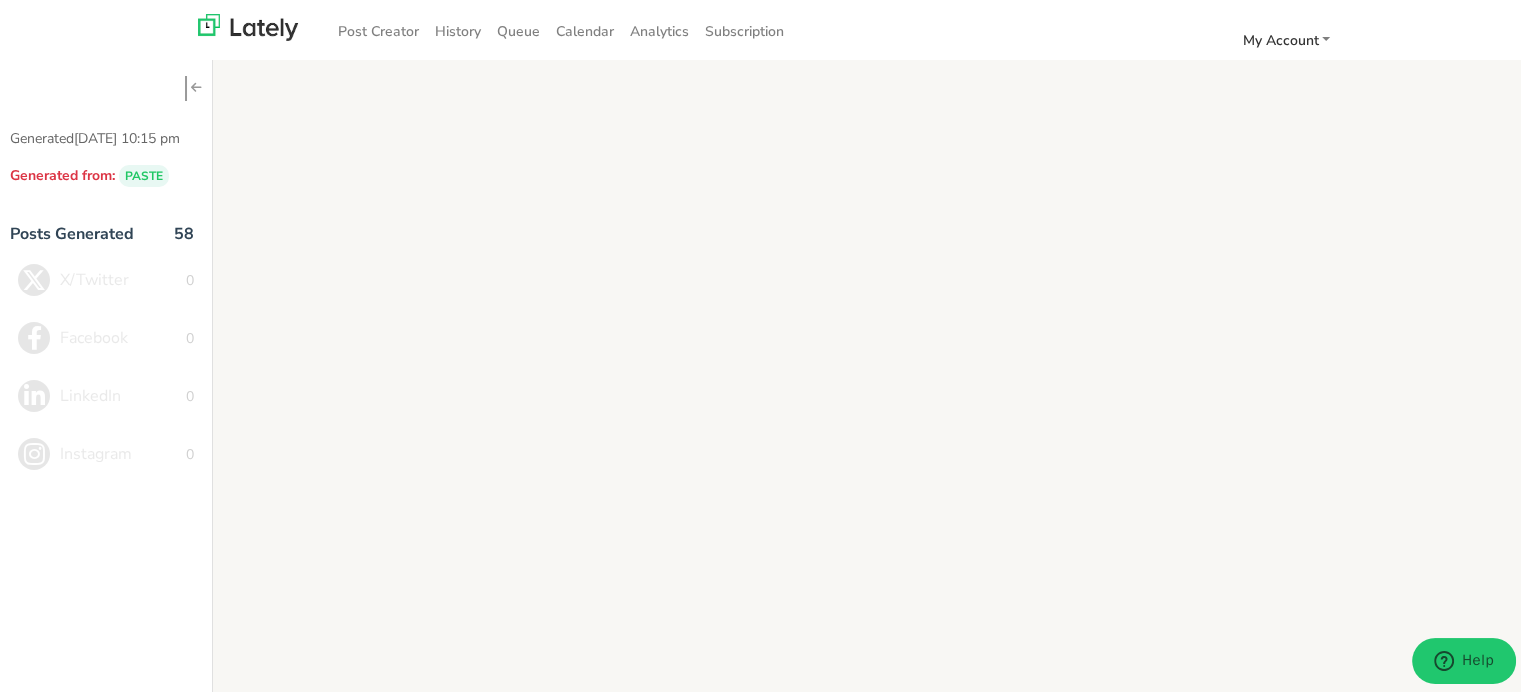 click on "History" at bounding box center (458, 28) 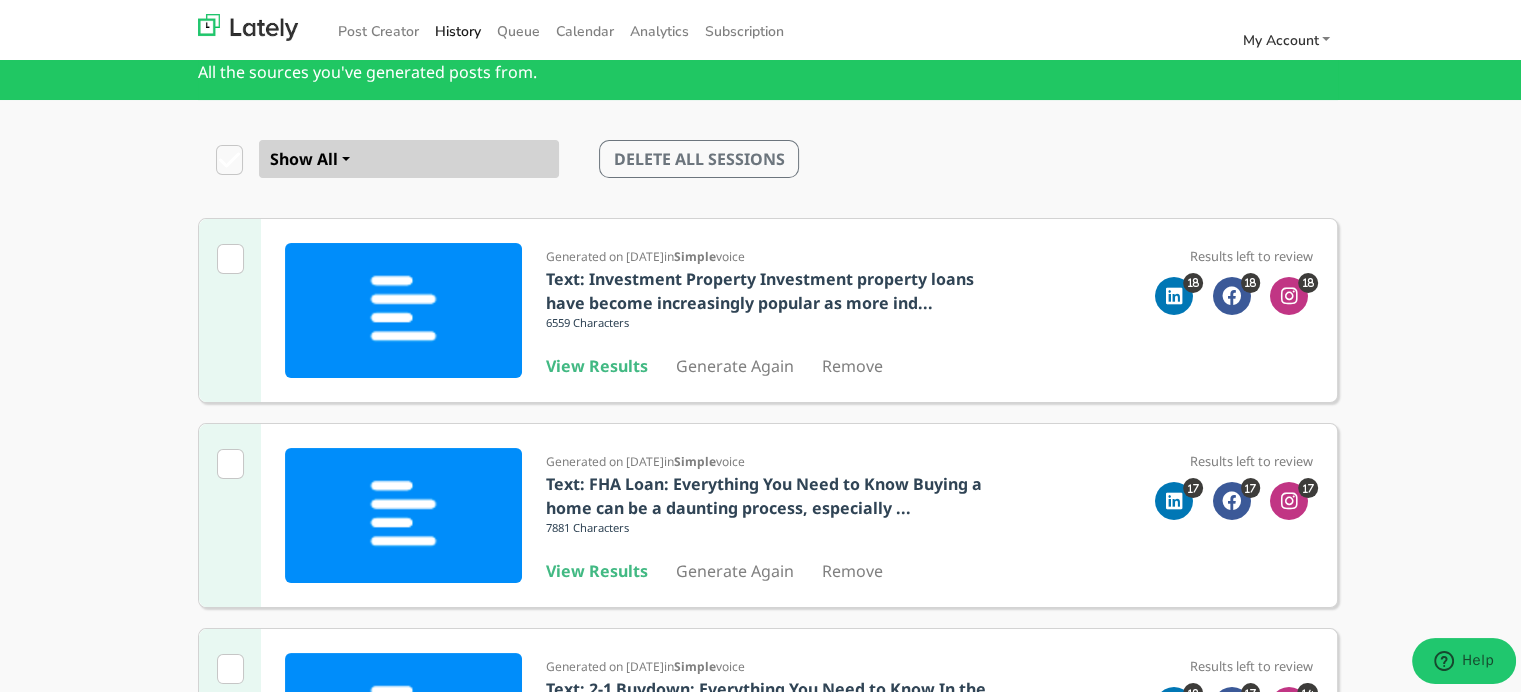 scroll, scrollTop: 100, scrollLeft: 0, axis: vertical 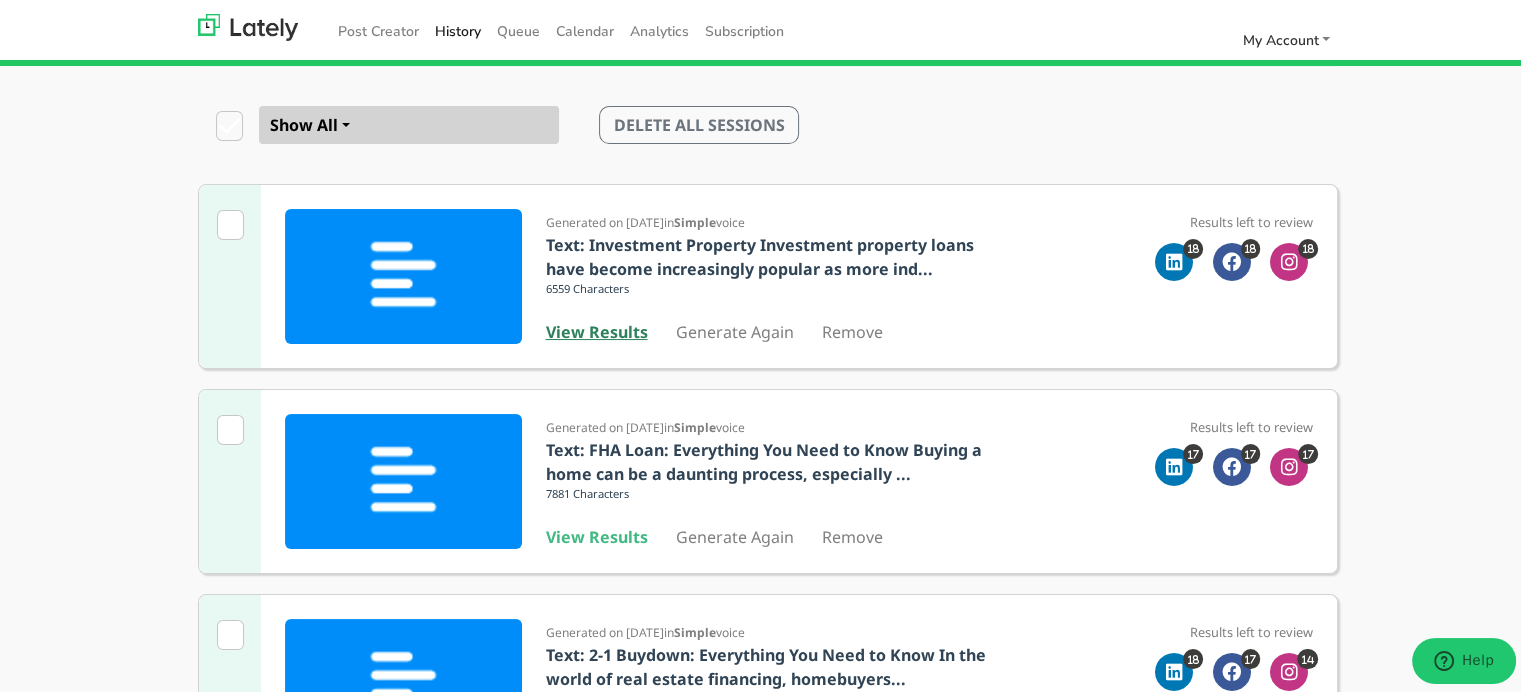 click on "View Results" at bounding box center (597, 329) 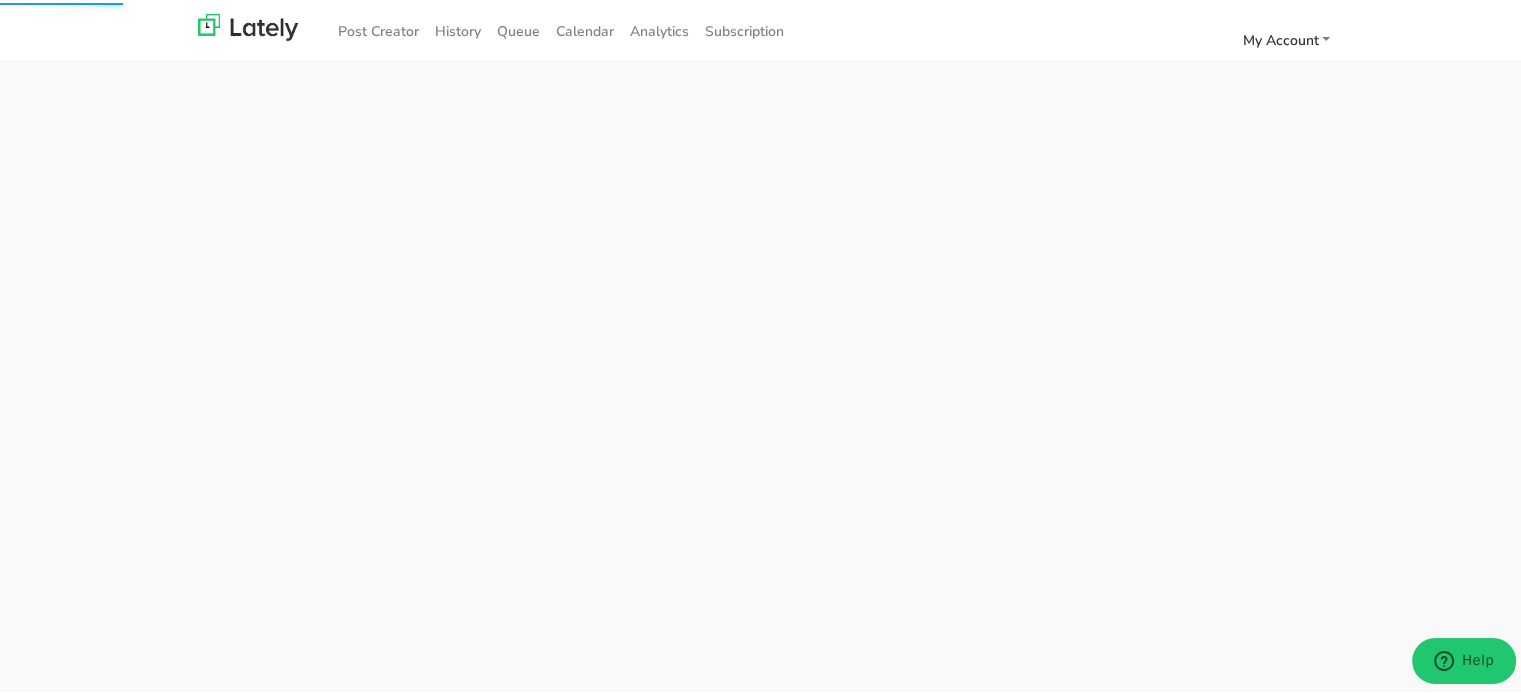 scroll, scrollTop: 0, scrollLeft: 0, axis: both 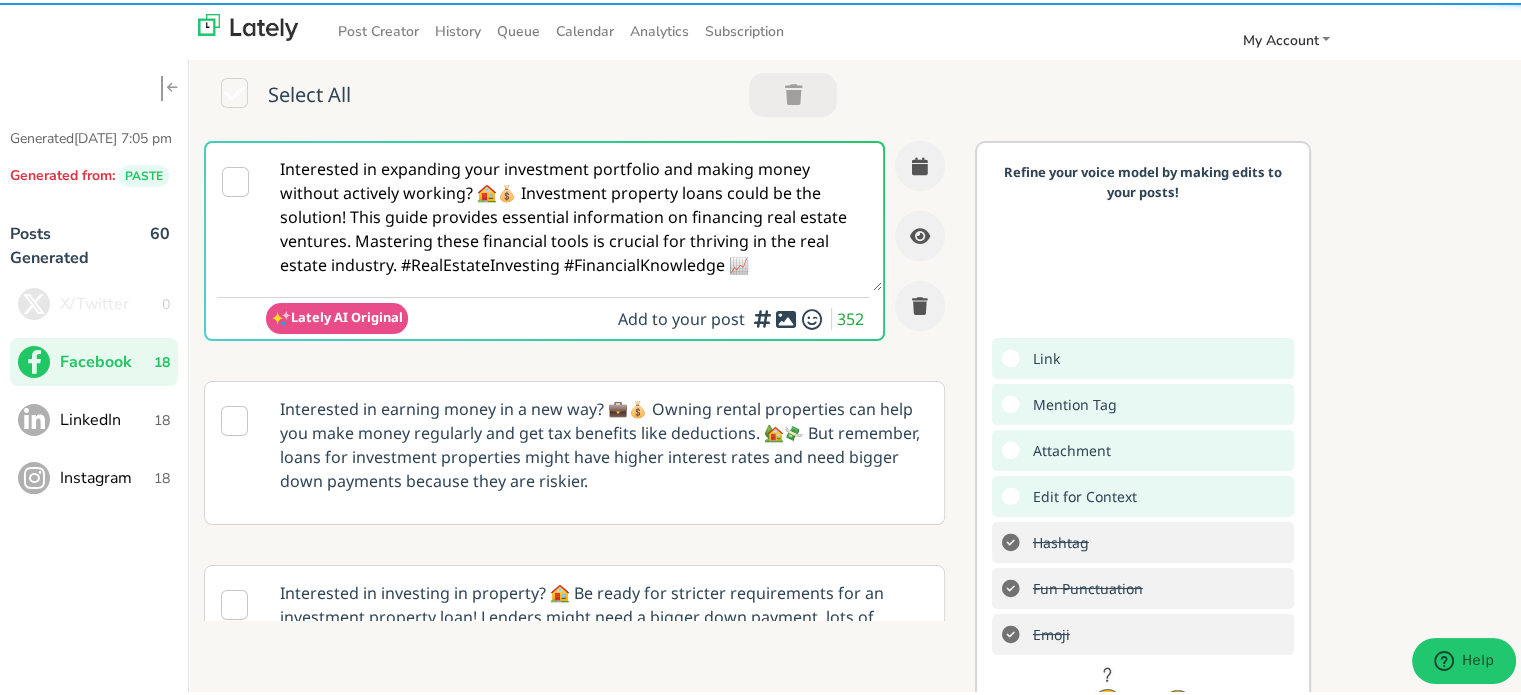 click on "Interested in expanding your investment portfolio and making money without actively working? 🏠💰 Investment property loans could be the solution! This guide provides essential information on financing real estate ventures. Mastering these financial tools is crucial for thriving in the real estate industry. #RealEstateInvesting #FinancialKnowledge 📈" at bounding box center (574, 214) 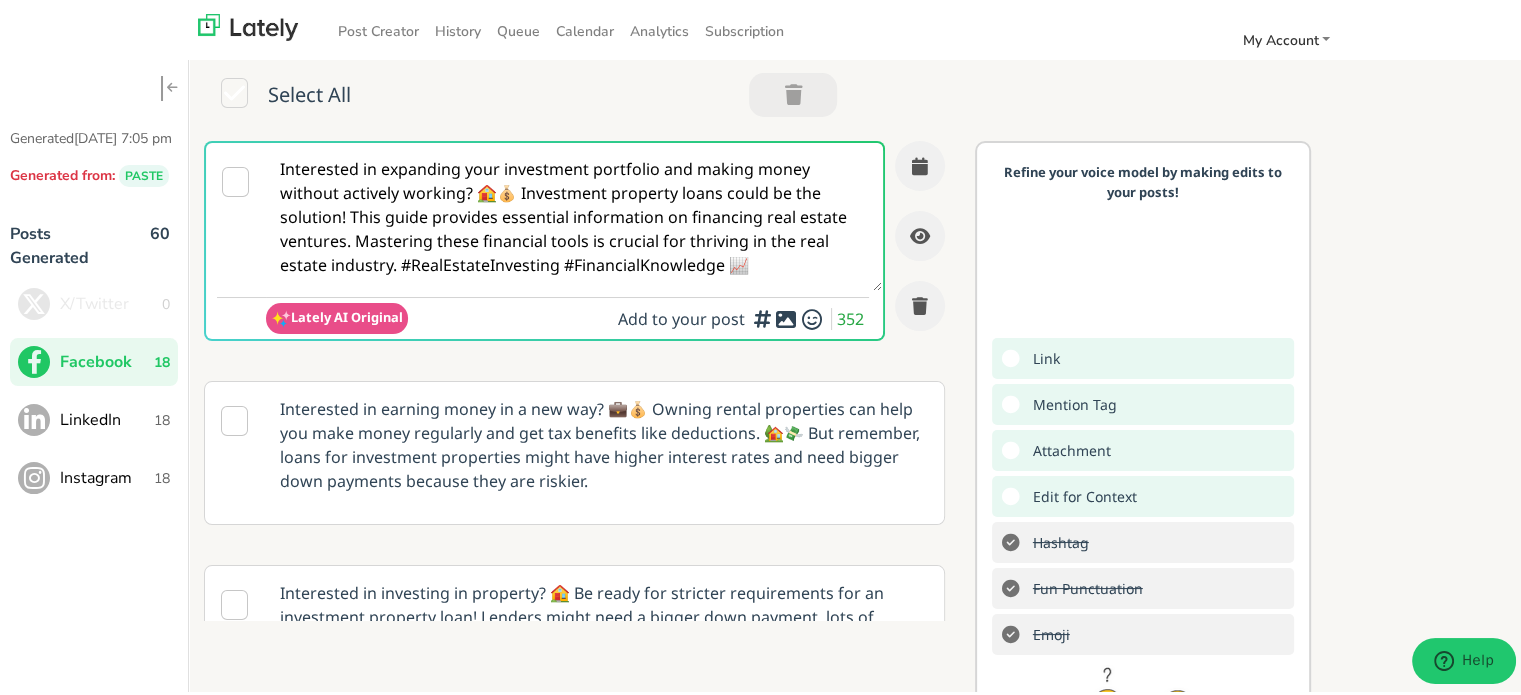 click on "Interested in expanding your investment portfolio and making money without actively working? 🏠💰 Investment property loans could be the solution! This guide provides essential information on financing real estate ventures. Mastering these financial tools is crucial for thriving in the real estate industry. #RealEstateInvesting #FinancialKnowledge 📈" at bounding box center (574, 214) 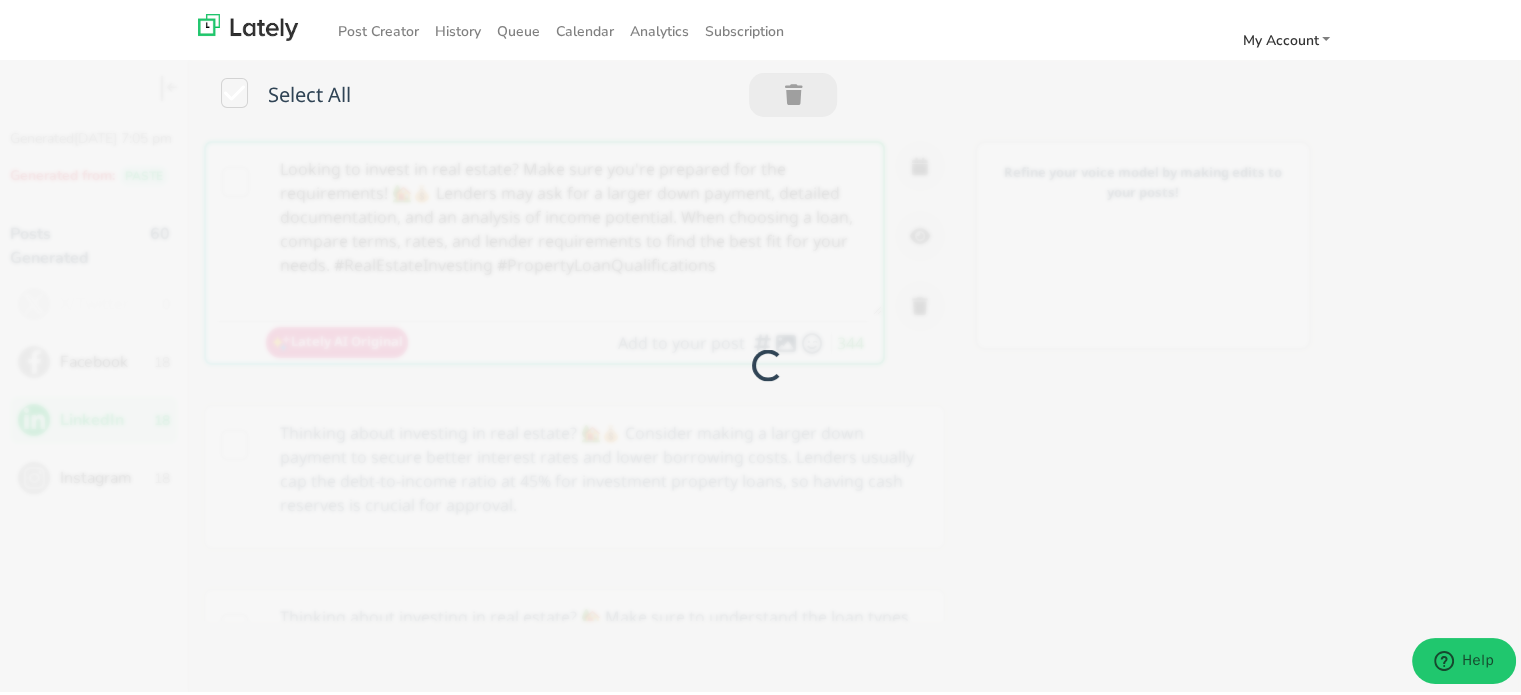 scroll, scrollTop: 0, scrollLeft: 0, axis: both 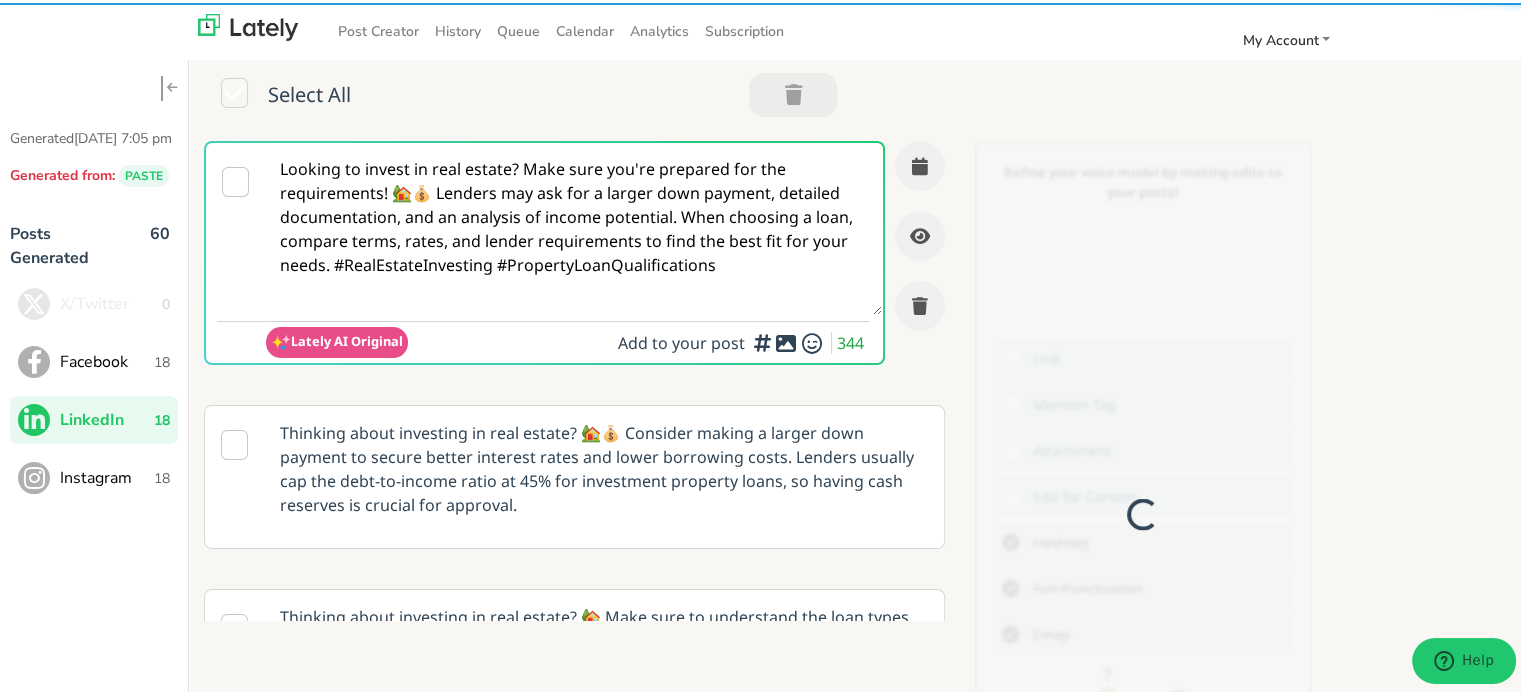 click on "Looking to invest in real estate? Make sure you're prepared for the requirements! 🏡💰 Lenders may ask for a larger down payment, detailed documentation, and an analysis of income potential. When choosing a loan, compare terms, rates, and lender requirements to find the best fit for your needs. #RealEstateInvesting #PropertyLoanQualifications" at bounding box center (574, 226) 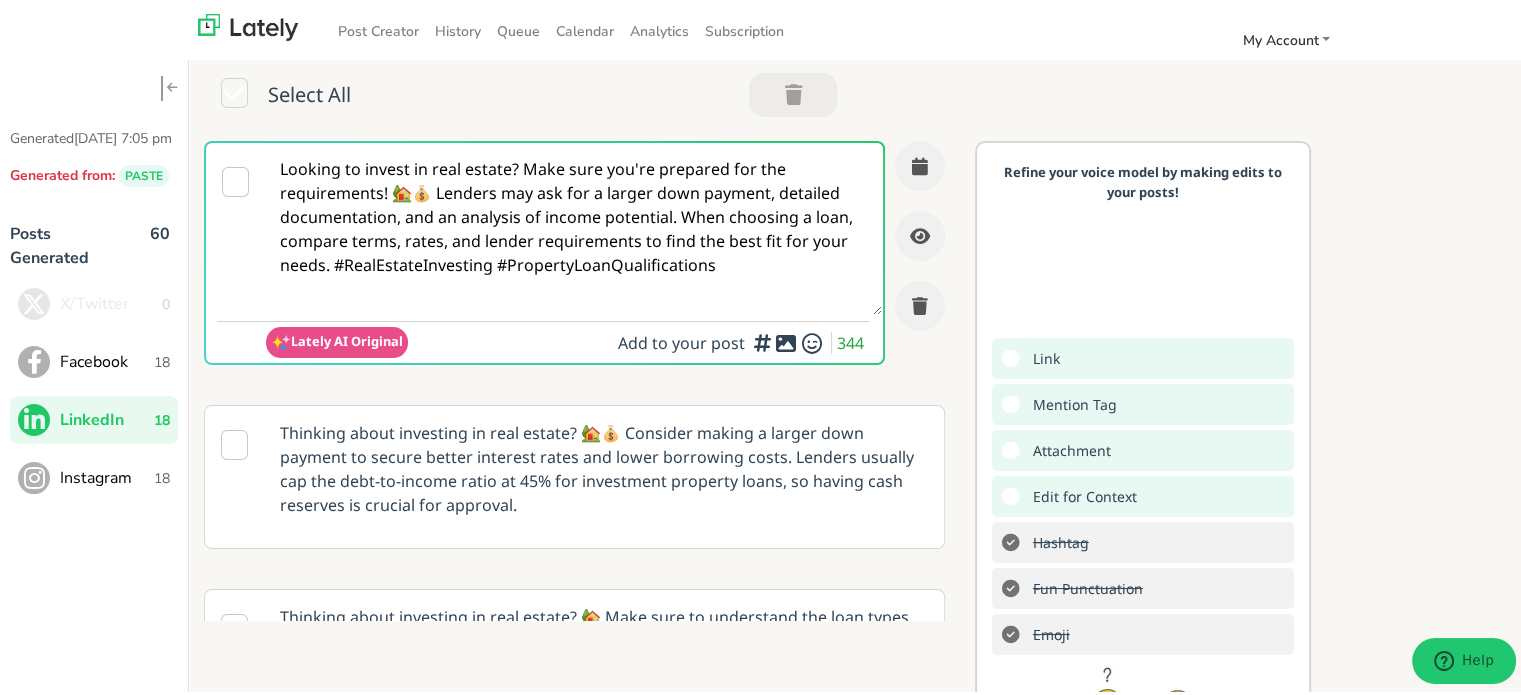 click on "Looking to invest in real estate? Make sure you're prepared for the requirements! 🏡💰 Lenders may ask for a larger down payment, detailed documentation, and an analysis of income potential. When choosing a loan, compare terms, rates, and lender requirements to find the best fit for your needs. #RealEstateInvesting #PropertyLoanQualifications" at bounding box center [574, 226] 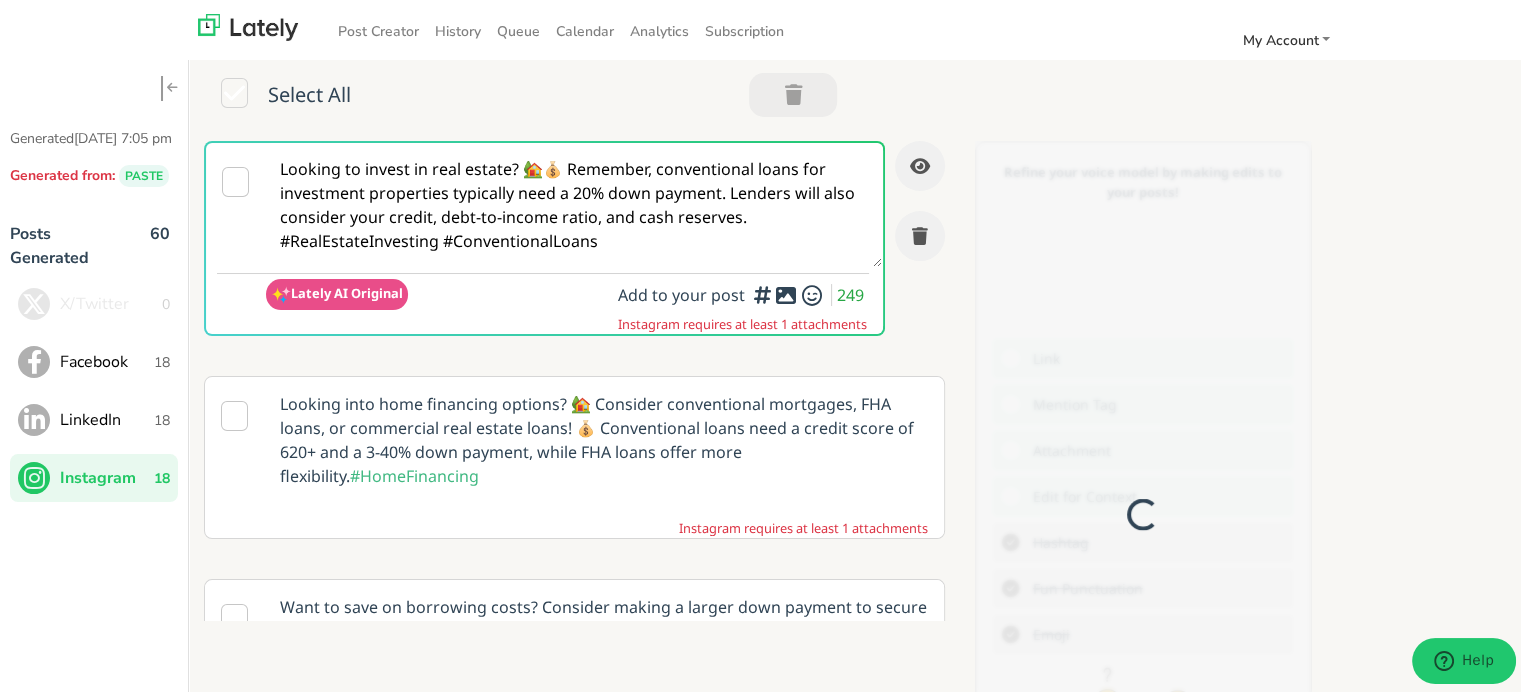 scroll, scrollTop: 0, scrollLeft: 0, axis: both 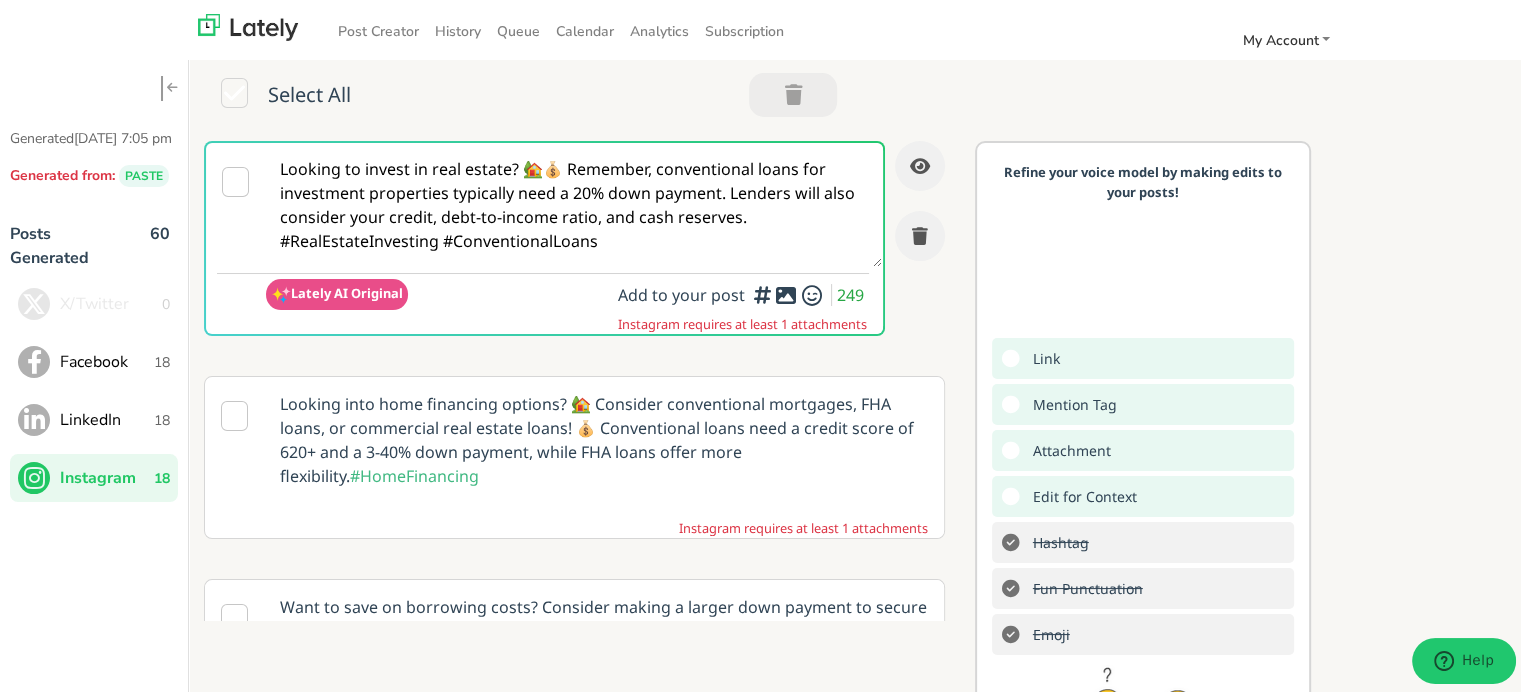 click on "Looking to invest in real estate? 🏡💰 Remember, conventional loans for investment properties typically need a 20% down payment. Lenders will also consider your credit, debt-to-income ratio, and cash reserves. #RealEstateInvesting #ConventionalLoans" at bounding box center [574, 202] 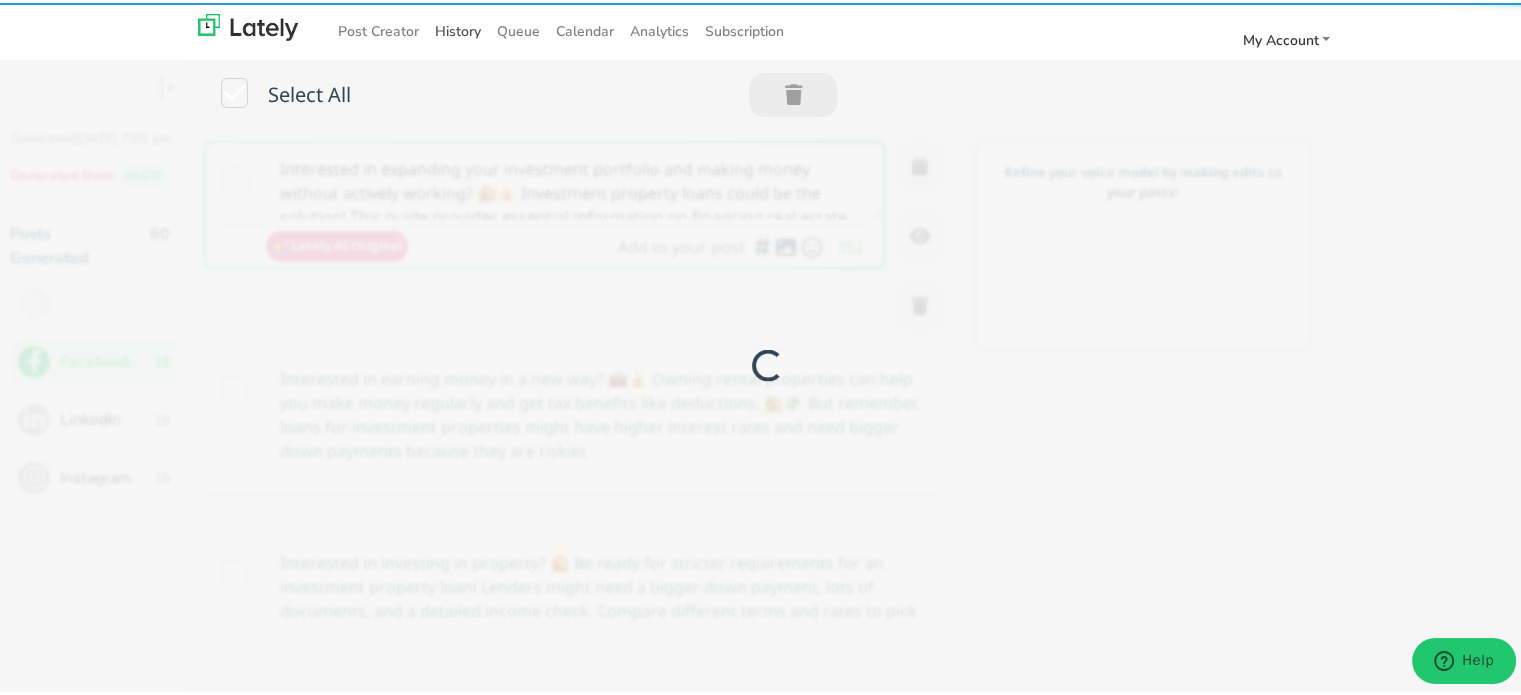 scroll, scrollTop: 0, scrollLeft: 0, axis: both 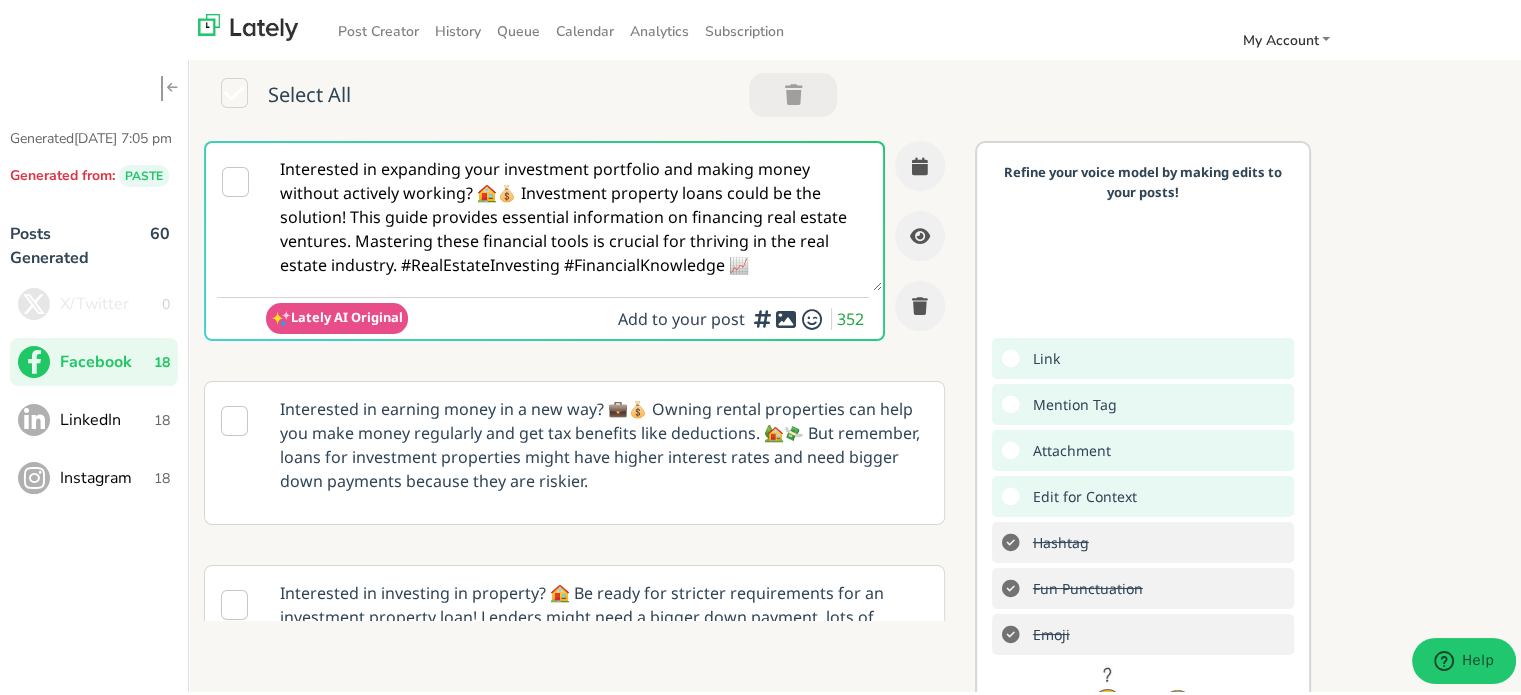 click on "Interested in expanding your investment portfolio and making money without actively working? 🏠💰 Investment property loans could be the solution! This guide provides essential information on financing real estate ventures. Mastering these financial tools is crucial for thriving in the real estate industry. #RealEstateInvesting #FinancialKnowledge 📈" at bounding box center [574, 214] 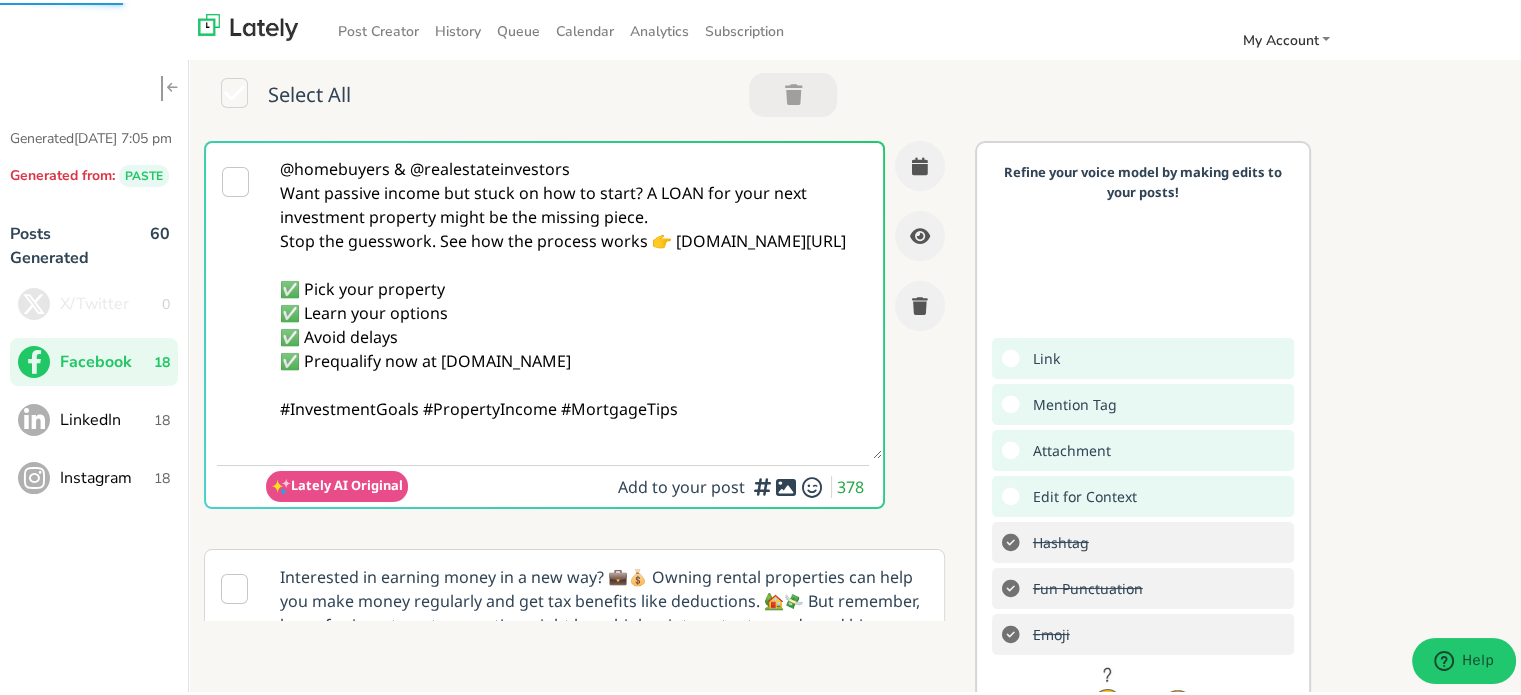 click on "@homebuyers & @realestateinvestors
Want passive income but stuck on how to start? A LOAN for your next investment property might be the missing piece.
Stop the guesswork. See how the process works 👉 clearratemortgage.com/timeline
✅ Pick your property
✅ Learn your options
✅ Avoid delays
✅ Prequalify now at clearratemortgage.com
#InvestmentGoals #PropertyIncome #MortgageTips" at bounding box center [574, 298] 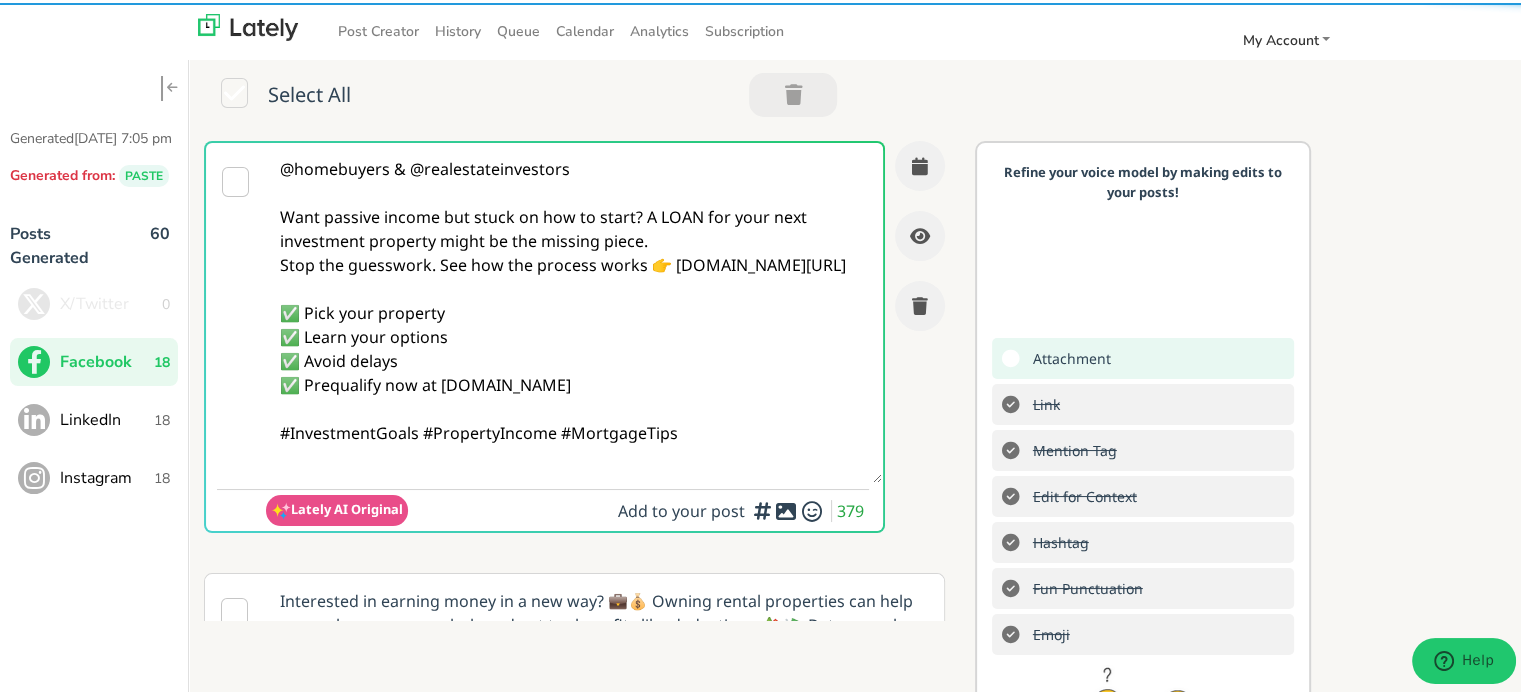 click on "@homebuyers & @realestateinvestors
Want passive income but stuck on how to start? A LOAN for your next investment property might be the missing piece.
Stop the guesswork. See how the process works 👉 clearratemortgage.com/timeline
✅ Pick your property
✅ Learn your options
✅ Avoid delays
✅ Prequalify now at clearratemortgage.com
#InvestmentGoals #PropertyIncome #MortgageTips" at bounding box center (574, 310) 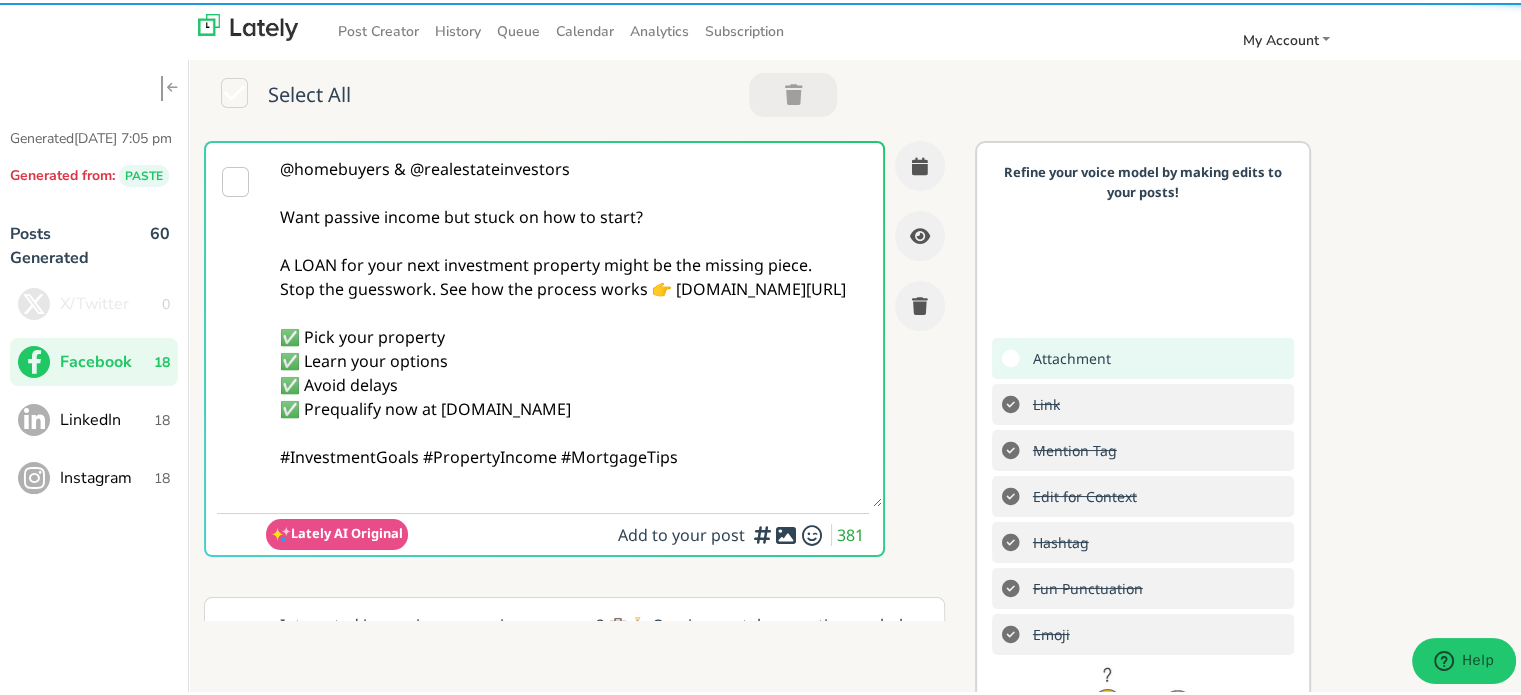 click on "@homebuyers & @realestateinvestors
Want passive income but stuck on how to start?
A LOAN for your next investment property might be the missing piece.
Stop the guesswork. See how the process works 👉 clearratemortgage.com/timeline
✅ Pick your property
✅ Learn your options
✅ Avoid delays
✅ Prequalify now at clearratemortgage.com
#InvestmentGoals #PropertyIncome #MortgageTips" at bounding box center (574, 322) 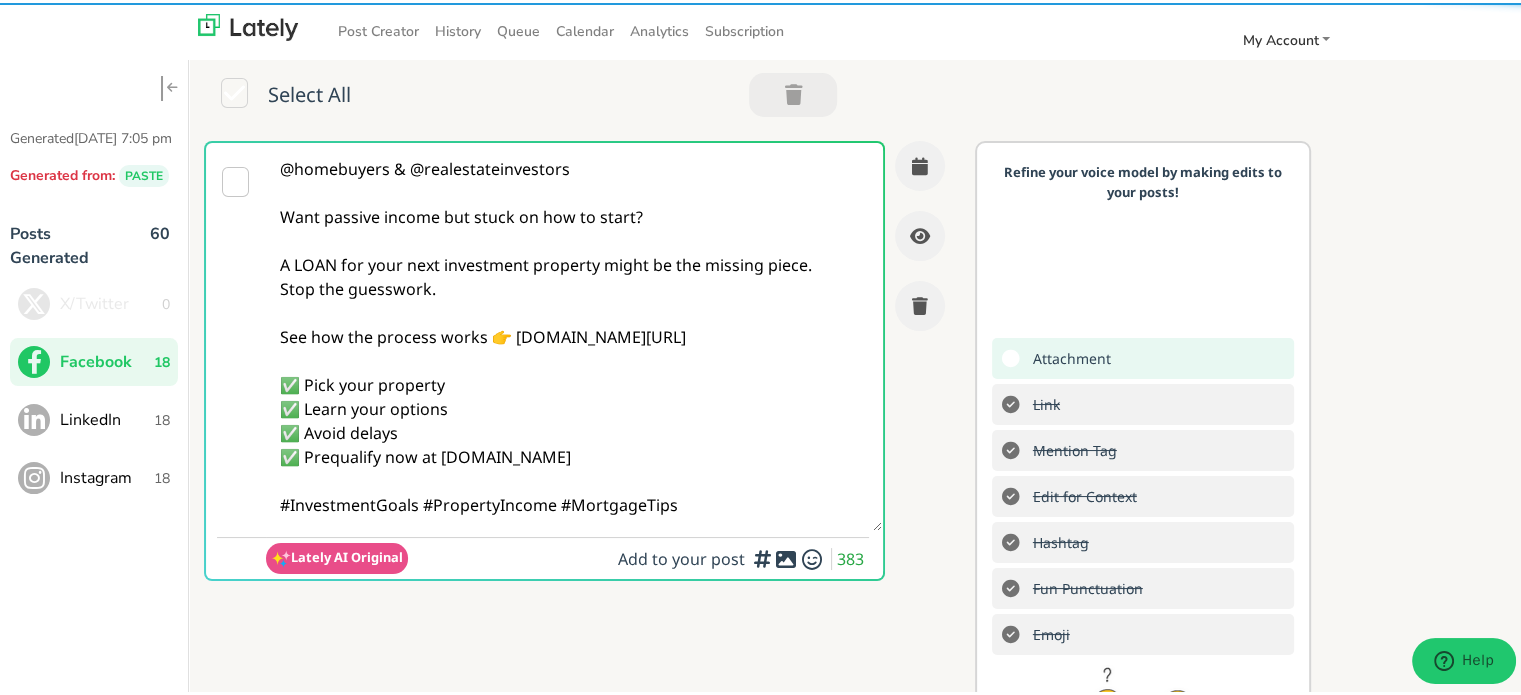 click on "@homebuyers & @realestateinvestors
Want passive income but stuck on how to start?
A LOAN for your next investment property might be the missing piece.
Stop the guesswork.
See how the process works 👉 clearratemortgage.com/timeline
✅ Pick your property
✅ Learn your options
✅ Avoid delays
✅ Prequalify now at clearratemortgage.com
#InvestmentGoals #PropertyIncome #MortgageTips" at bounding box center (574, 334) 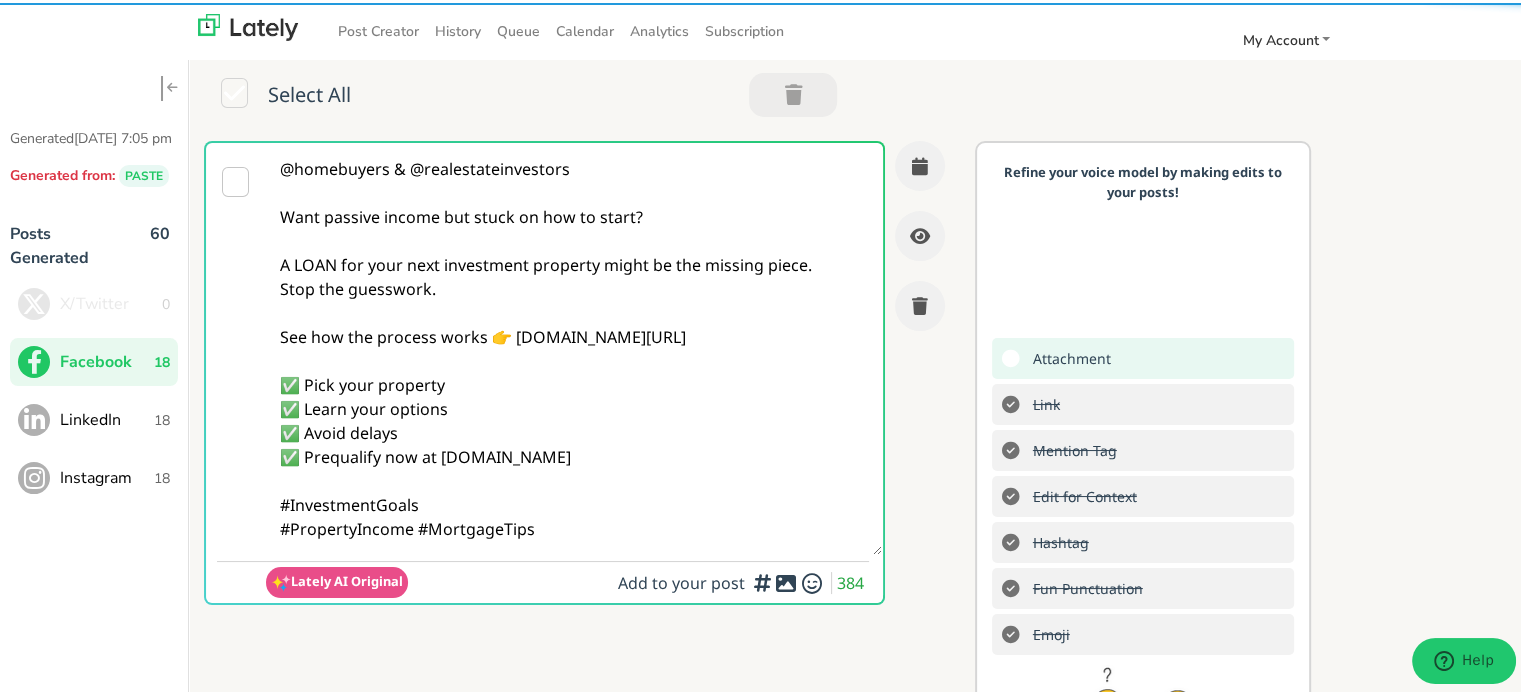 click on "@homebuyers & @realestateinvestors
Want passive income but stuck on how to start?
A LOAN for your next investment property might be the missing piece.
Stop the guesswork.
See how the process works 👉 clearratemortgage.com/timeline
✅ Pick your property
✅ Learn your options
✅ Avoid delays
✅ Prequalify now at clearratemortgage.com
#InvestmentGoals
#PropertyIncome #MortgageTips" at bounding box center [574, 346] 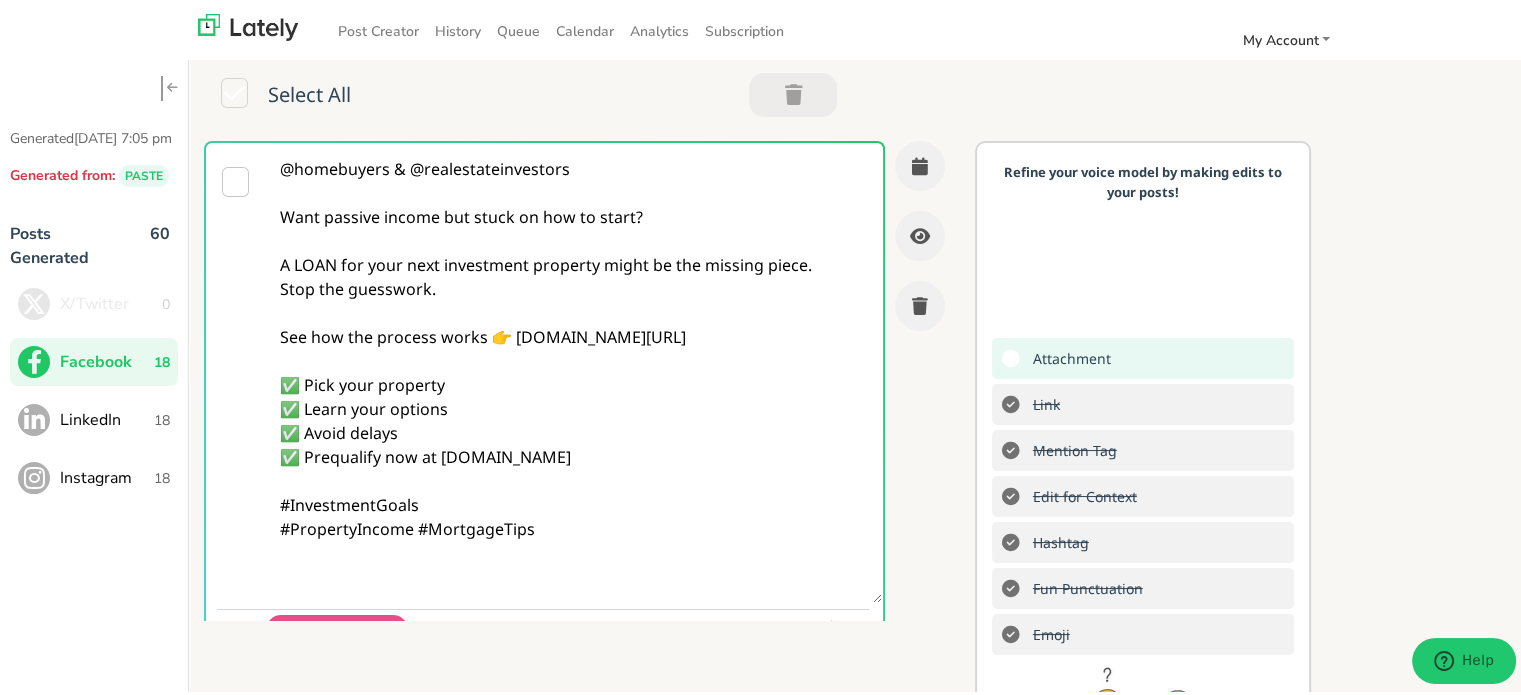 paste on "Follow Us On Our Social Media Platforms!
Facebook: [URL][DOMAIN_NAME]
LinkedIn: [URL][DOMAIN_NAME]
Instagram: [URL][DOMAIN_NAME][DOMAIN_NAME]" 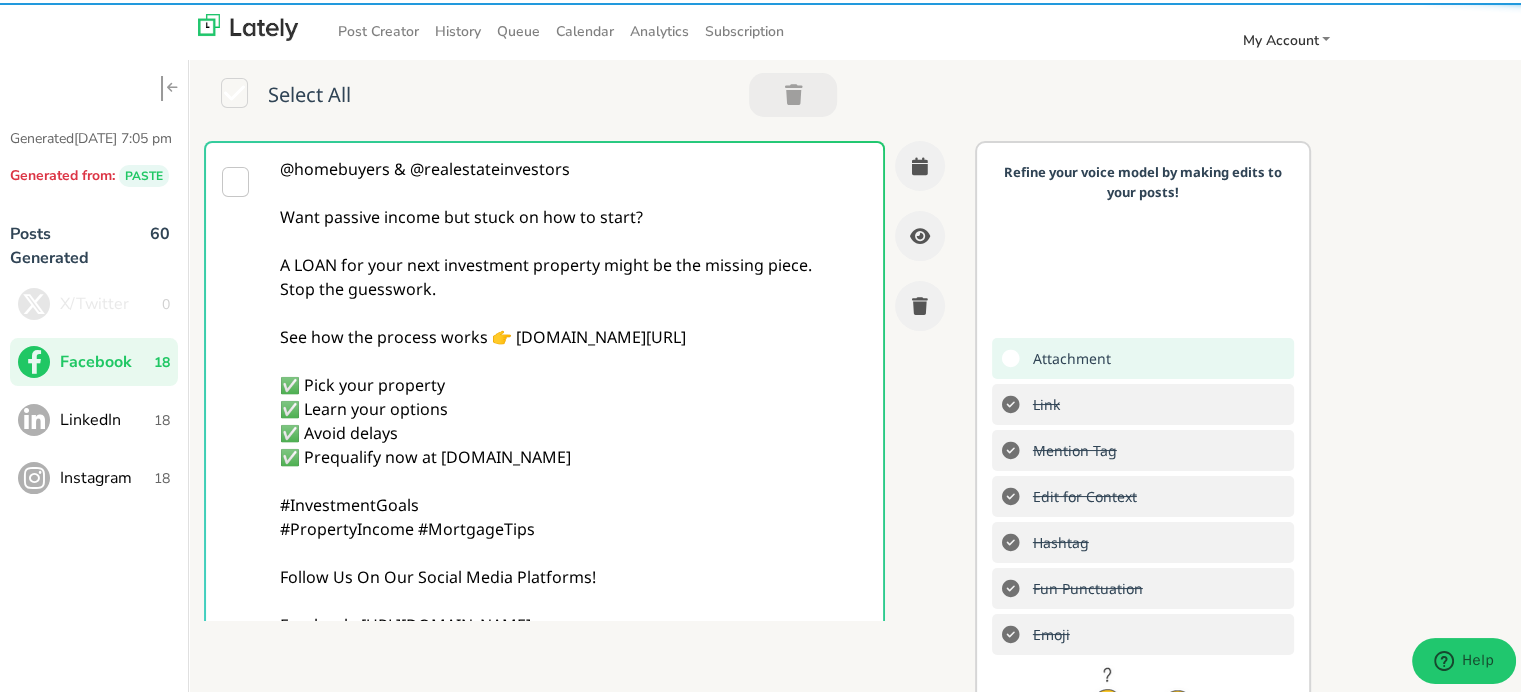 type on "@homebuyers & @realestateinvestors
Want passive income but stuck on how to start?
A LOAN for your next investment property might be the missing piece.
Stop the guesswork.
See how the process works 👉 clearratemortgage.com/timeline
✅ Pick your property
✅ Learn your options
✅ Avoid delays
✅ Prequalify now at clearratemortgage.com
#InvestmentGoals
#PropertyIncome #MortgageTips
Follow Us On Our Social Media Platforms!
Facebook: https://www.facebook.com/clearratemortgage
LinkedIn: https://www.linkedin.com/company/clear-rate-mortgage/posts/?feedView=all
Instagram: https://www.instagram.com/clear.rate.mortgage/" 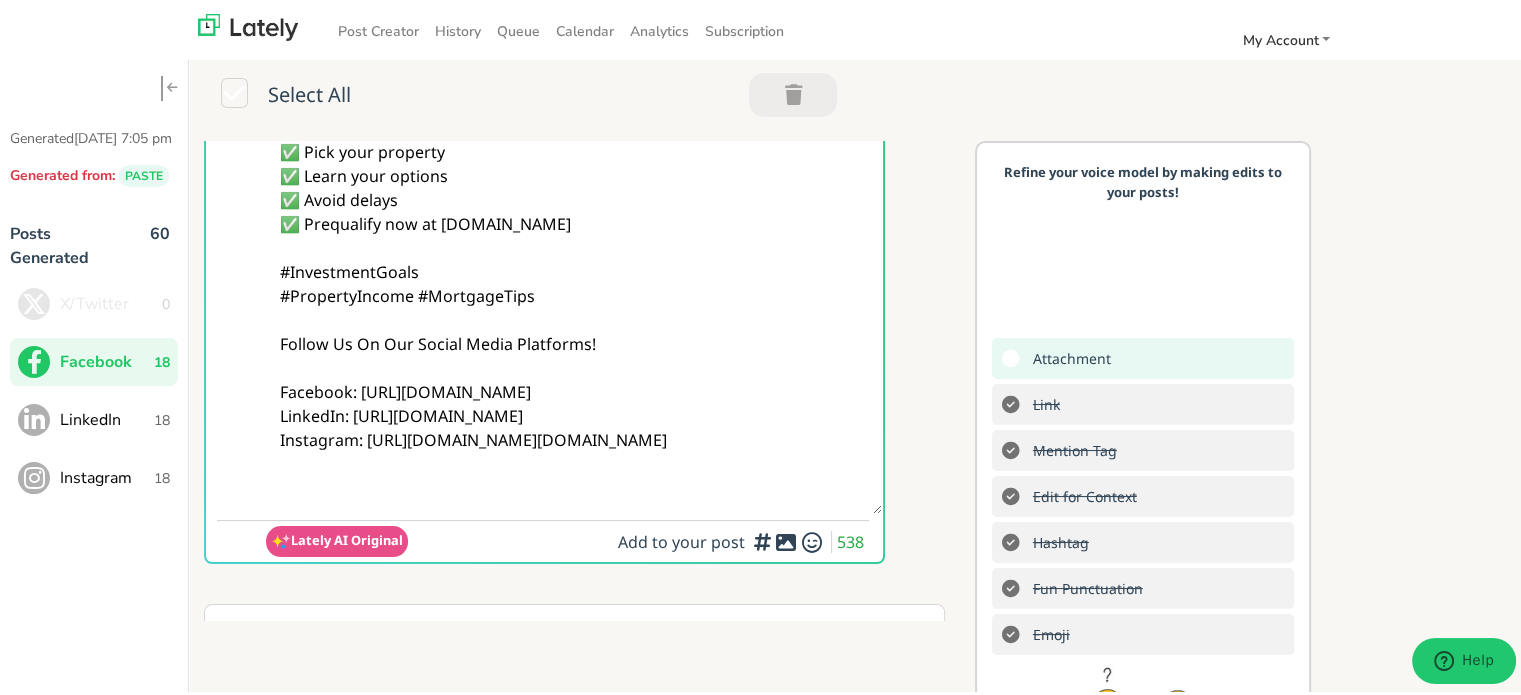 scroll, scrollTop: 400, scrollLeft: 0, axis: vertical 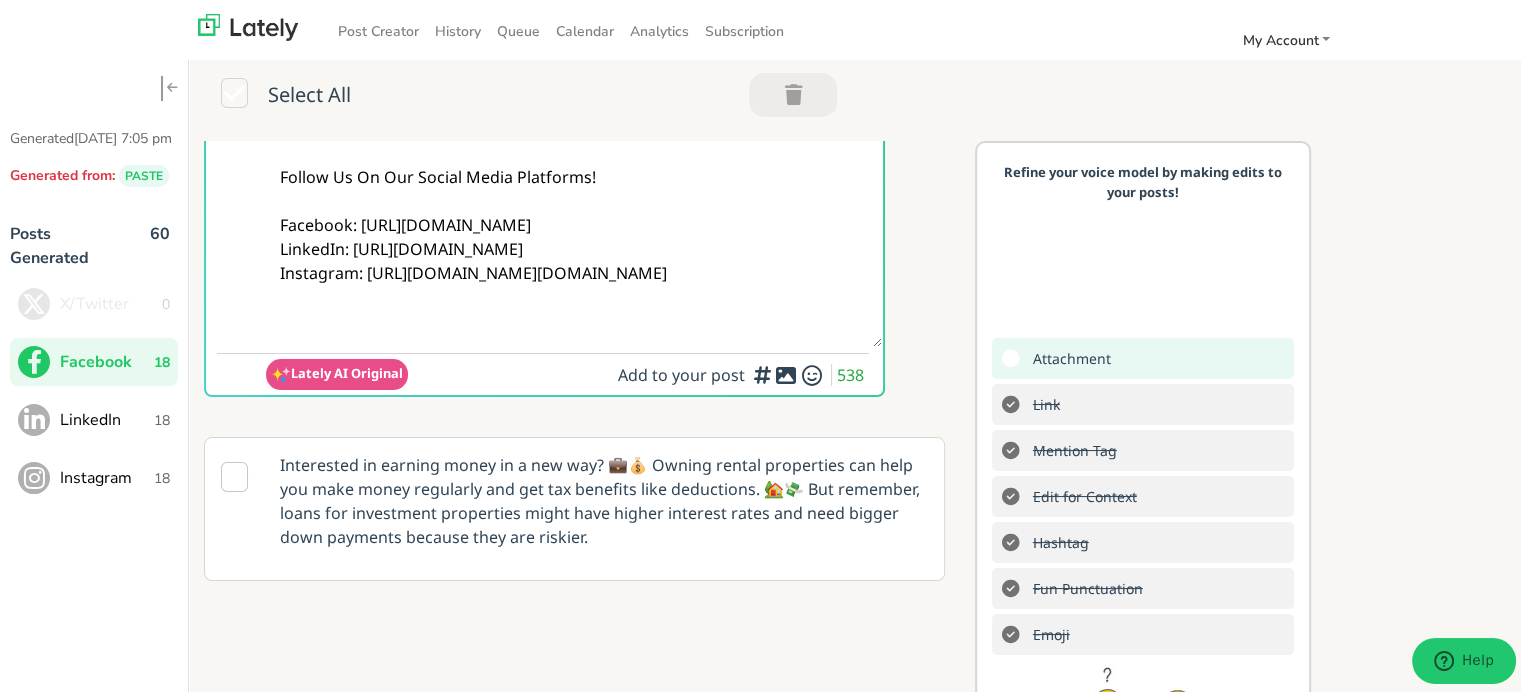 click at bounding box center (786, 372) 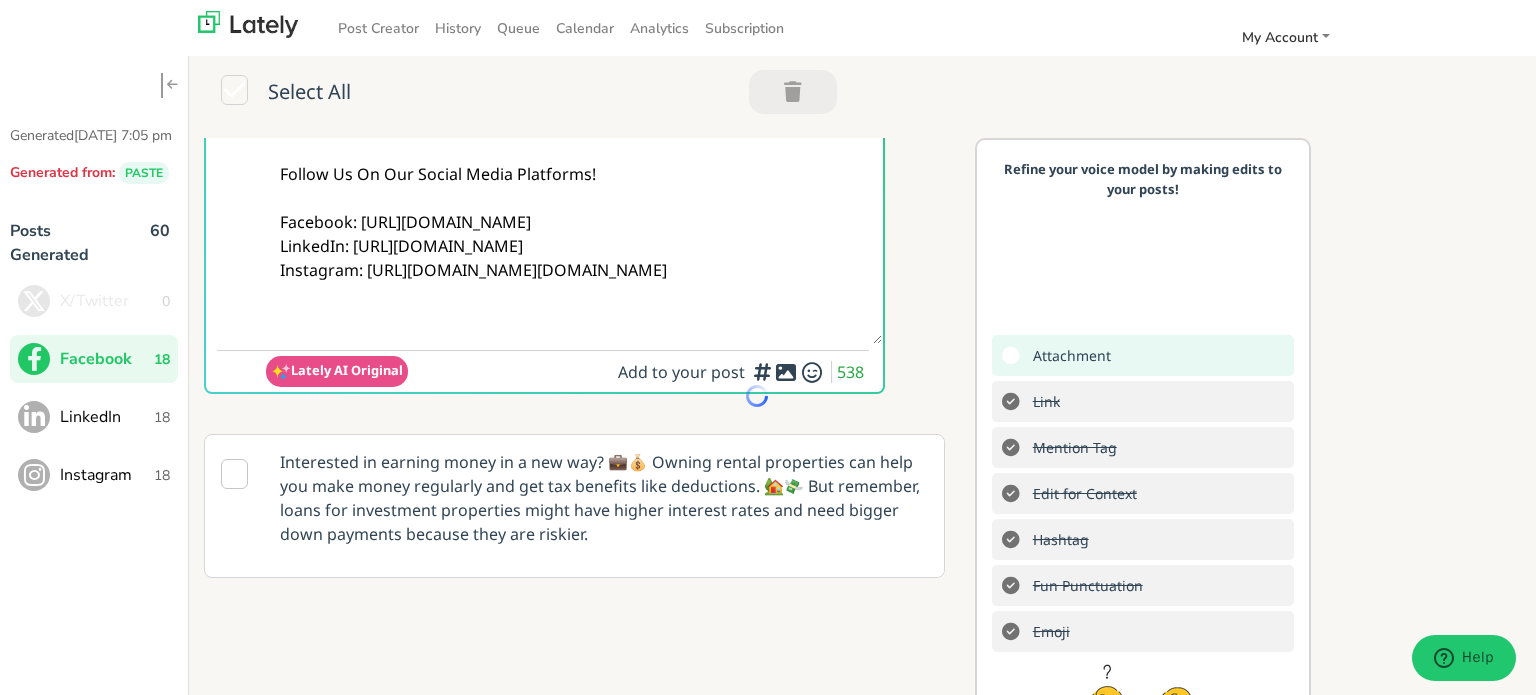 click at bounding box center [762, 371] 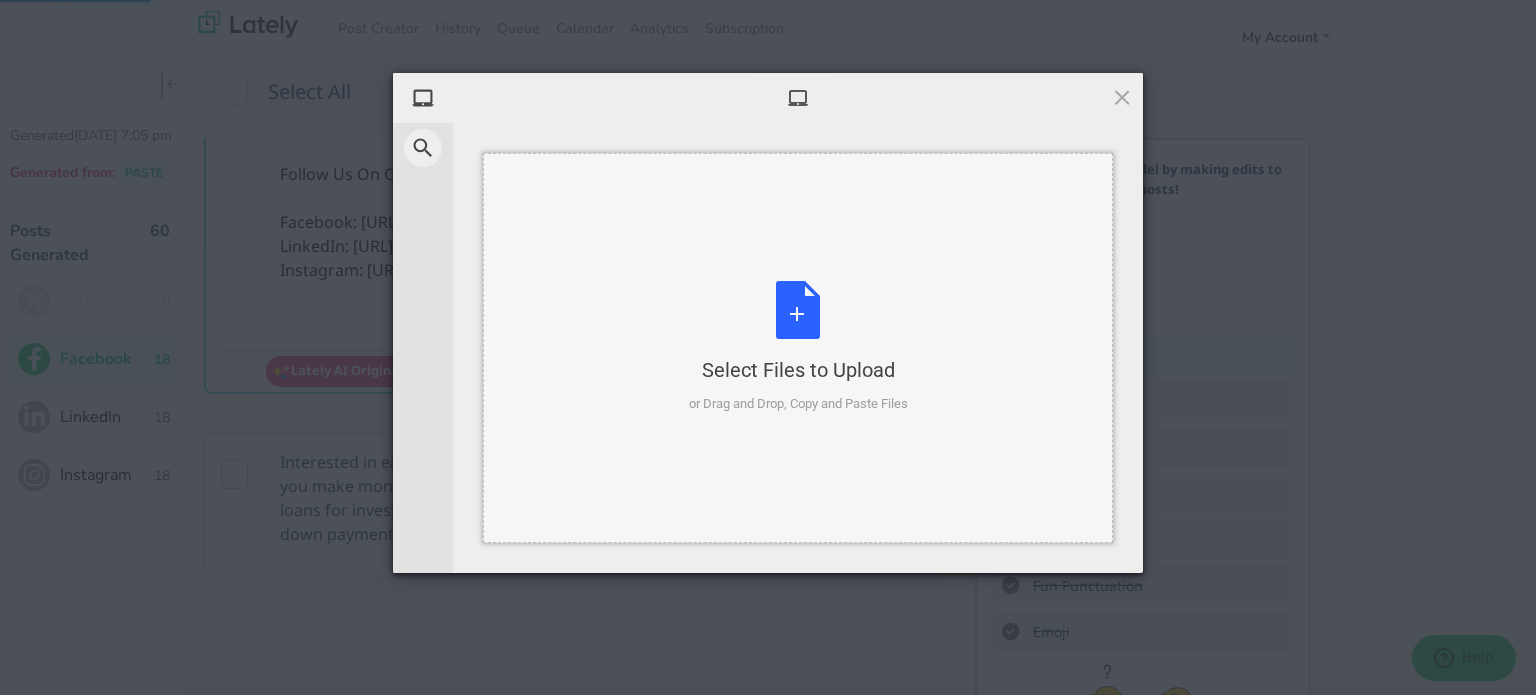 click on "Select Files to Upload" at bounding box center (798, 370) 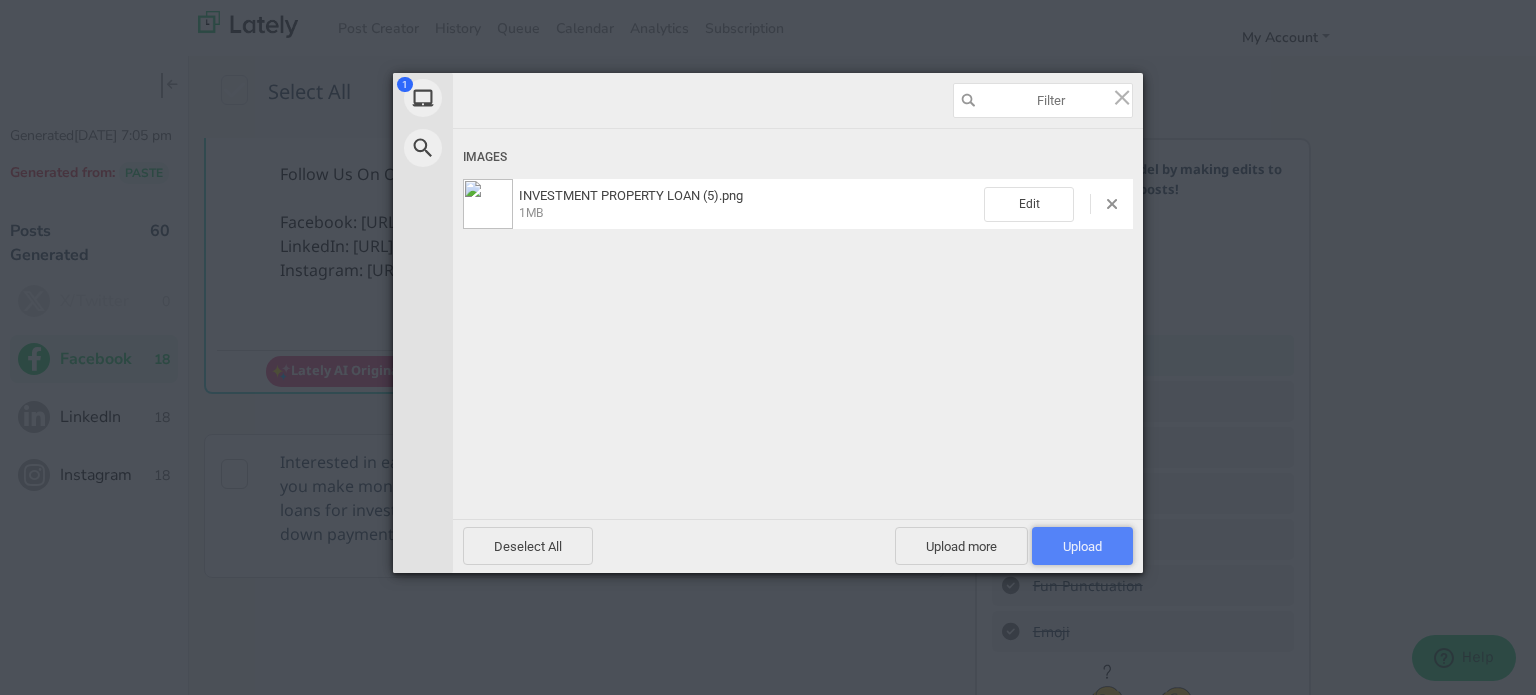 click on "Upload
1" at bounding box center [1082, 546] 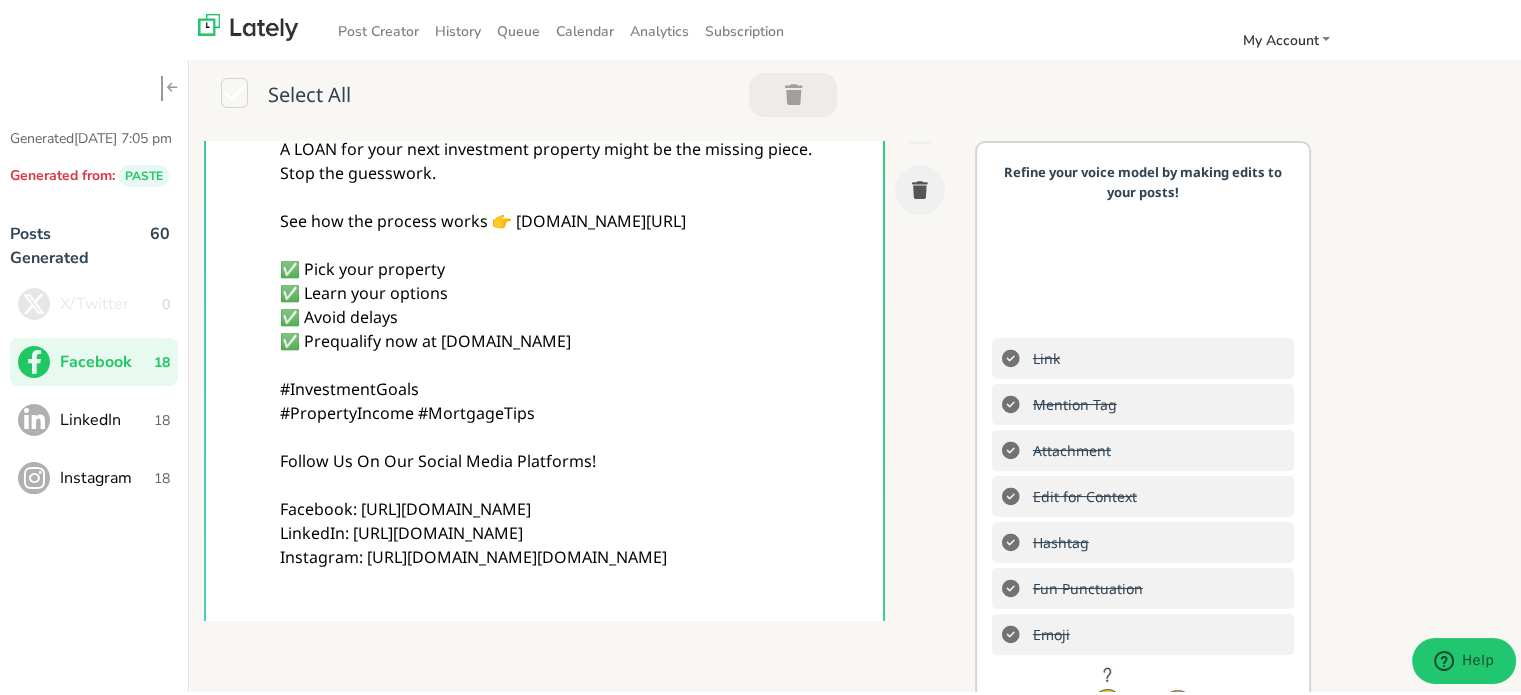scroll, scrollTop: 100, scrollLeft: 0, axis: vertical 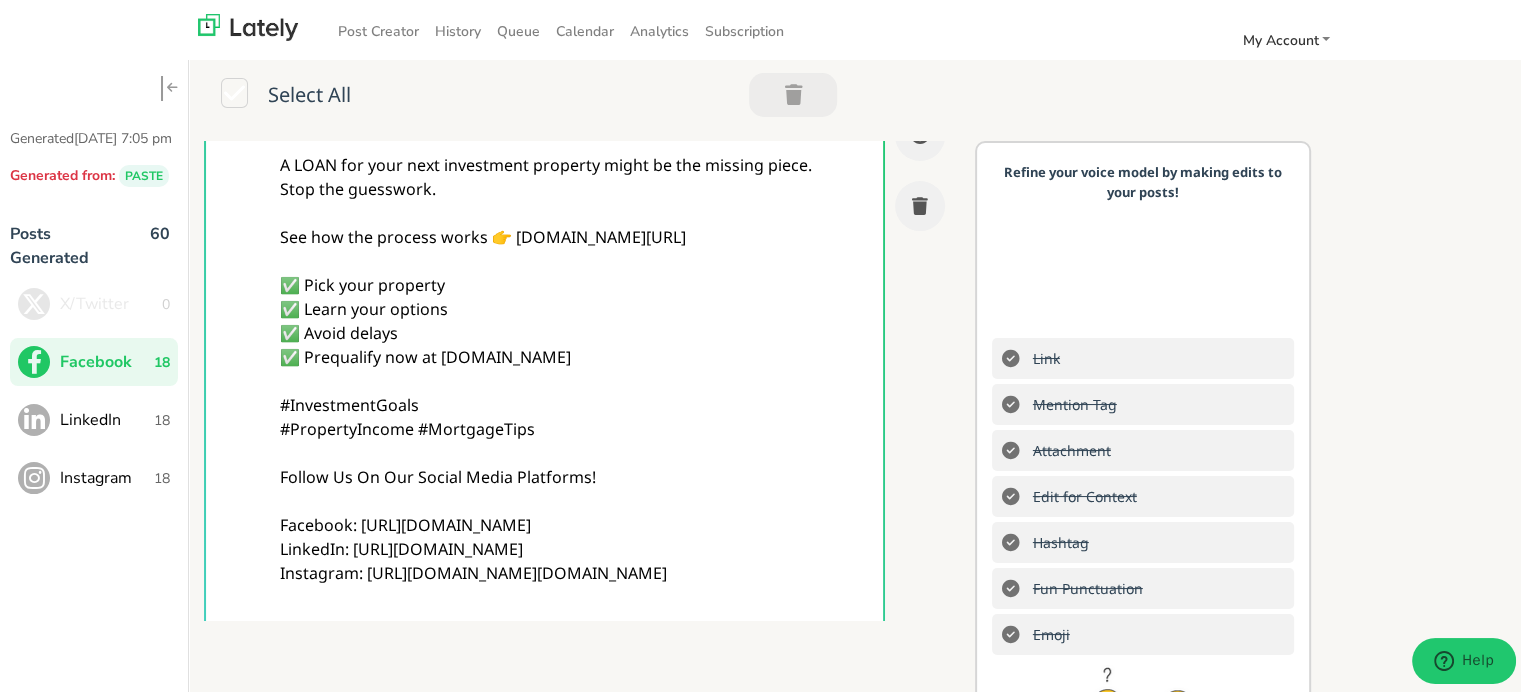click on "@homebuyers & @realestateinvestors
Want passive income but stuck on how to start?
A LOAN for your next investment property might be the missing piece.
Stop the guesswork.
See how the process works 👉 clearratemortgage.com/timeline
✅ Pick your property
✅ Learn your options
✅ Avoid delays
✅ Prequalify now at clearratemortgage.com
#InvestmentGoals
#PropertyIncome #MortgageTips
Follow Us On Our Social Media Platforms!
Facebook: https://www.facebook.com/clearratemortgage
LinkedIn: https://www.linkedin.com/company/clear-rate-mortgage/posts/?feedView=all
Instagram: https://www.instagram.com/clear.rate.mortgage/" at bounding box center (574, 342) 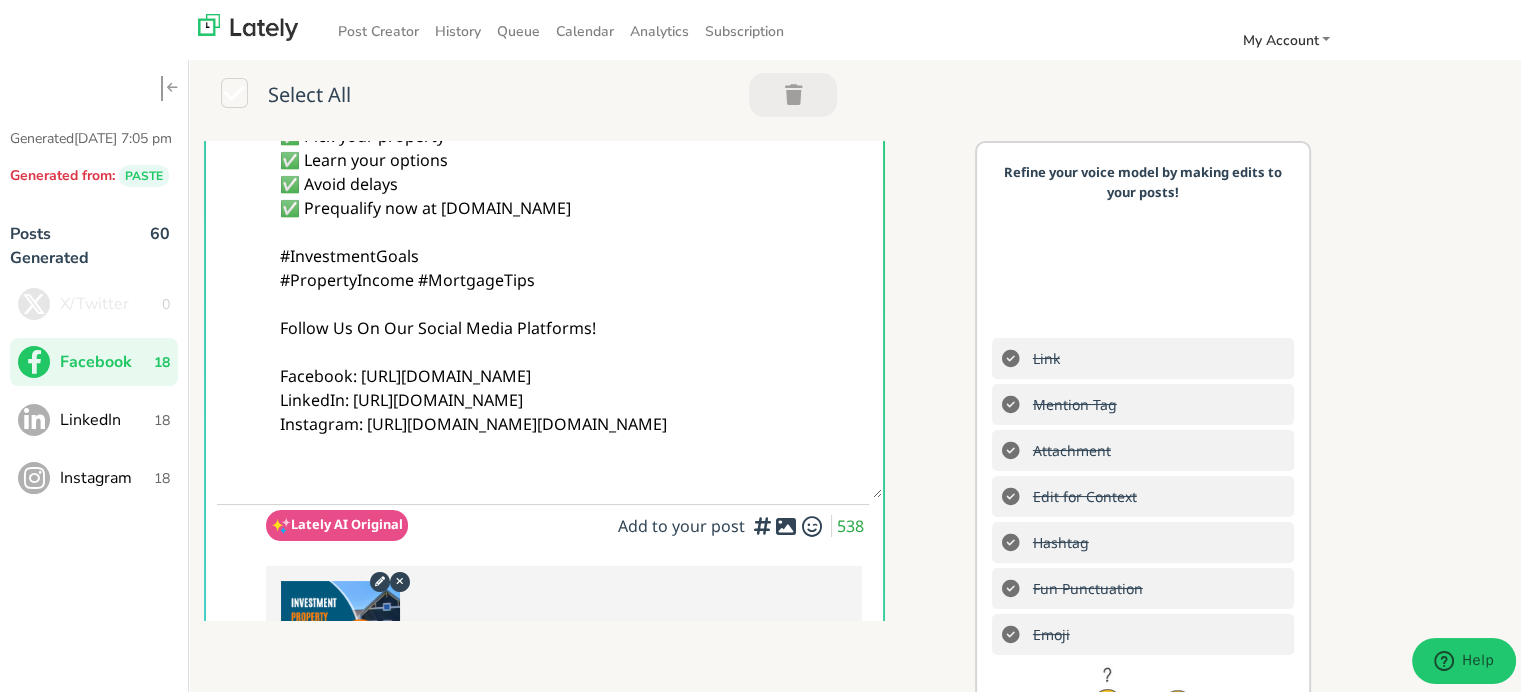 scroll, scrollTop: 400, scrollLeft: 0, axis: vertical 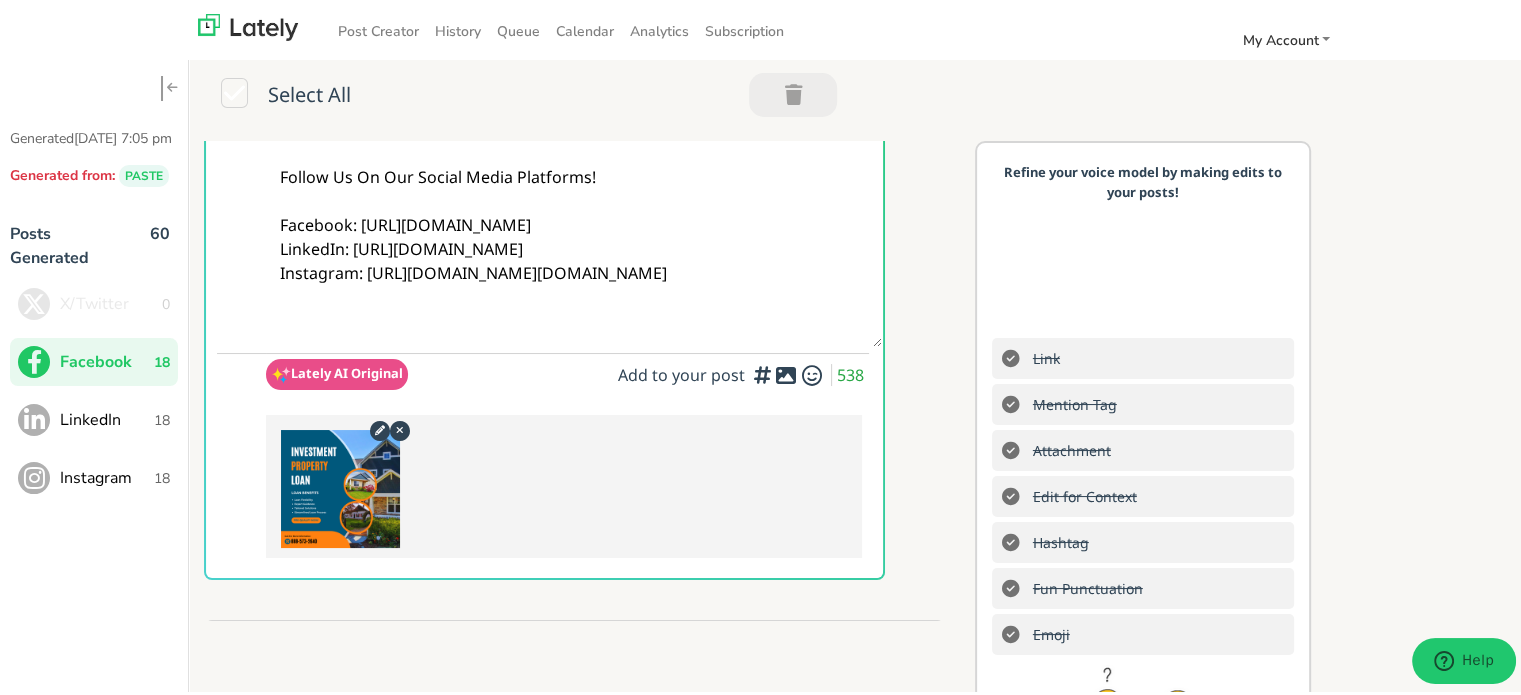 click on "@homebuyers & @realestateinvestors
Want passive income but stuck on how to start?
A LOAN for your next investment property might be the missing piece.
Stop the guesswork.
See how the process works 👉 clearratemortgage.com/timeline
✅ Pick your property
✅ Learn your options
✅ Avoid delays
✅ Prequalify now at clearratemortgage.com
#InvestmentGoals
#PropertyIncome #MortgageTips
Follow Us On Our Social Media Platforms!
Facebook: https://www.facebook.com/clearratemortgage
LinkedIn: https://www.linkedin.com/company/clear-rate-mortgage/posts/?feedView=all
Instagram: https://www.instagram.com/clear.rate.mortgage/" at bounding box center (574, 42) 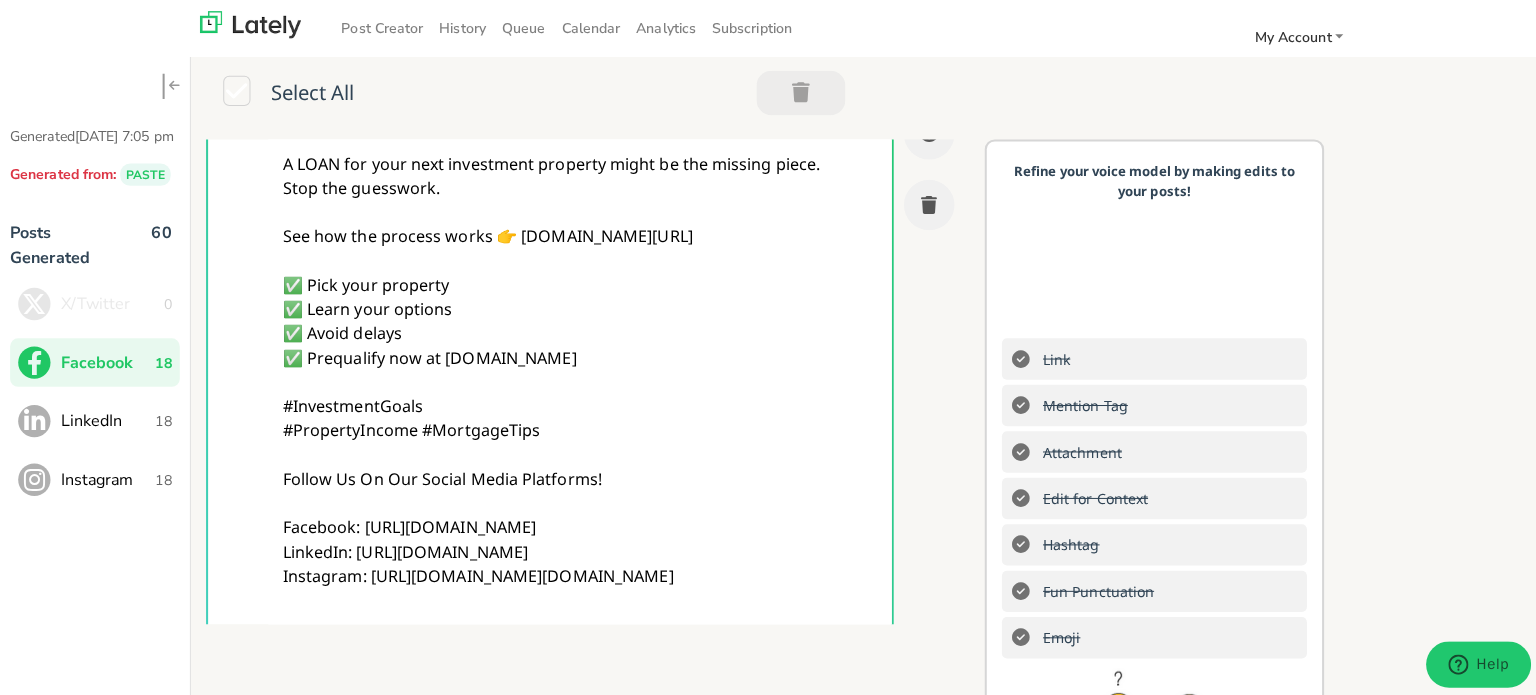 scroll, scrollTop: 0, scrollLeft: 0, axis: both 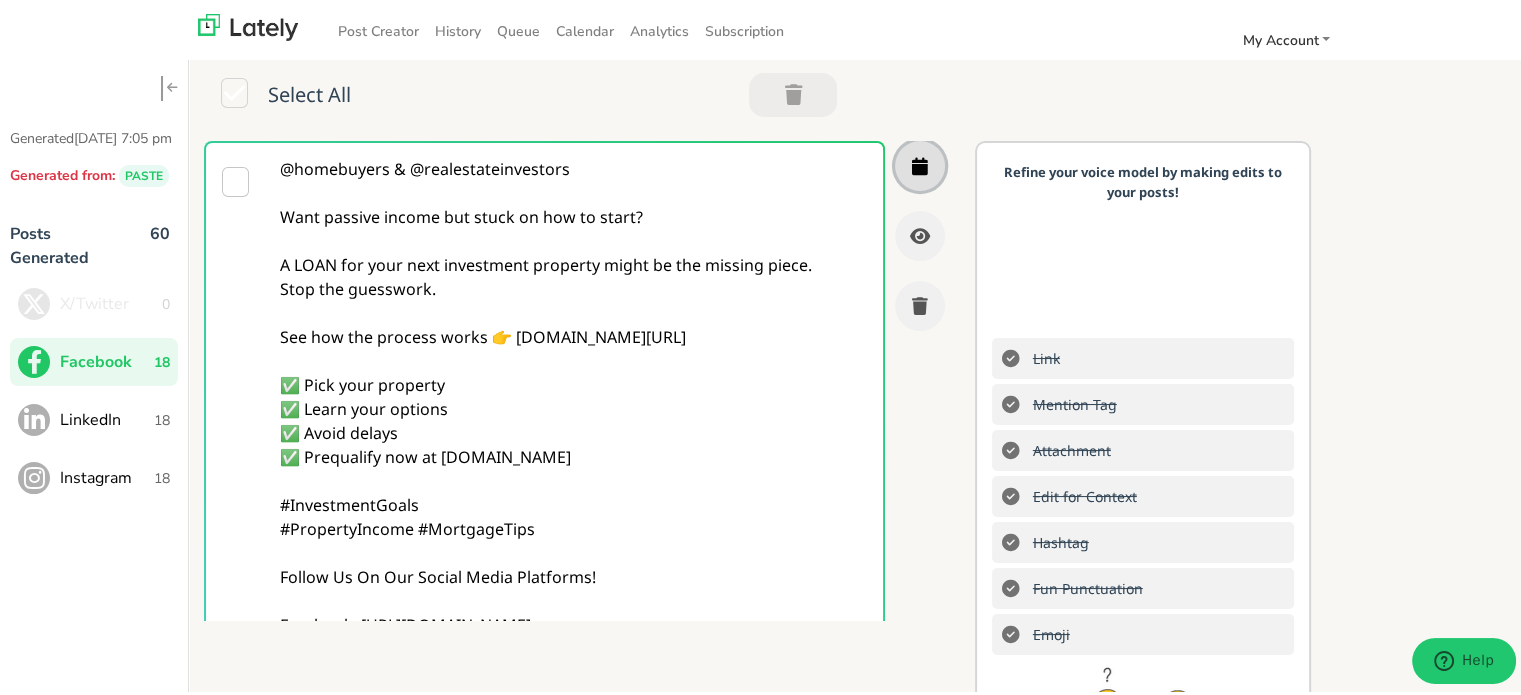 click at bounding box center [920, 163] 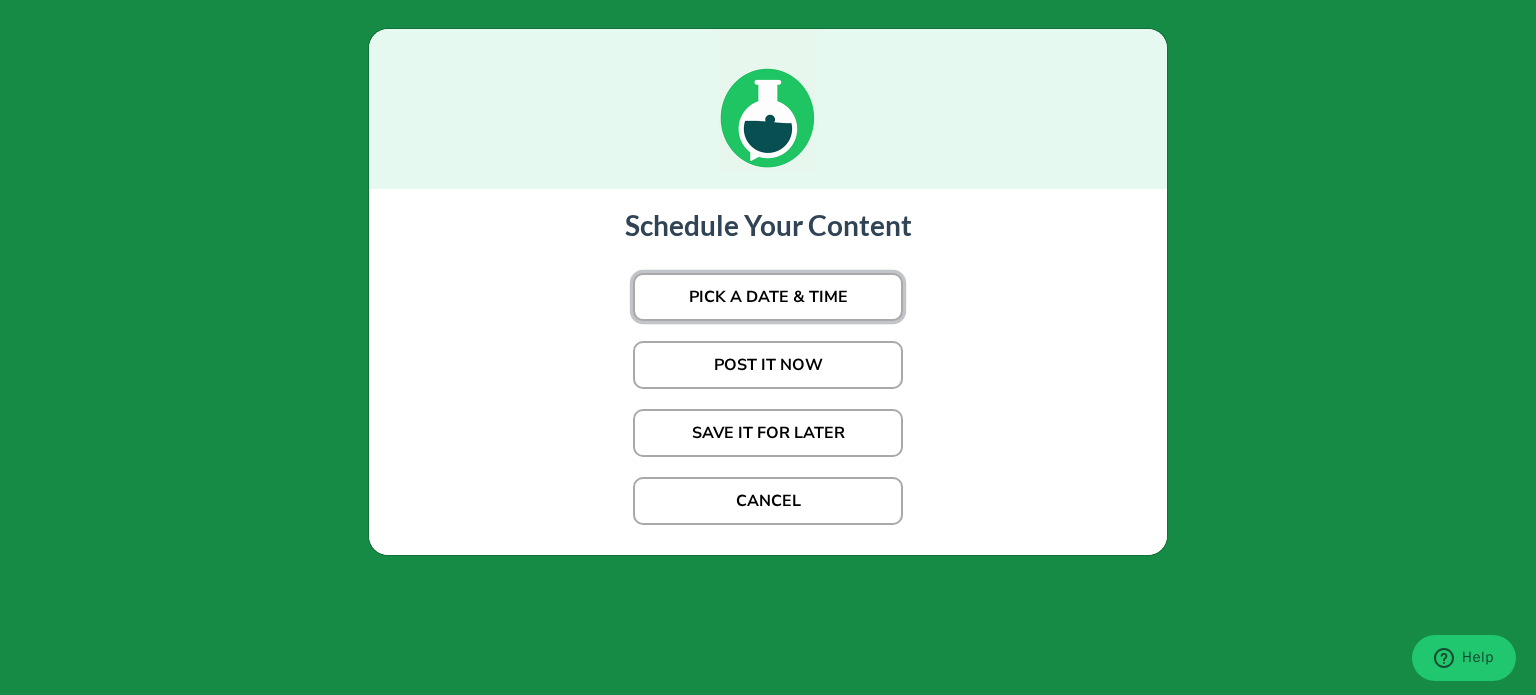 click on "PICK A DATE & TIME" at bounding box center (768, 297) 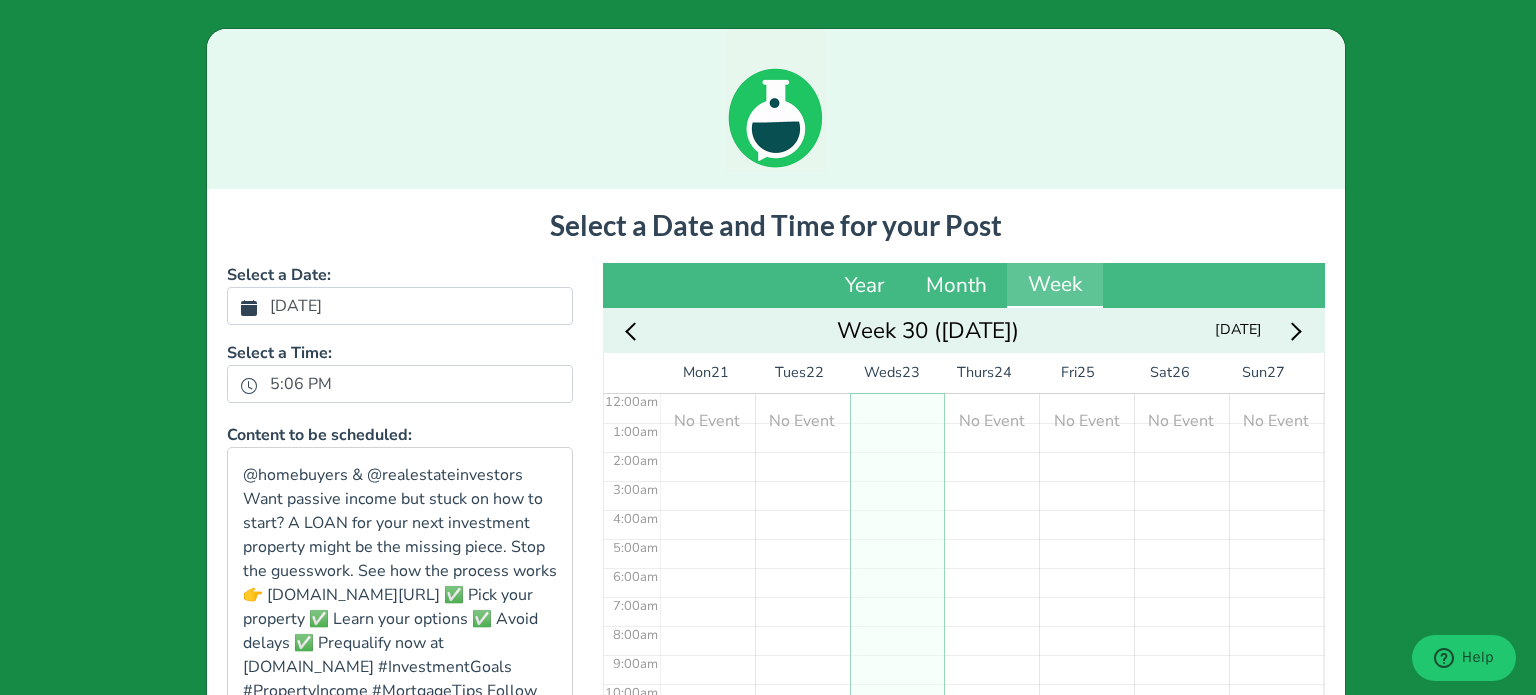 click on "[DATE]" at bounding box center [296, 306] 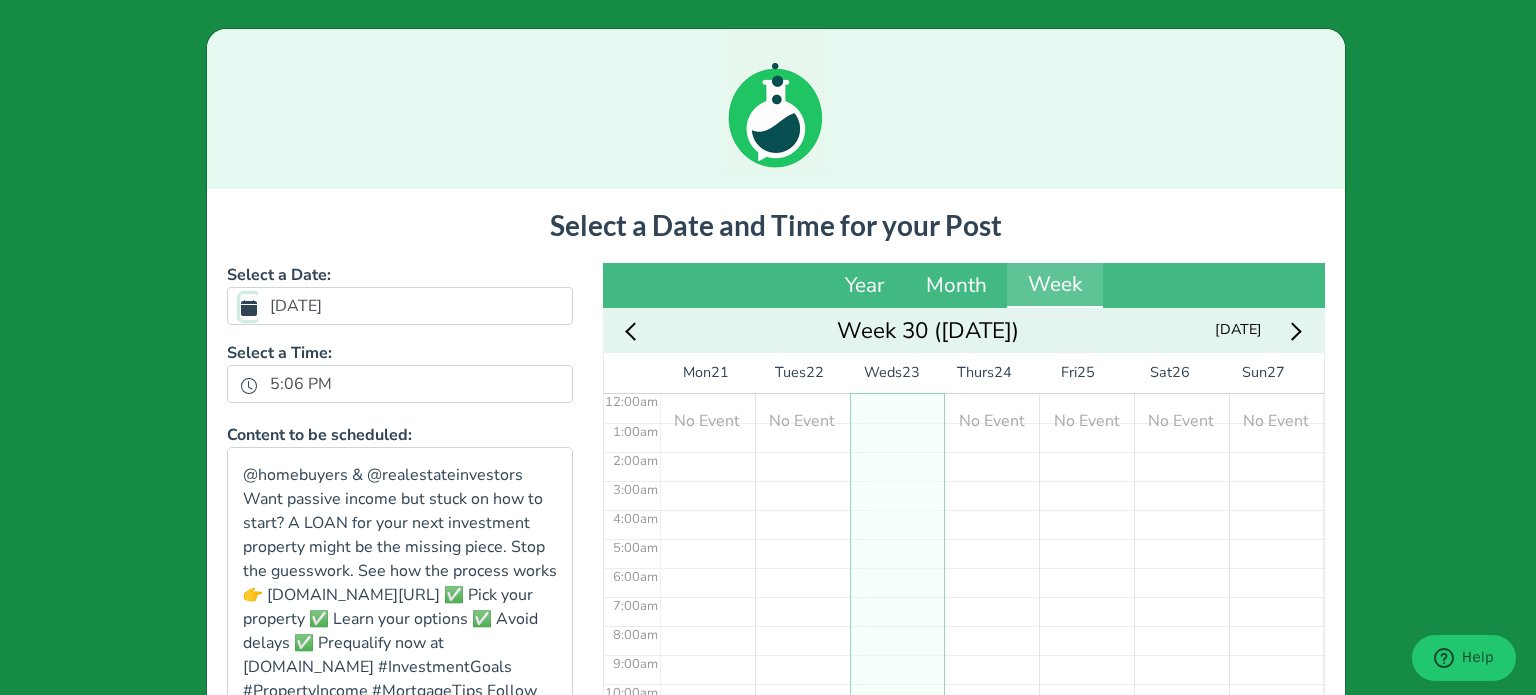 click on "[DATE]" at bounding box center [249, 307] 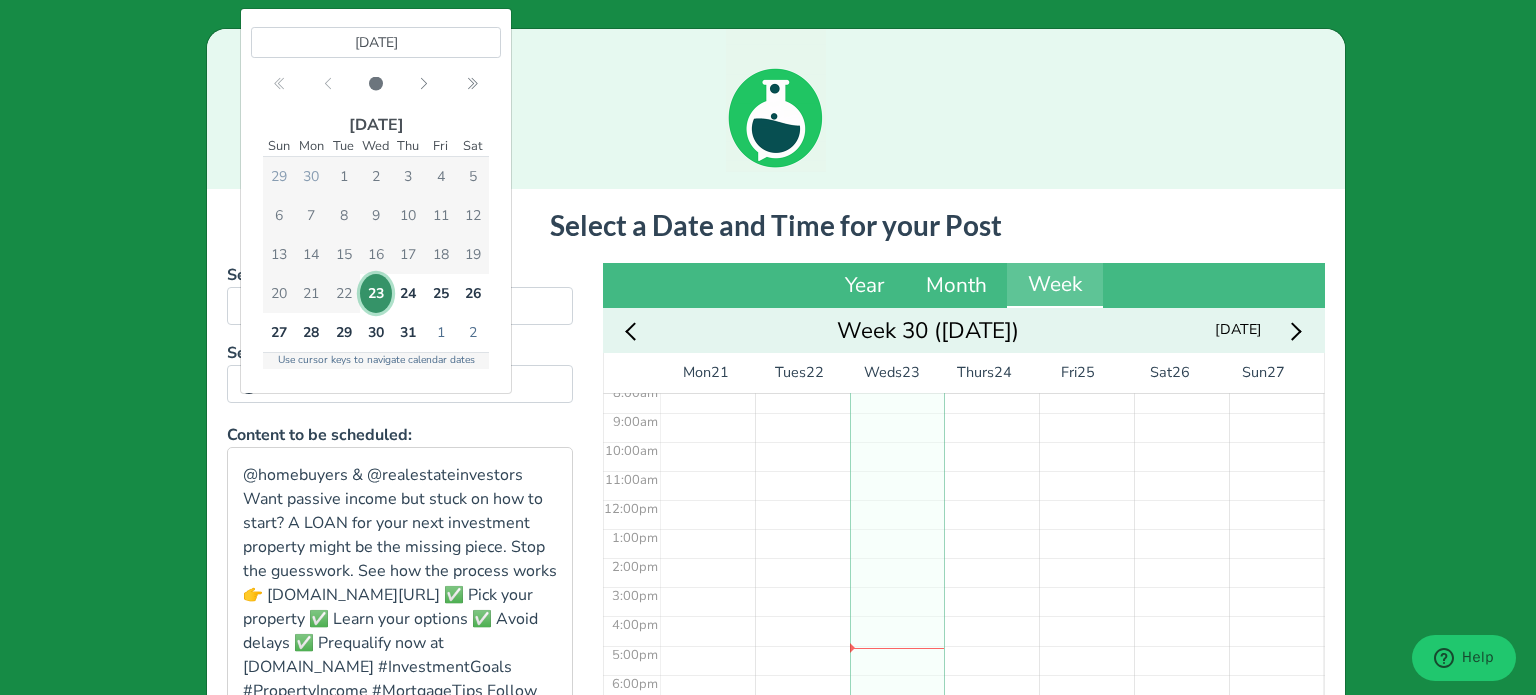 scroll, scrollTop: 278, scrollLeft: 0, axis: vertical 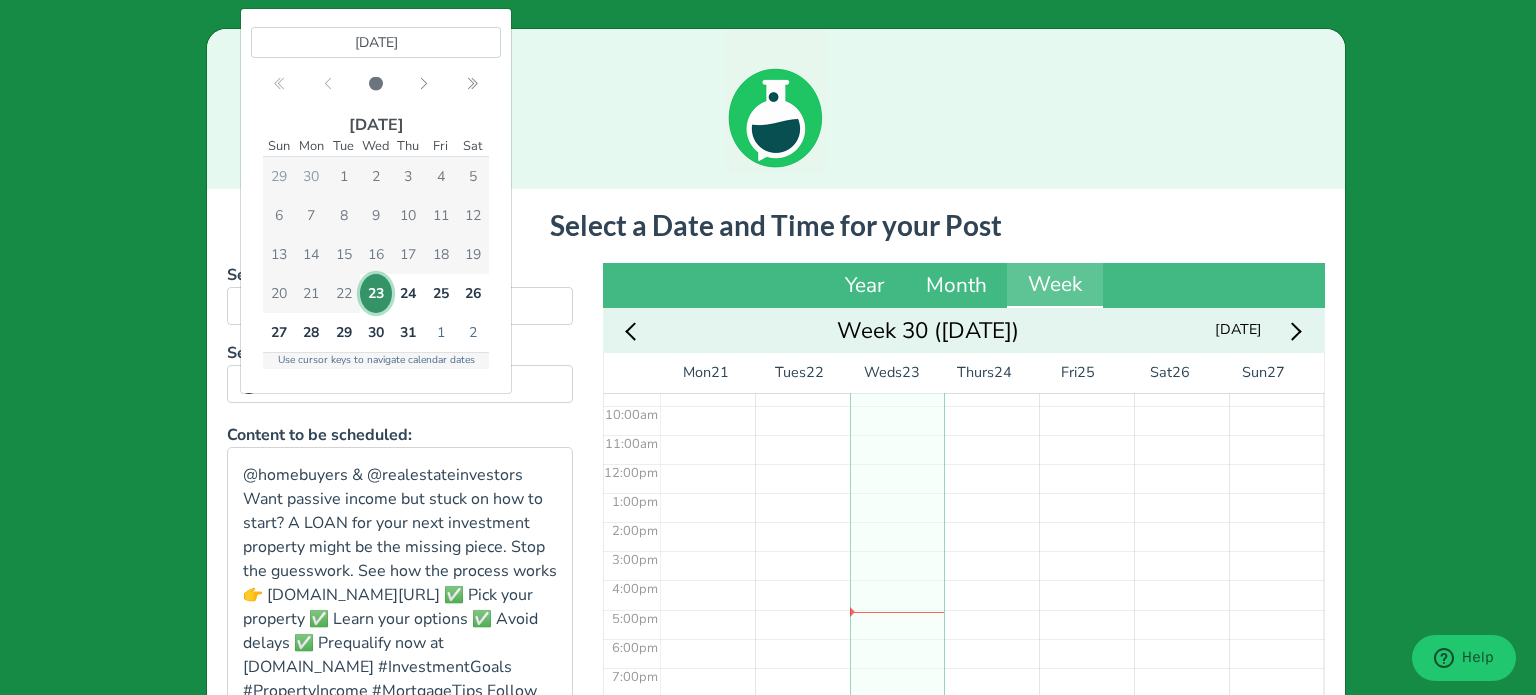 click on "23" at bounding box center [375, 293] 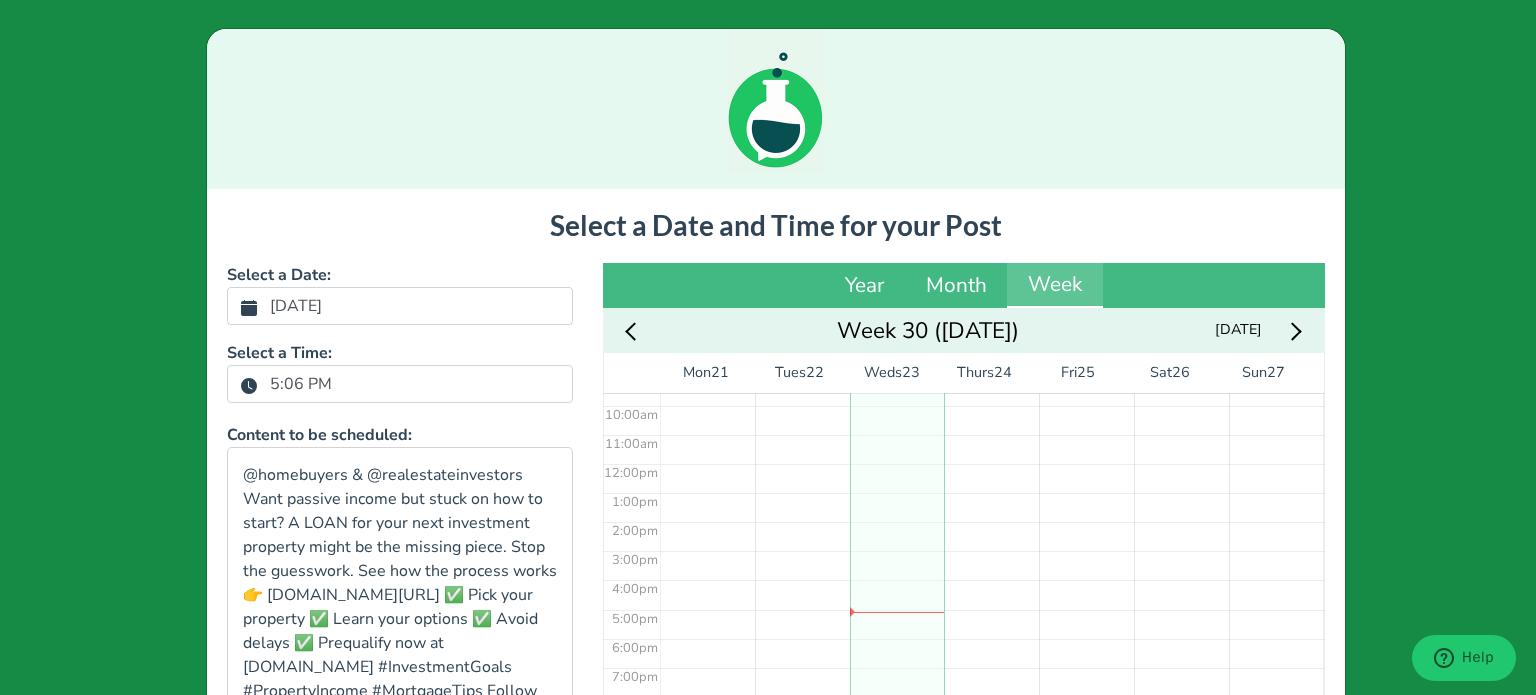 click on "5:06 PM" at bounding box center (301, 384) 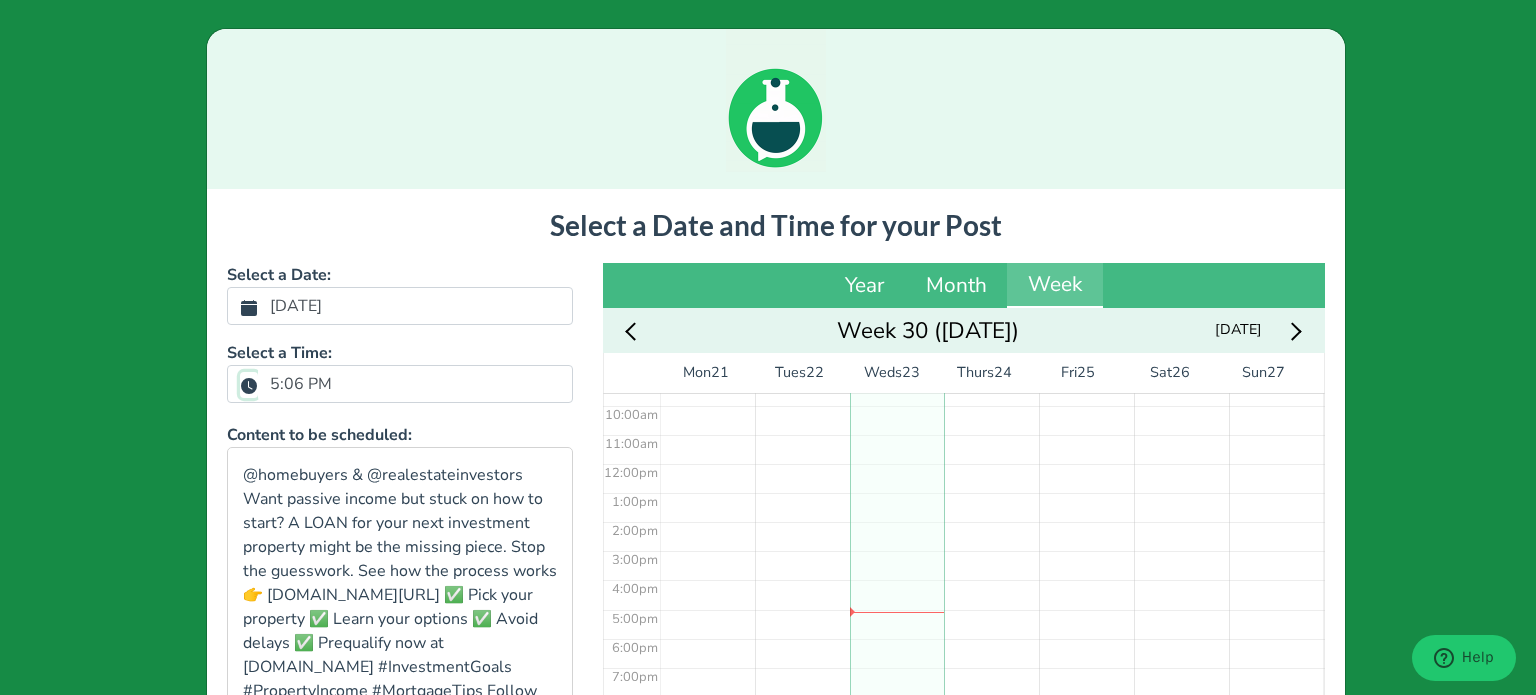 click on "5:06 PM" at bounding box center (249, 385) 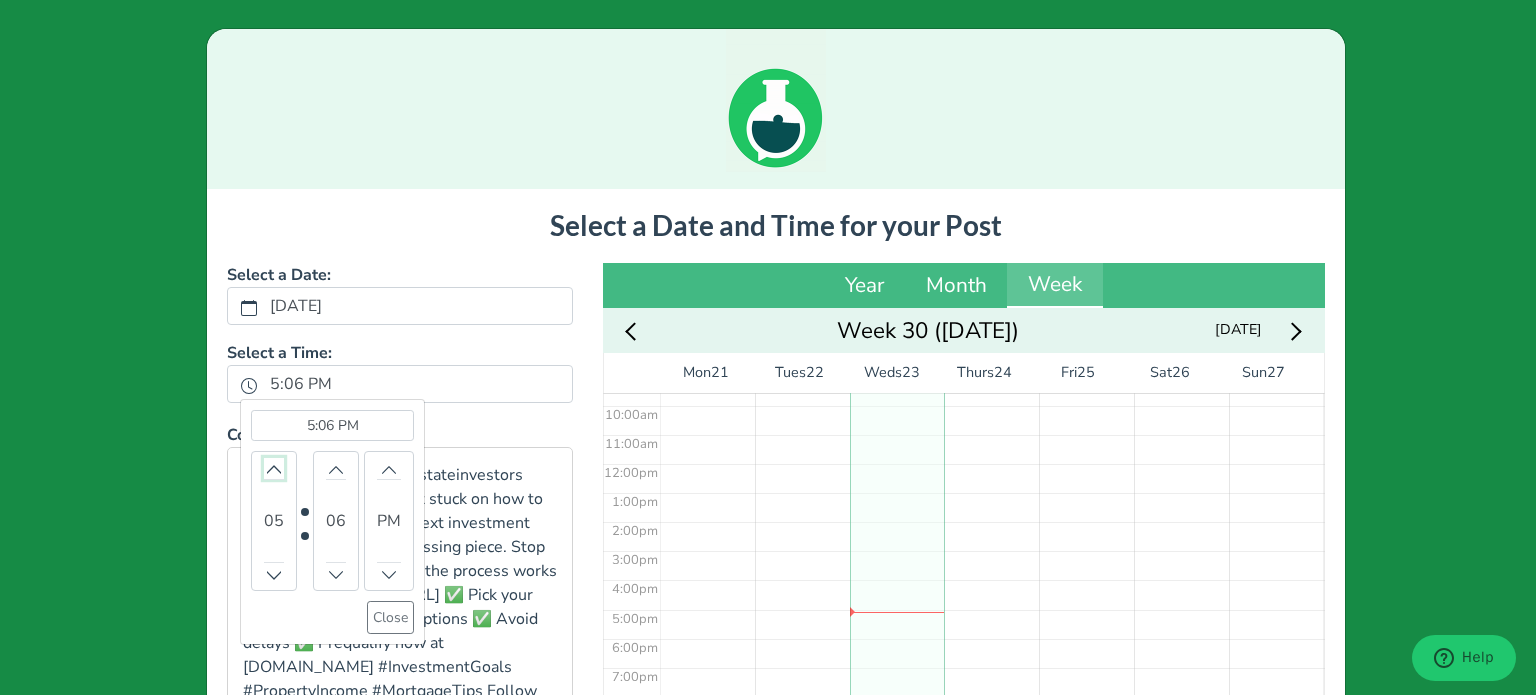 click 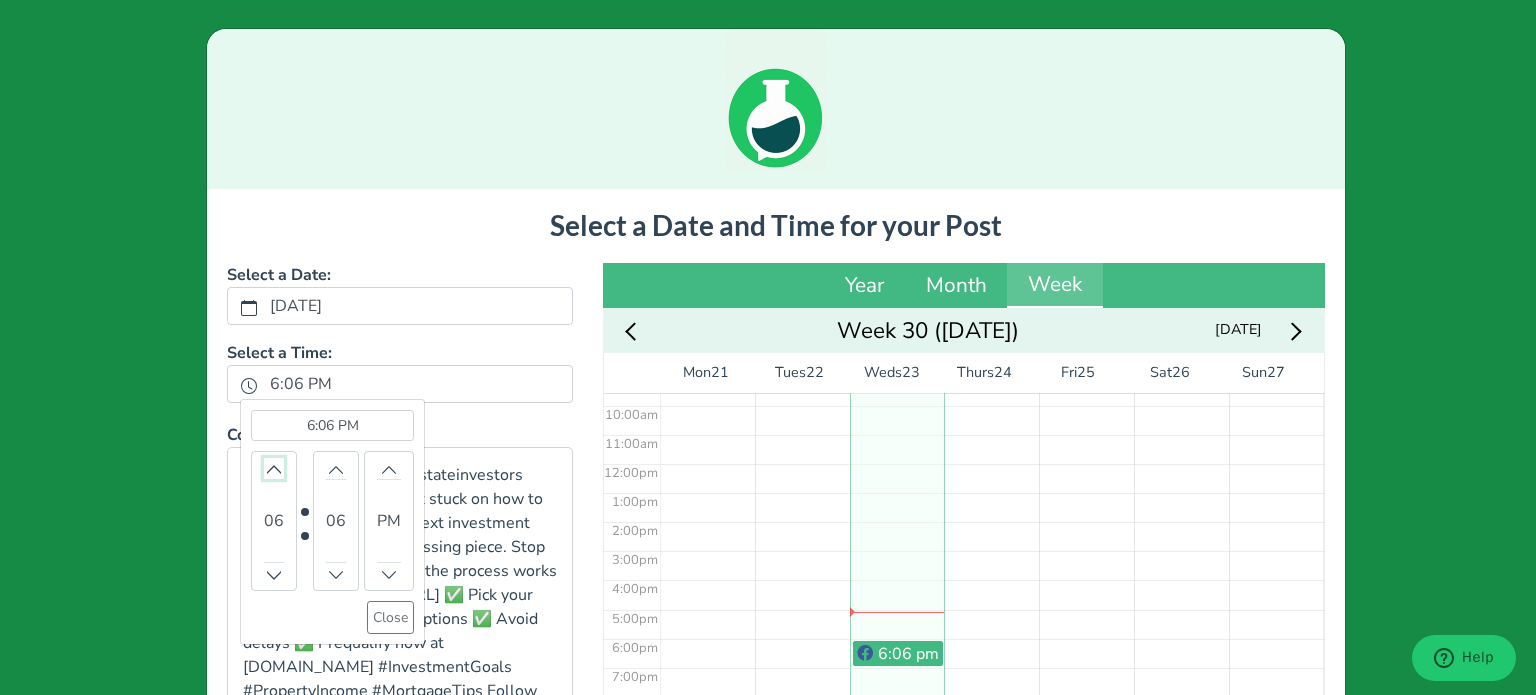 click 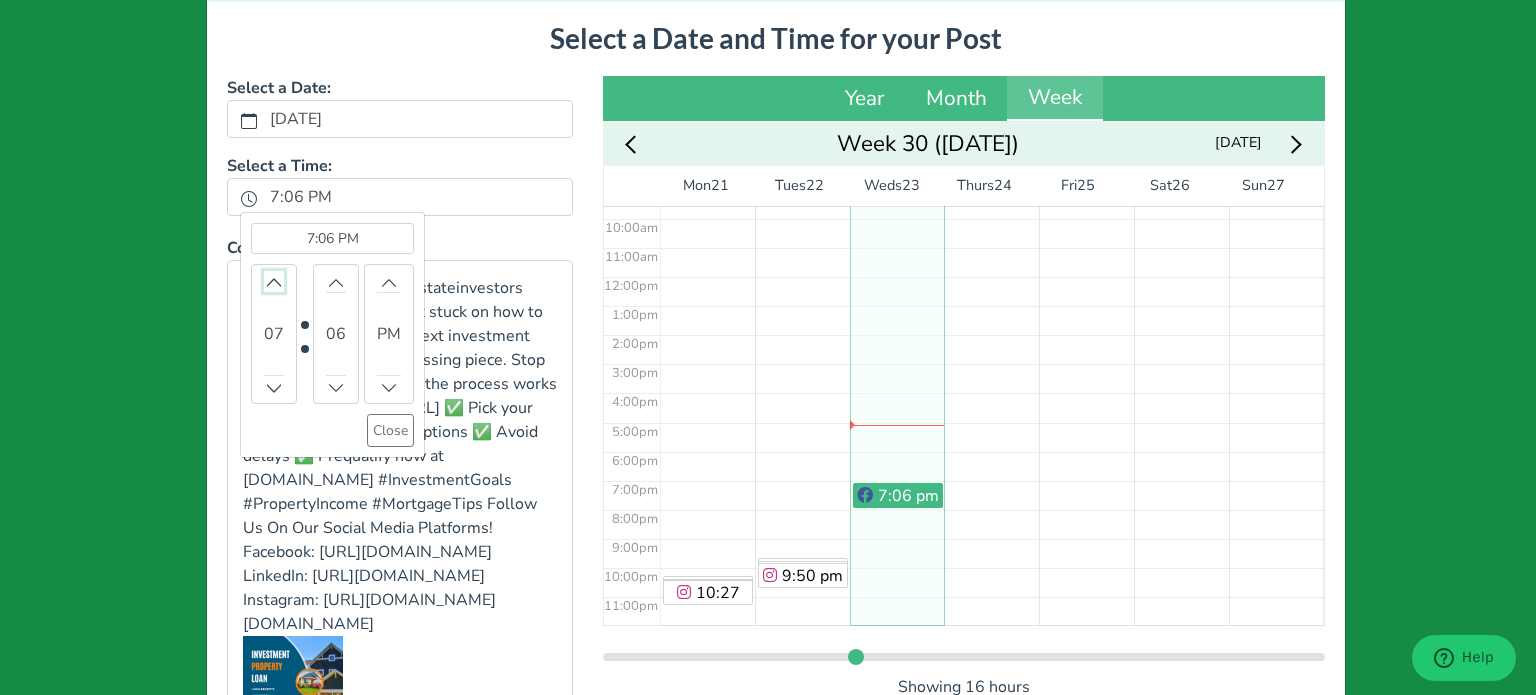 scroll, scrollTop: 200, scrollLeft: 0, axis: vertical 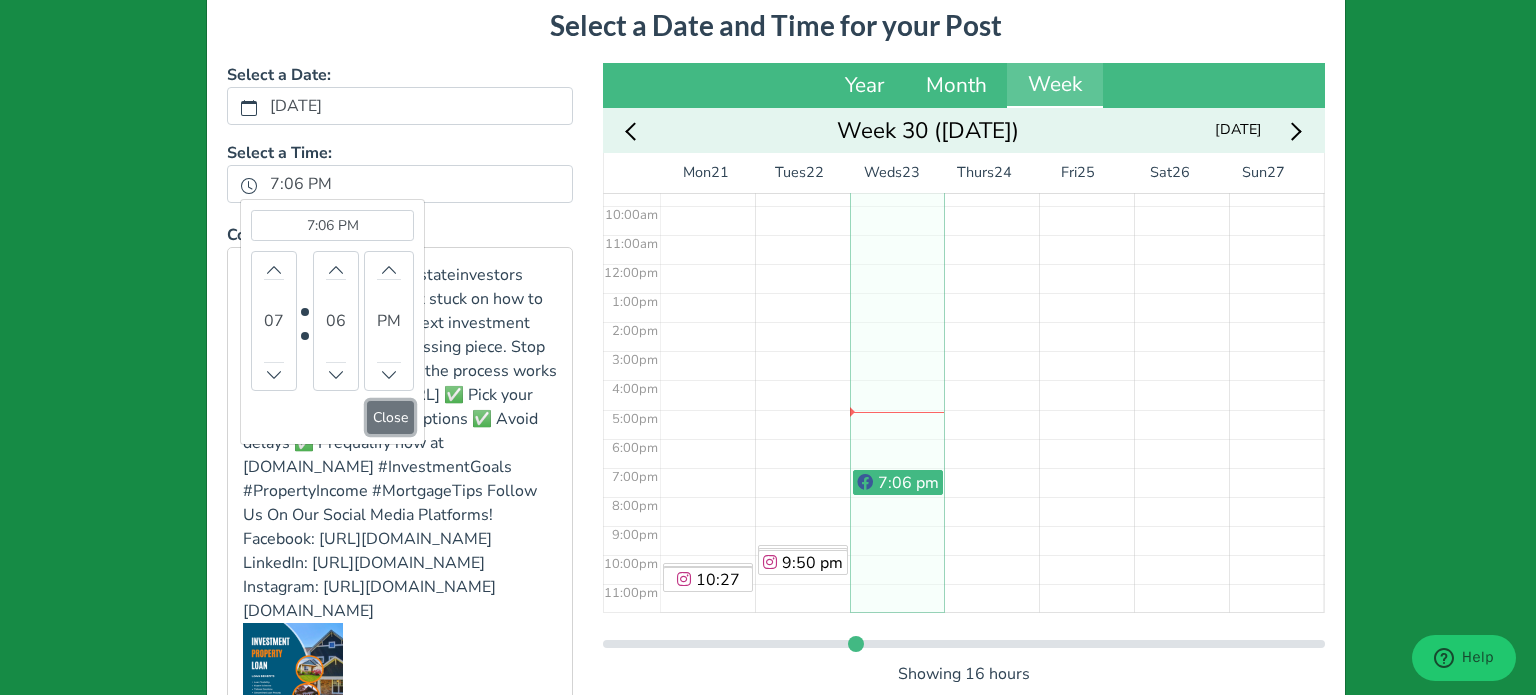 click on "Close" at bounding box center (390, 417) 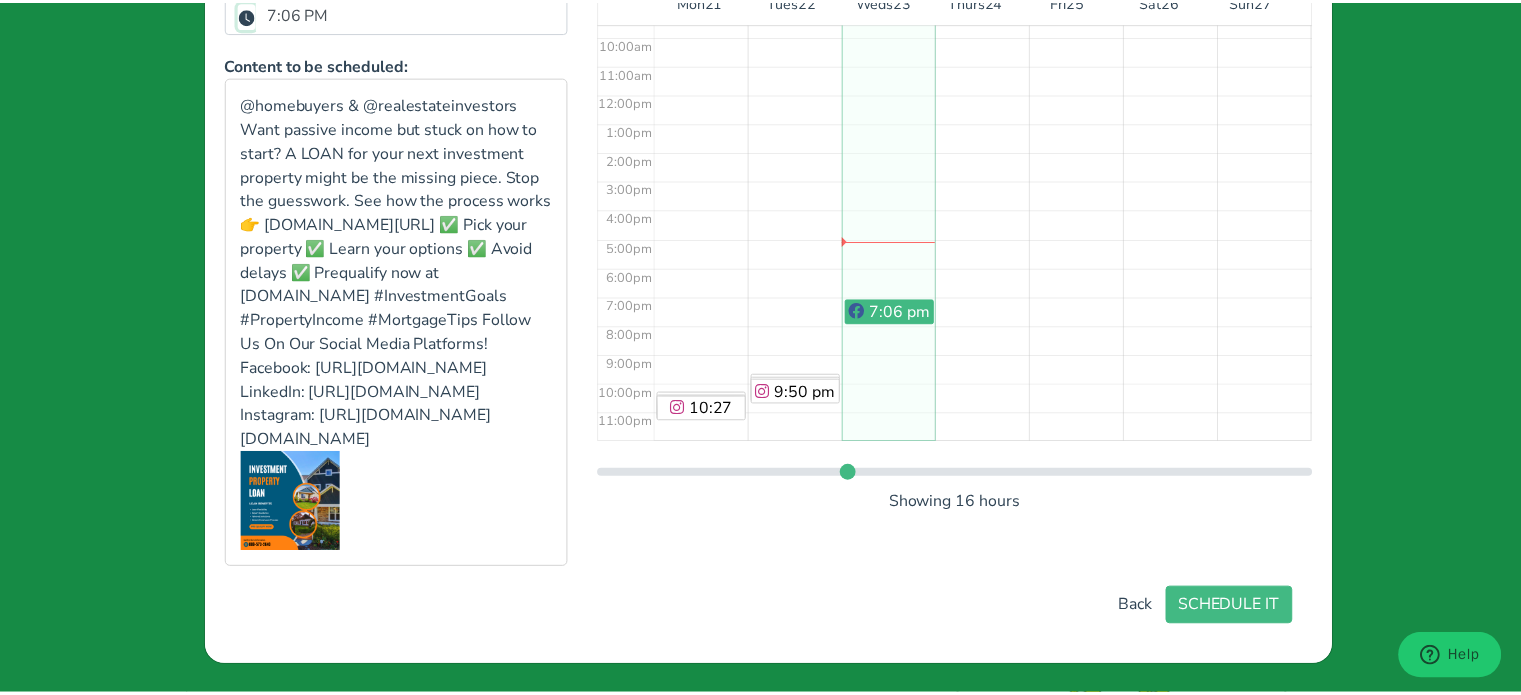 scroll, scrollTop: 417, scrollLeft: 0, axis: vertical 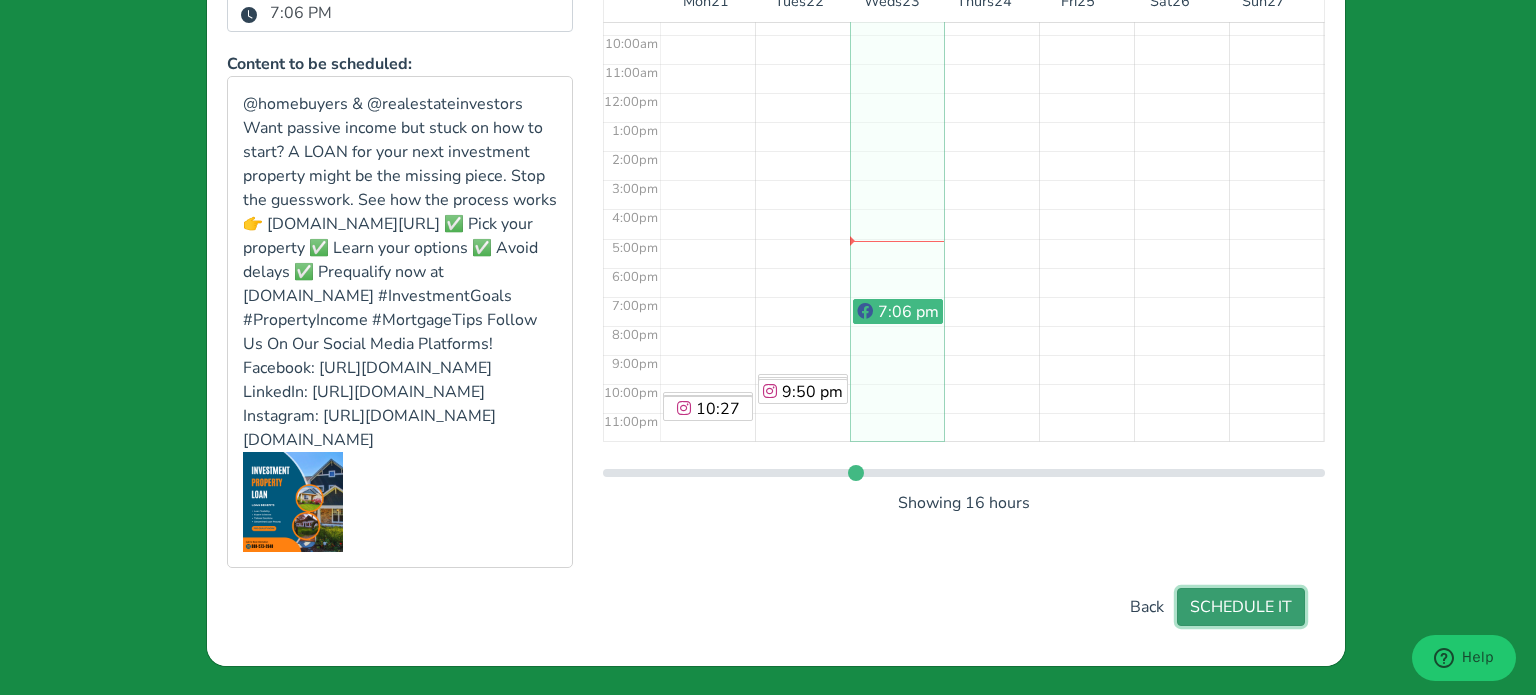 click on "SCHEDULE IT" at bounding box center [1241, 607] 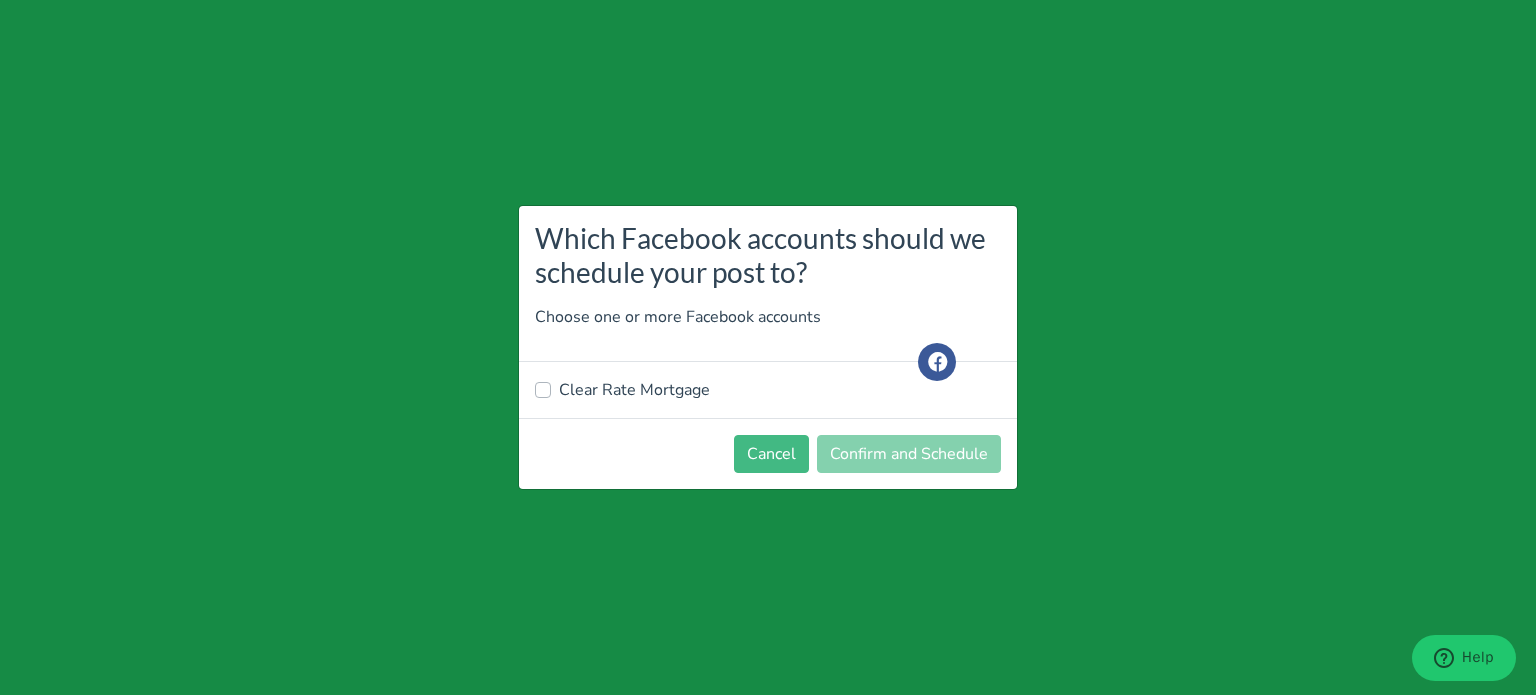click on "Clear Rate Mortgage" at bounding box center (634, 390) 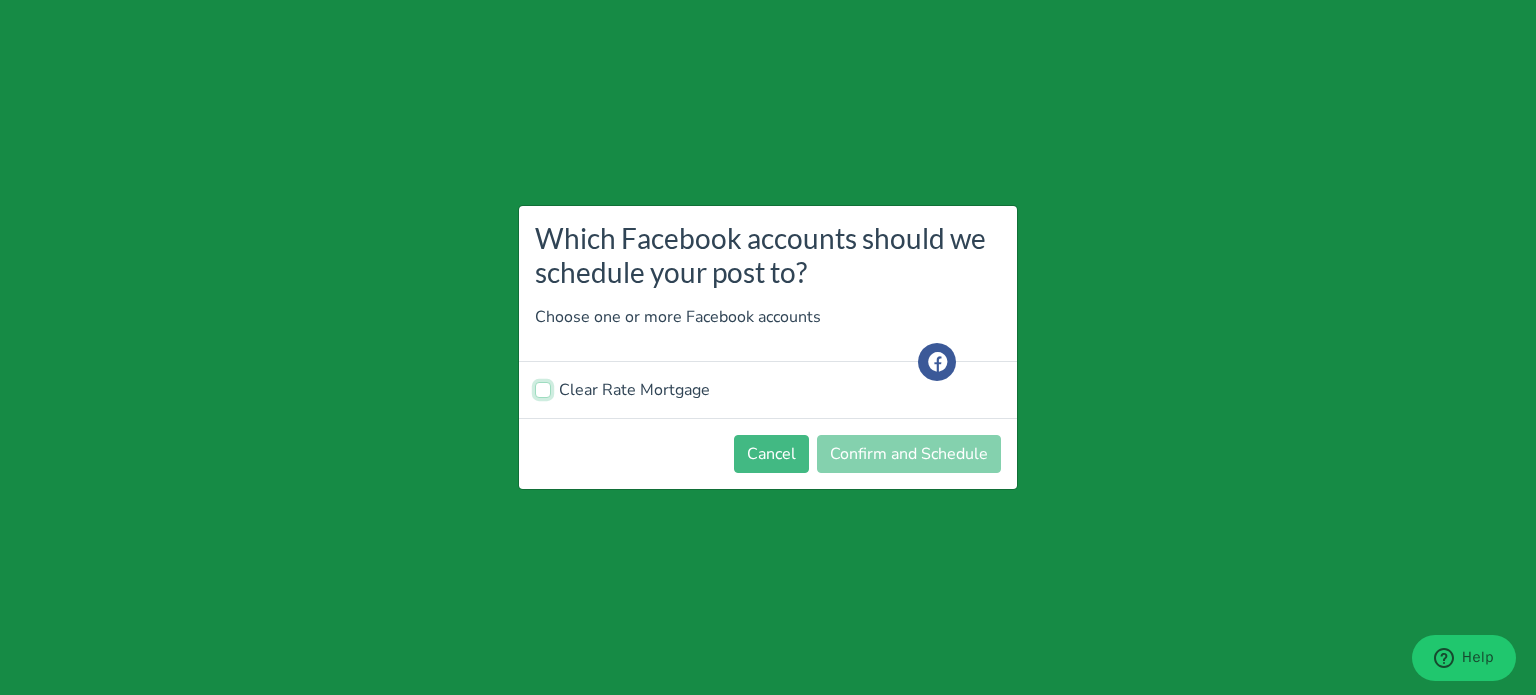 click on "Clear Rate Mortgage" at bounding box center (543, 388) 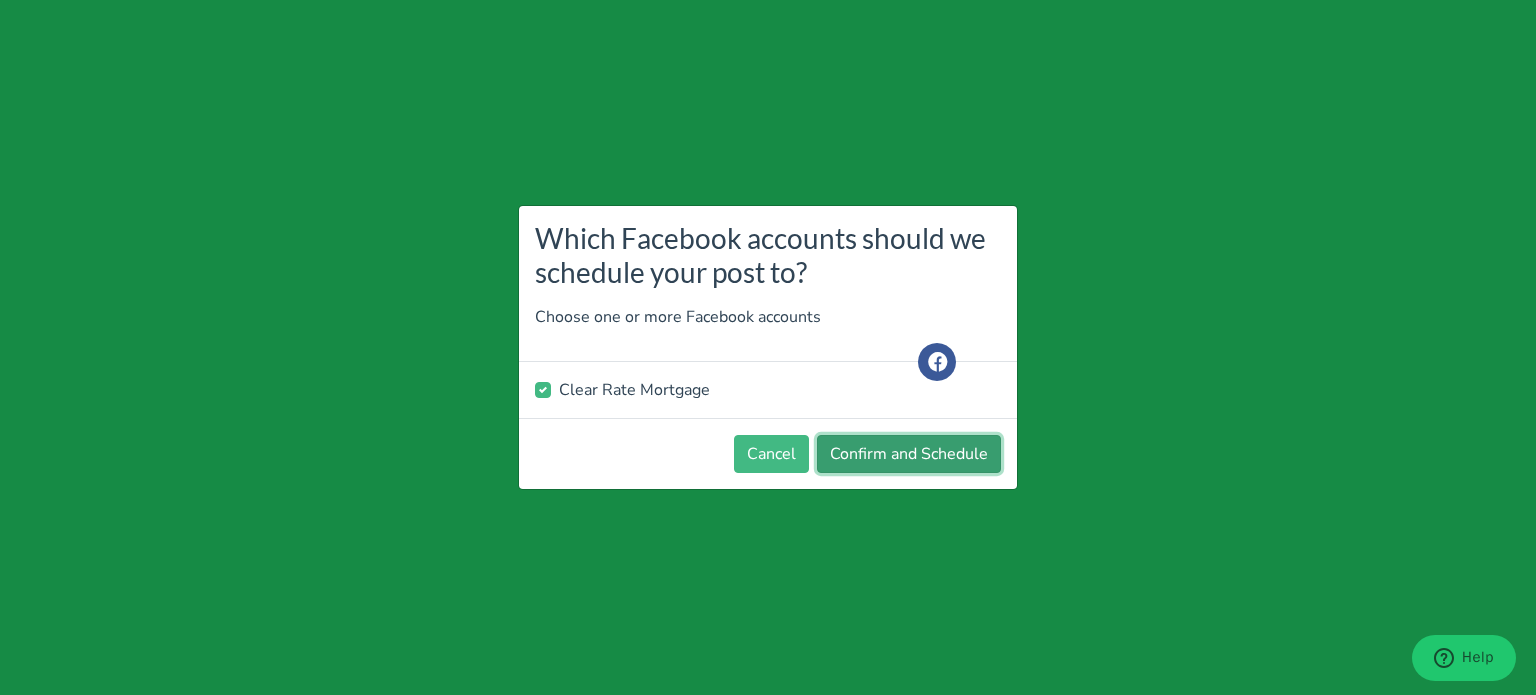 click on "Confirm and Schedule" at bounding box center [909, 454] 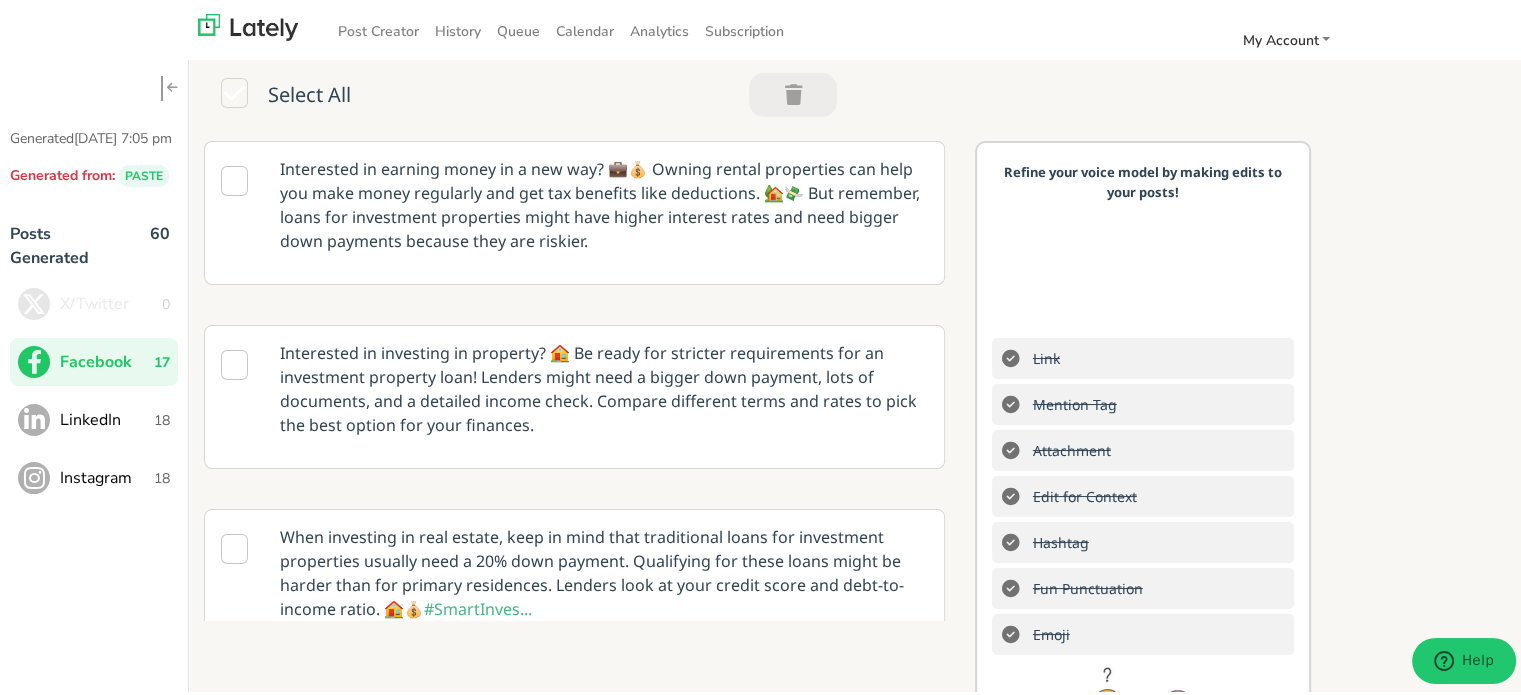 click on "LinkedIn" at bounding box center (107, 417) 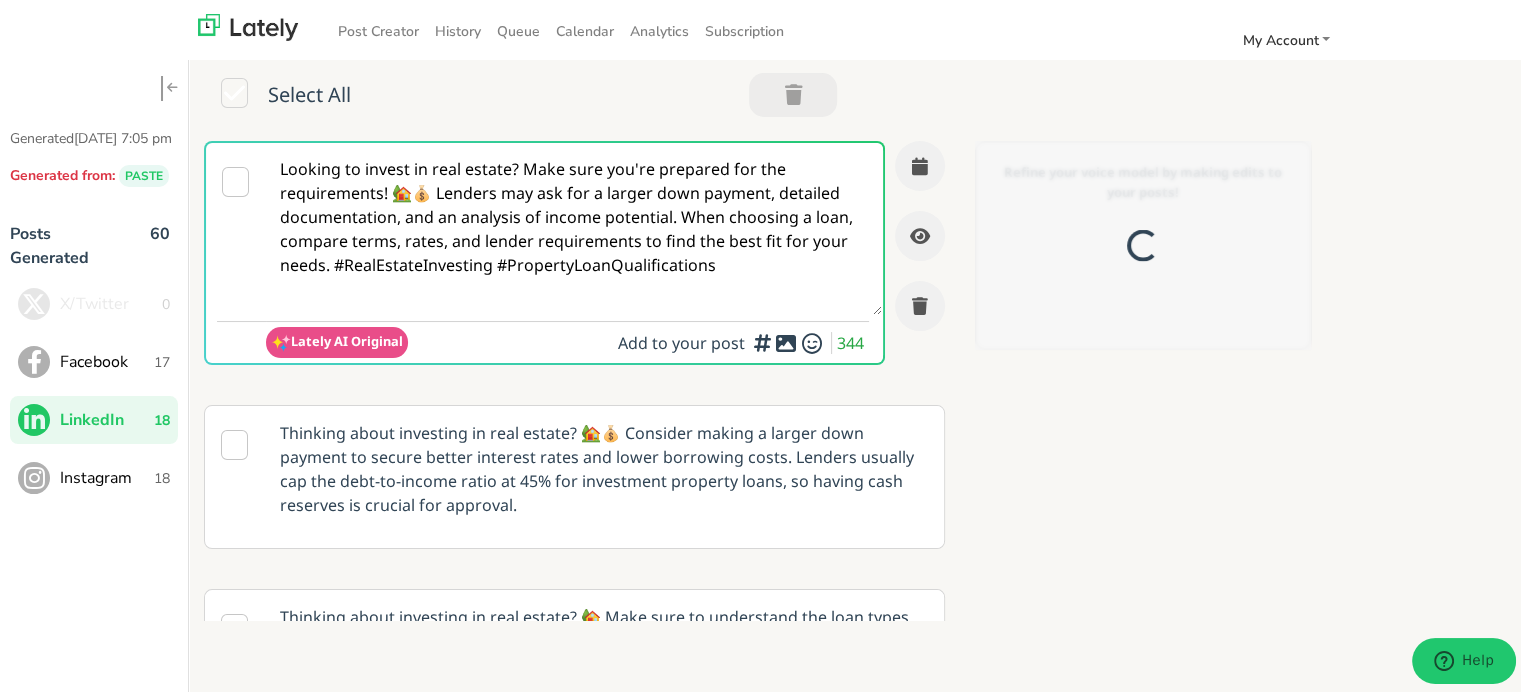 scroll, scrollTop: 0, scrollLeft: 0, axis: both 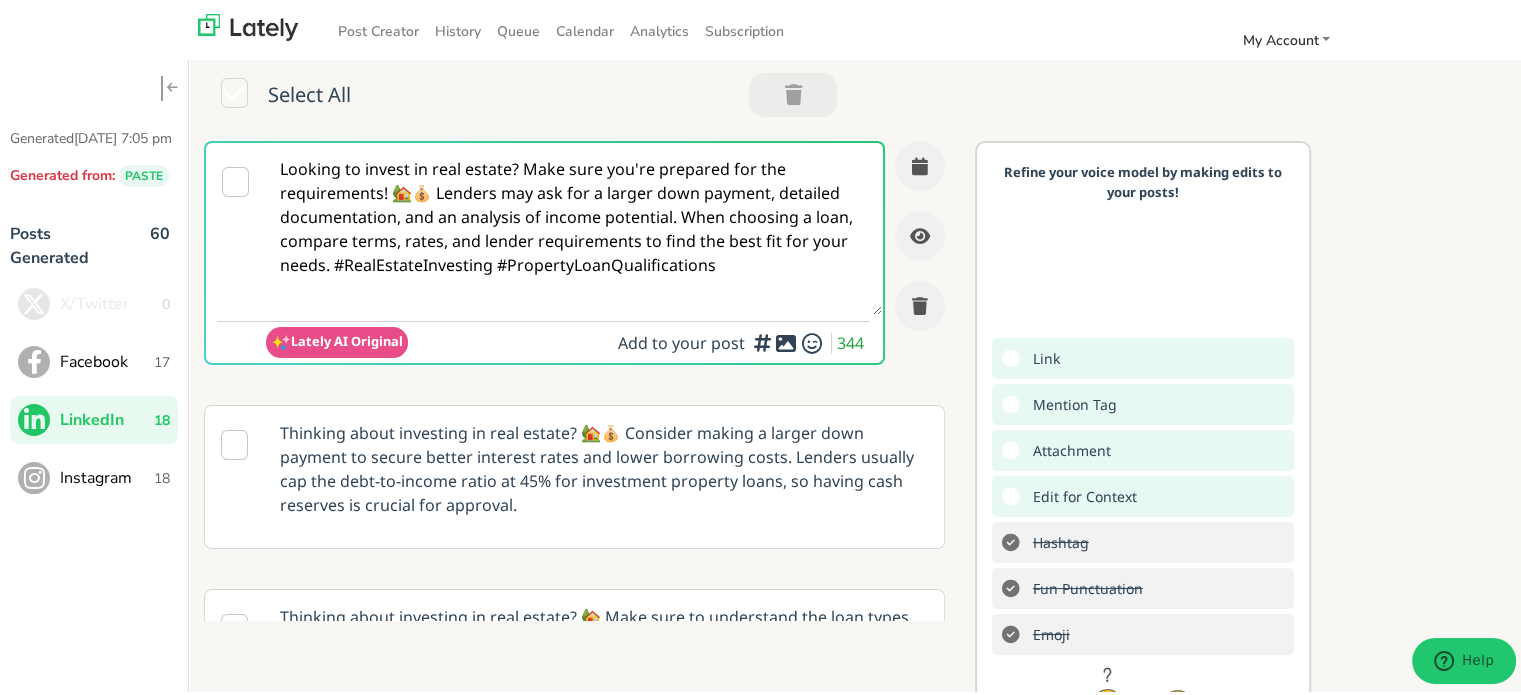 click on "Looking to invest in real estate? Make sure you're prepared for the requirements! 🏡💰 Lenders may ask for a larger down payment, detailed documentation, and an analysis of income potential. When choosing a loan, compare terms, rates, and lender requirements to find the best fit for your needs. #RealEstateInvesting #PropertyLoanQualifications" at bounding box center (574, 226) 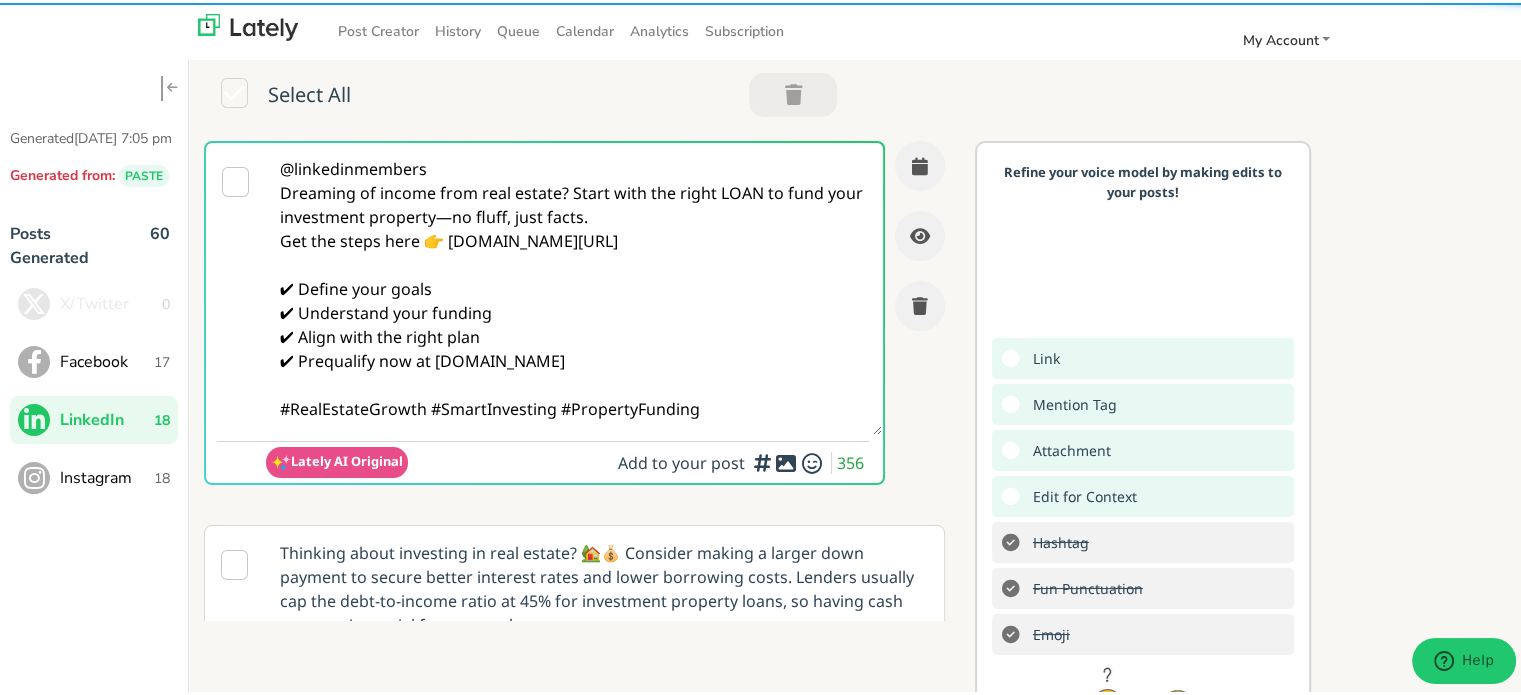 click on "@linkedinmembers
Dreaming of income from real estate? Start with the right LOAN to fund your investment property—no fluff, just facts.
Get the steps here 👉 clearratemortgage.com/timeline
✔ Define your goals
✔ Understand your funding
✔ Align with the right plan
✔ Prequalify now at clearratemortgage.com
#RealEstateGrowth #SmartInvesting #PropertyFunding" at bounding box center (574, 286) 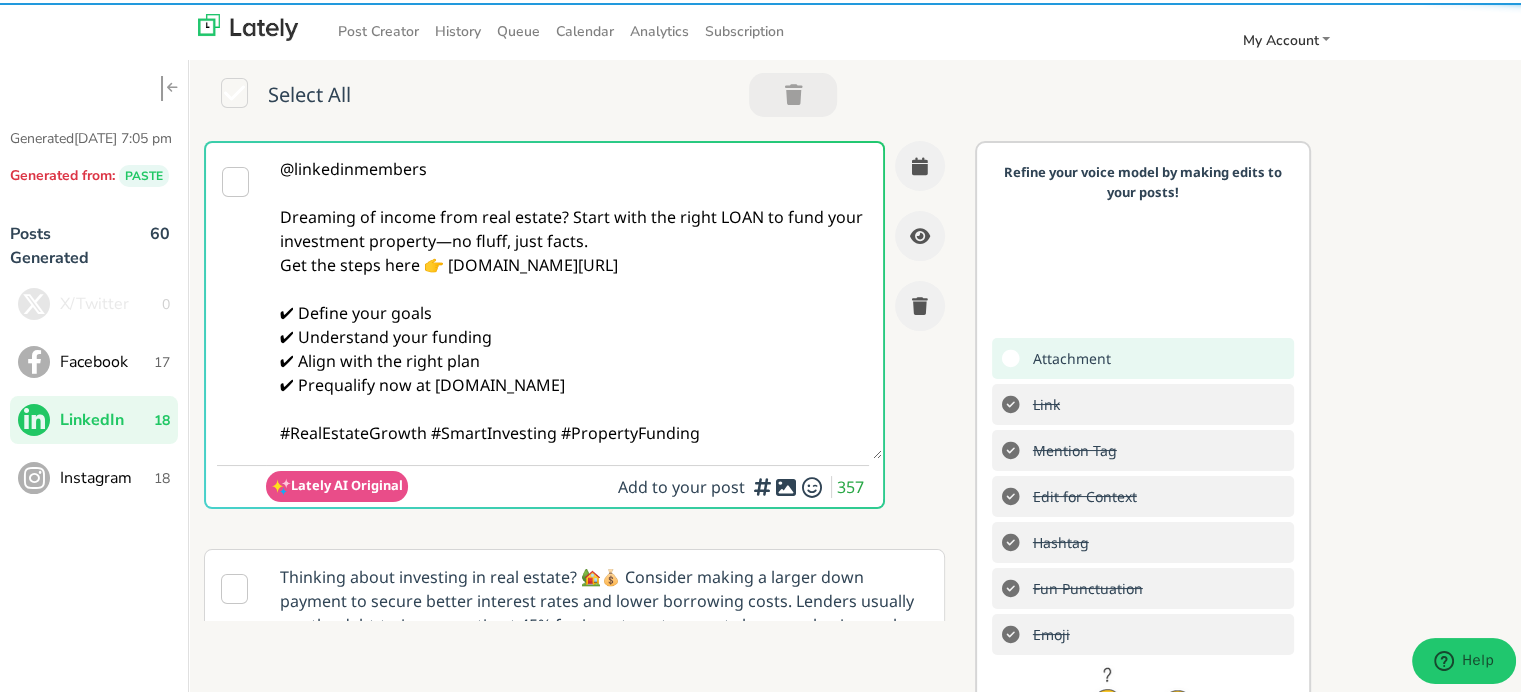 click on "@linkedinmembers
Dreaming of income from real estate? Start with the right LOAN to fund your investment property—no fluff, just facts.
Get the steps here 👉 clearratemortgage.com/timeline
✔ Define your goals
✔ Understand your funding
✔ Align with the right plan
✔ Prequalify now at clearratemortgage.com
#RealEstateGrowth #SmartInvesting #PropertyFunding" at bounding box center (574, 298) 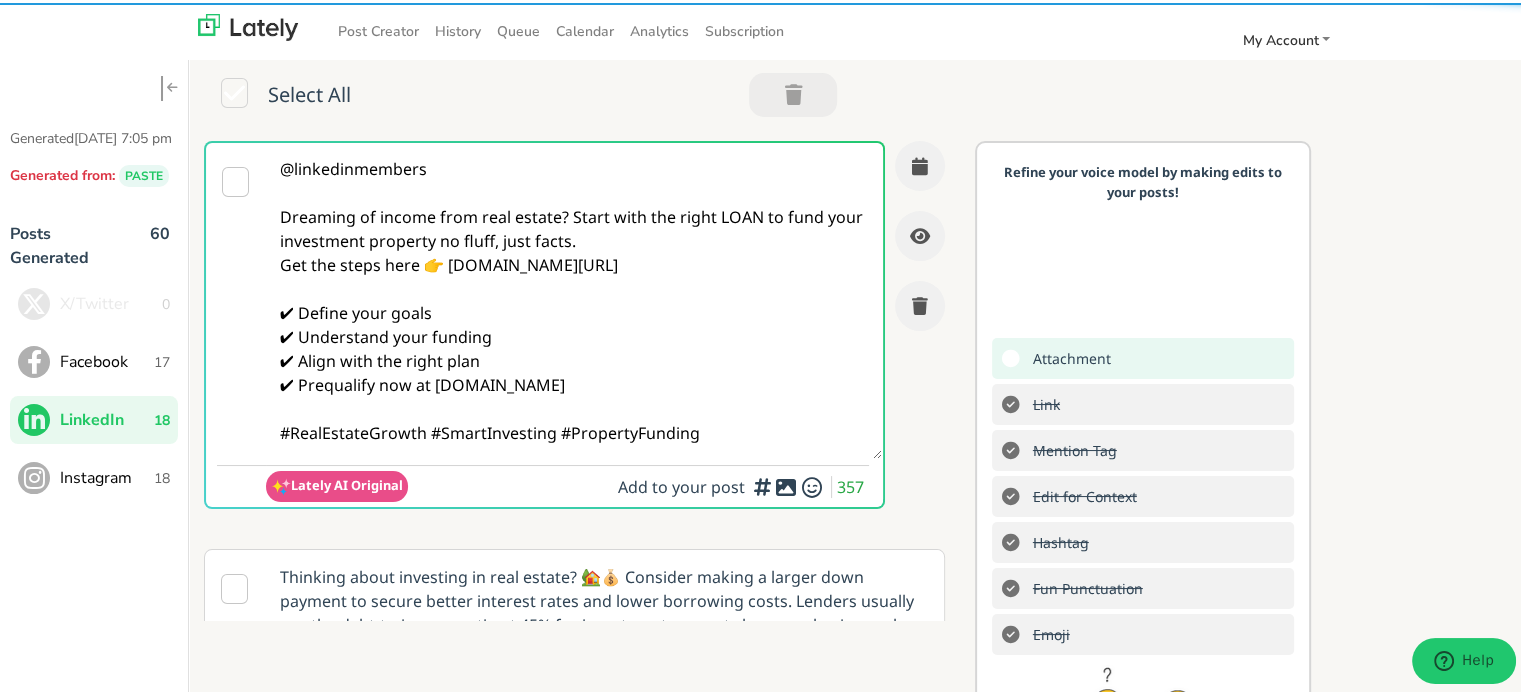 click on "@linkedinmembers
Dreaming of income from real estate? Start with the right LOAN to fund your investment property no fluff, just facts.
Get the steps here 👉 clearratemortgage.com/timeline
✔ Define your goals
✔ Understand your funding
✔ Align with the right plan
✔ Prequalify now at clearratemortgage.com
#RealEstateGrowth #SmartInvesting #PropertyFunding" at bounding box center (574, 298) 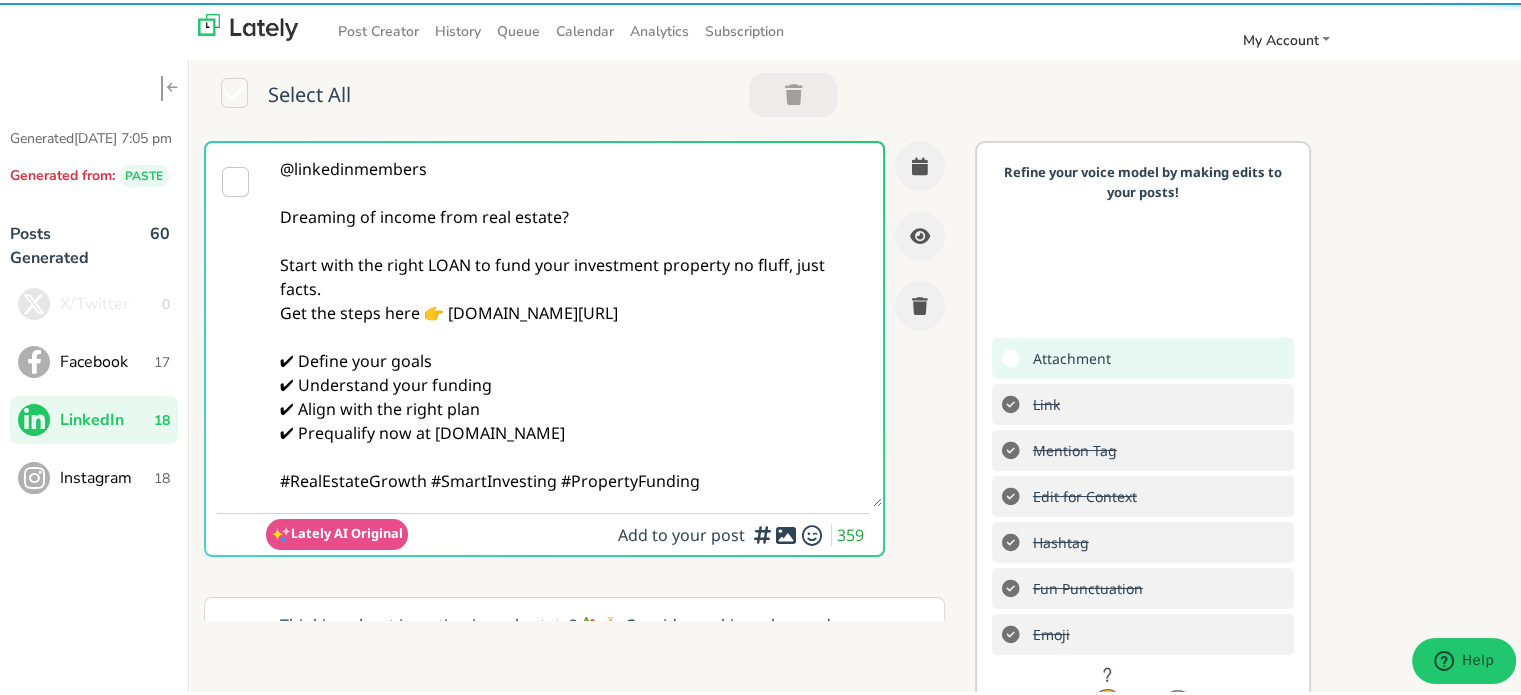 click on "@linkedinmembers
Dreaming of income from real estate?
Start with the right LOAN to fund your investment property no fluff, just facts.
Get the steps here 👉 clearratemortgage.com/timeline
✔ Define your goals
✔ Understand your funding
✔ Align with the right plan
✔ Prequalify now at clearratemortgage.com
#RealEstateGrowth #SmartInvesting #PropertyFunding" at bounding box center [574, 322] 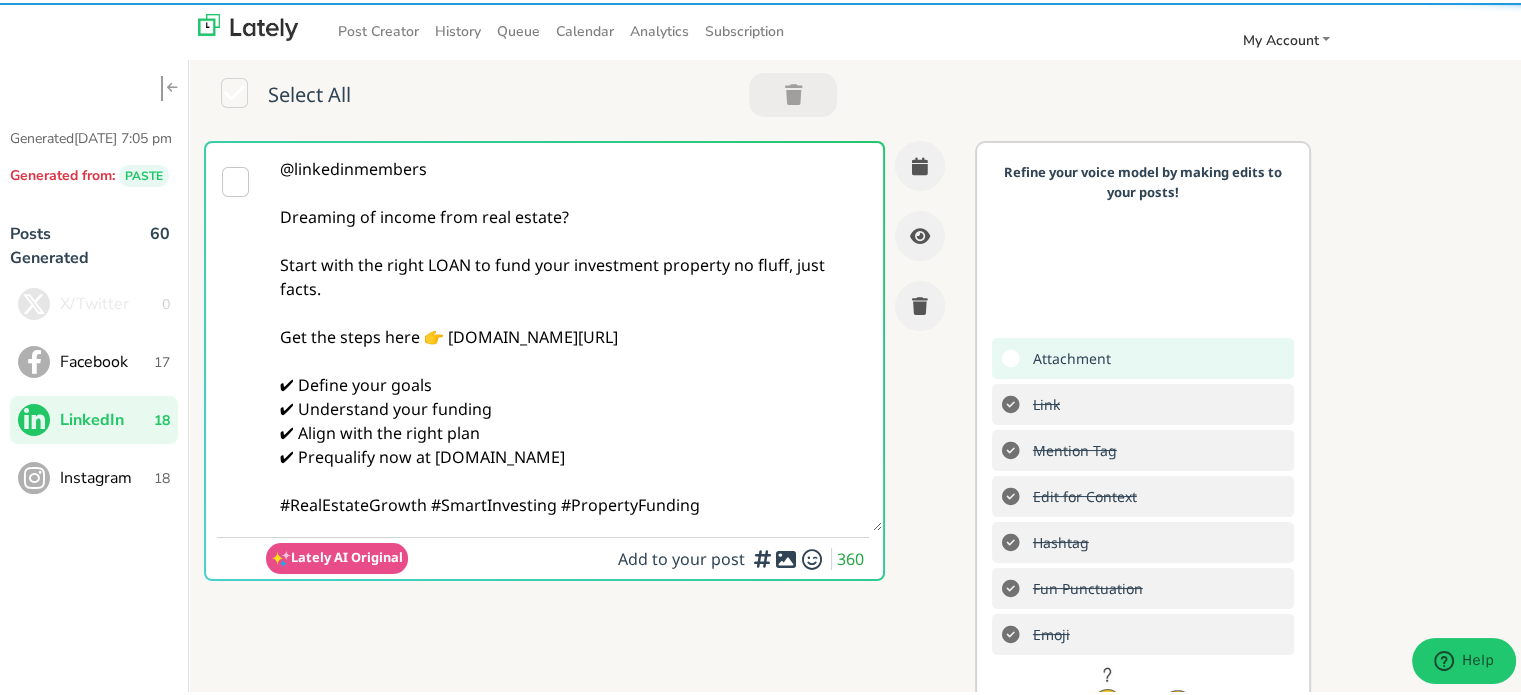 click on "@linkedinmembers
Dreaming of income from real estate?
Start with the right LOAN to fund your investment property no fluff, just facts.
Get the steps here 👉 clearratemortgage.com/timeline
✔ Define your goals
✔ Understand your funding
✔ Align with the right plan
✔ Prequalify now at clearratemortgage.com
#RealEstateGrowth #SmartInvesting #PropertyFunding" at bounding box center [574, 334] 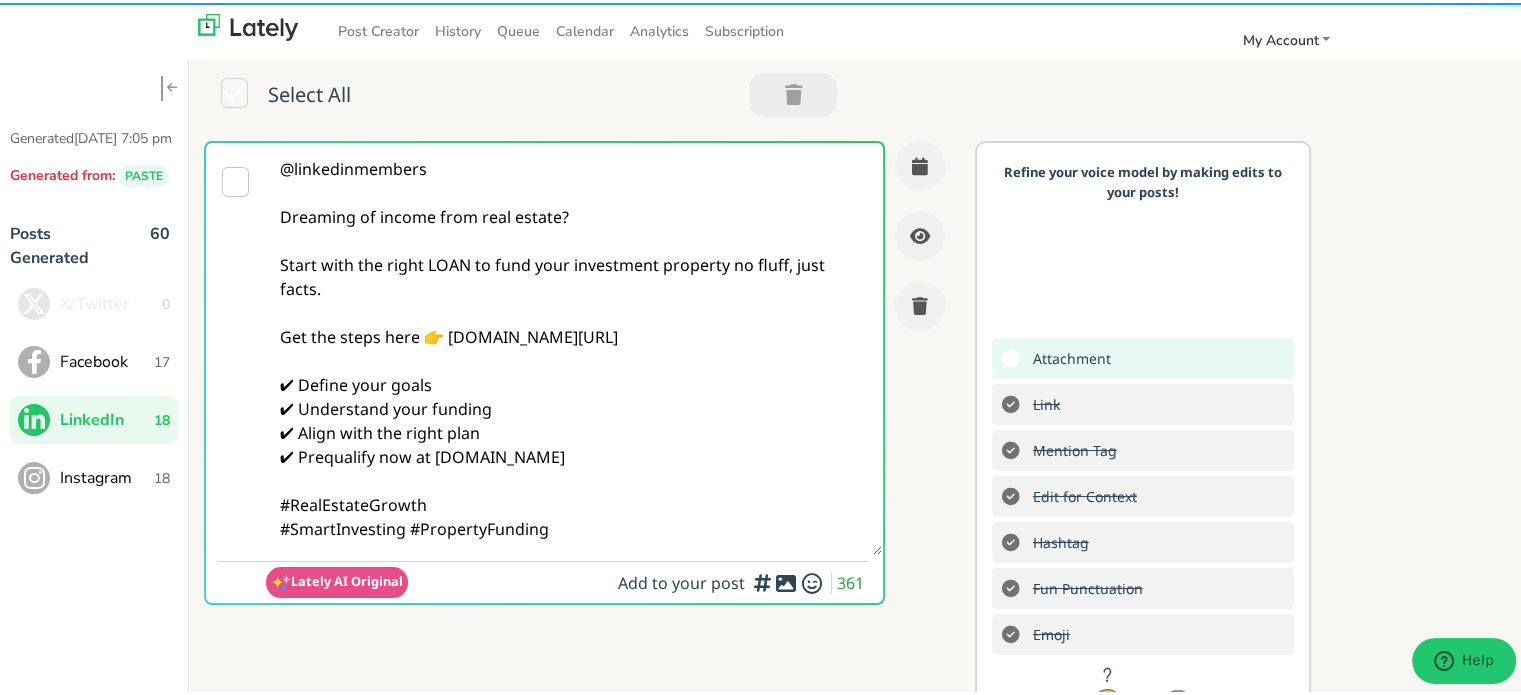 click on "@linkedinmembers
Dreaming of income from real estate?
Start with the right LOAN to fund your investment property no fluff, just facts.
Get the steps here 👉 clearratemortgage.com/timeline
✔ Define your goals
✔ Understand your funding
✔ Align with the right plan
✔ Prequalify now at clearratemortgage.com
#RealEstateGrowth
#SmartInvesting #PropertyFunding" at bounding box center [574, 346] 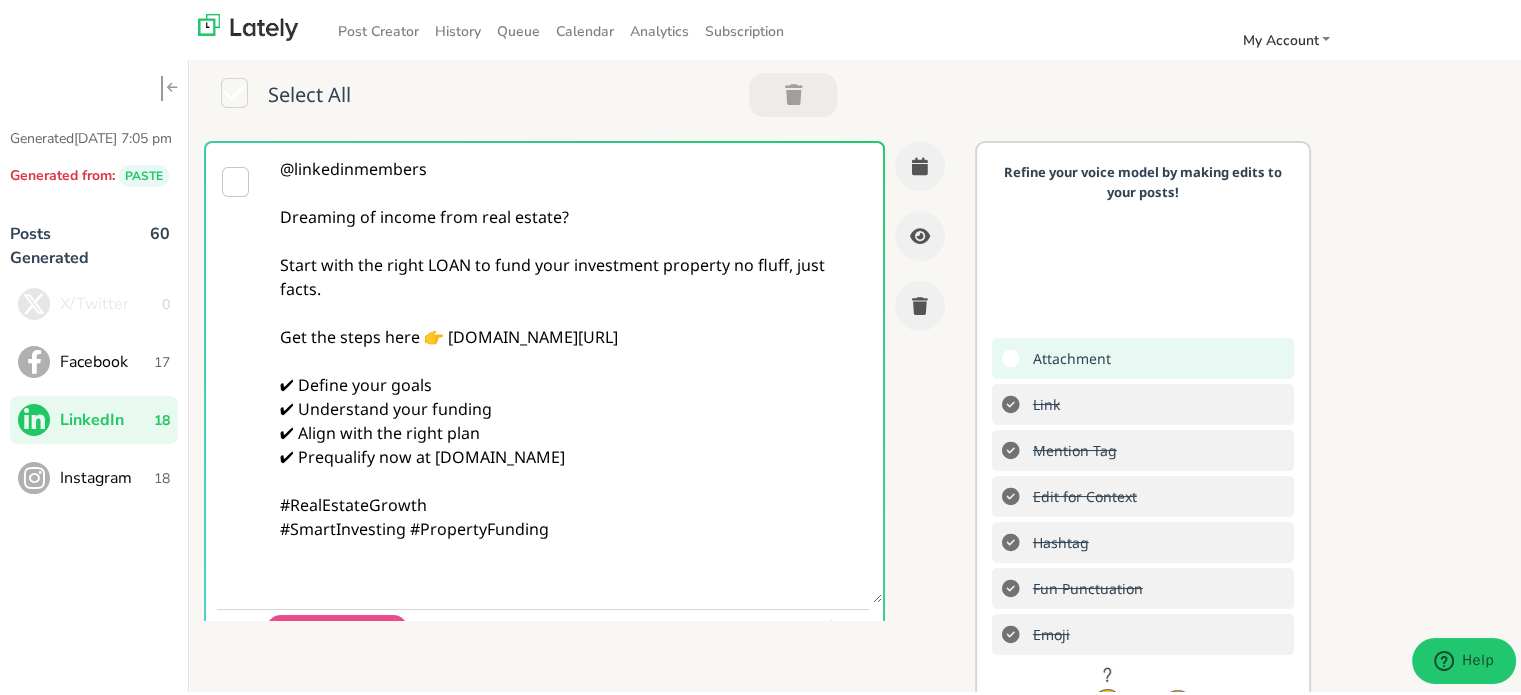 paste on "Follow Us On Our Social Media Platforms!
Facebook: [URL][DOMAIN_NAME]
LinkedIn: [URL][DOMAIN_NAME]
Instagram: [URL][DOMAIN_NAME][DOMAIN_NAME]" 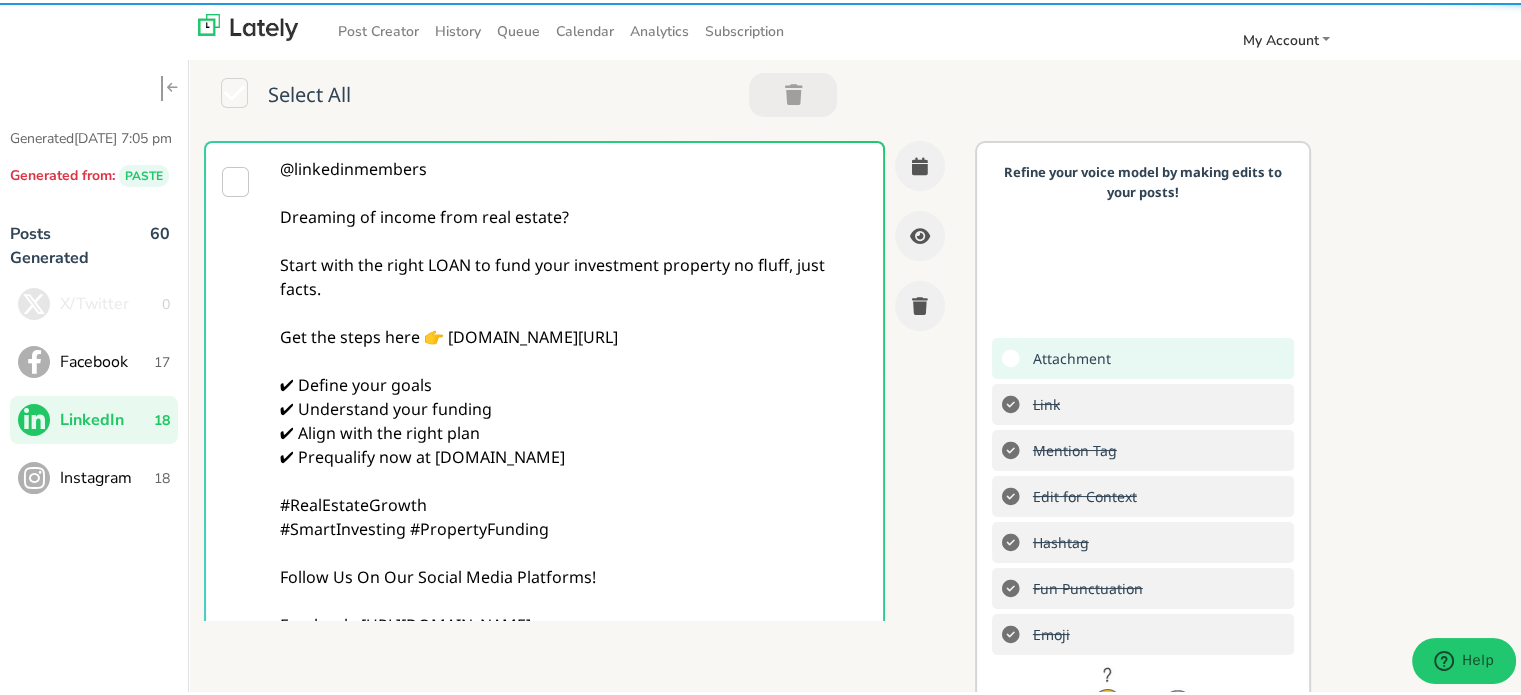 type on "@linkedinmembers
Dreaming of income from real estate?
Start with the right LOAN to fund your investment property no fluff, just facts.
Get the steps here 👉 clearratemortgage.com/timeline
✔ Define your goals
✔ Understand your funding
✔ Align with the right plan
✔ Prequalify now at clearratemortgage.com
#RealEstateGrowth
#SmartInvesting #PropertyFunding
Follow Us On Our Social Media Platforms!
Facebook: https://www.facebook.com/clearratemortgage
LinkedIn: https://www.linkedin.com/company/clear-rate-mortgage/posts/?feedView=all
Instagram: https://www.instagram.com/clear.rate.mortgage/" 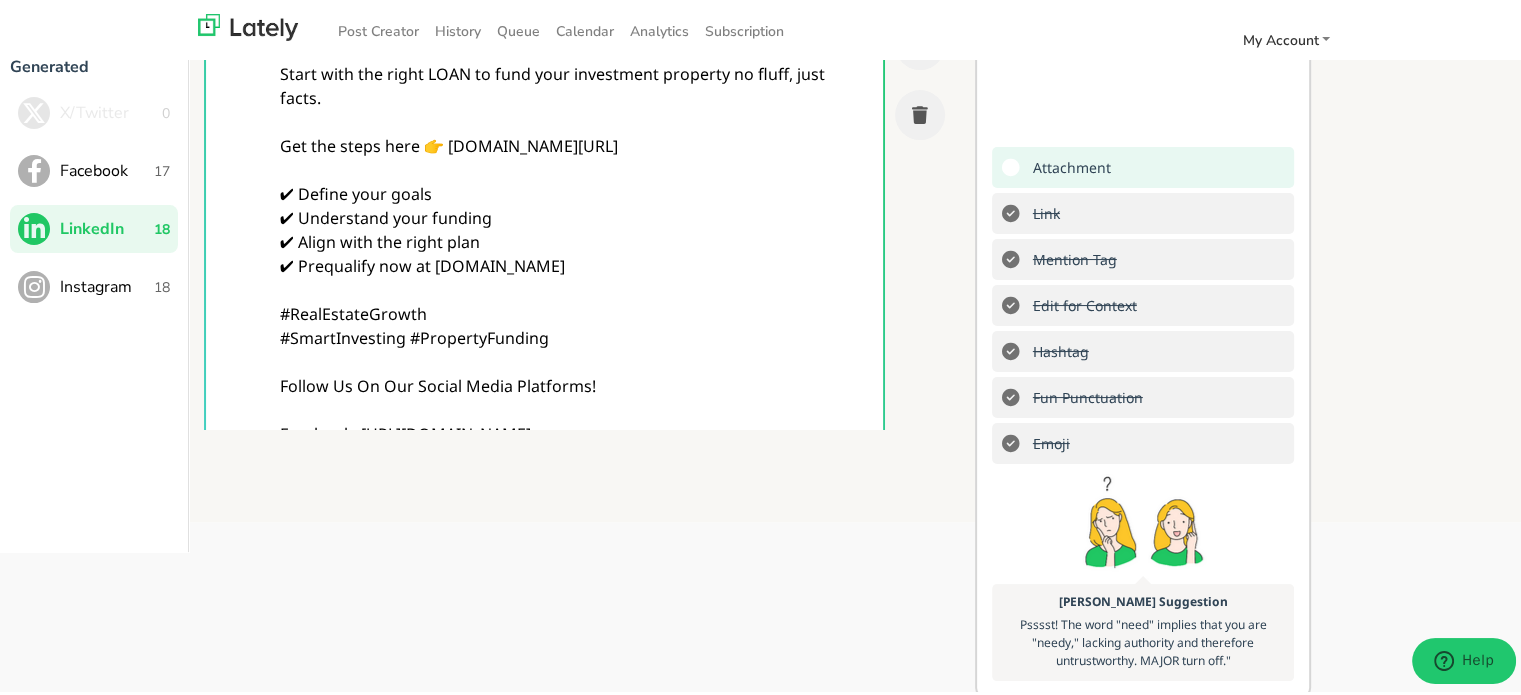 scroll, scrollTop: 0, scrollLeft: 0, axis: both 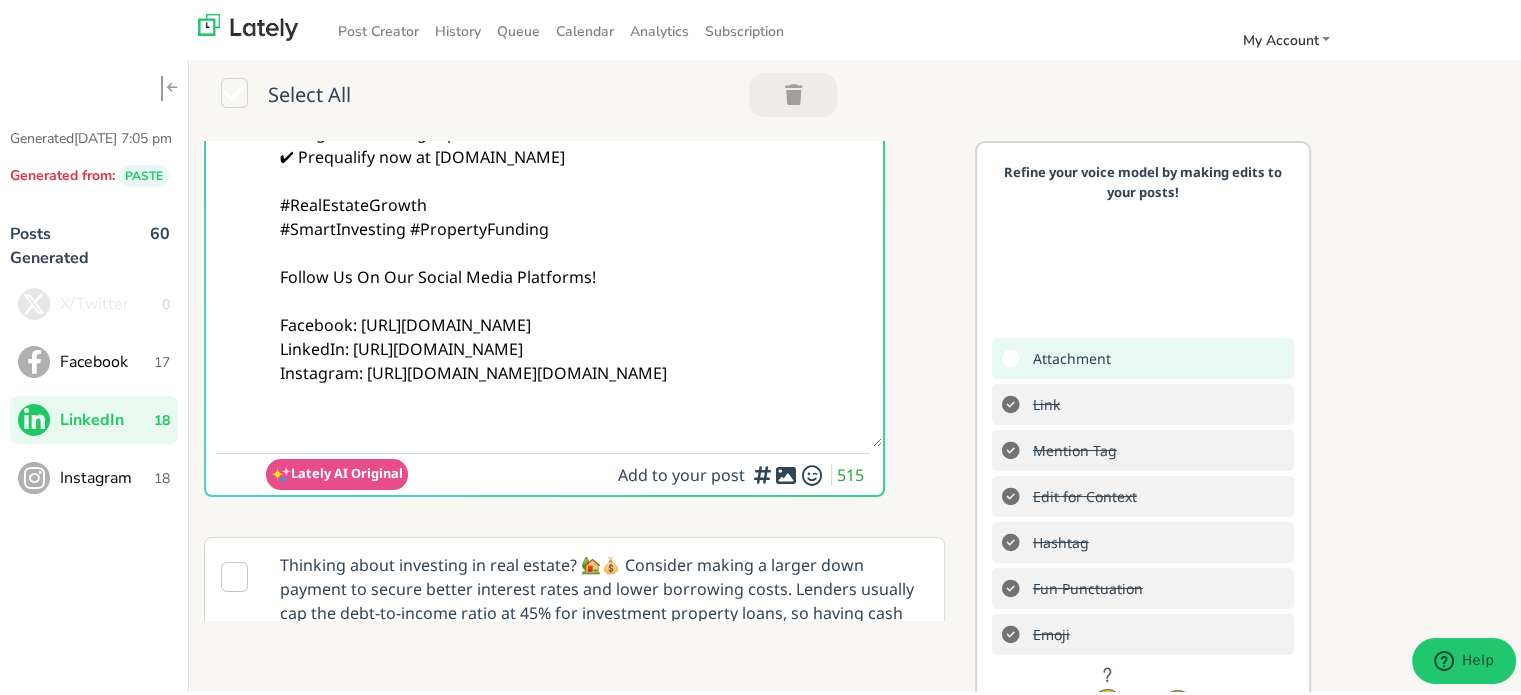 click at bounding box center (786, 472) 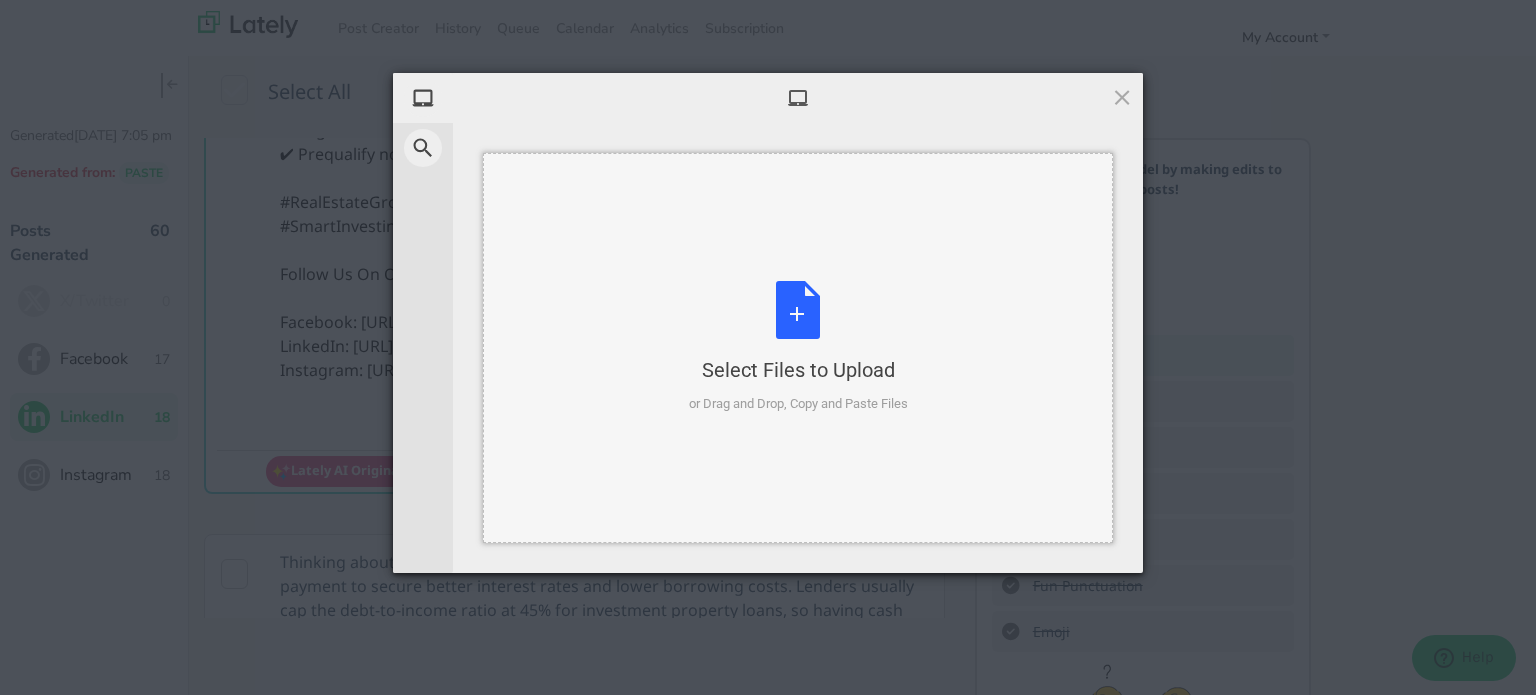click on "Select Files to Upload
or Drag and Drop, Copy and Paste Files" at bounding box center [798, 348] 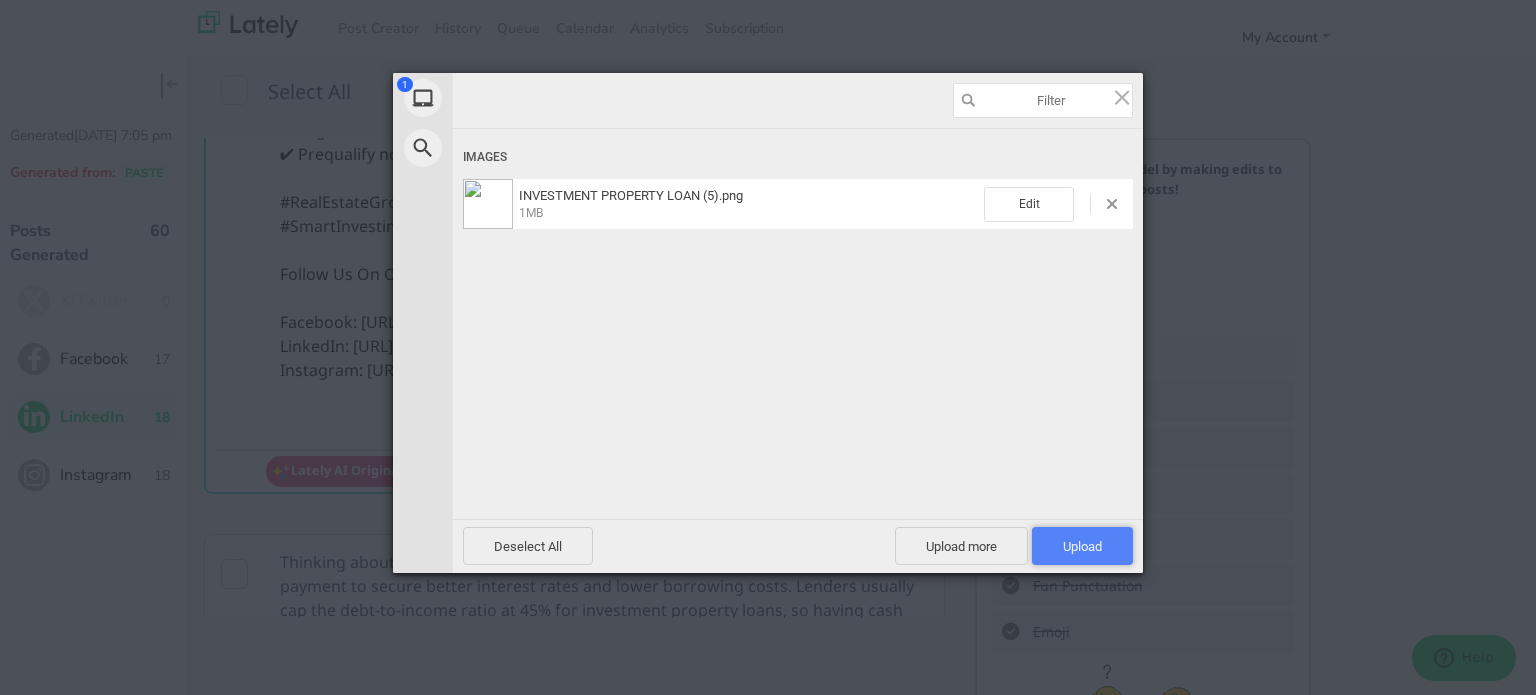 click on "Upload
1" at bounding box center [1082, 546] 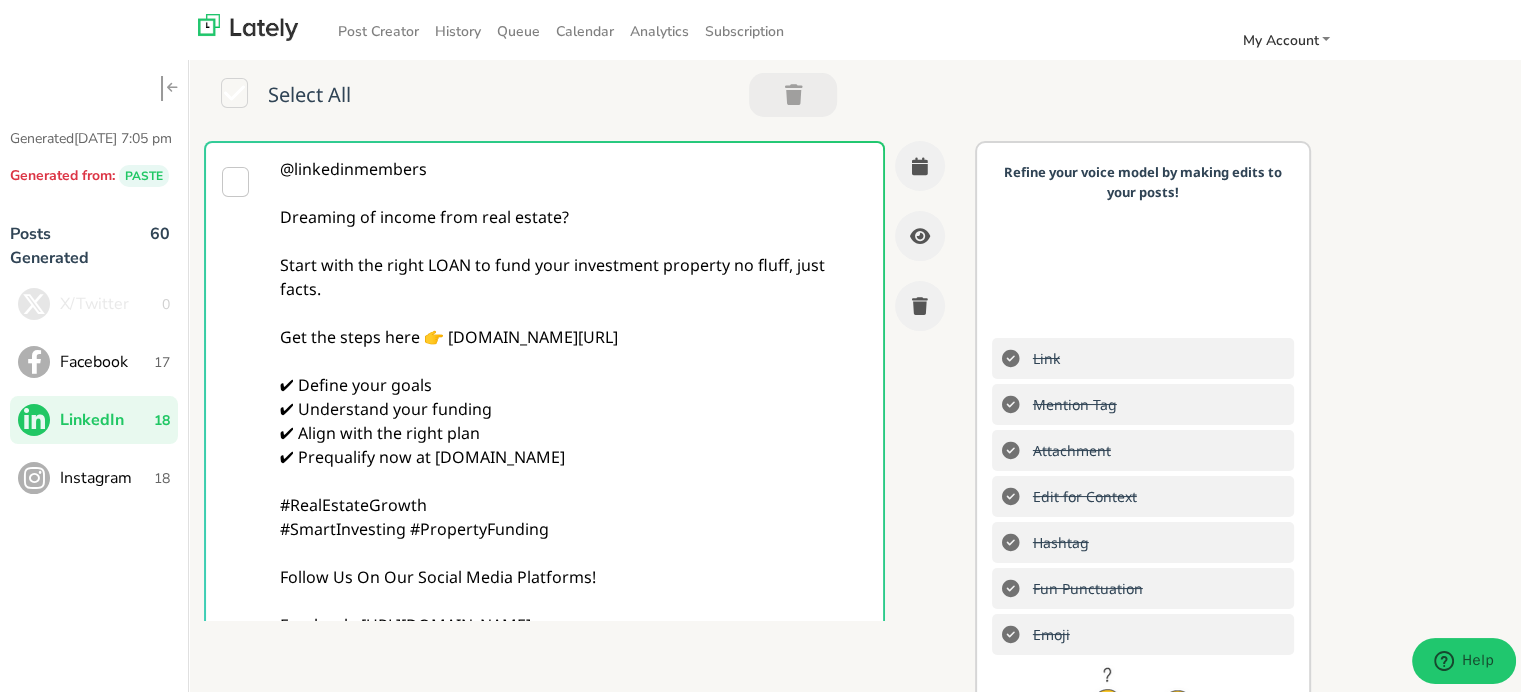 scroll, scrollTop: 0, scrollLeft: 0, axis: both 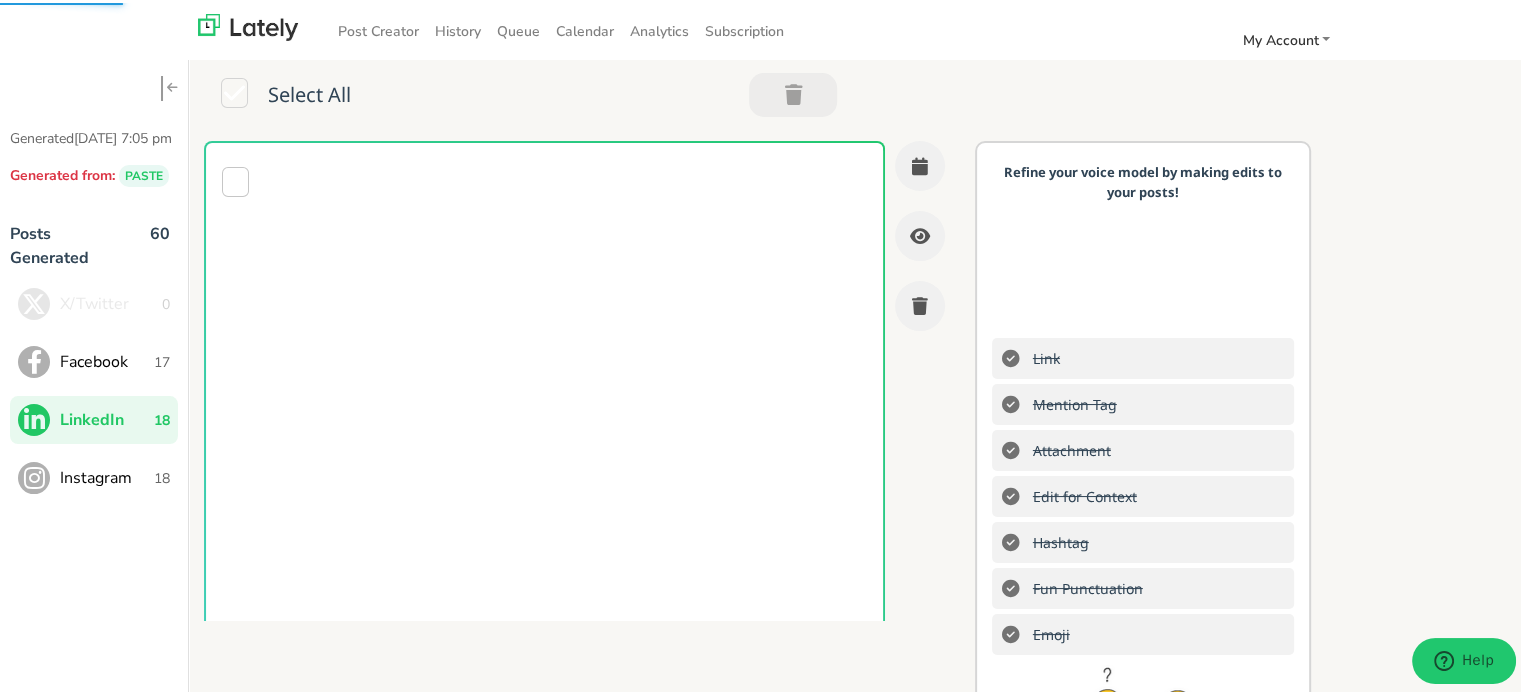 type on "@linkedinmembers
Dreaming of income from real estate?
Start with the right LOAN to fund your investment property no fluff, just facts.
Get the steps here 👉 clearratemortgage.com/timeline
✔ Define your goals
✔ Understand your funding
✔ Align with the right plan
✔ Prequalify now at clearratemortgage.com
#RealEstateGrowth
#SmartInvesting #PropertyFunding
Follow Us On Our Social Media Platforms!
Facebook: https://www.facebook.com/clearratemortgage
LinkedIn: https://www.linkedin.com/company/clear-rate-mortgage/posts/?feedView=all
Instagram: https://www.instagram.com/clear.rate.mortgage/" 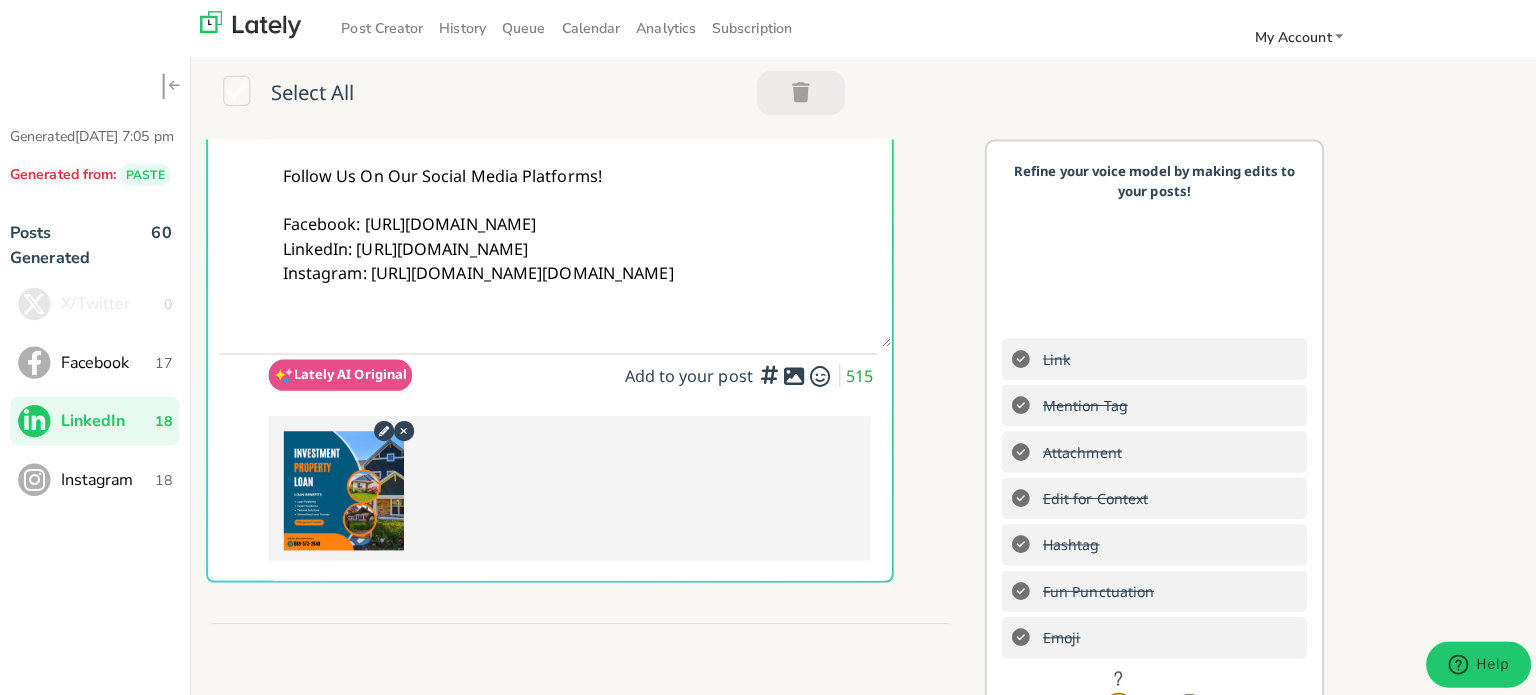 scroll, scrollTop: 0, scrollLeft: 0, axis: both 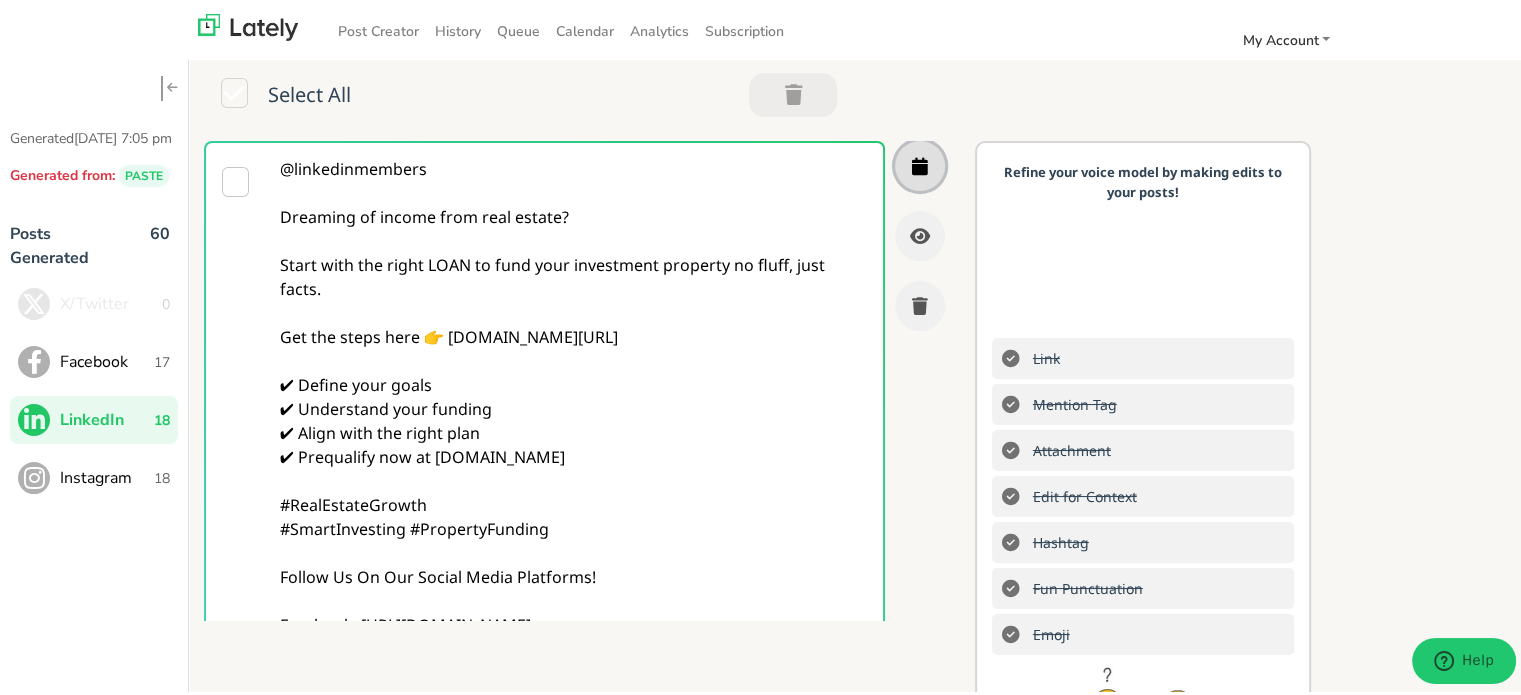 click at bounding box center [920, 163] 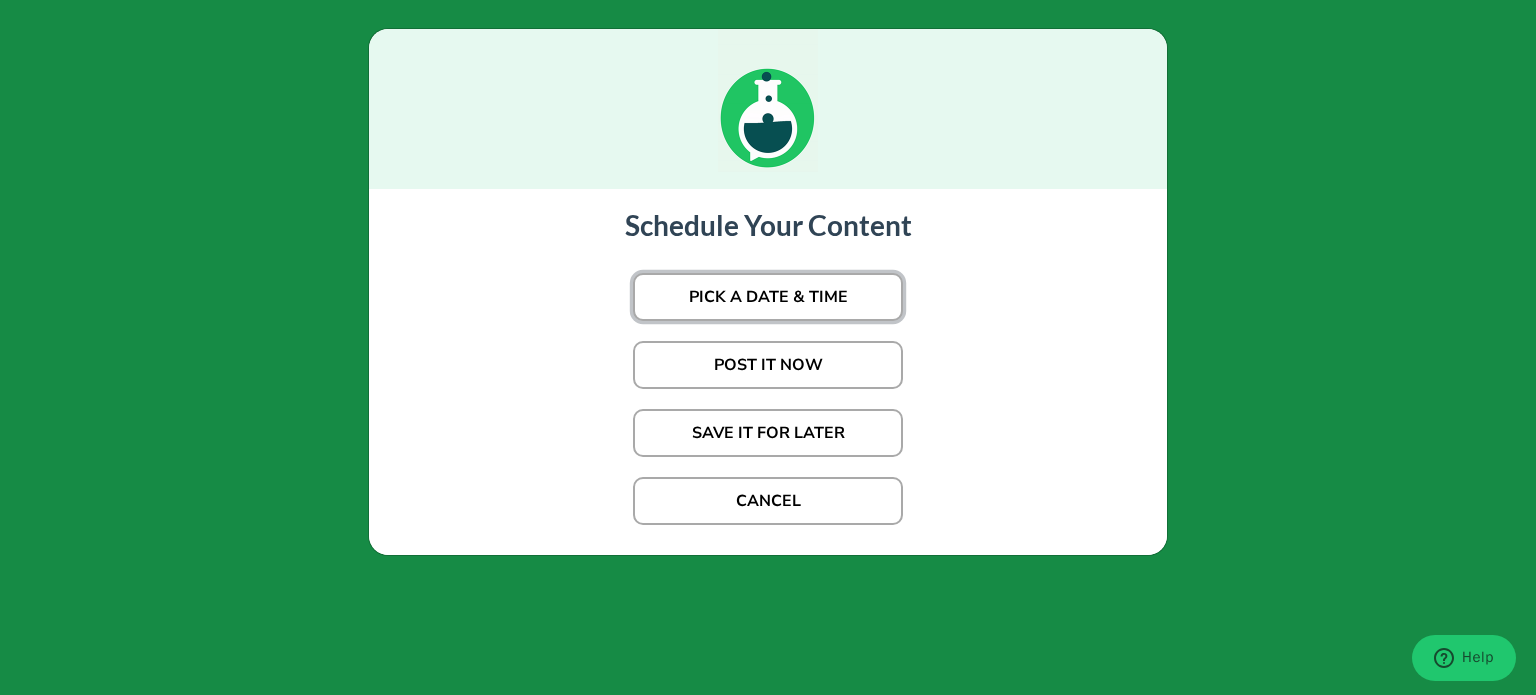 click on "PICK A DATE & TIME" at bounding box center [768, 297] 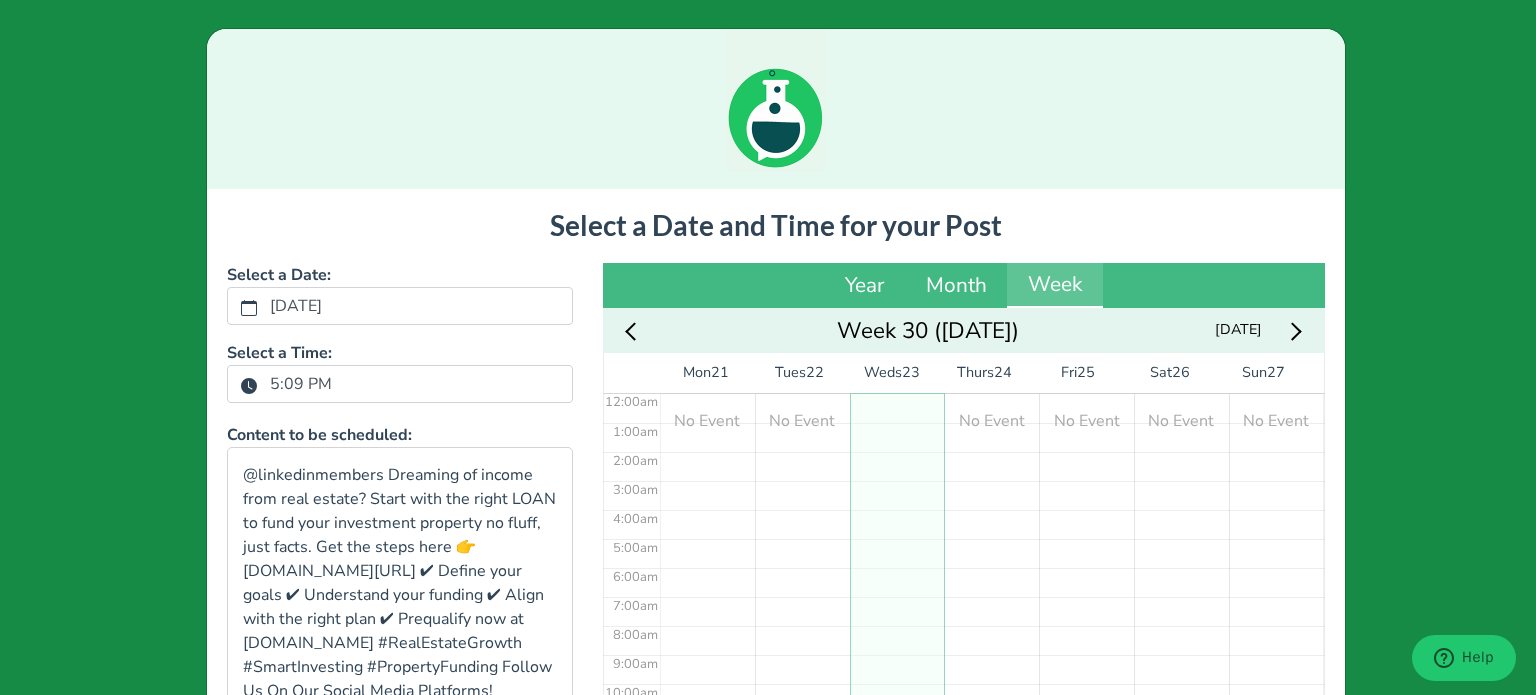 click on "5:09 PM" at bounding box center (301, 384) 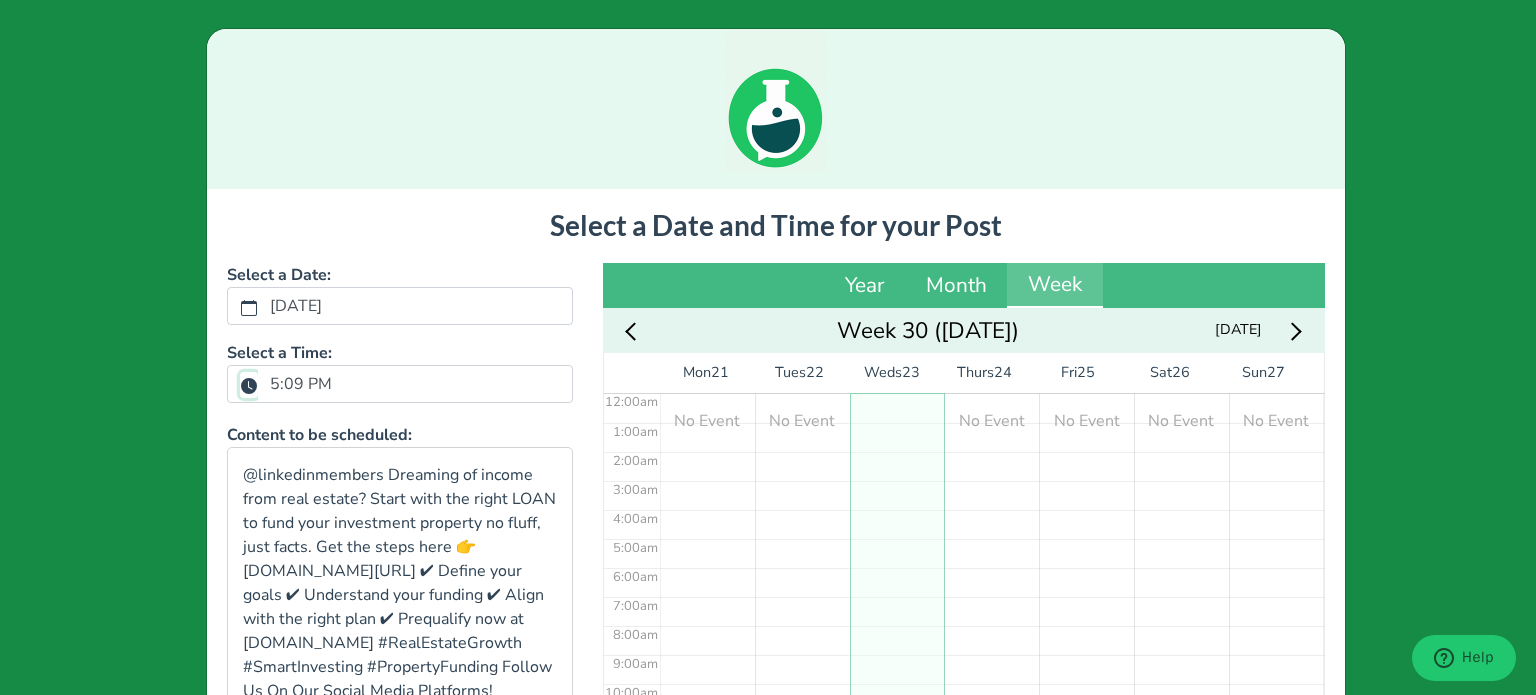 click on "5:09 PM" at bounding box center (249, 385) 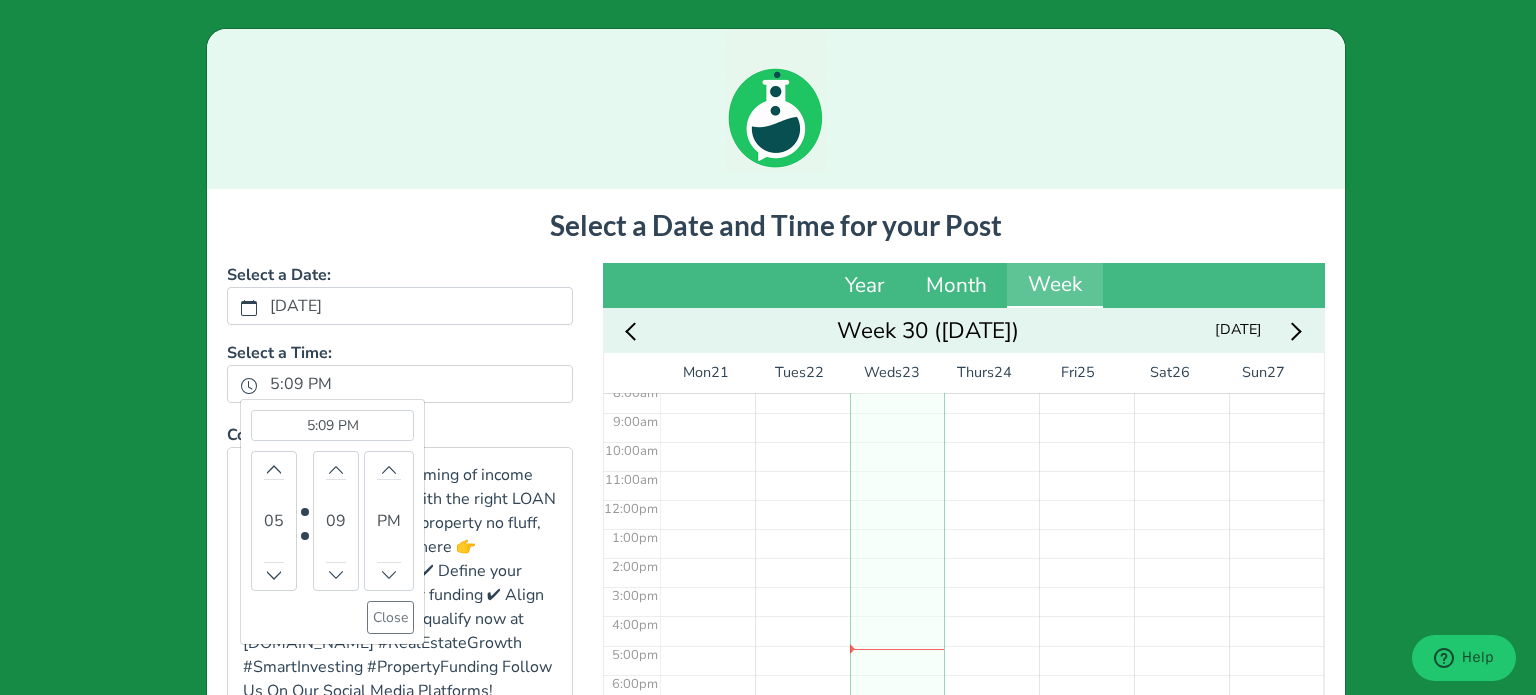 scroll, scrollTop: 278, scrollLeft: 0, axis: vertical 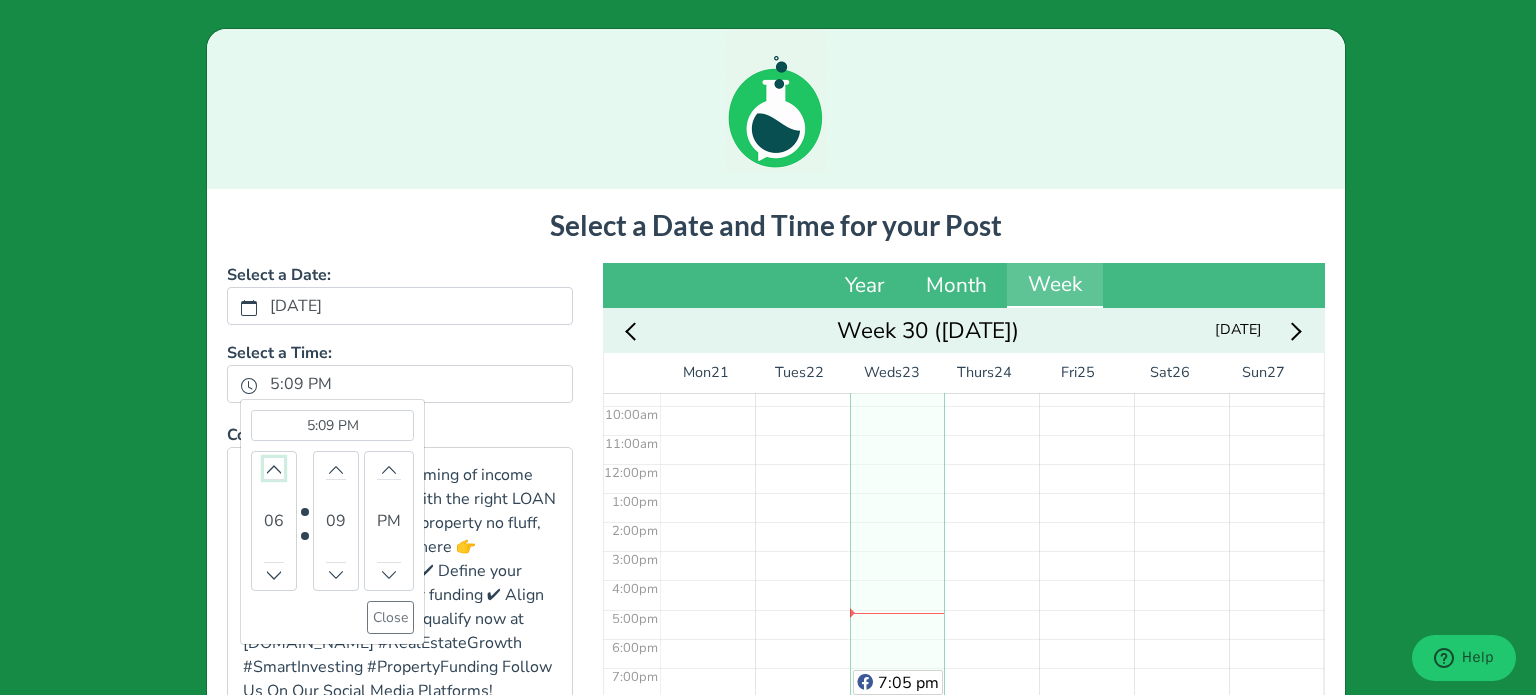 click 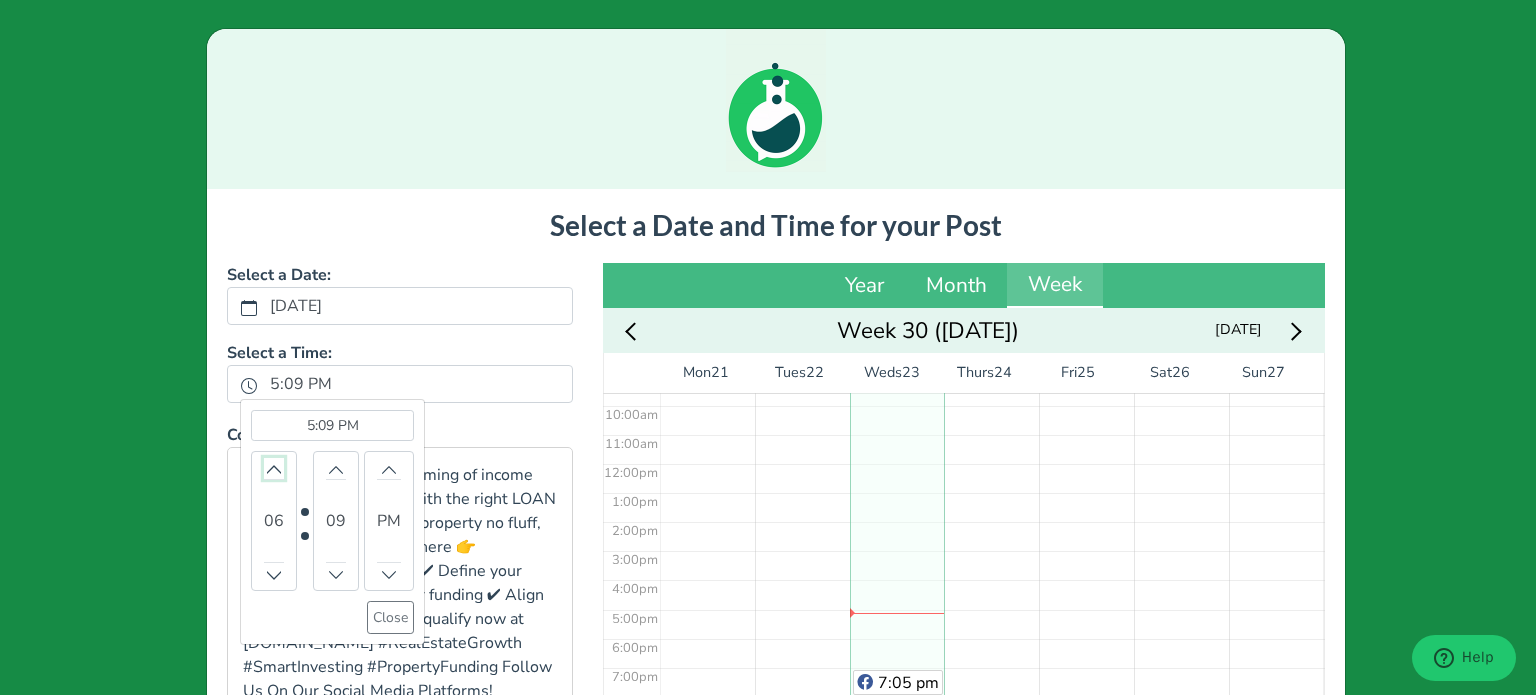 click 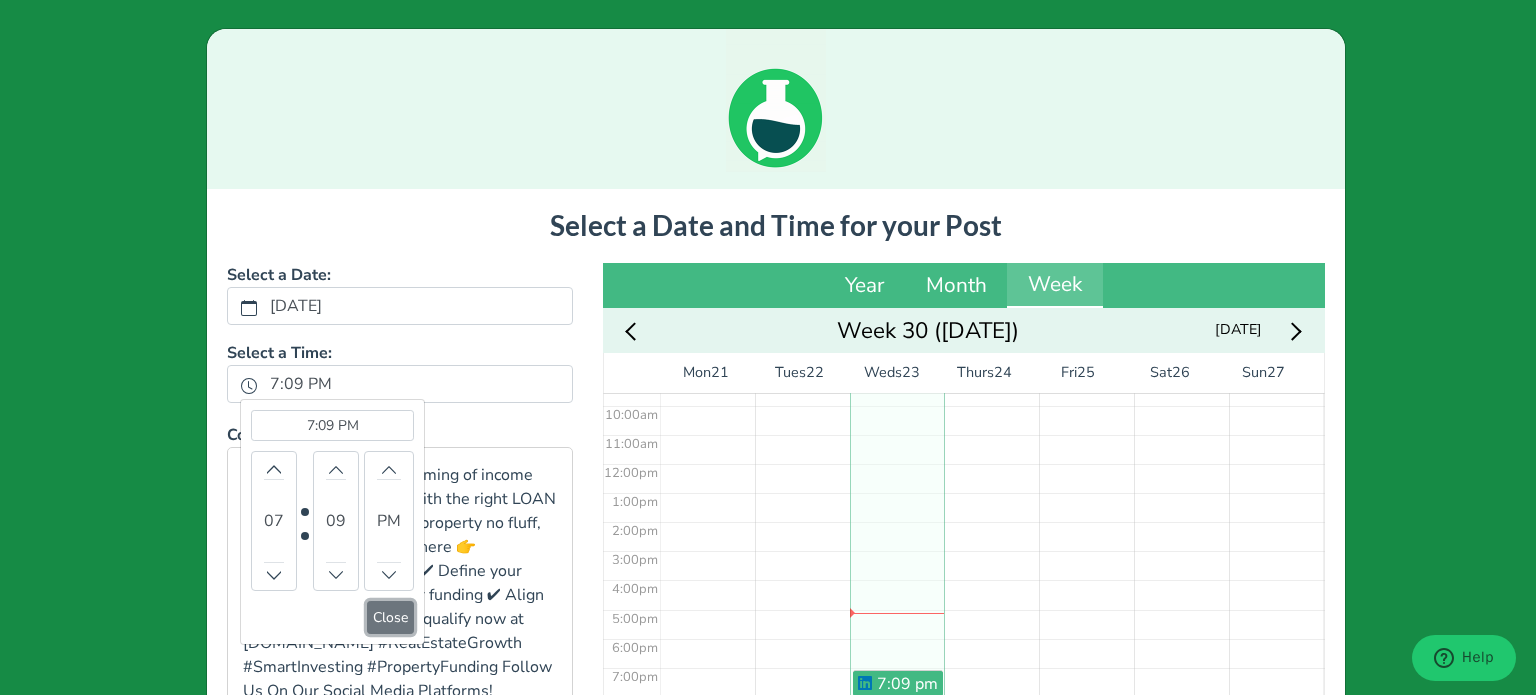 click on "Close" at bounding box center [390, 617] 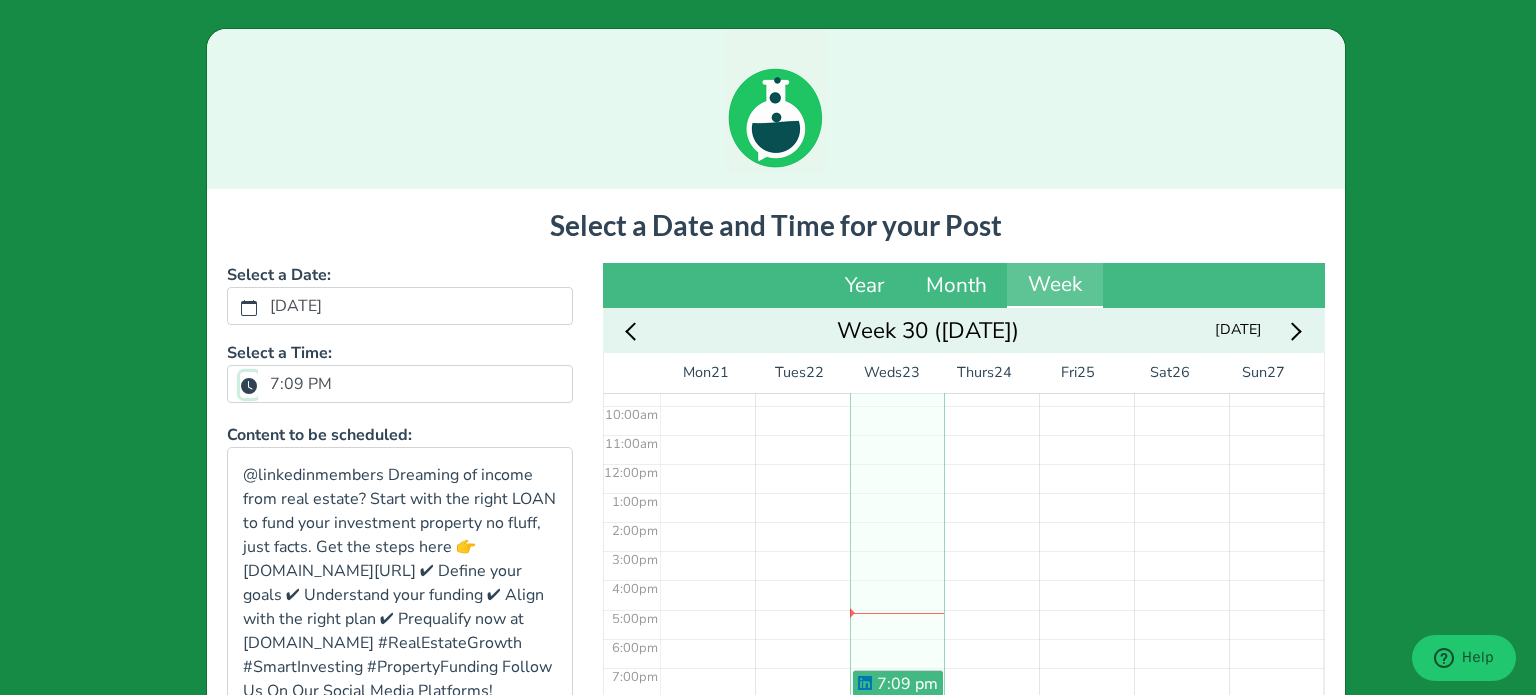 scroll, scrollTop: 277, scrollLeft: 0, axis: vertical 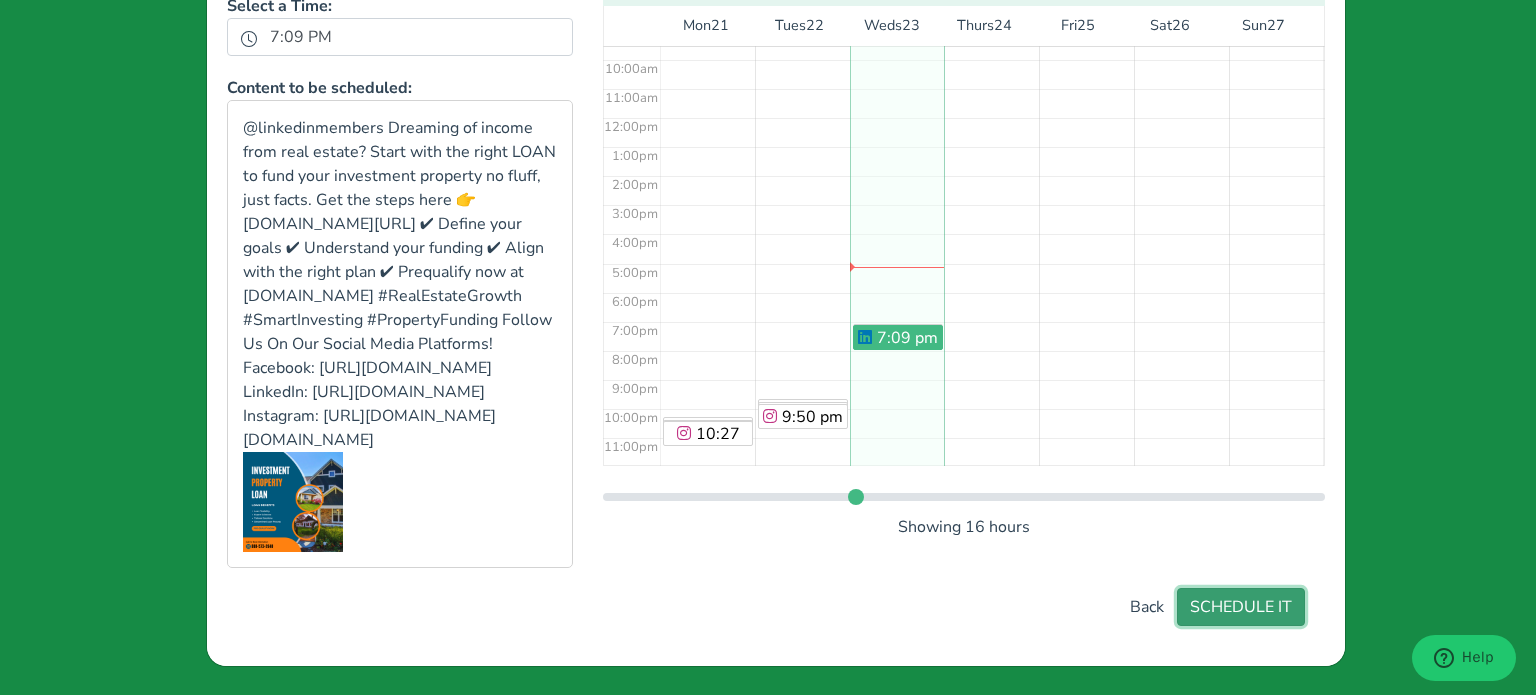 click on "SCHEDULE IT" at bounding box center (1241, 607) 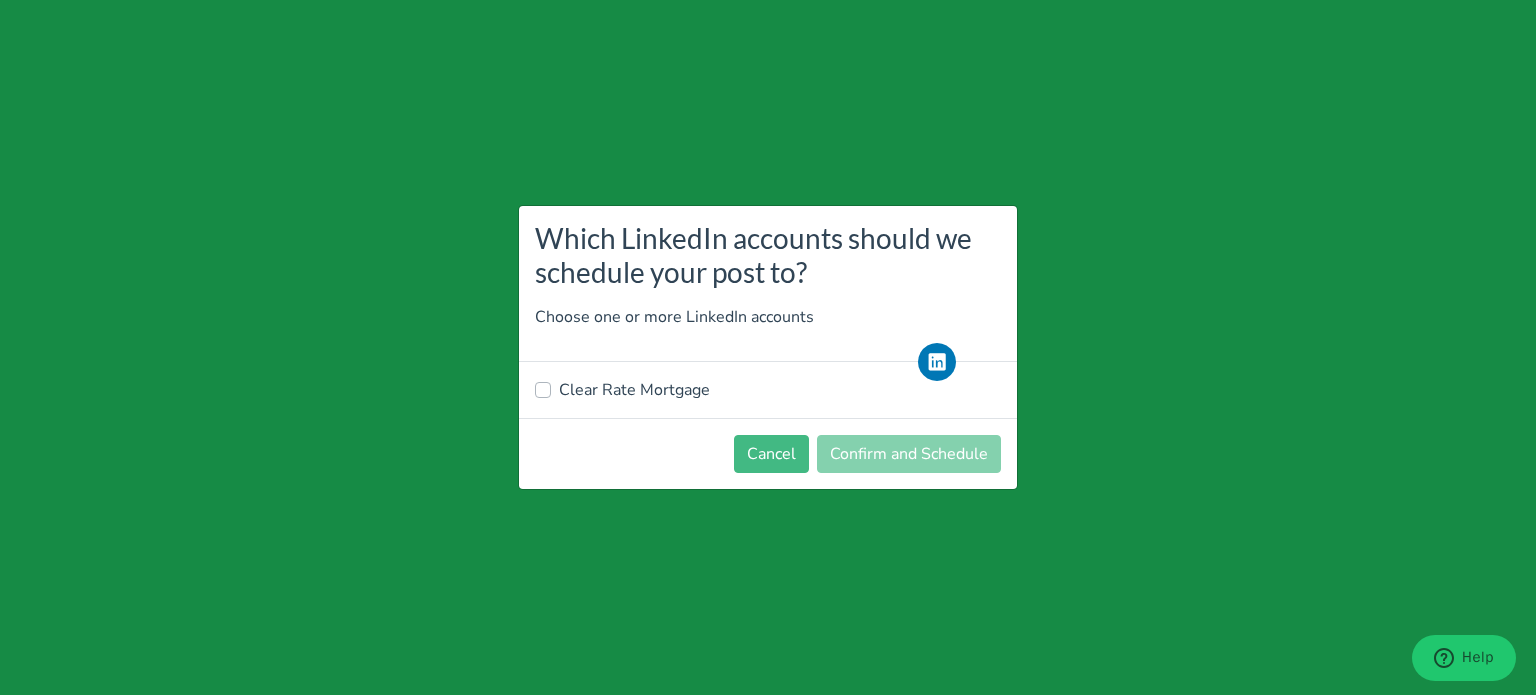 click on "Clear Rate Mortgage" at bounding box center [634, 390] 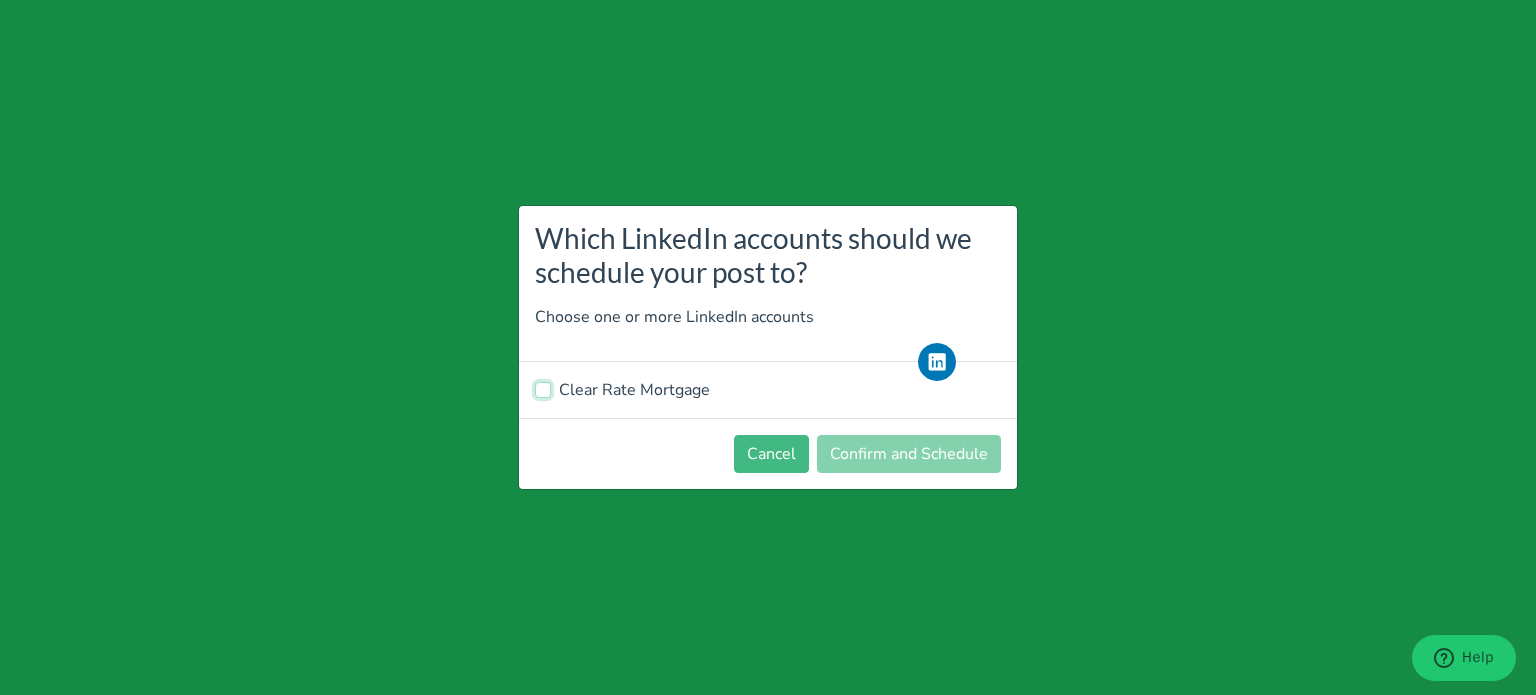 click on "Clear Rate Mortgage" at bounding box center [543, 388] 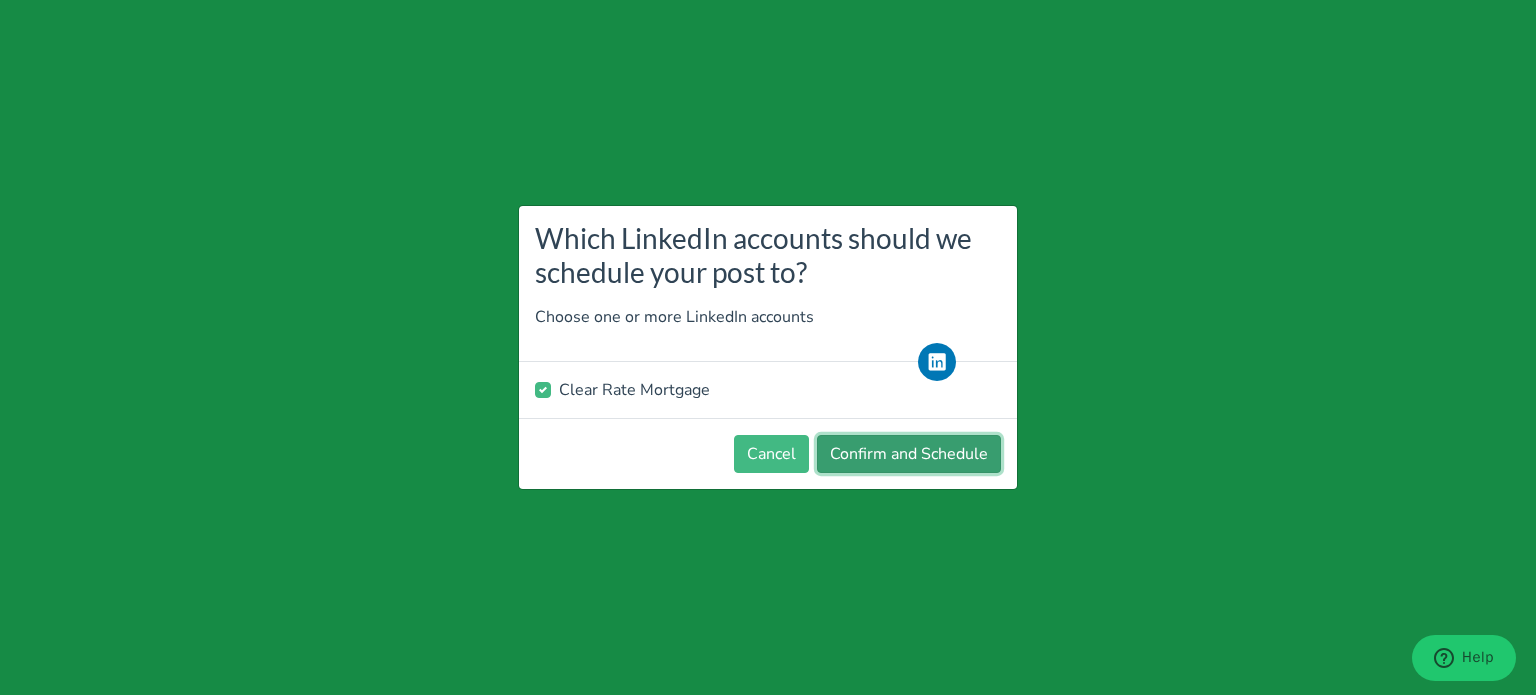 click on "Confirm and Schedule" at bounding box center [909, 454] 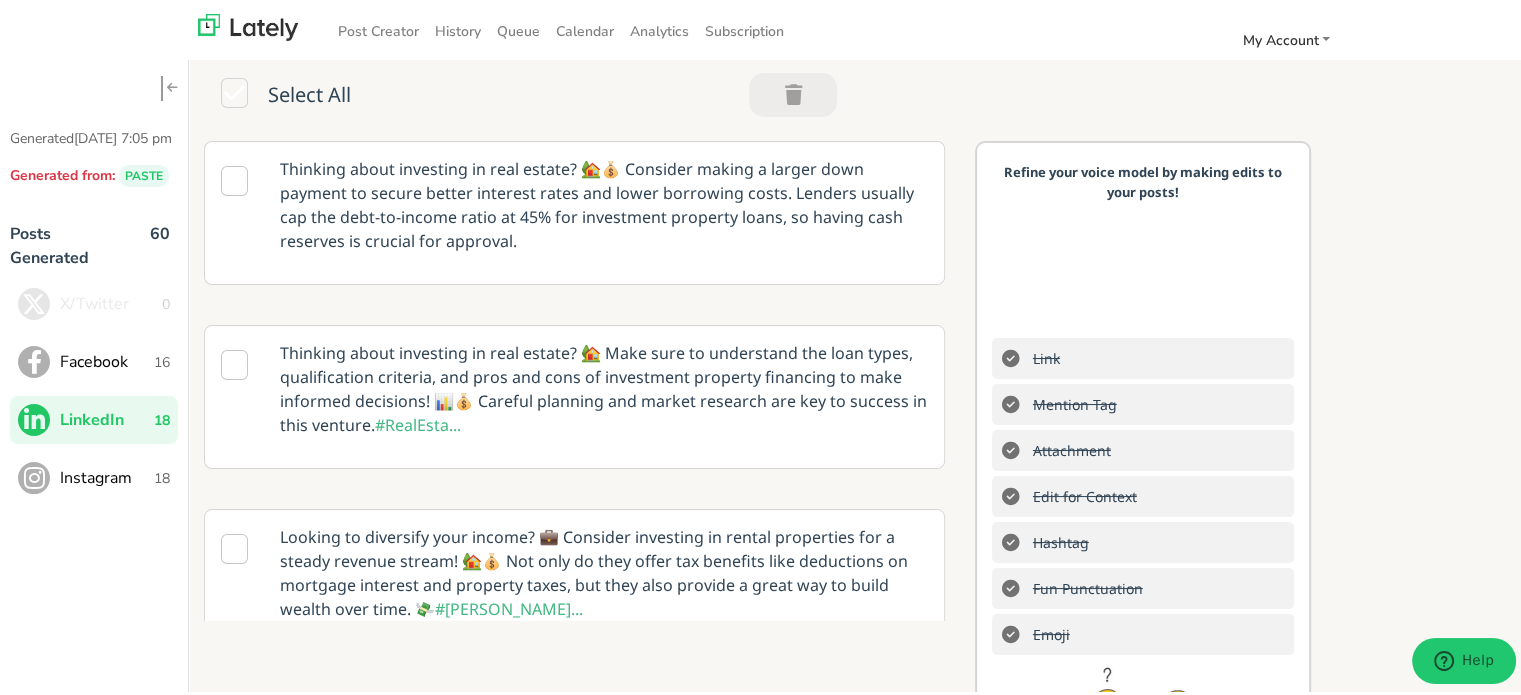 click on "18" at bounding box center (162, 475) 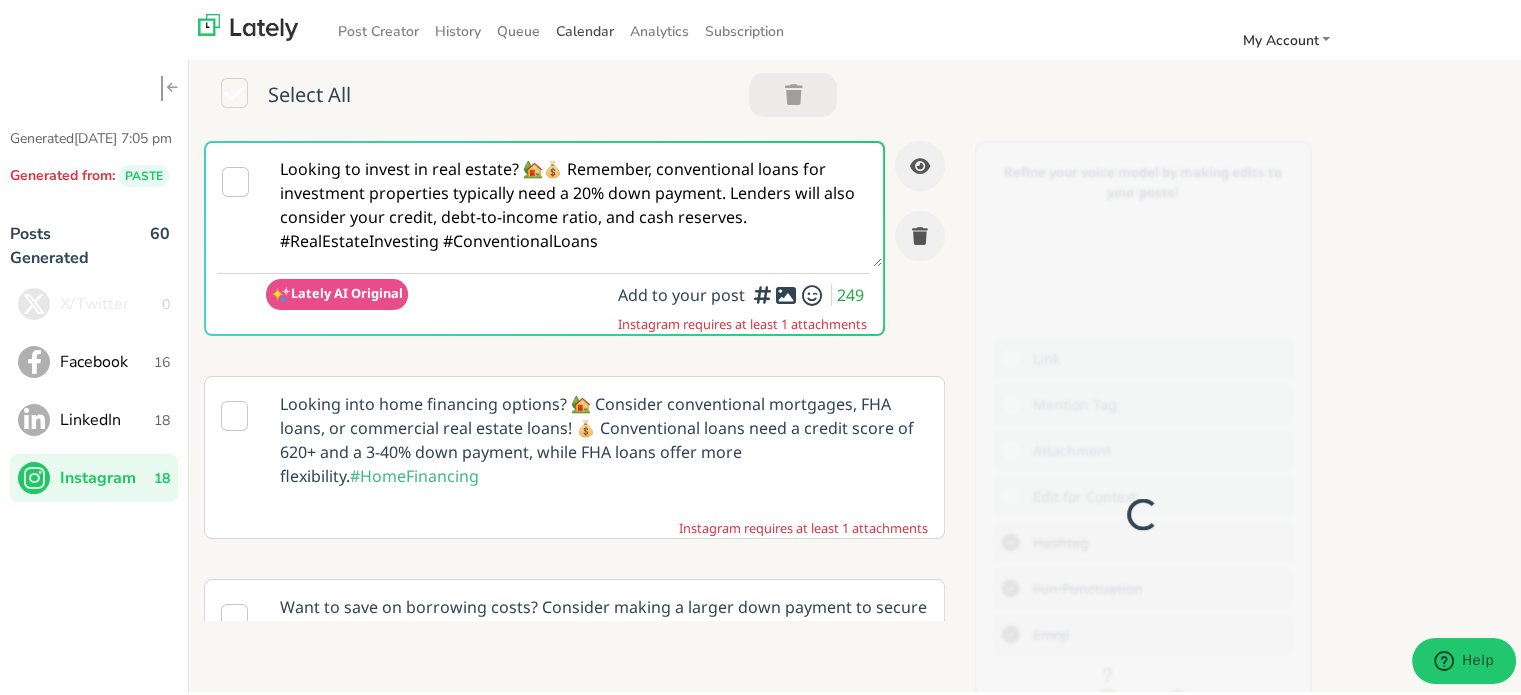 scroll, scrollTop: 0, scrollLeft: 0, axis: both 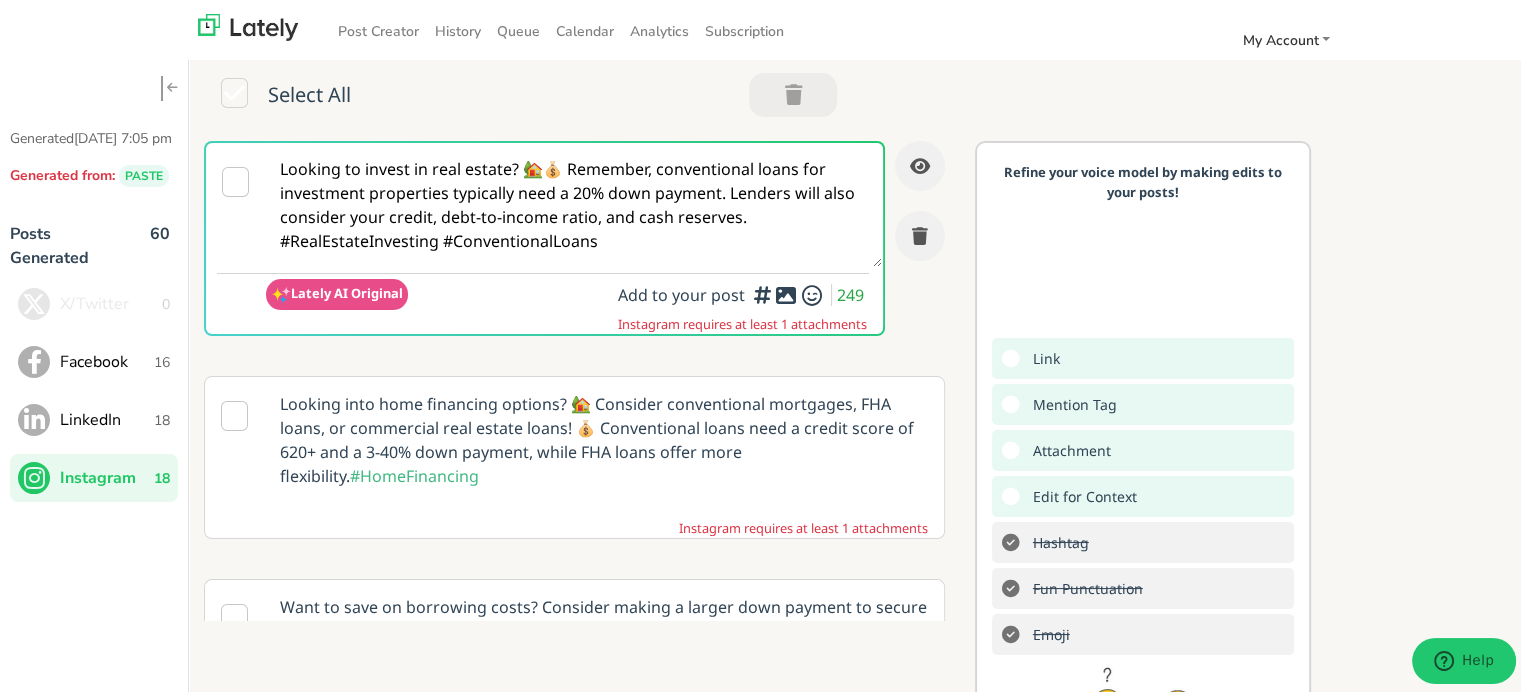 click on "Looking to invest in real estate? 🏡💰 Remember, conventional loans for investment properties typically need a 20% down payment. Lenders will also consider your credit, debt-to-income ratio, and cash reserves. #RealEstateInvesting #ConventionalLoans" at bounding box center [574, 202] 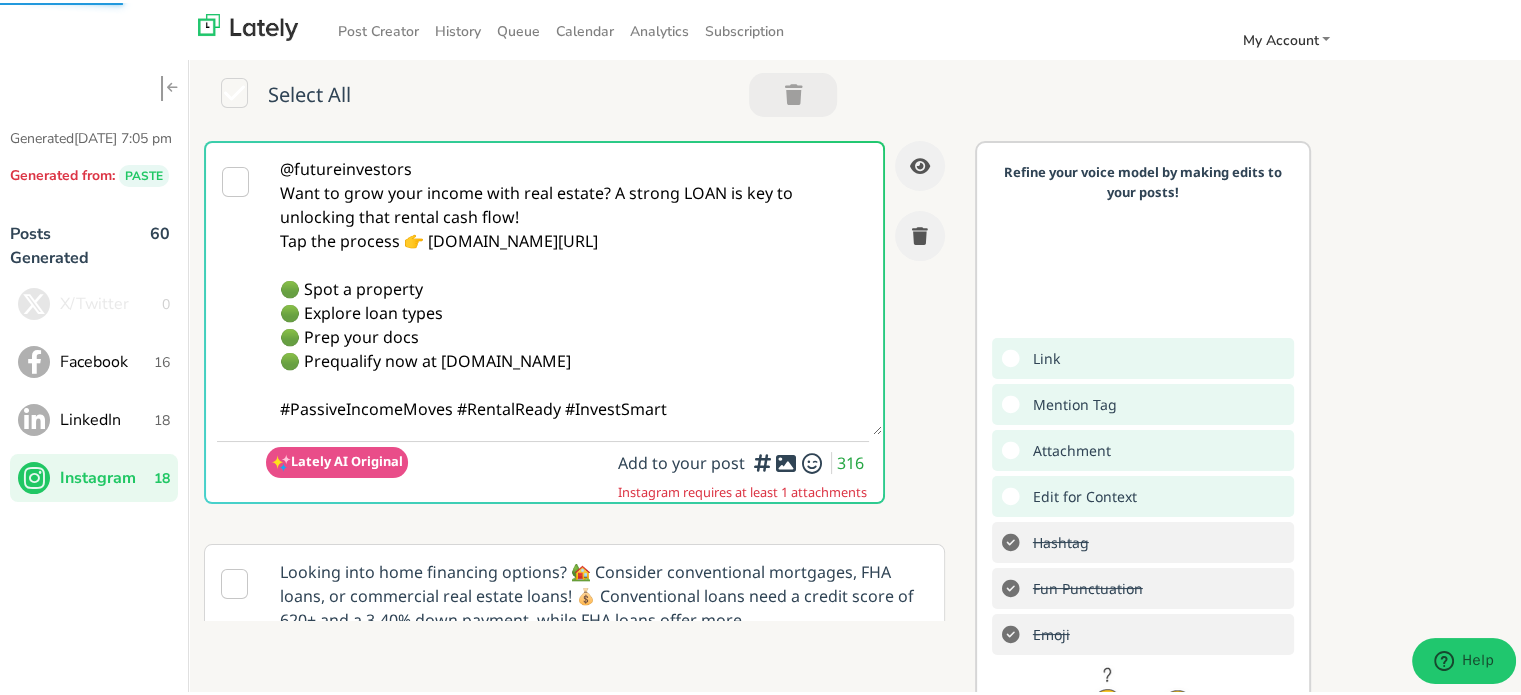click on "@futureinvestors
Want to grow your income with real estate? A strong LOAN is key to unlocking that rental cash flow!
Tap the process 👉 clearratemortgage.com/timeline
🟢 Spot a property
🟢 Explore loan types
🟢 Prep your docs
🟢 Prequalify now at clearratemortgage.com
#PassiveIncomeMoves #RentalReady #InvestSmart" at bounding box center (574, 286) 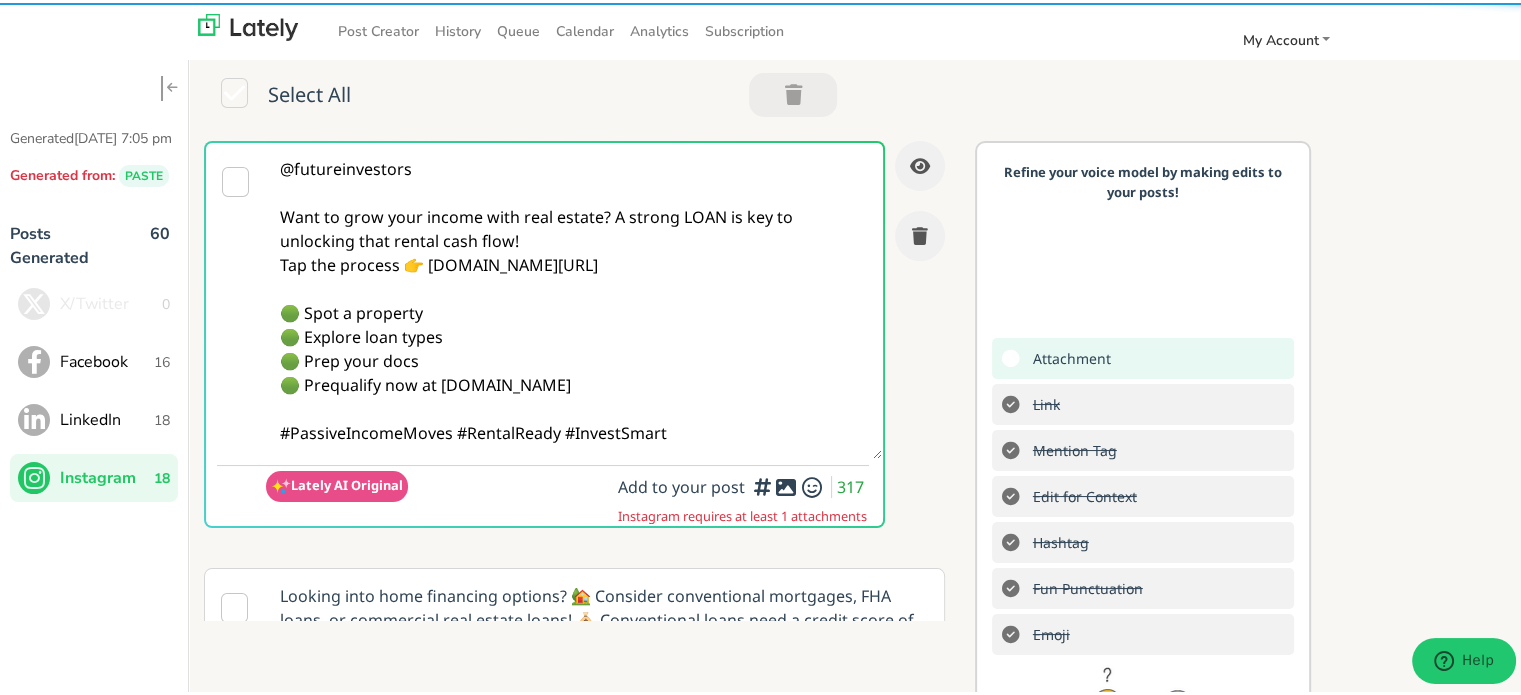 click on "@futureinvestors
Want to grow your income with real estate? A strong LOAN is key to unlocking that rental cash flow!
Tap the process 👉 clearratemortgage.com/timeline
🟢 Spot a property
🟢 Explore loan types
🟢 Prep your docs
🟢 Prequalify now at clearratemortgage.com
#PassiveIncomeMoves #RentalReady #InvestSmart" at bounding box center [574, 298] 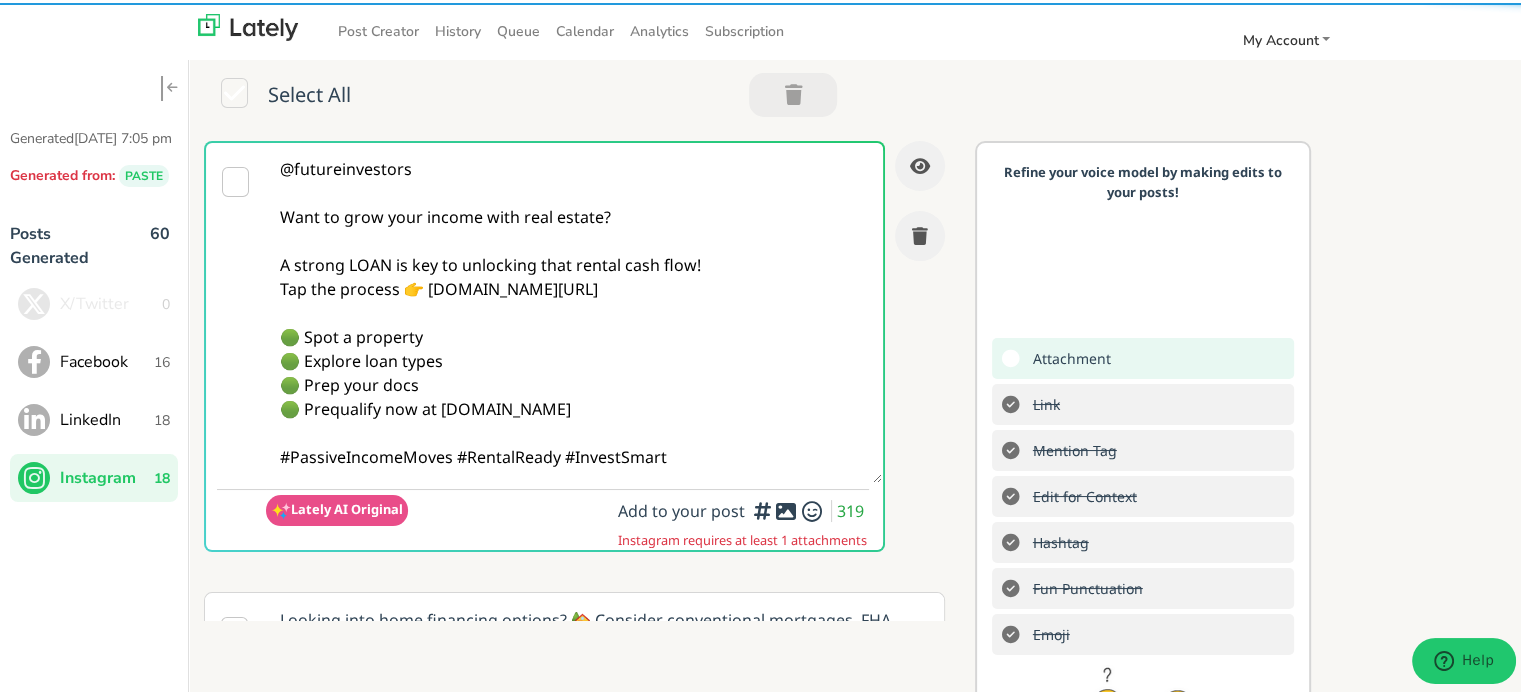 click on "@futureinvestors
Want to grow your income with real estate?
A strong LOAN is key to unlocking that rental cash flow!
Tap the process 👉 clearratemortgage.com/timeline
🟢 Spot a property
🟢 Explore loan types
🟢 Prep your docs
🟢 Prequalify now at clearratemortgage.com
#PassiveIncomeMoves #RentalReady #InvestSmart" at bounding box center (574, 310) 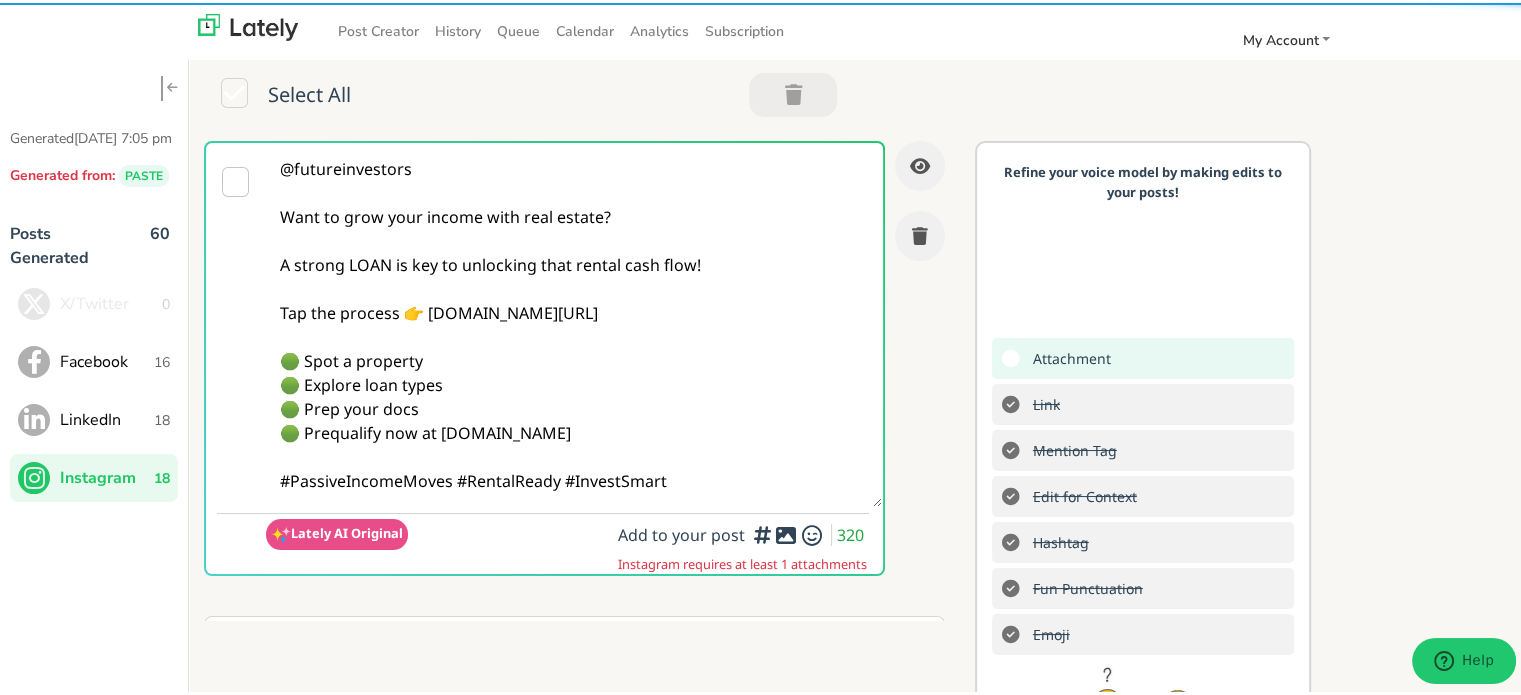 click on "@futureinvestors
Want to grow your income with real estate?
A strong LOAN is key to unlocking that rental cash flow!
Tap the process 👉 clearratemortgage.com/timeline
🟢 Spot a property
🟢 Explore loan types
🟢 Prep your docs
🟢 Prequalify now at clearratemortgage.com
#PassiveIncomeMoves #RentalReady #InvestSmart" at bounding box center [574, 322] 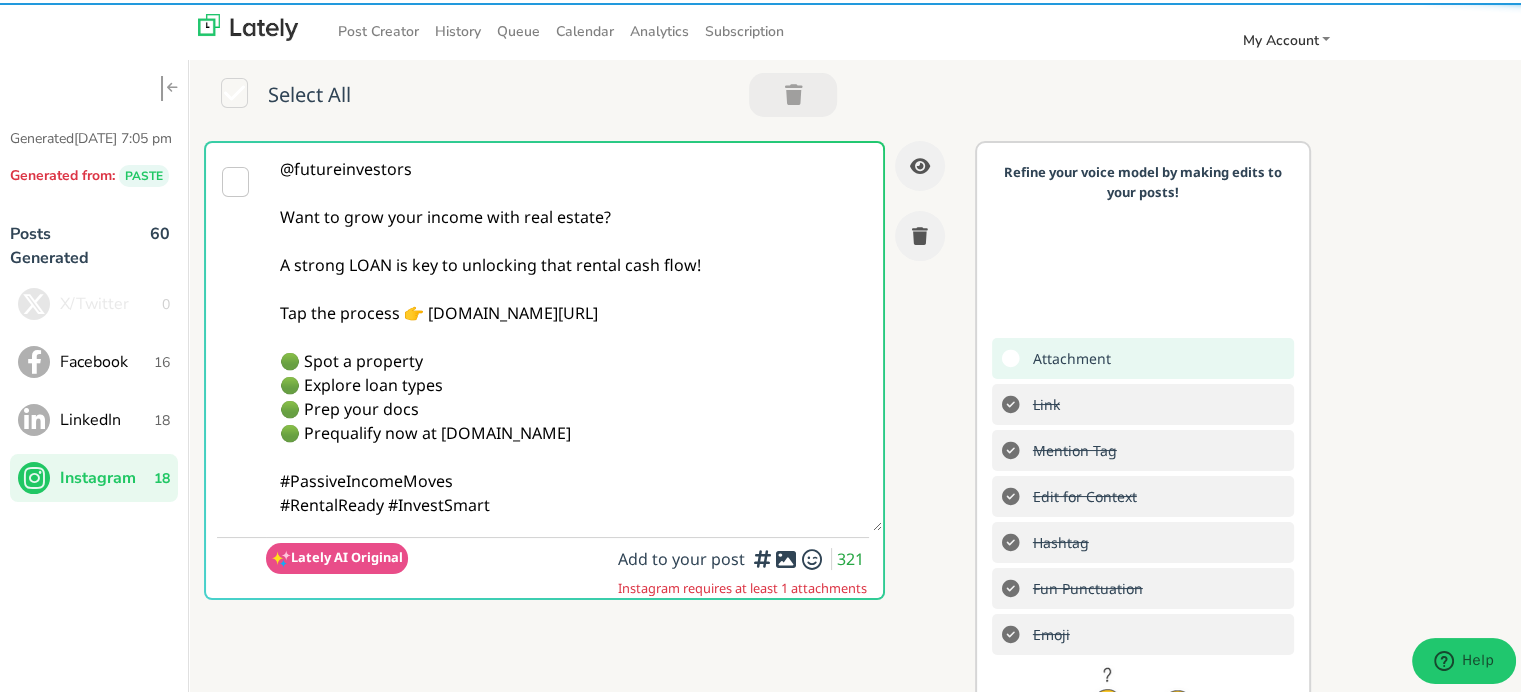 click on "@futureinvestors
Want to grow your income with real estate?
A strong LOAN is key to unlocking that rental cash flow!
Tap the process 👉 clearratemortgage.com/timeline
🟢 Spot a property
🟢 Explore loan types
🟢 Prep your docs
🟢 Prequalify now at clearratemortgage.com
#PassiveIncomeMoves
#RentalReady #InvestSmart" at bounding box center (574, 334) 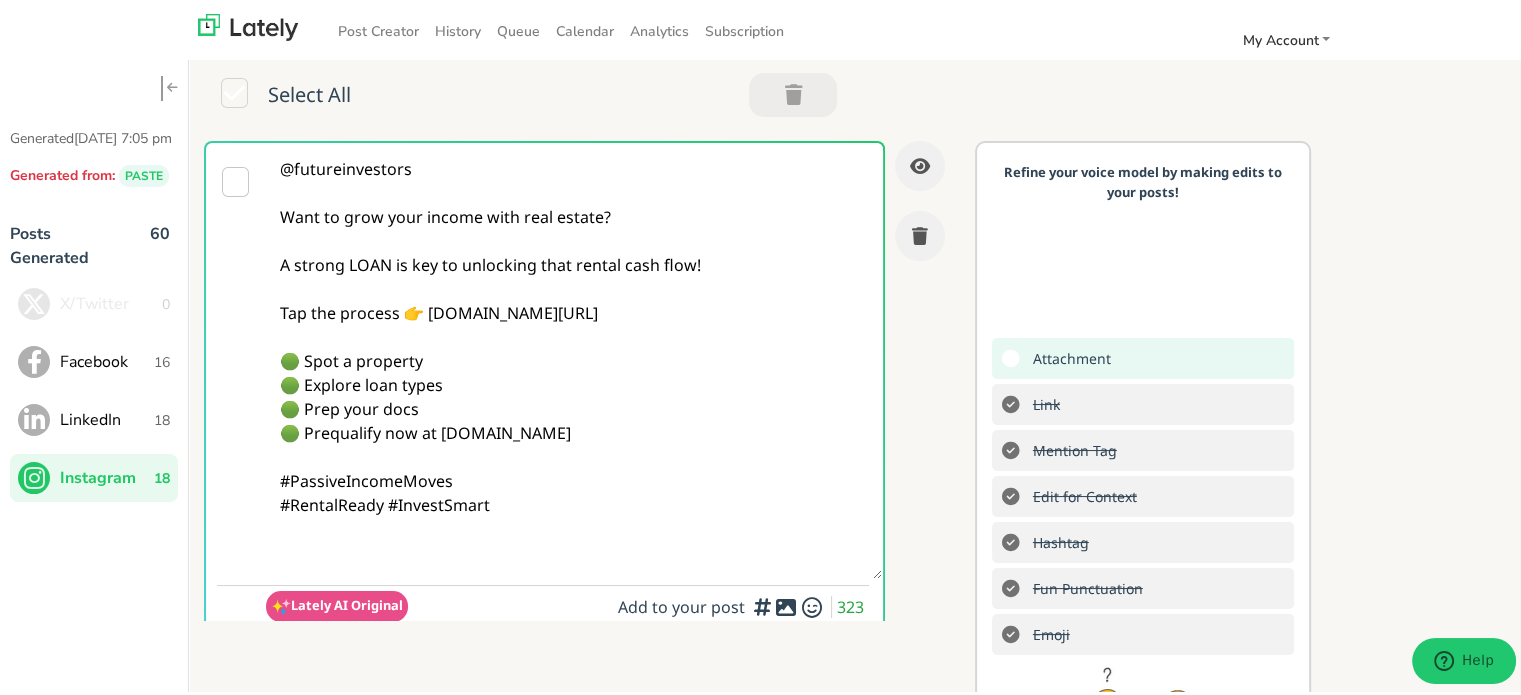 paste on "Follow Us On Our Social Media Platforms!
Facebook: [URL][DOMAIN_NAME]
LinkedIn: [URL][DOMAIN_NAME]
Instagram: [URL][DOMAIN_NAME][DOMAIN_NAME]" 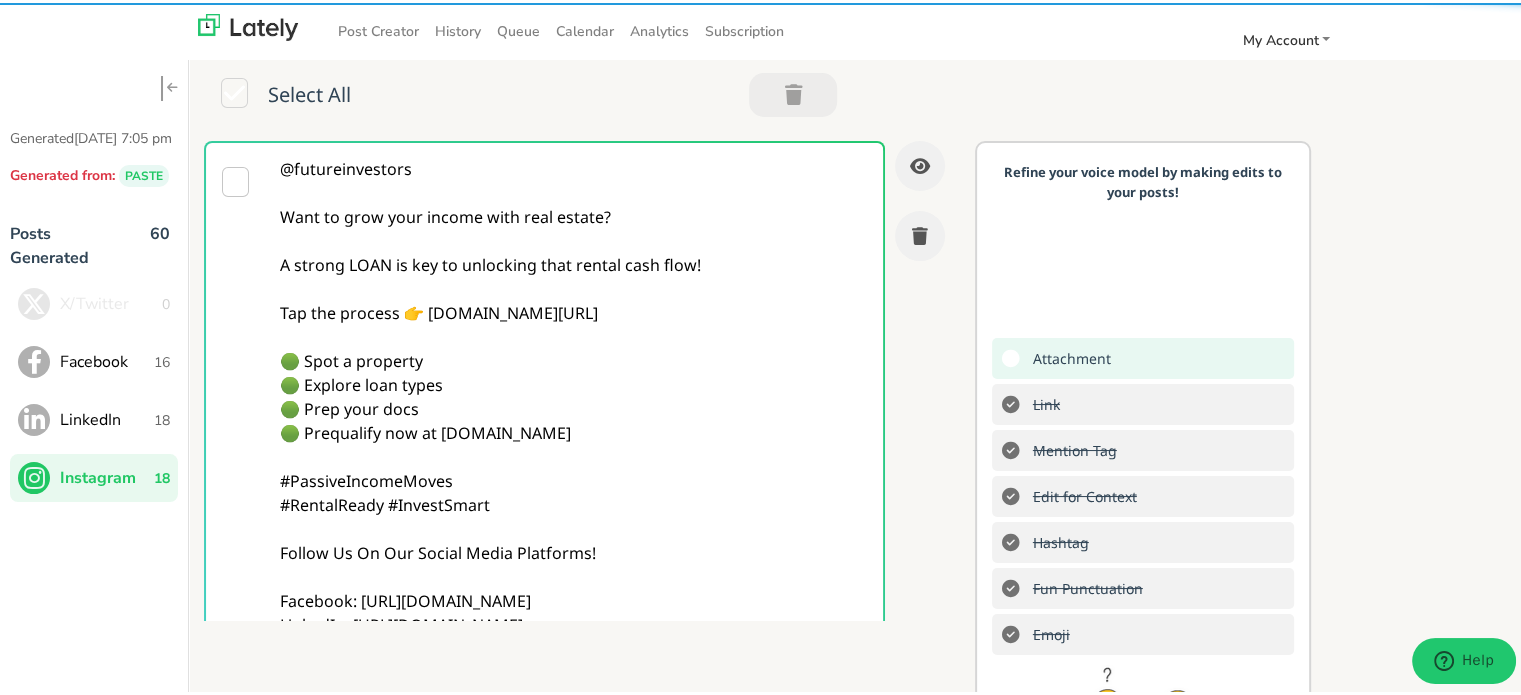 type on "@futureinvestors
Want to grow your income with real estate?
A strong LOAN is key to unlocking that rental cash flow!
Tap the process 👉 clearratemortgage.com/timeline
🟢 Spot a property
🟢 Explore loan types
🟢 Prep your docs
🟢 Prequalify now at clearratemortgage.com
#PassiveIncomeMoves
#RentalReady #InvestSmart
Follow Us On Our Social Media Platforms!
Facebook: https://www.facebook.com/clearratemortgage
LinkedIn: https://www.linkedin.com/company/clear-rate-mortgage/posts/?feedView=all
Instagram: https://www.instagram.com/clear.rate.mortgage/" 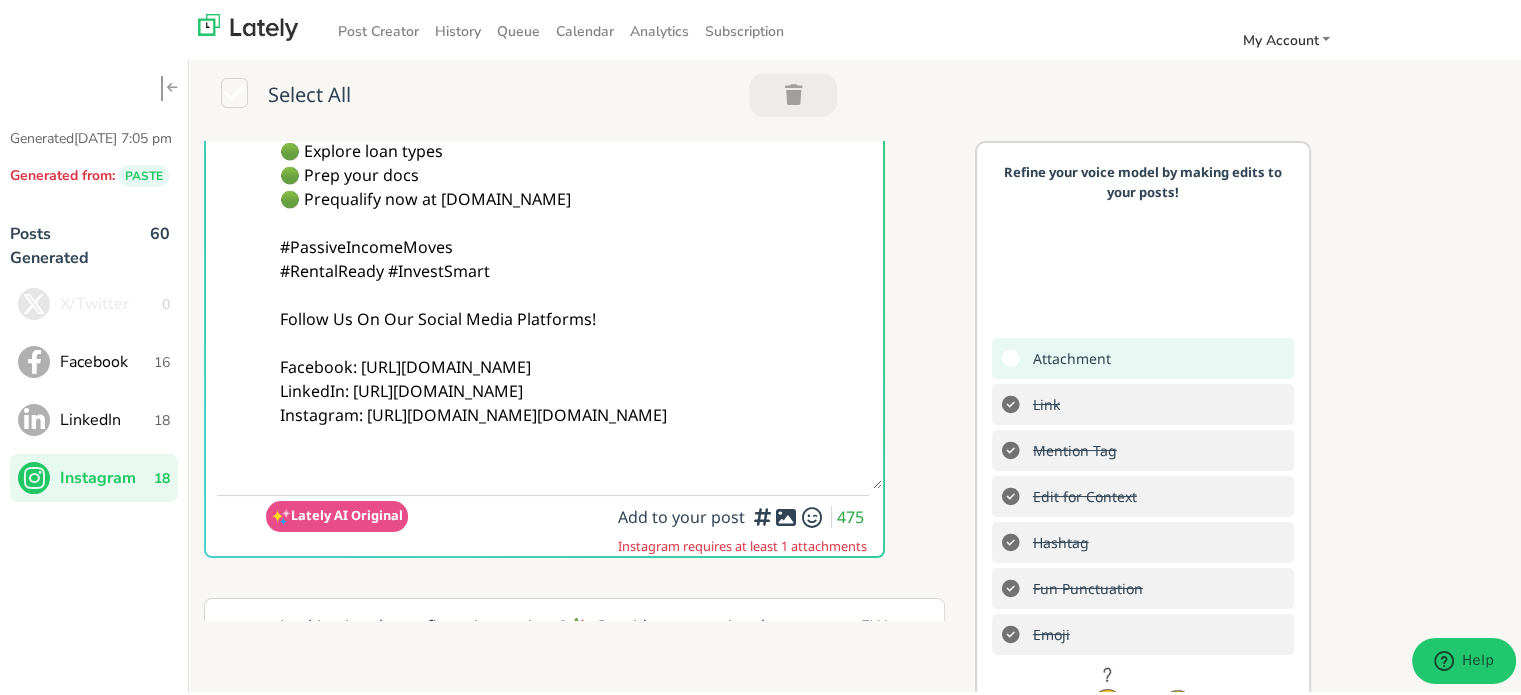 scroll, scrollTop: 200, scrollLeft: 0, axis: vertical 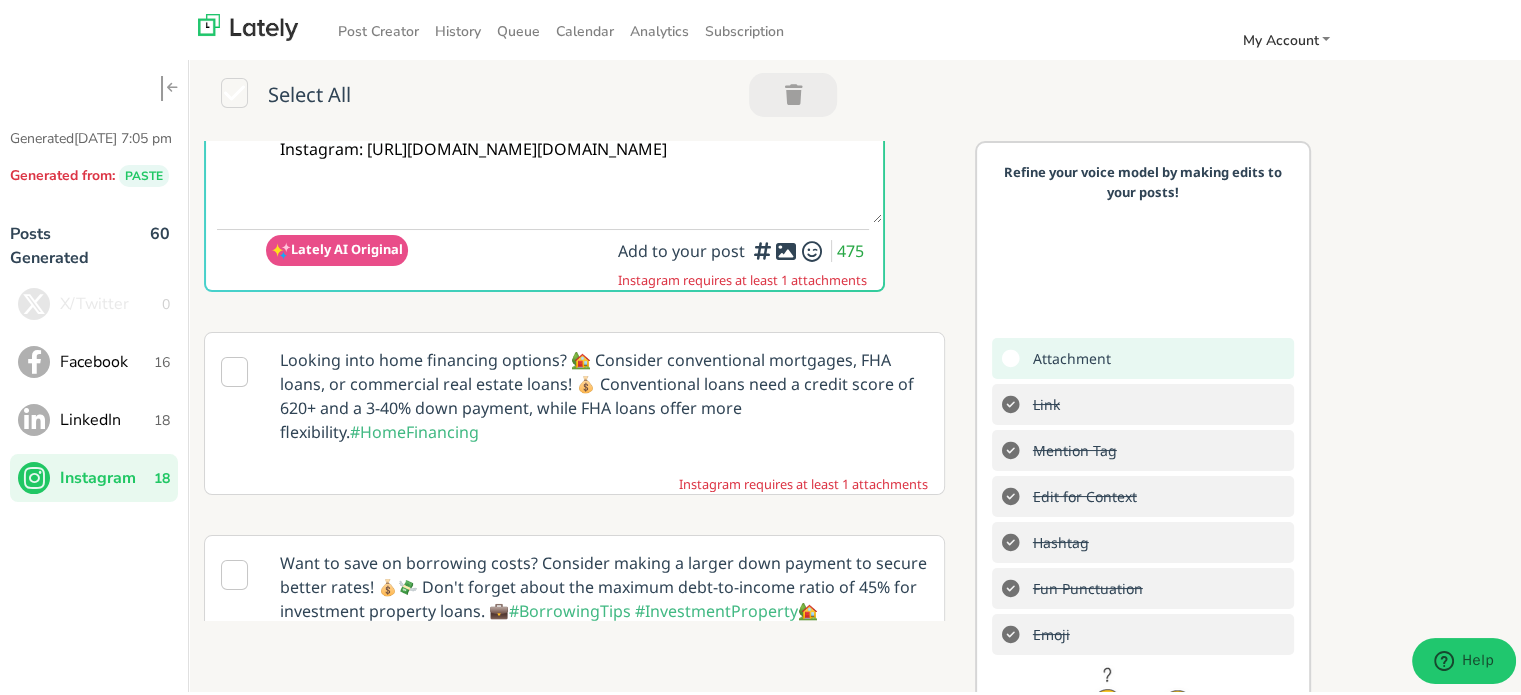 click at bounding box center [762, 248] 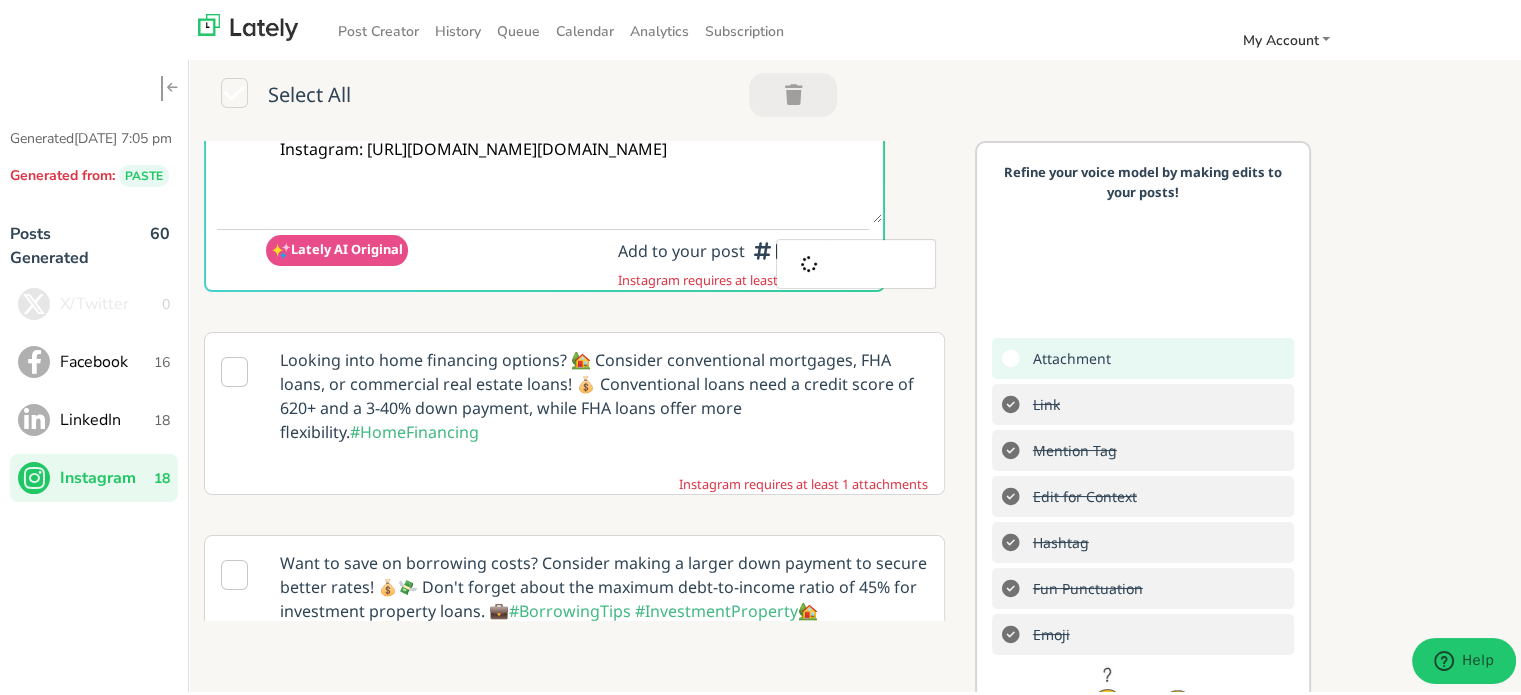 click on "@futureinvestors
Want to grow your income with real estate?
A strong LOAN is key to unlocking that rental cash flow!
Tap the process 👉 clearratemortgage.com/timeline
🟢 Spot a property
🟢 Explore loan types
🟢 Prep your docs
🟢 Prequalify now at clearratemortgage.com
#PassiveIncomeMoves
#RentalReady #InvestSmart
Follow Us On Our Social Media Platforms!
Facebook: https://www.facebook.com/clearratemortgage
LinkedIn: https://www.linkedin.com/company/clear-rate-mortgage/posts/?feedView=all
Instagram: https://www.instagram.com/clear.rate.mortgage/" at bounding box center [574, -70] 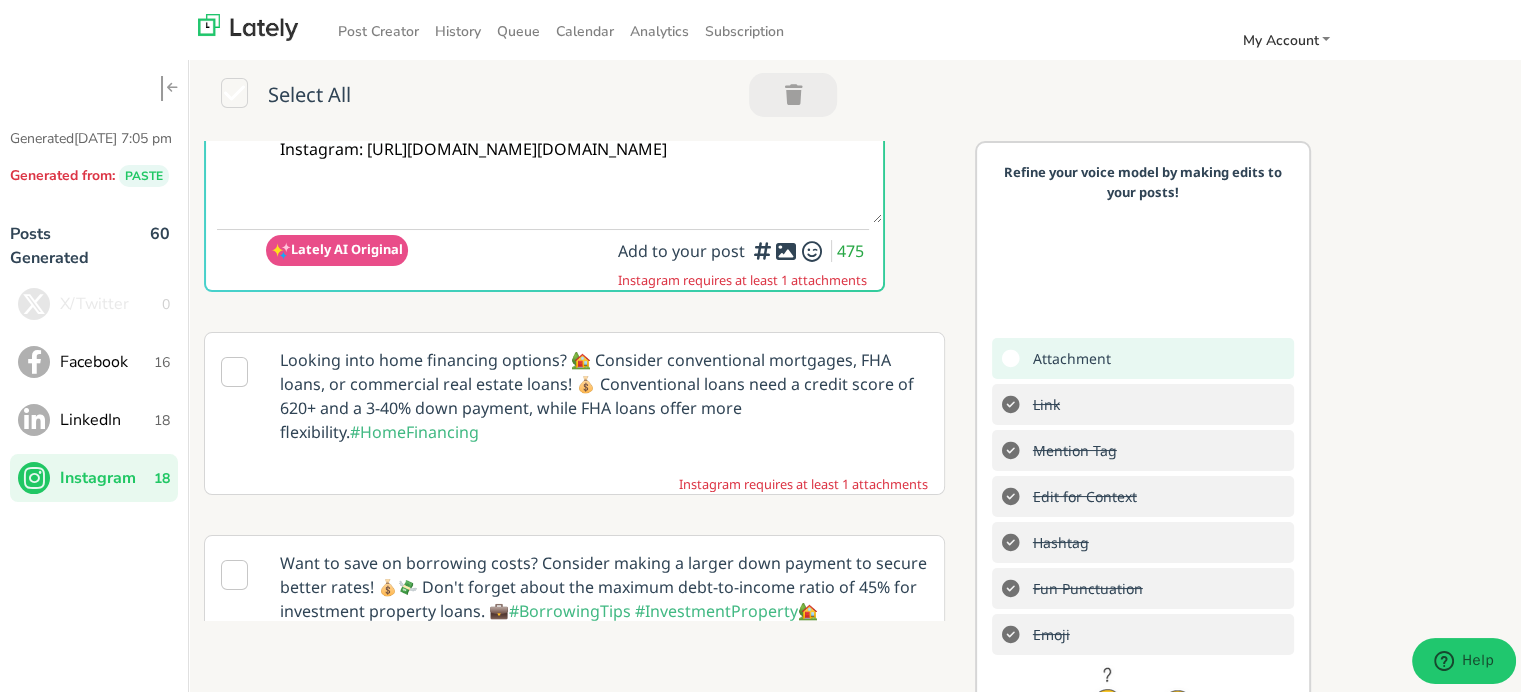 click at bounding box center (762, 252) 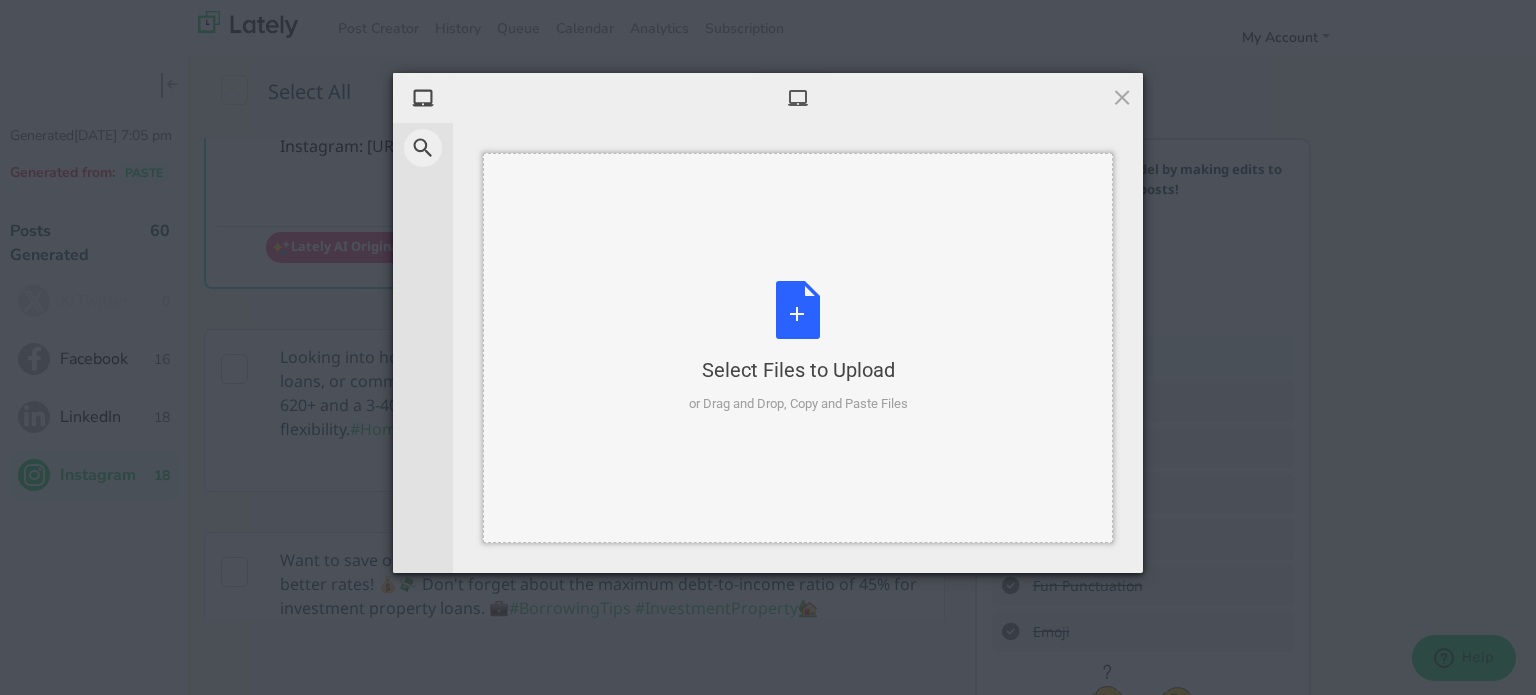click on "Select Files to Upload
or Drag and Drop, Copy and Paste Files" at bounding box center [798, 347] 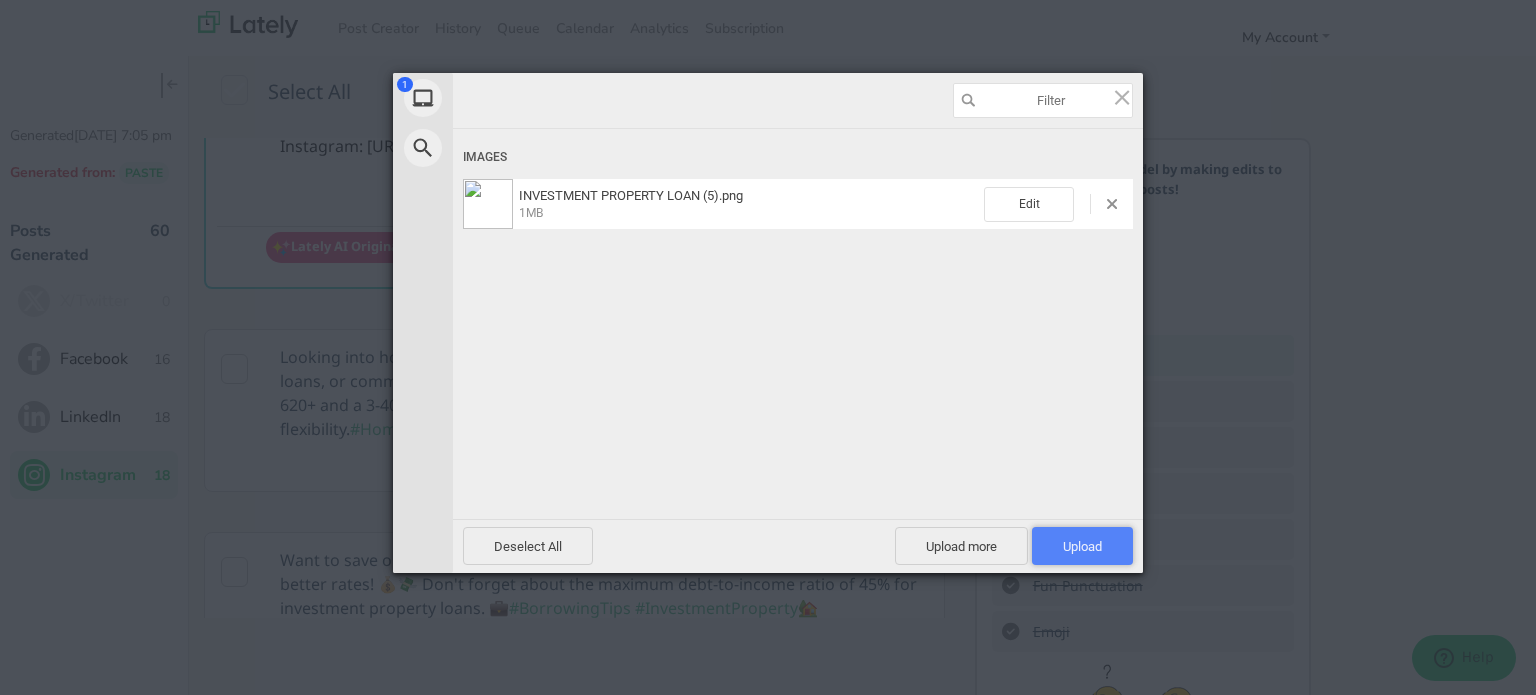 click on "Upload
1" at bounding box center (1082, 546) 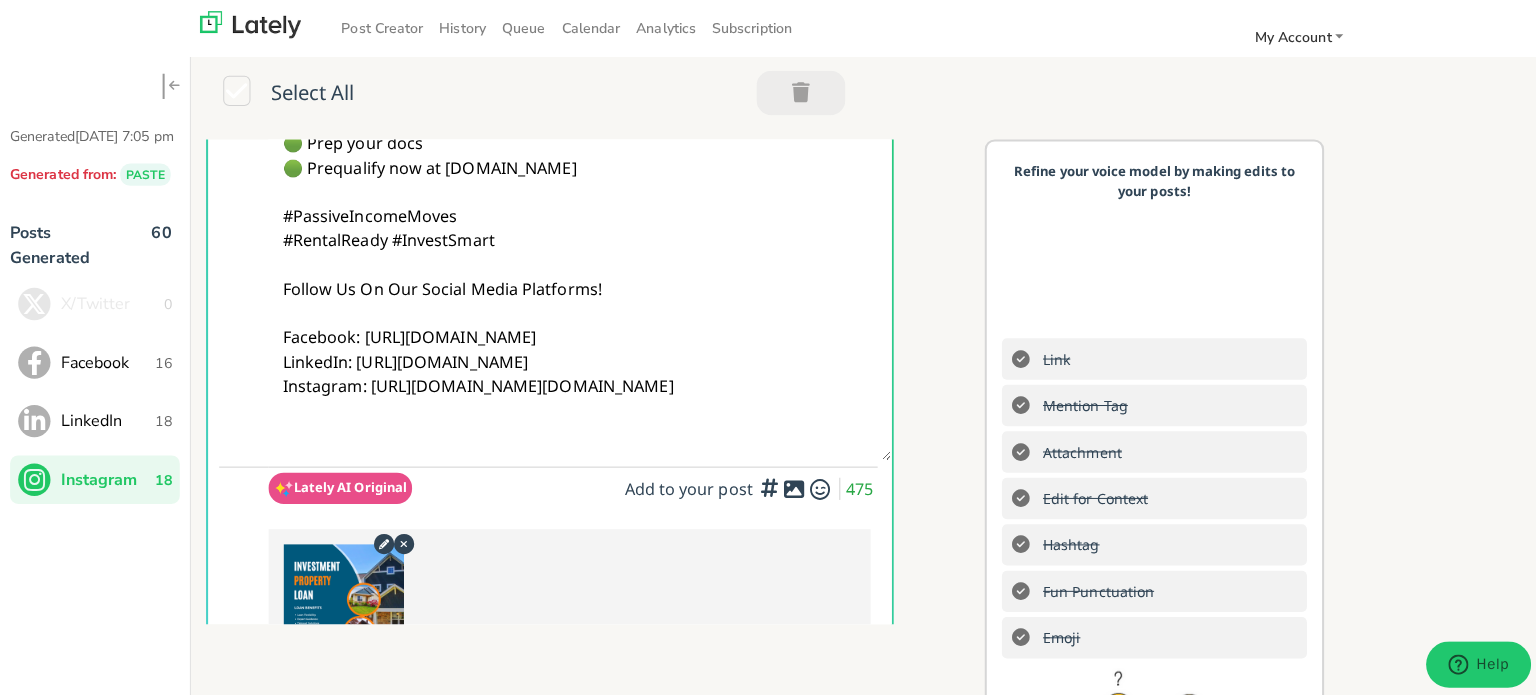 scroll, scrollTop: 0, scrollLeft: 0, axis: both 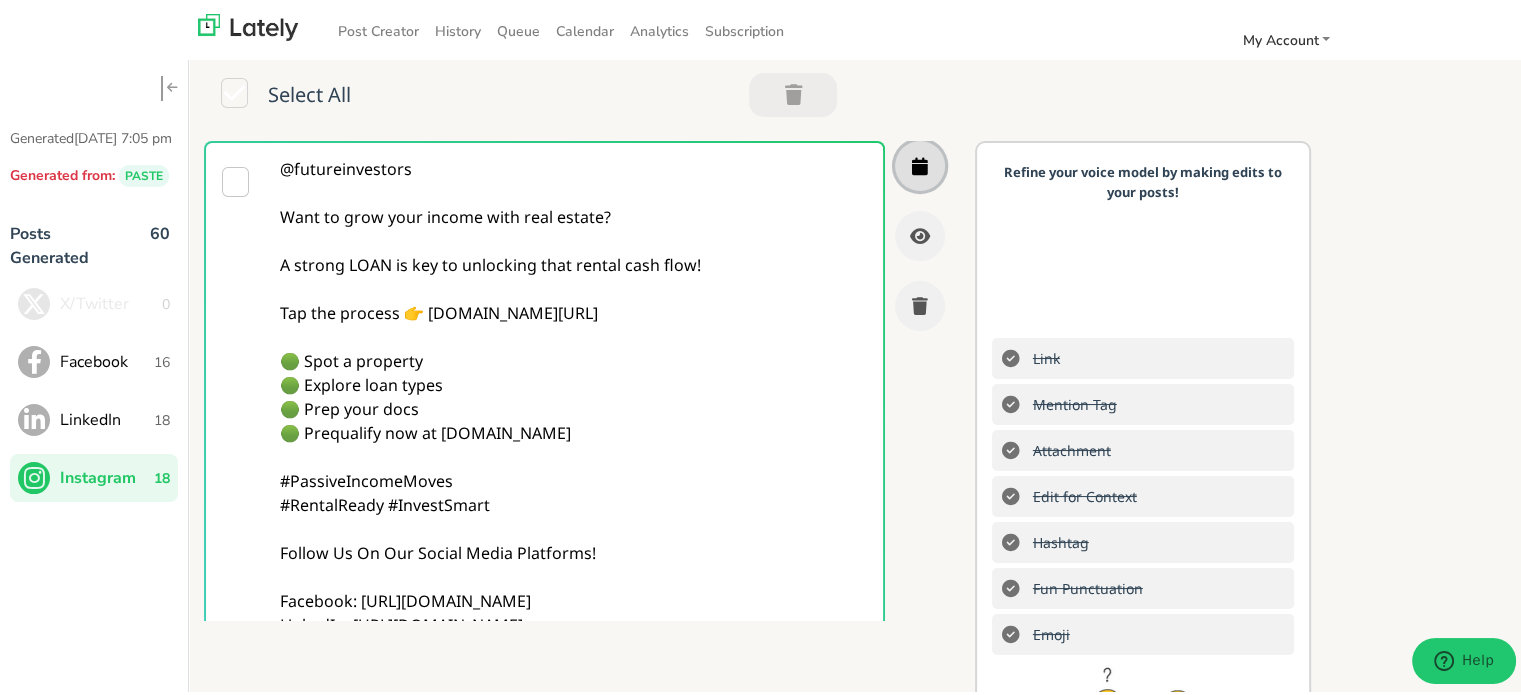 click at bounding box center [920, 163] 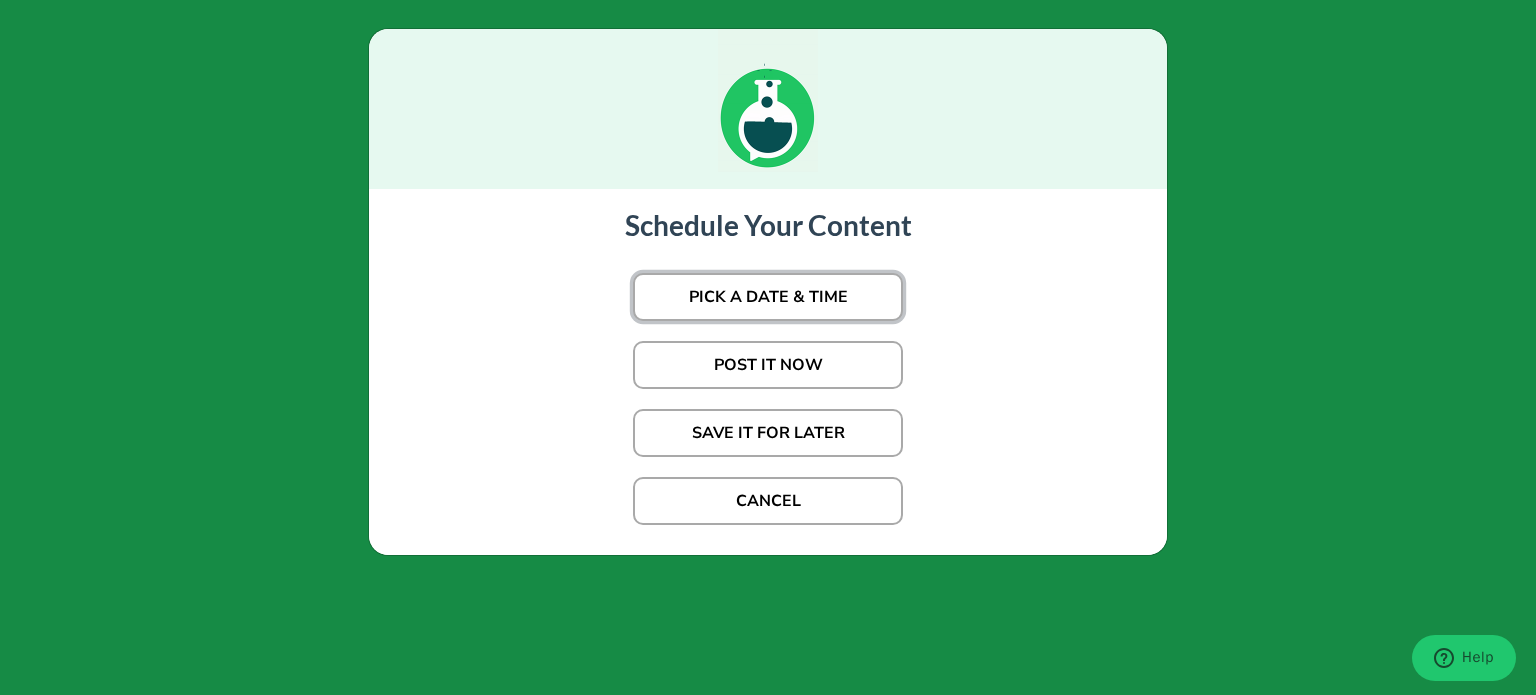click on "PICK A DATE & TIME" at bounding box center [768, 297] 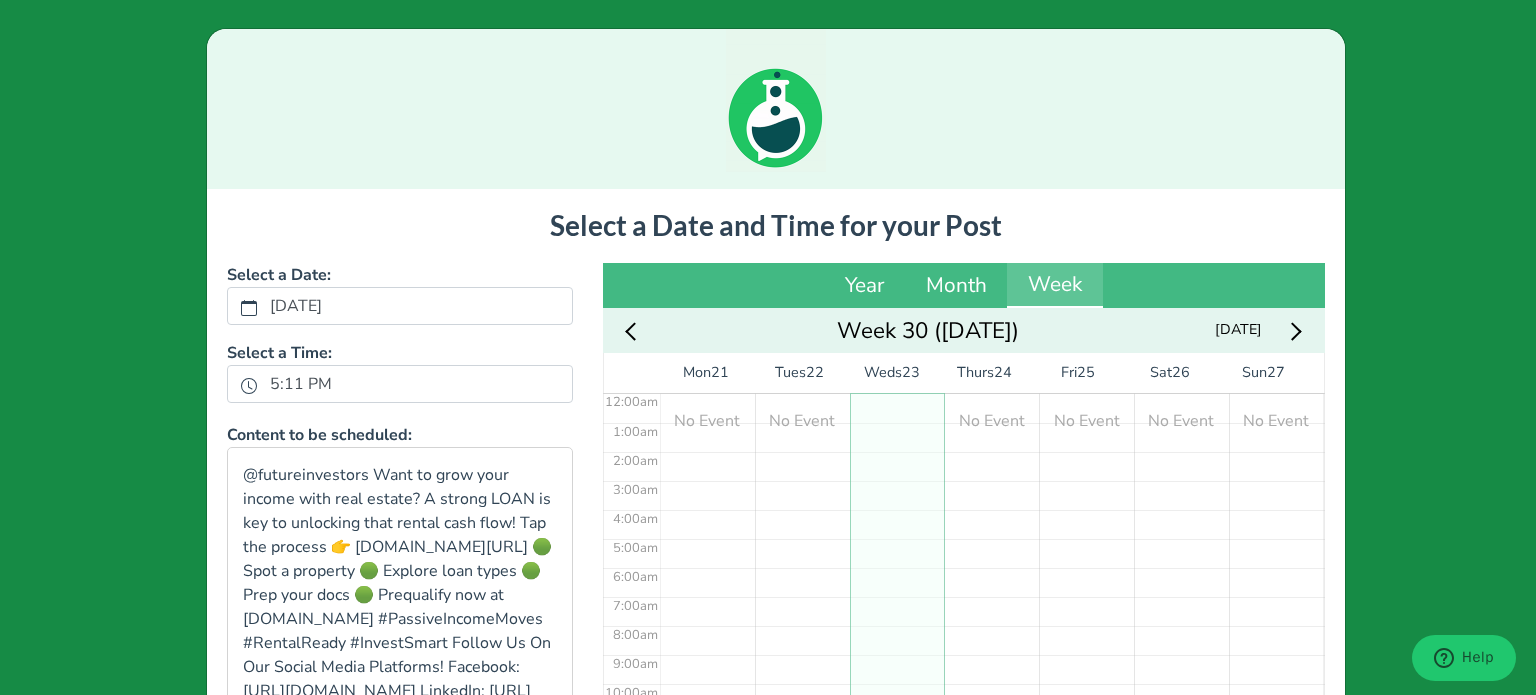 click on "[DATE]" at bounding box center (400, 306) 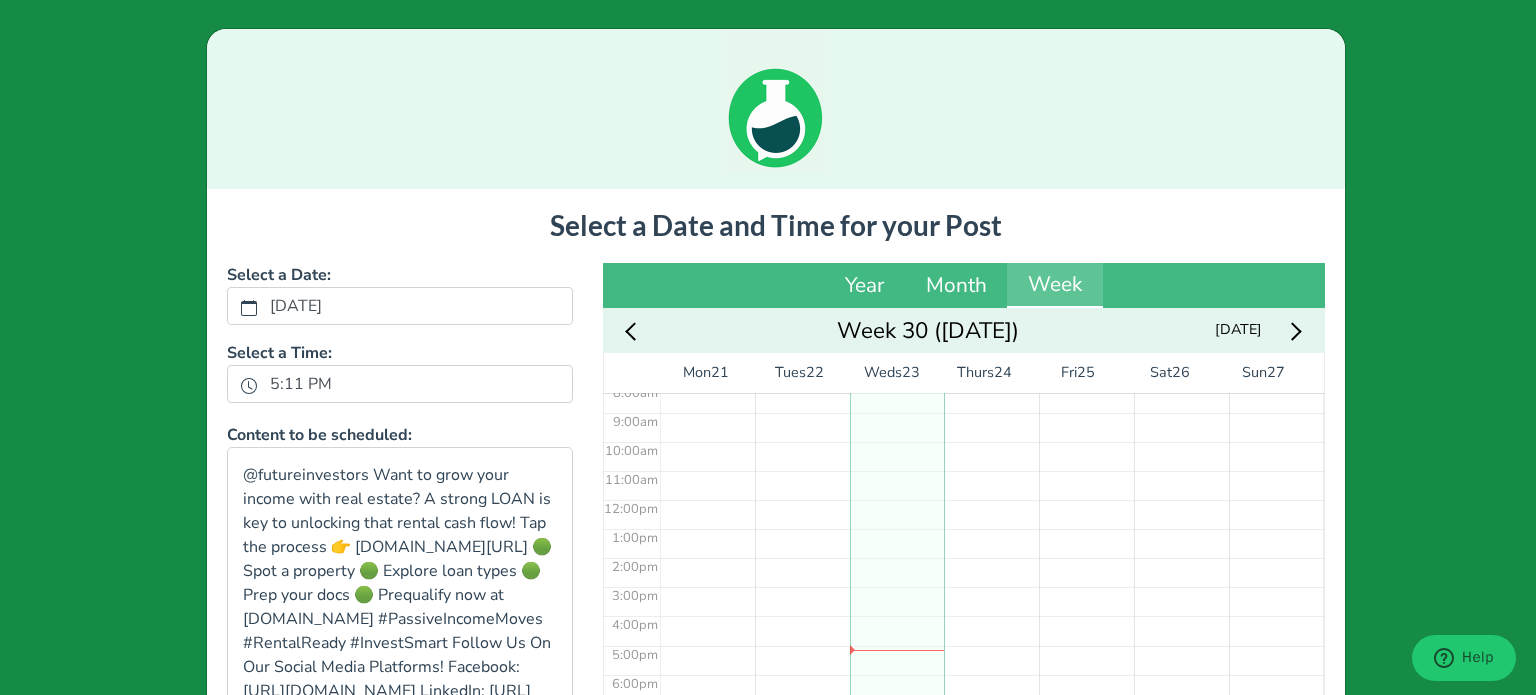 scroll, scrollTop: 278, scrollLeft: 0, axis: vertical 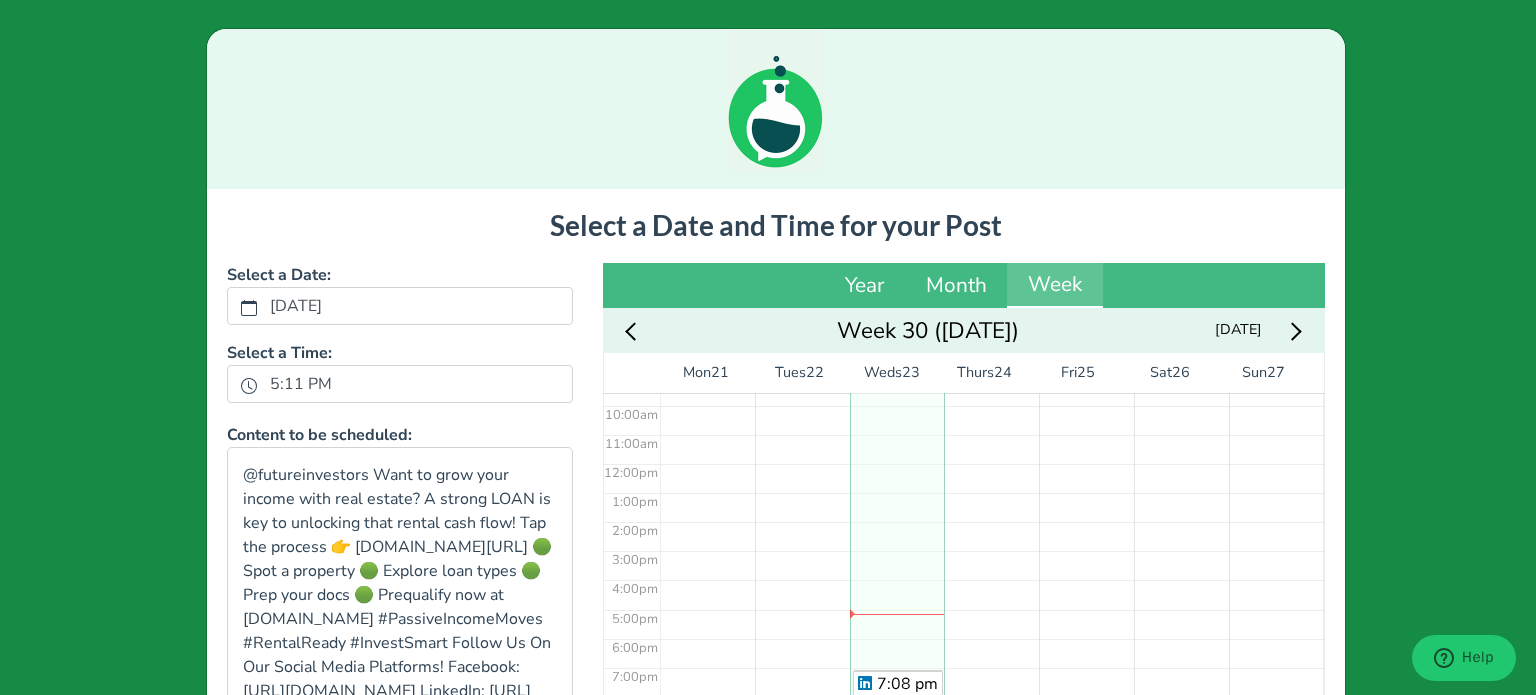 click on "5:11 PM" at bounding box center [400, 384] 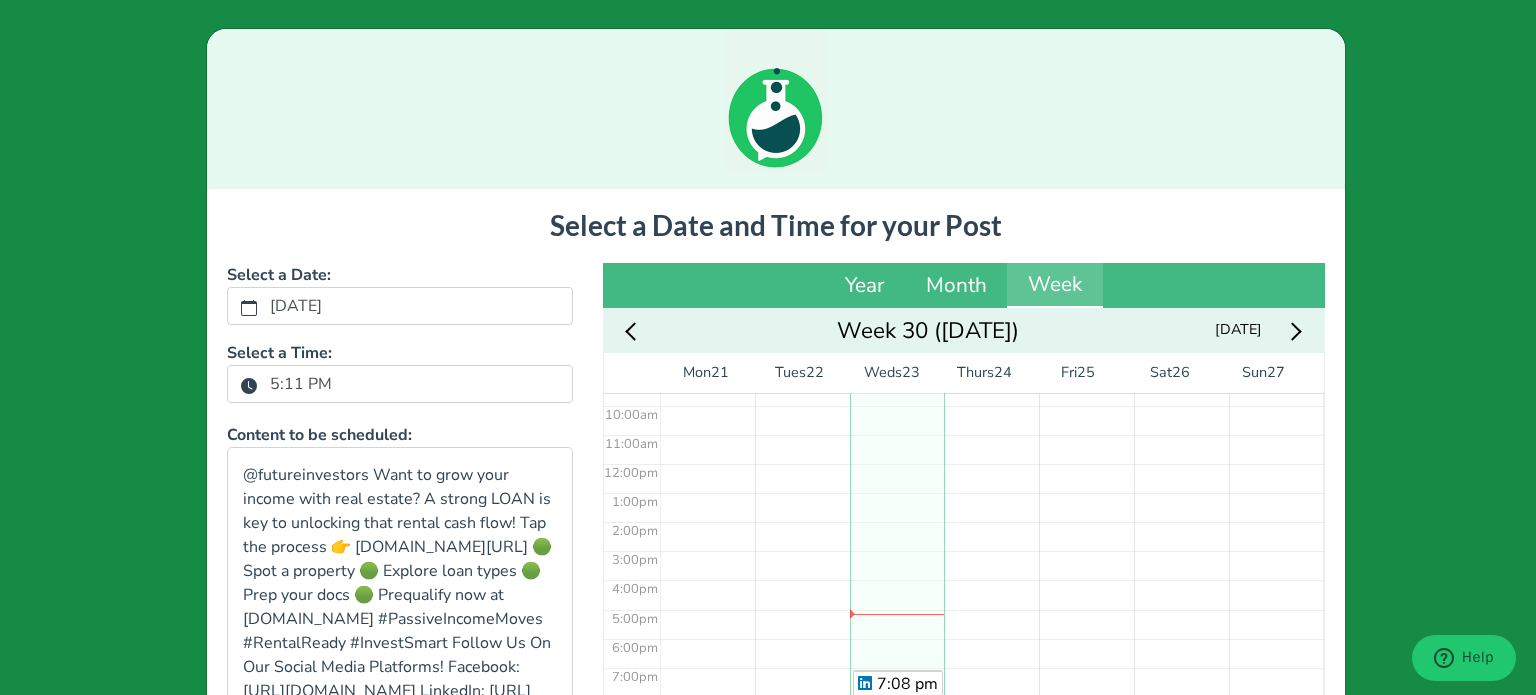 click on "5:11 PM" at bounding box center (301, 384) 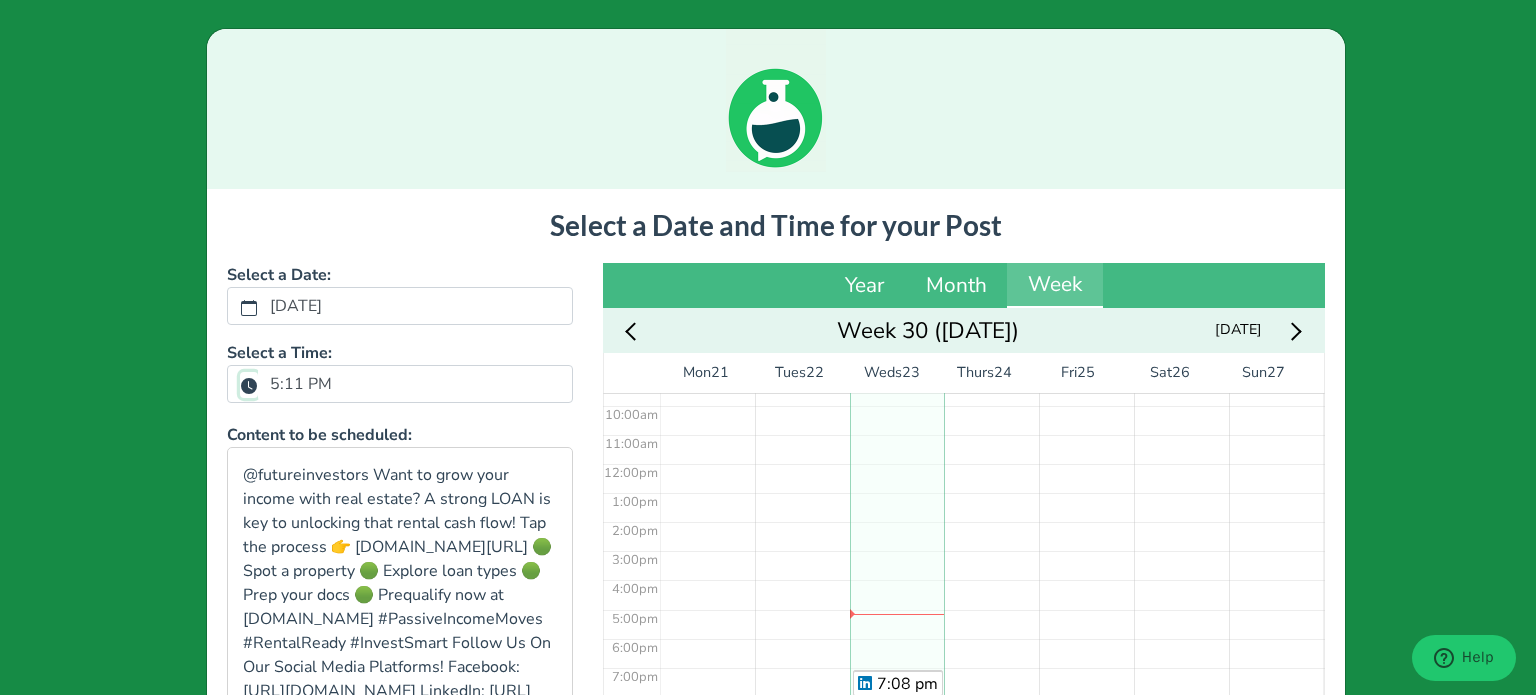 click on "5:11 PM" at bounding box center [249, 385] 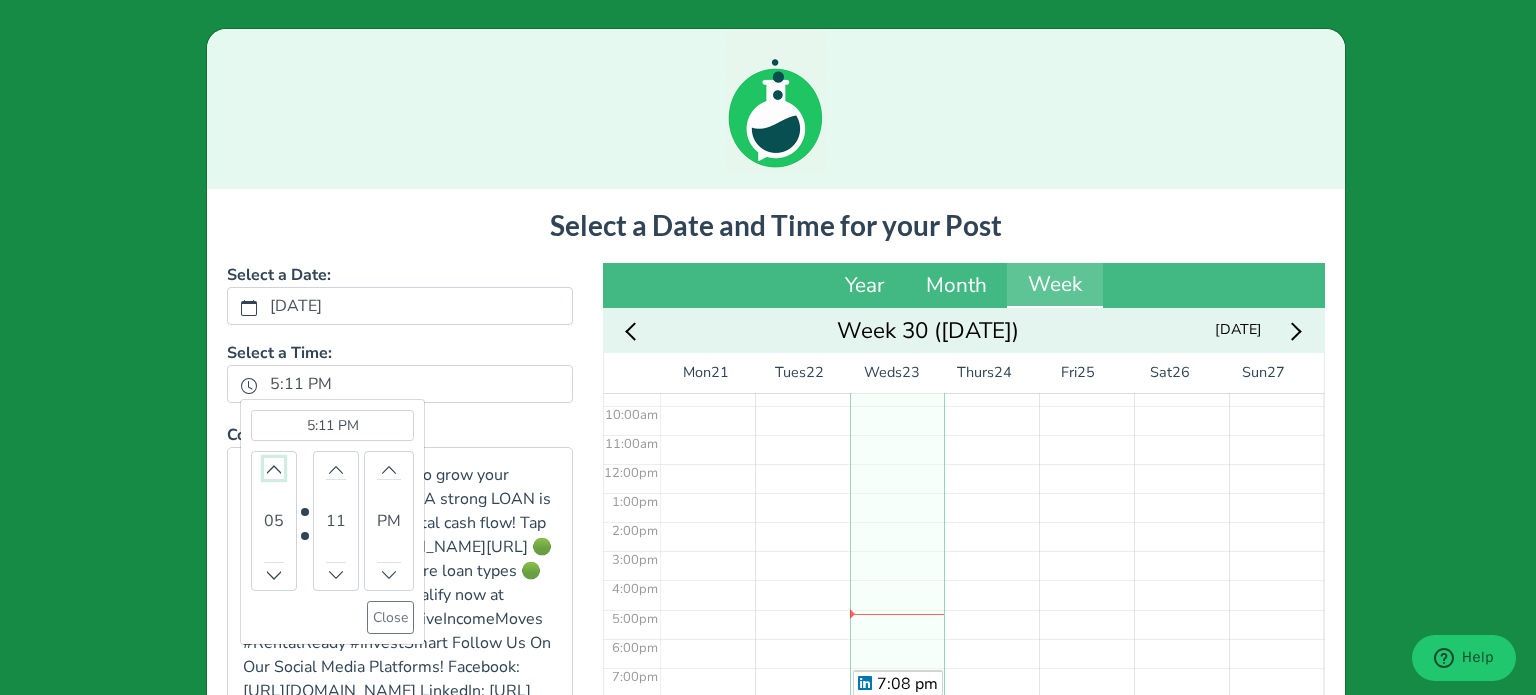 click at bounding box center [274, 468] 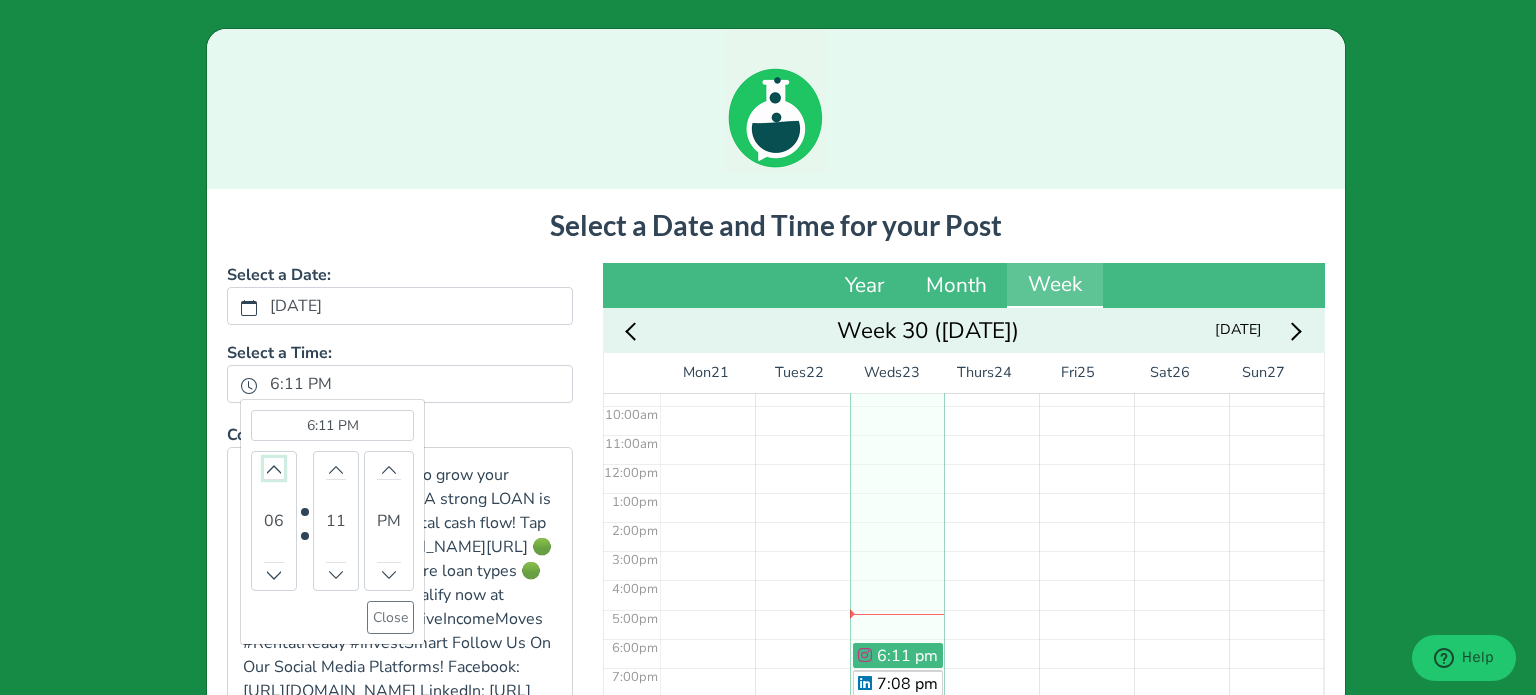 click at bounding box center [274, 468] 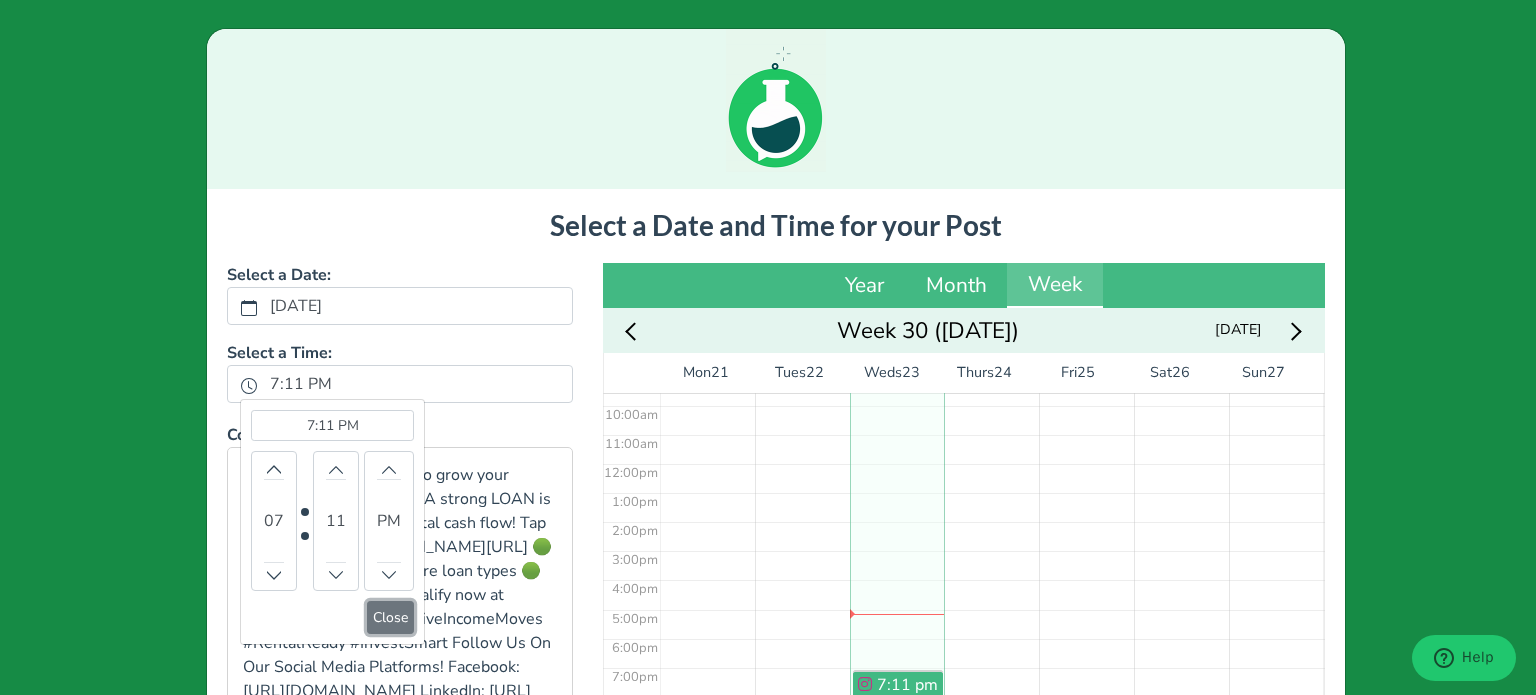 click on "Close" at bounding box center (390, 617) 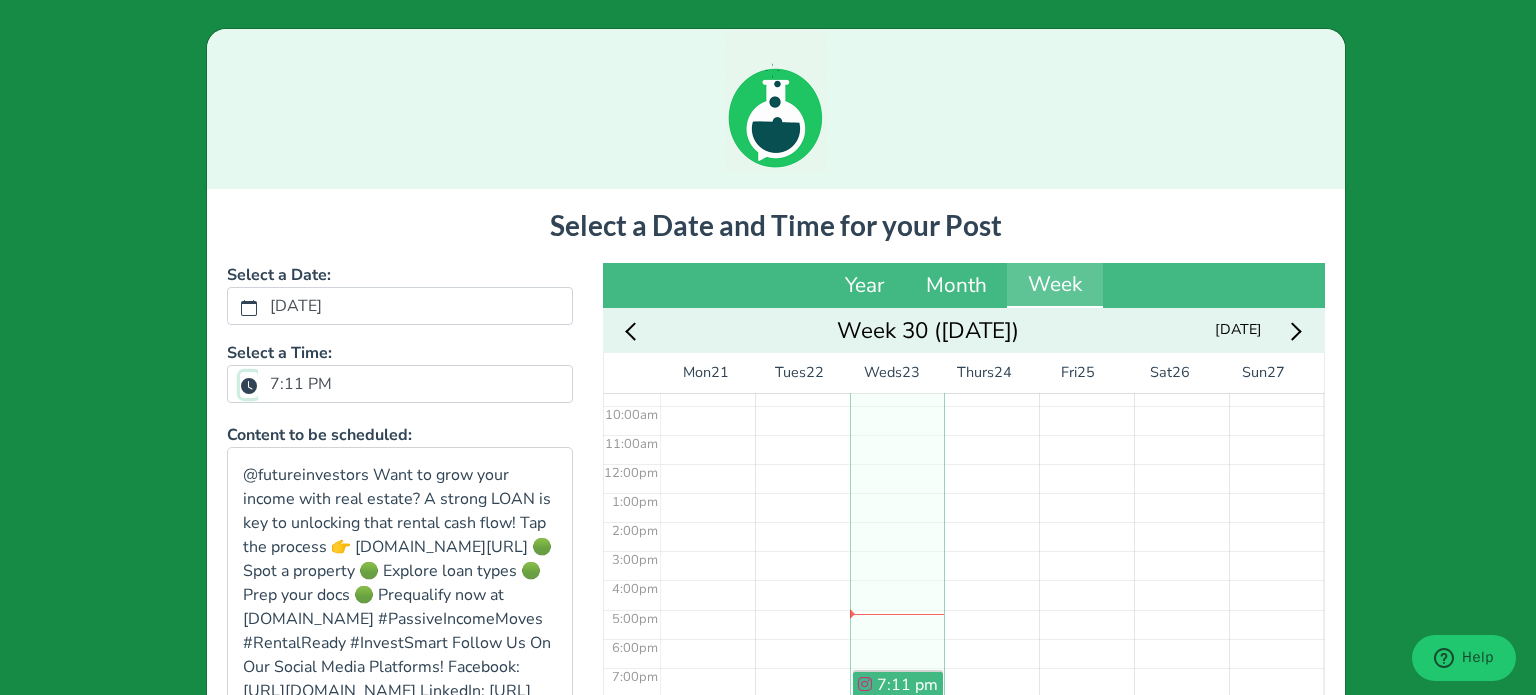 scroll, scrollTop: 277, scrollLeft: 0, axis: vertical 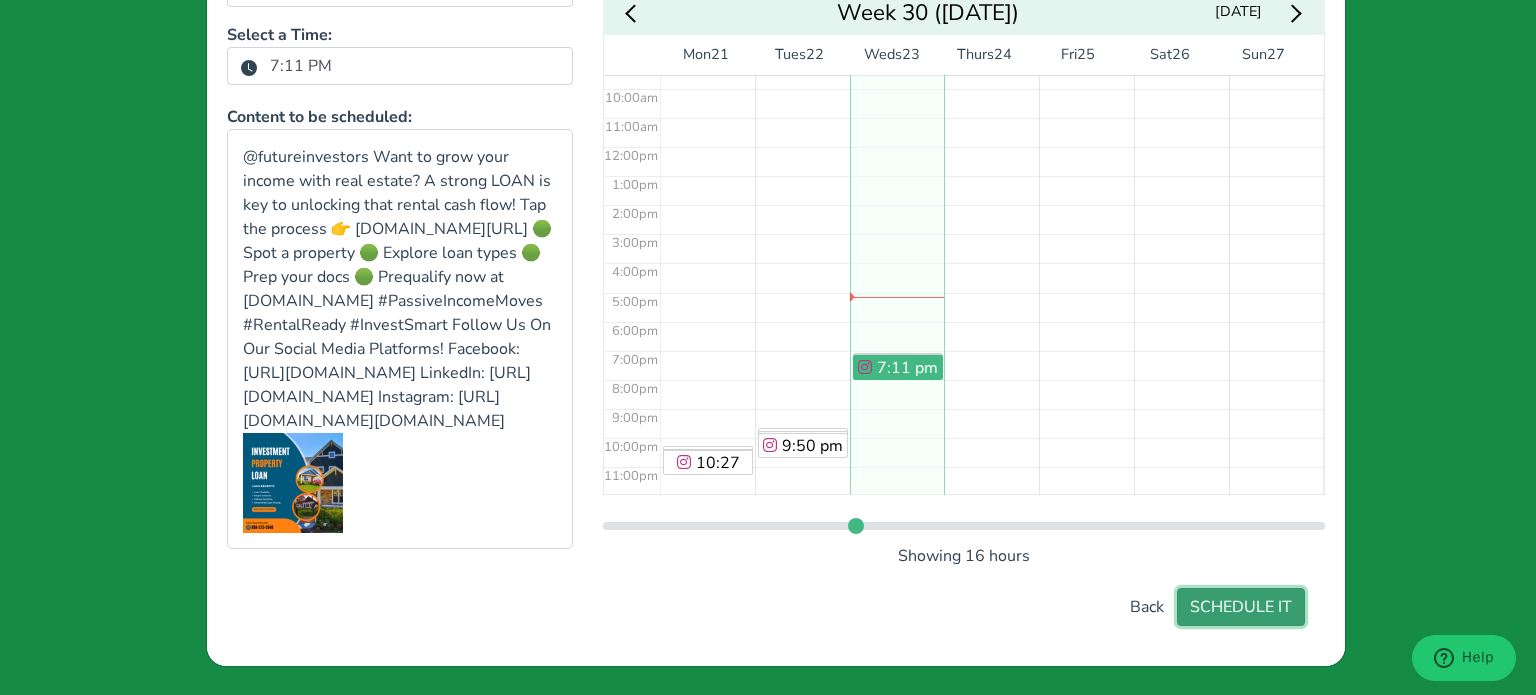 click on "SCHEDULE IT" at bounding box center (1241, 607) 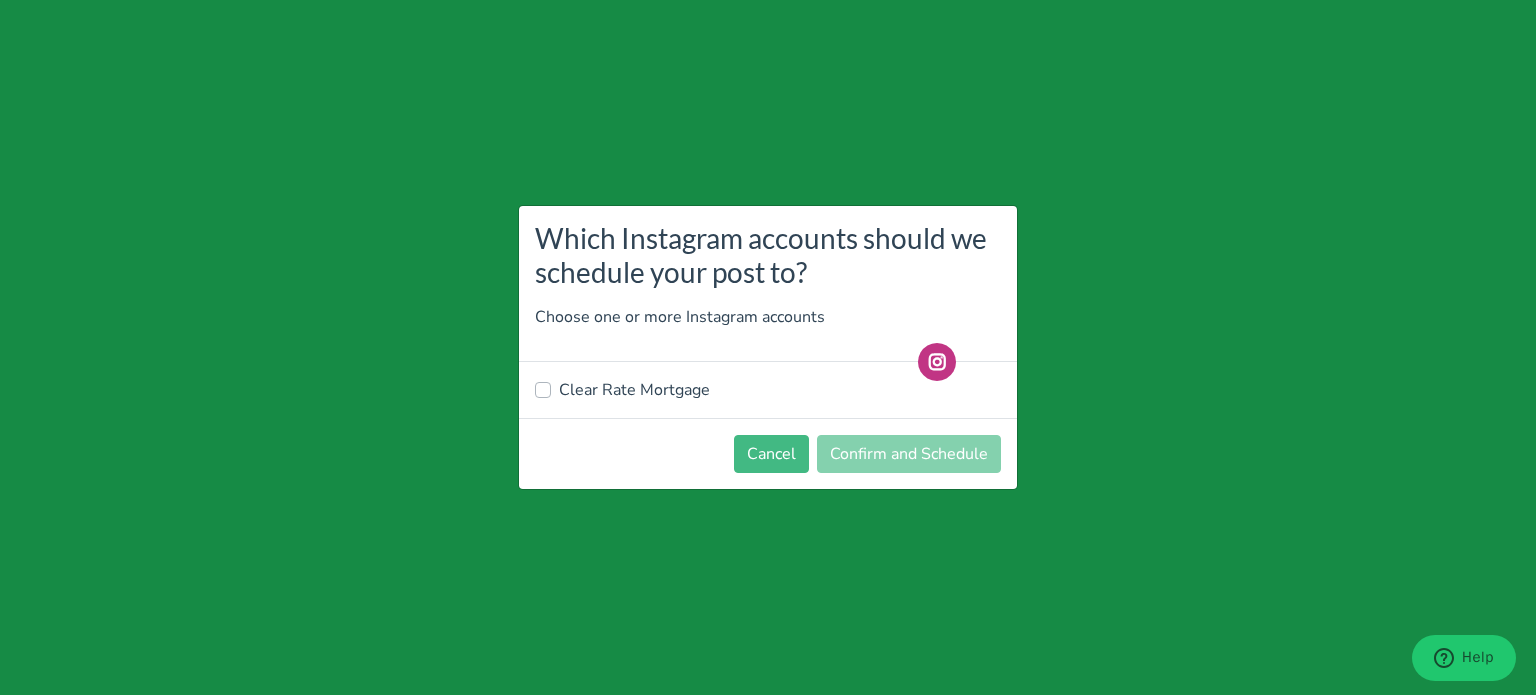 click on "Clear Rate Mortgage" at bounding box center (634, 390) 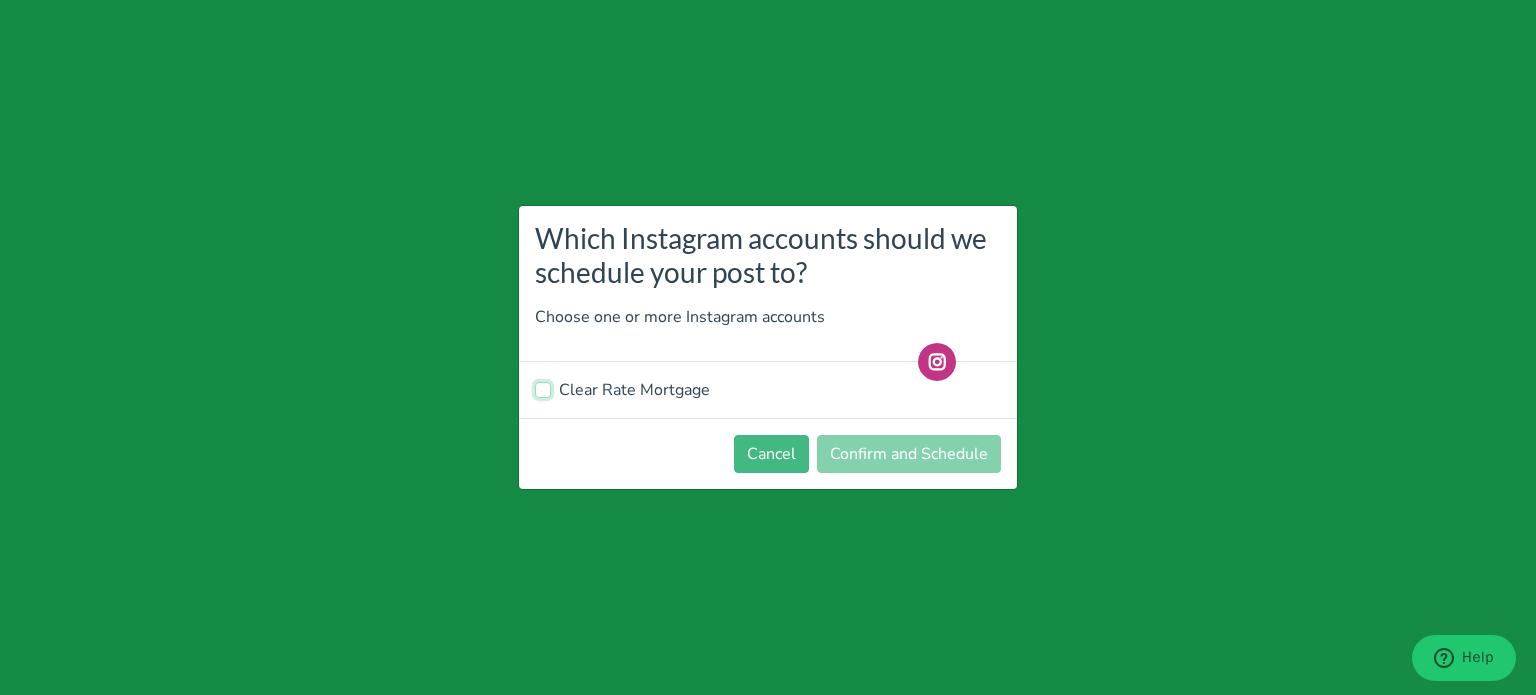 checkbox on "true" 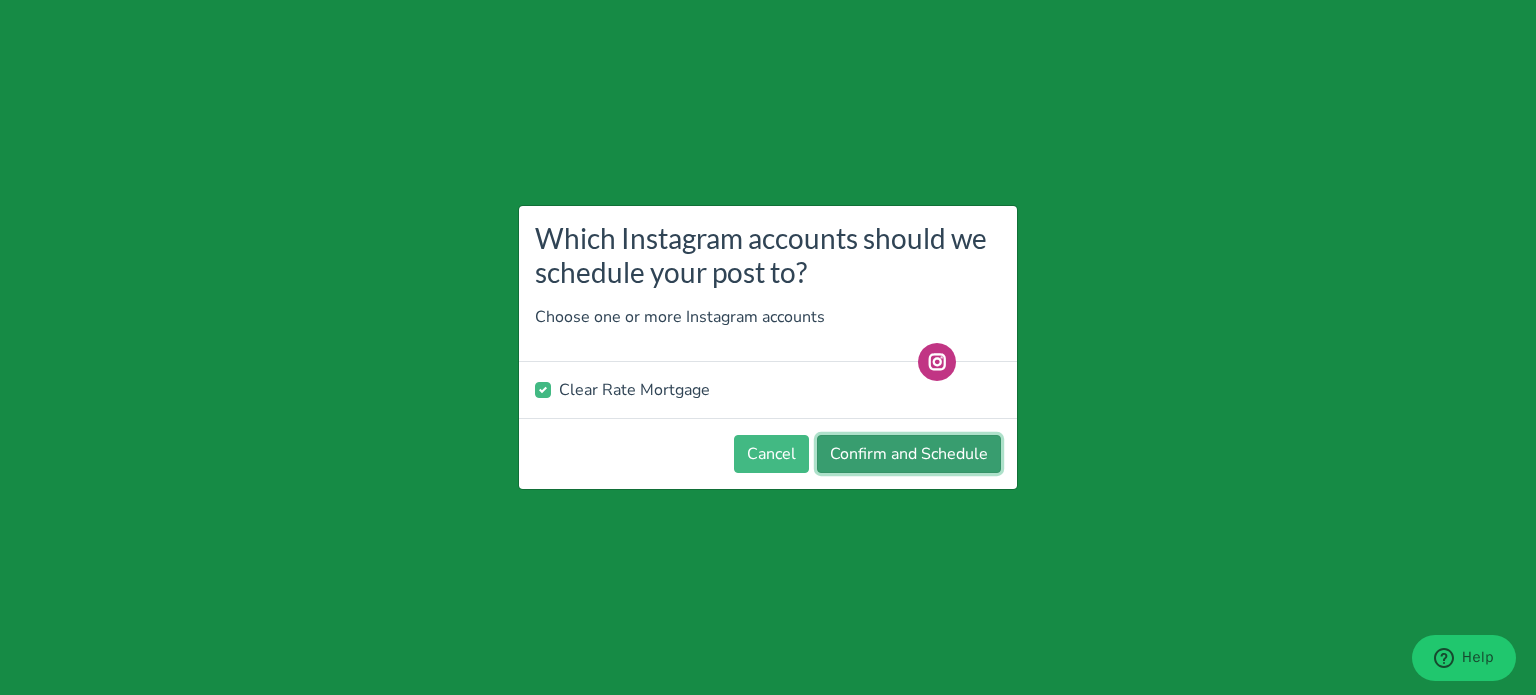 click on "Confirm and Schedule" at bounding box center [909, 454] 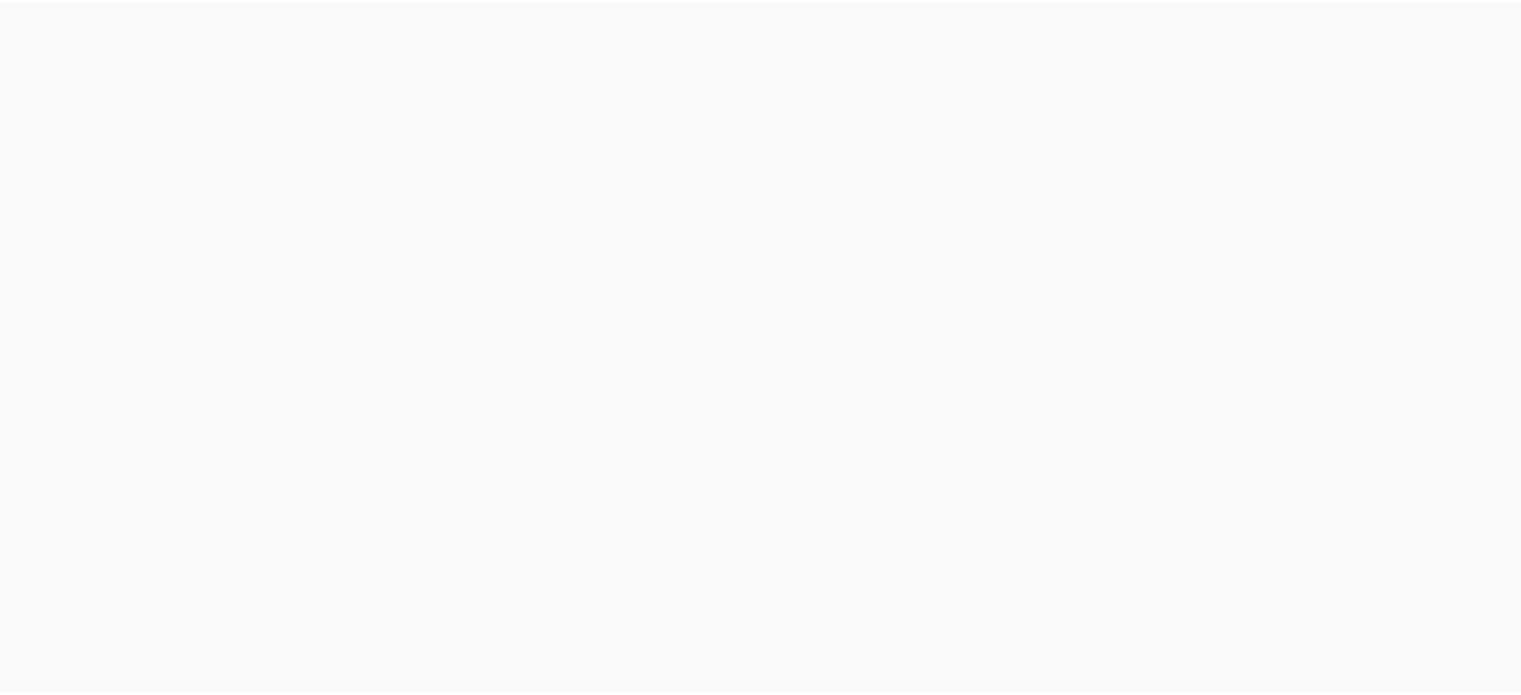 scroll, scrollTop: 0, scrollLeft: 0, axis: both 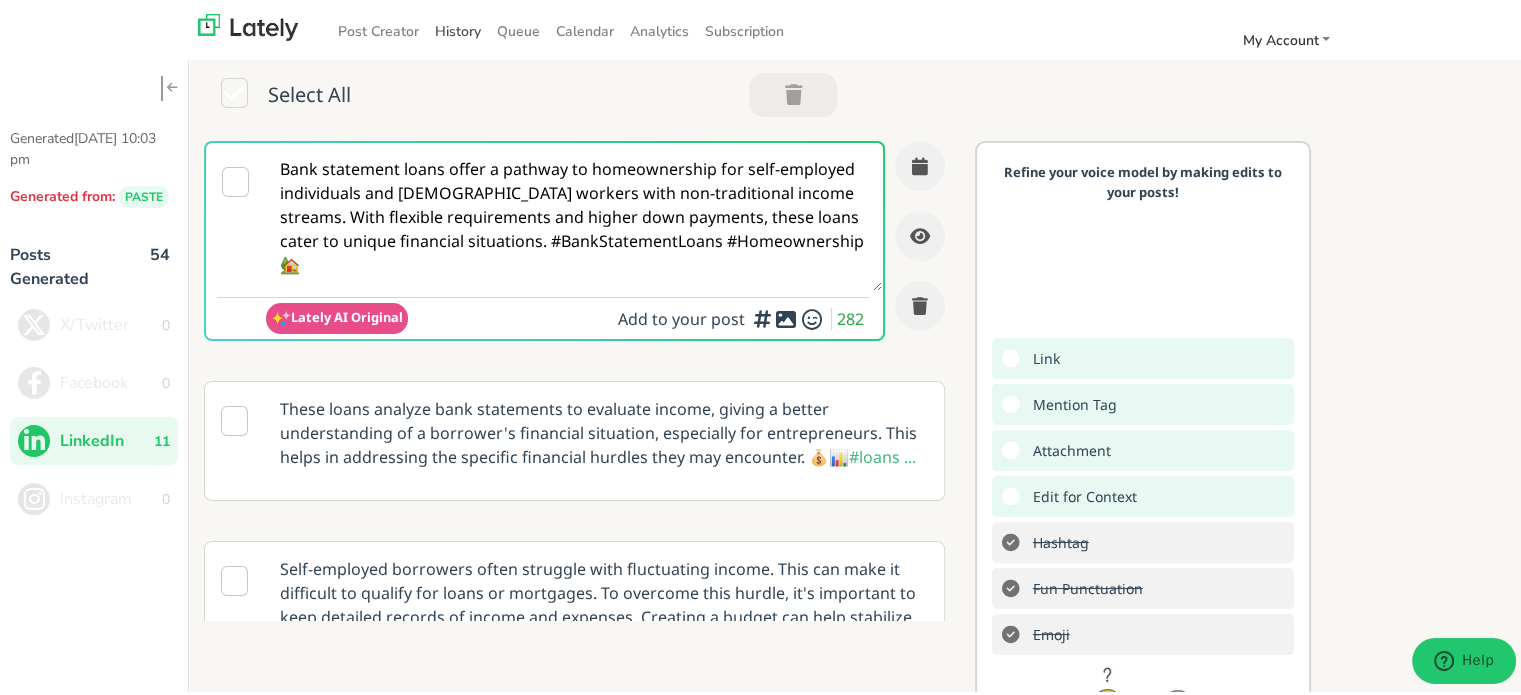 click on "History" at bounding box center [458, 28] 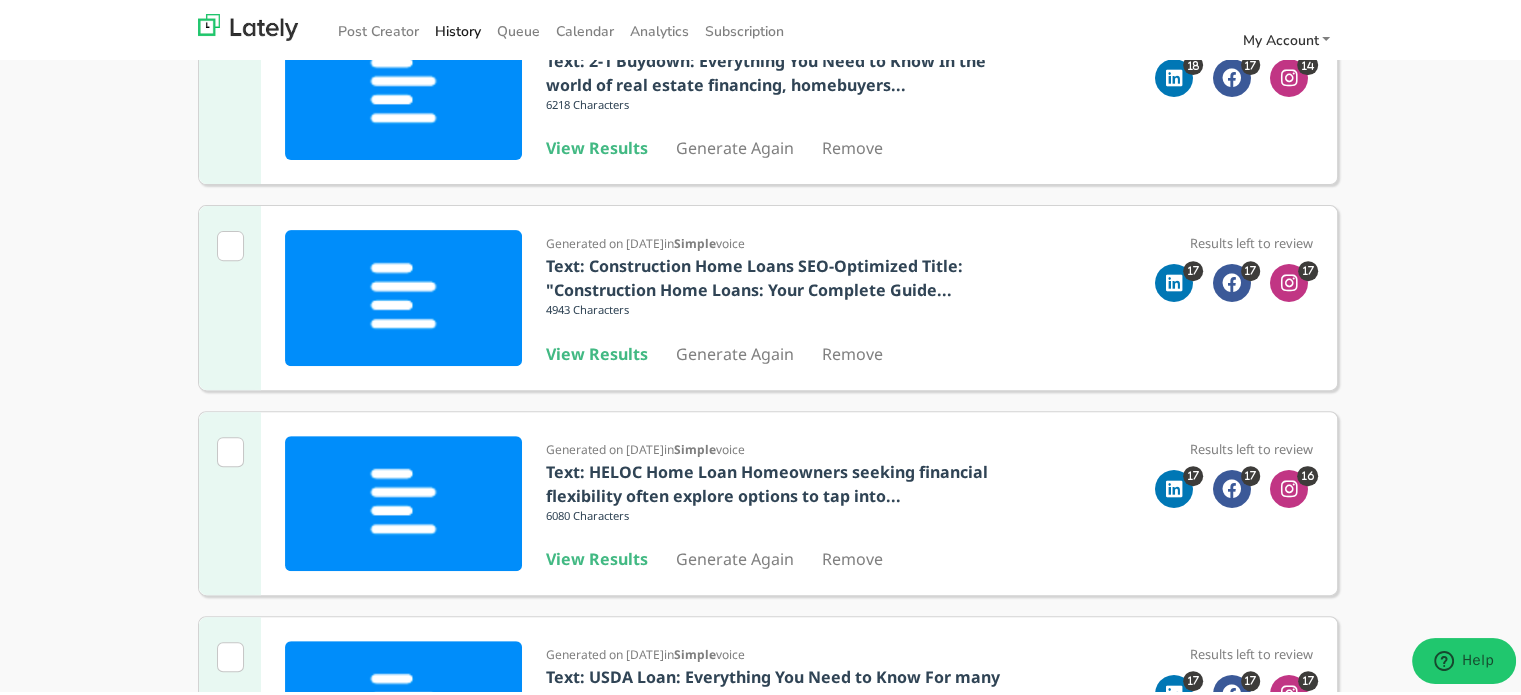 scroll, scrollTop: 700, scrollLeft: 0, axis: vertical 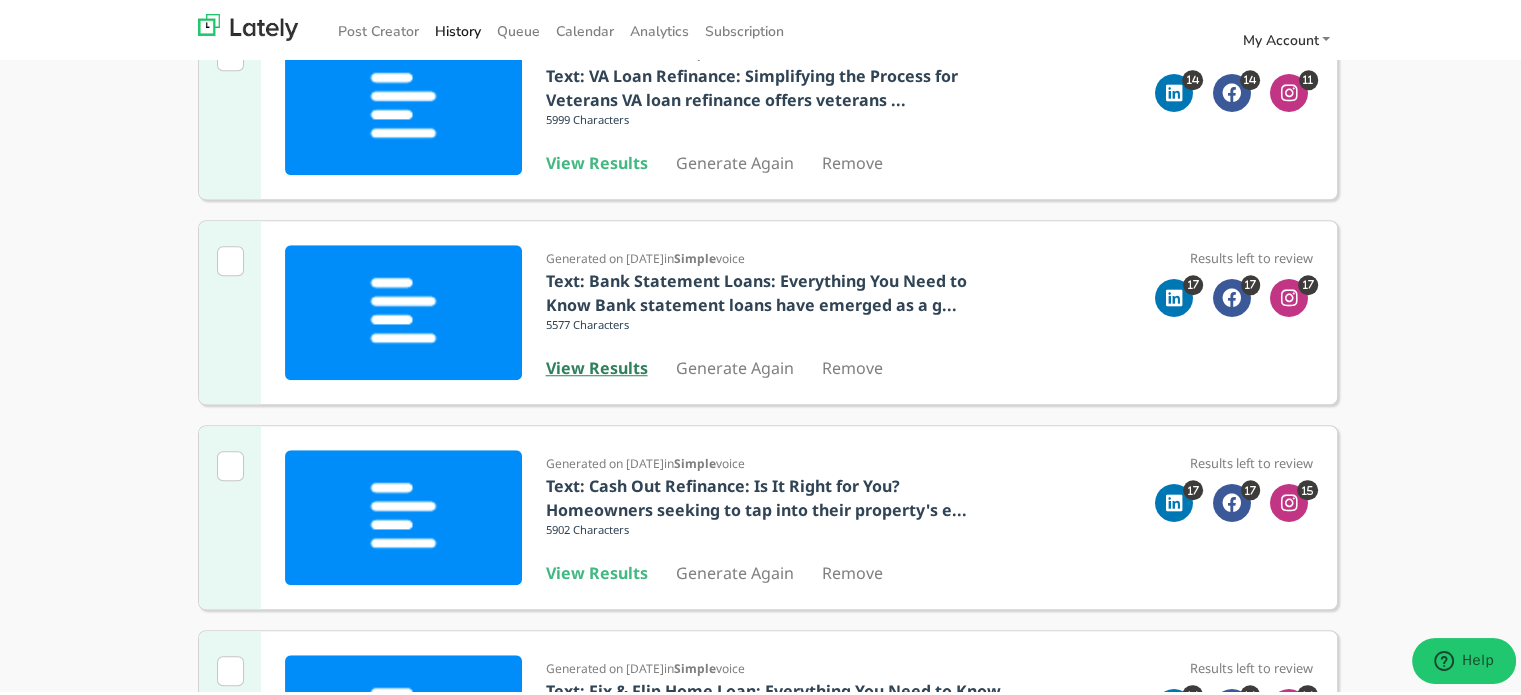 click on "View Results" at bounding box center (597, 365) 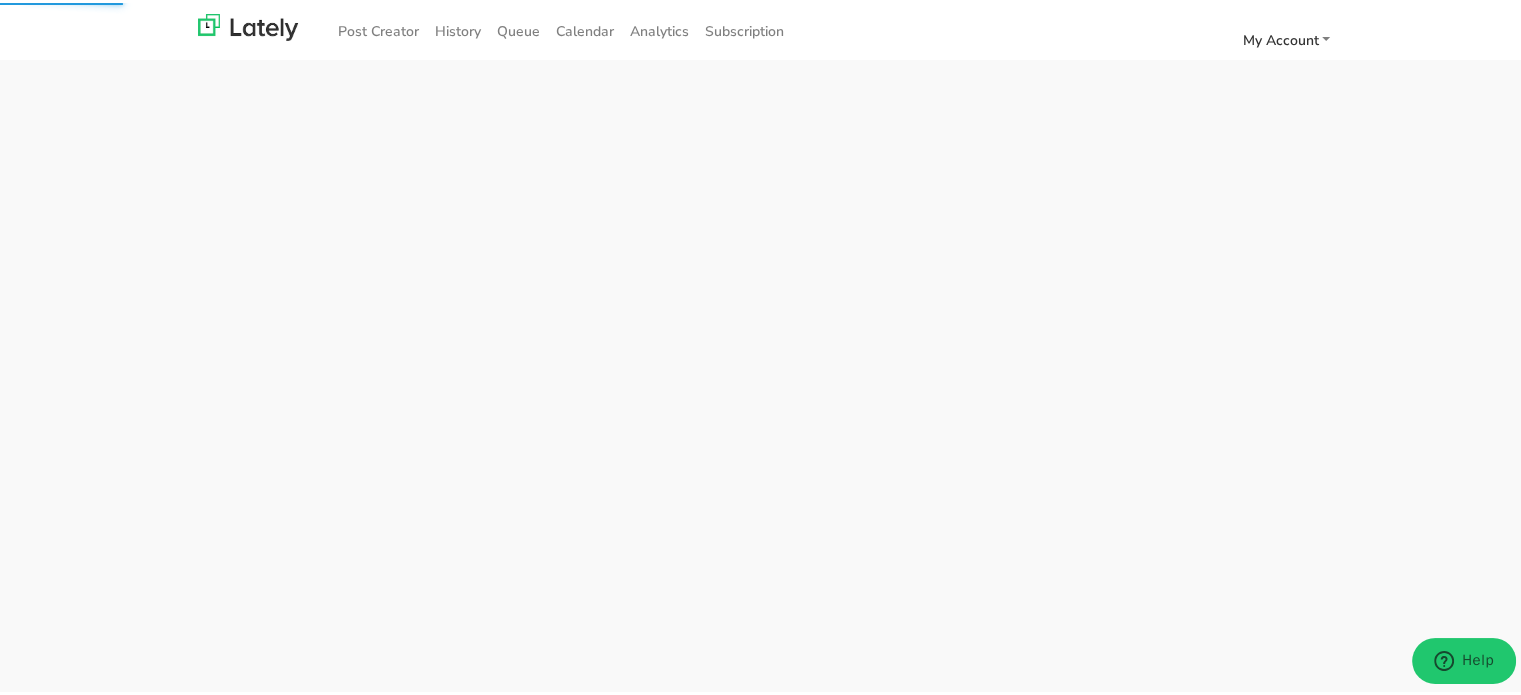 scroll, scrollTop: 0, scrollLeft: 0, axis: both 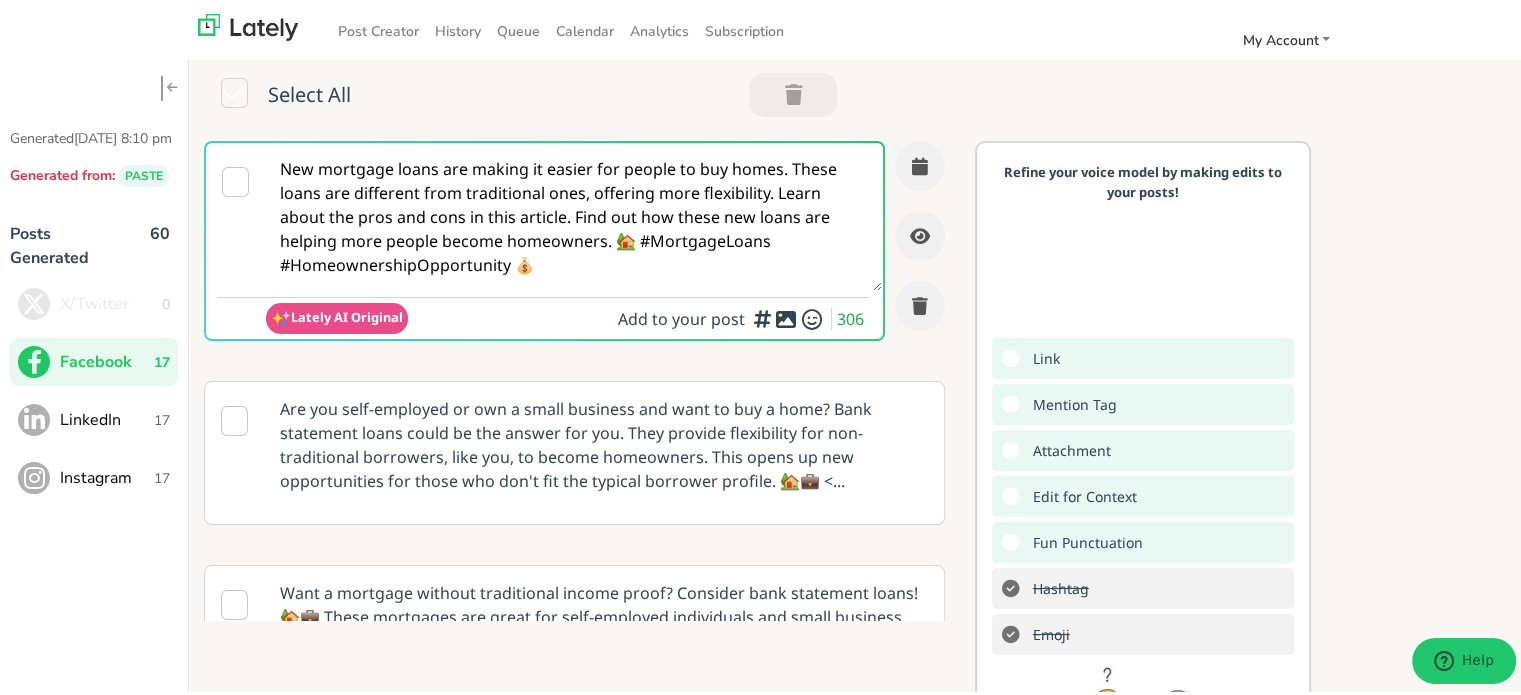click on "New mortgage loans are making it easier for people to buy homes. These loans are different from traditional ones, offering more flexibility. Learn about the pros and cons in this article. Find out how these new loans are helping more people become homeowners. 🏡 #MortgageLoans #HomeownershipOpportunity 💰" at bounding box center (574, 214) 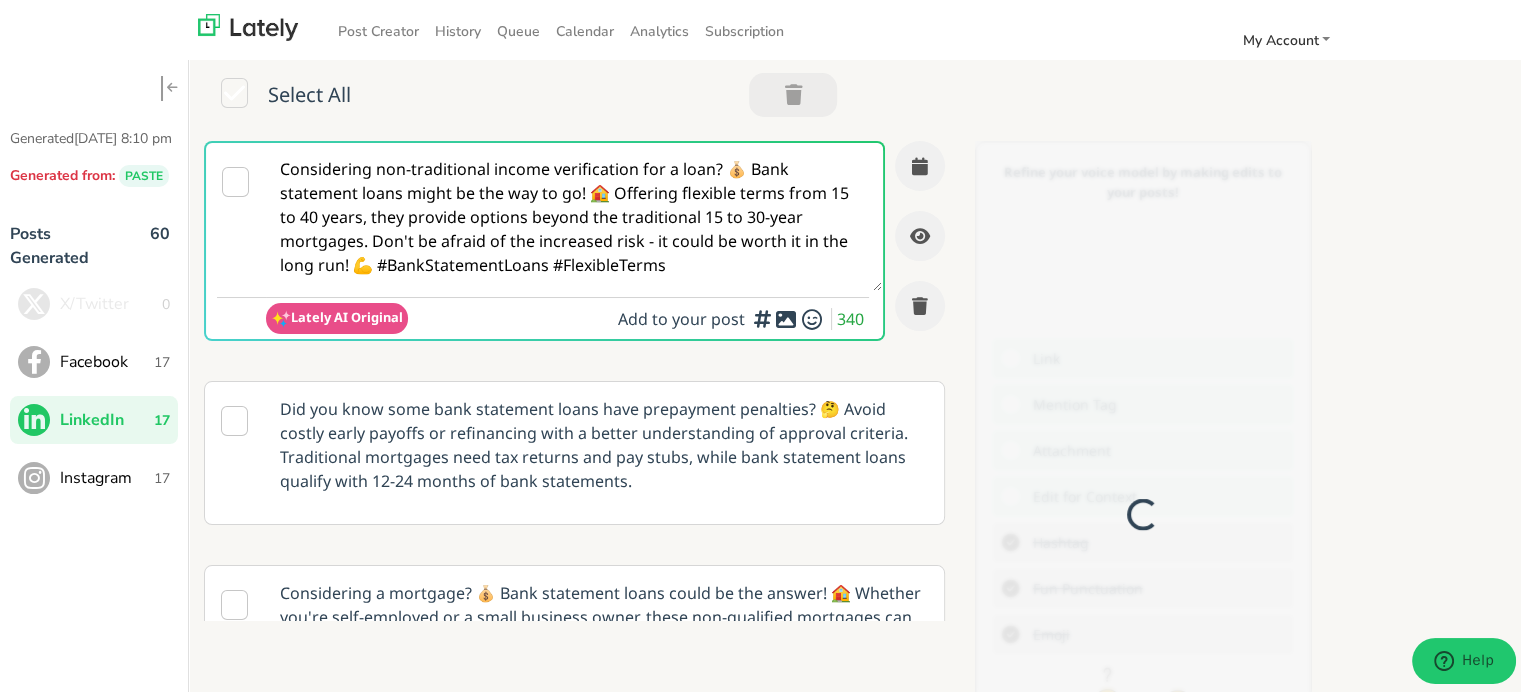 scroll, scrollTop: 0, scrollLeft: 0, axis: both 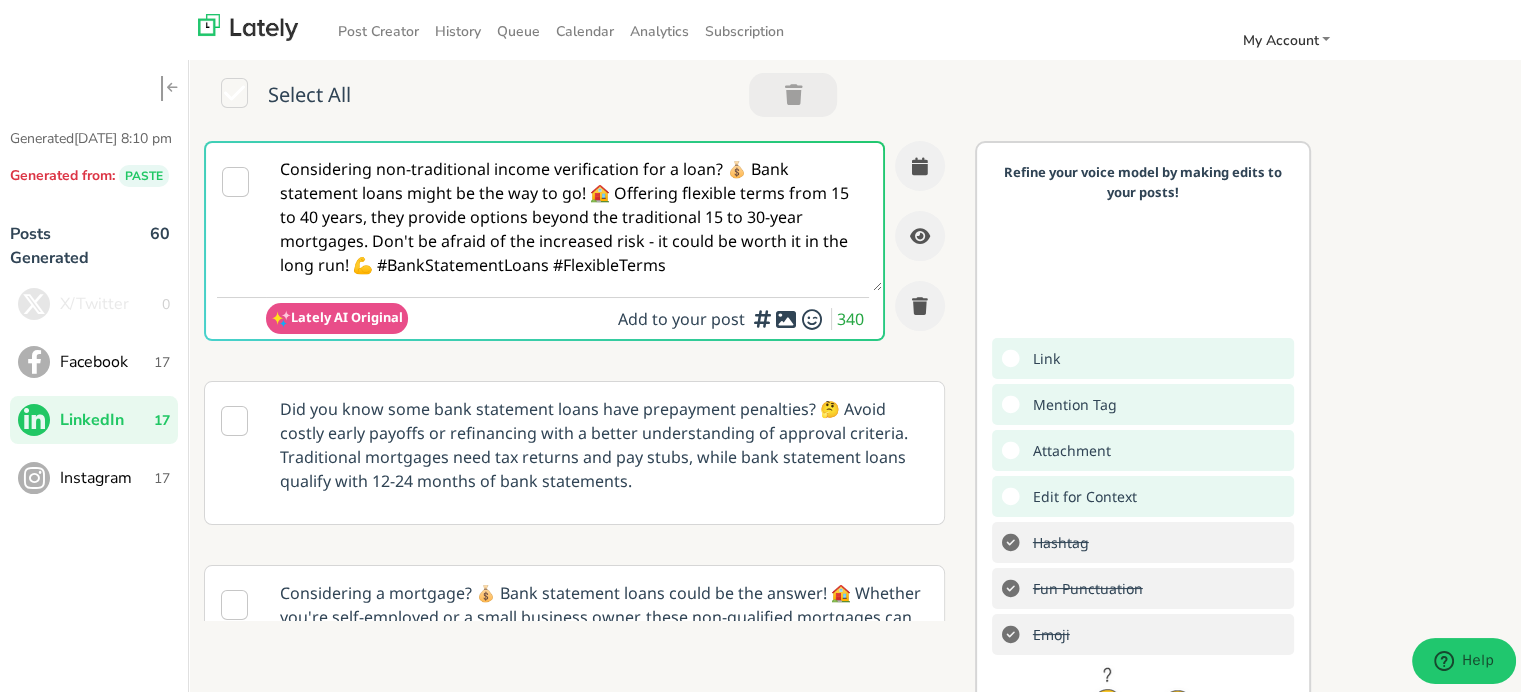 click on "Instagram" at bounding box center [107, 475] 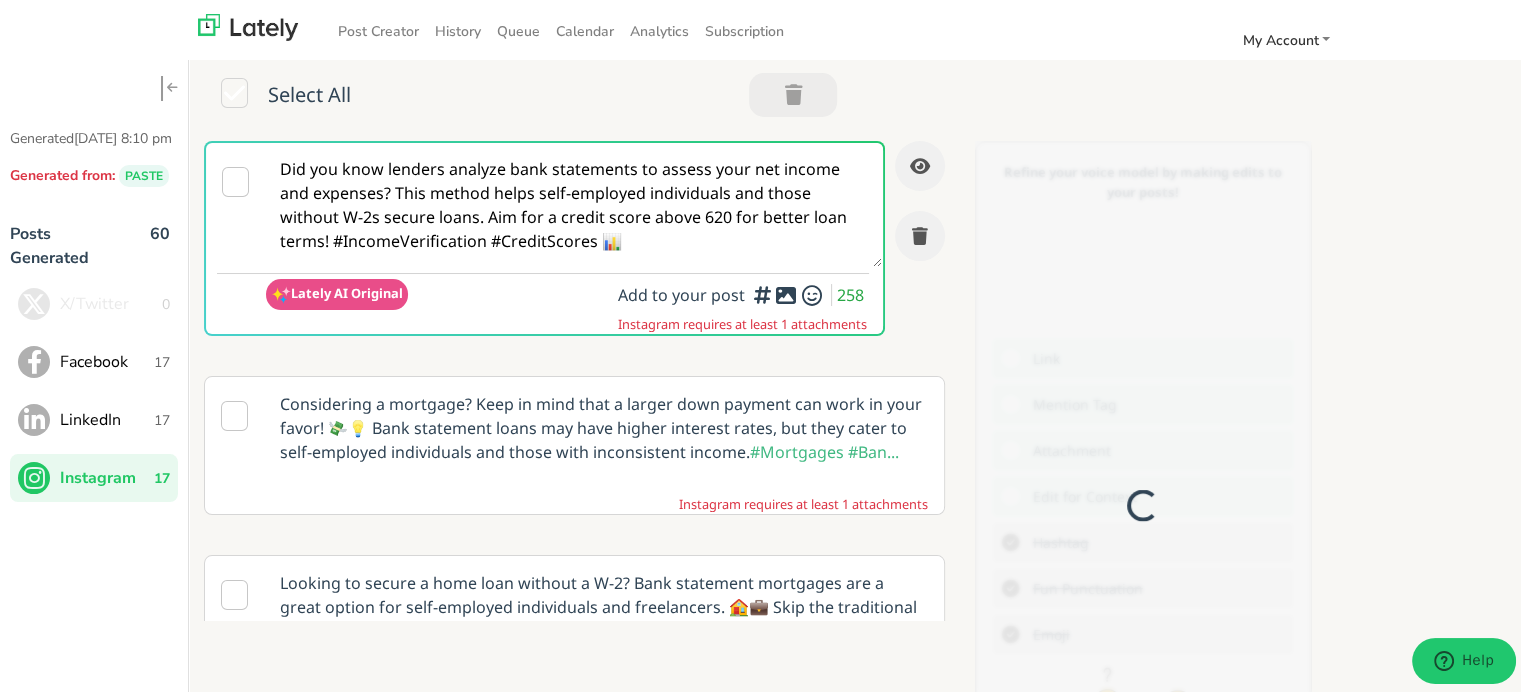 scroll, scrollTop: 0, scrollLeft: 0, axis: both 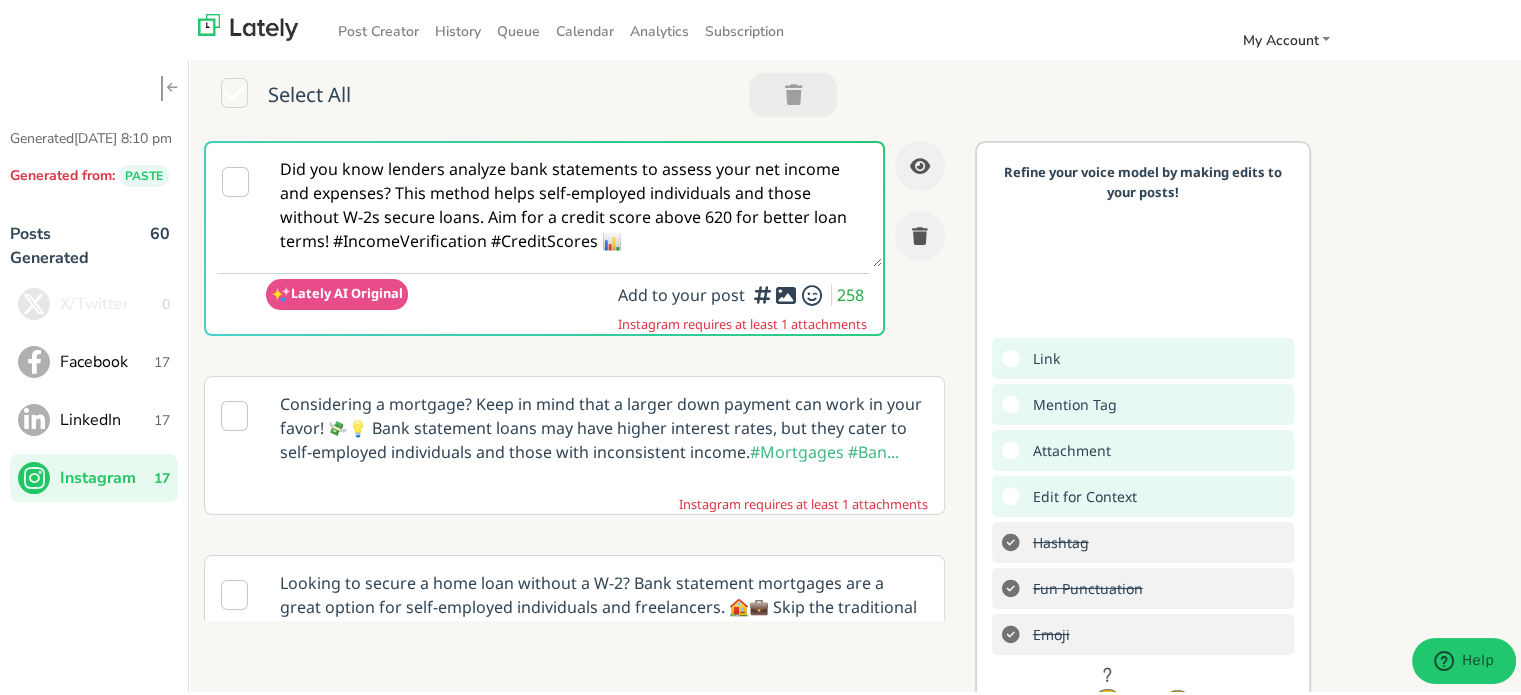 click on "Facebook 17" at bounding box center (94, 359) 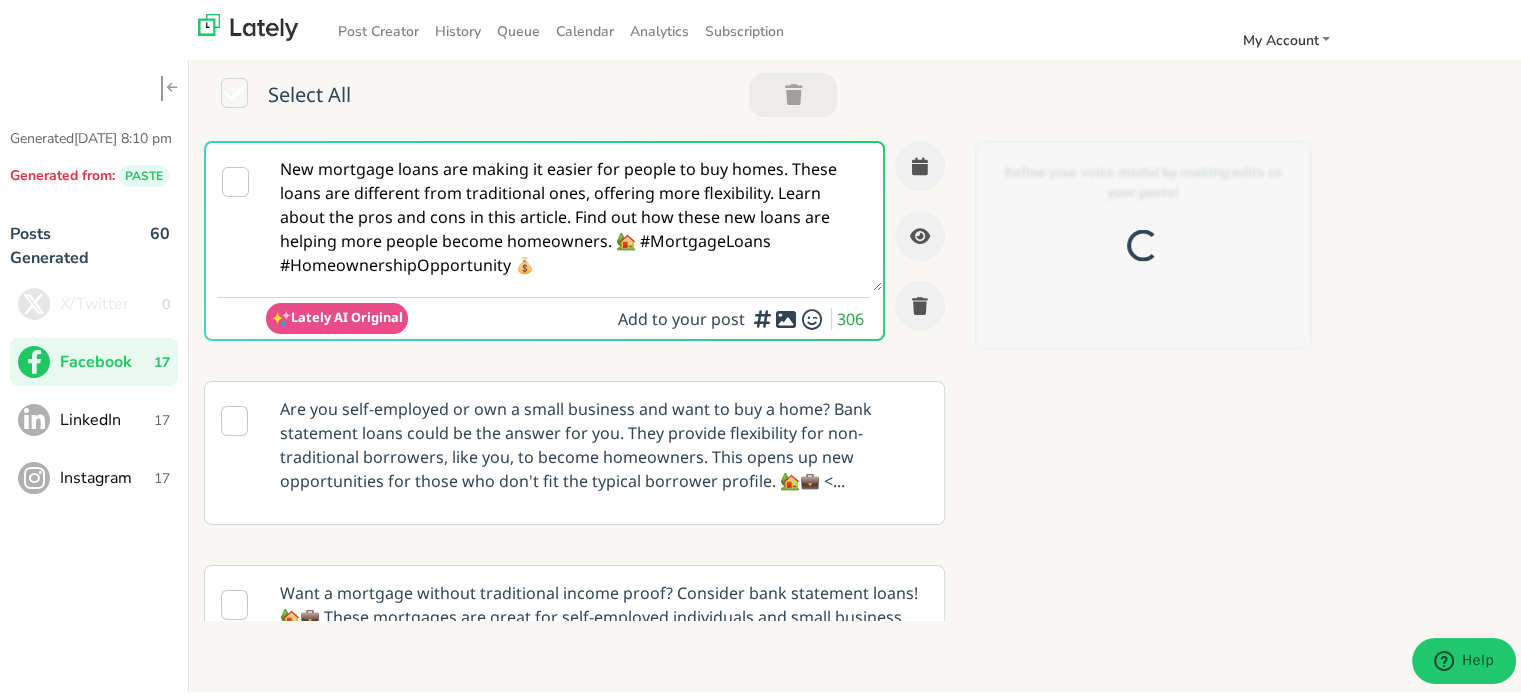 scroll, scrollTop: 0, scrollLeft: 0, axis: both 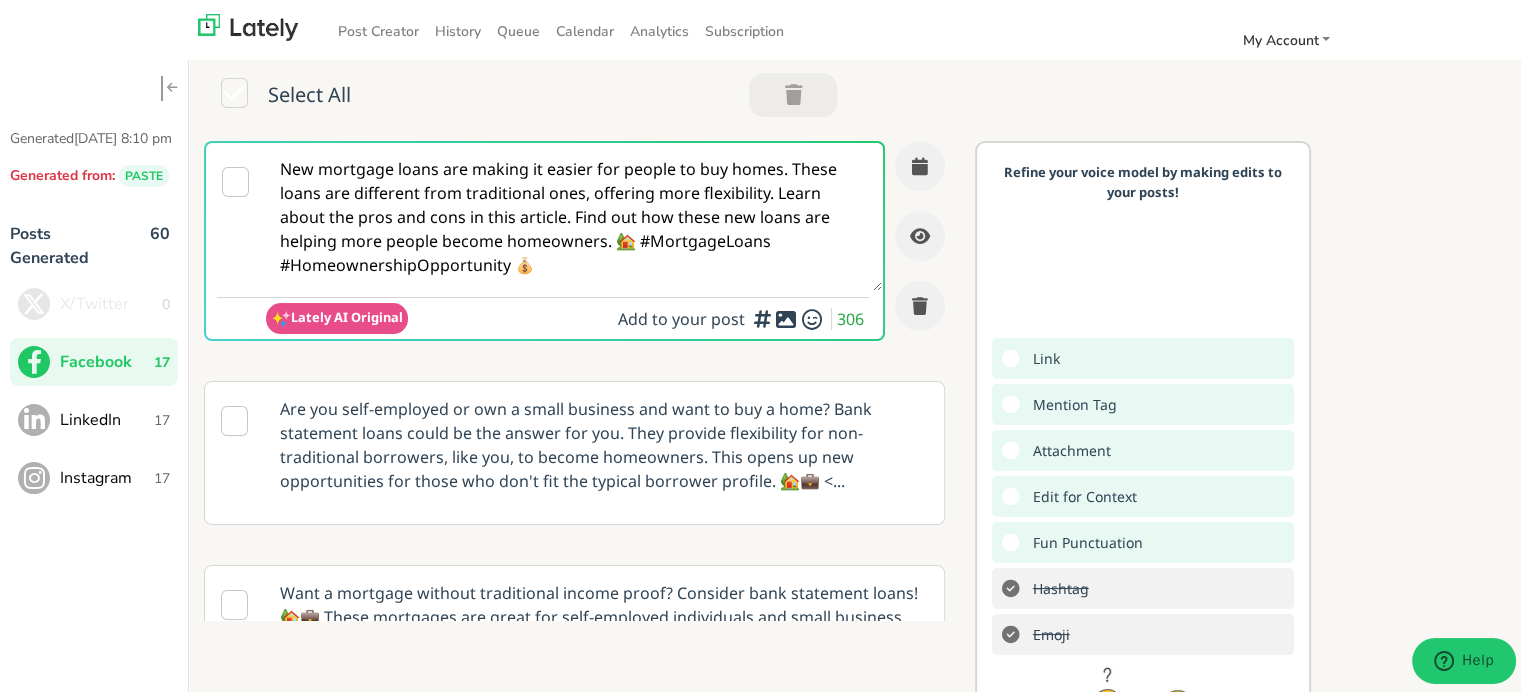 click on "LinkedIn" at bounding box center [107, 417] 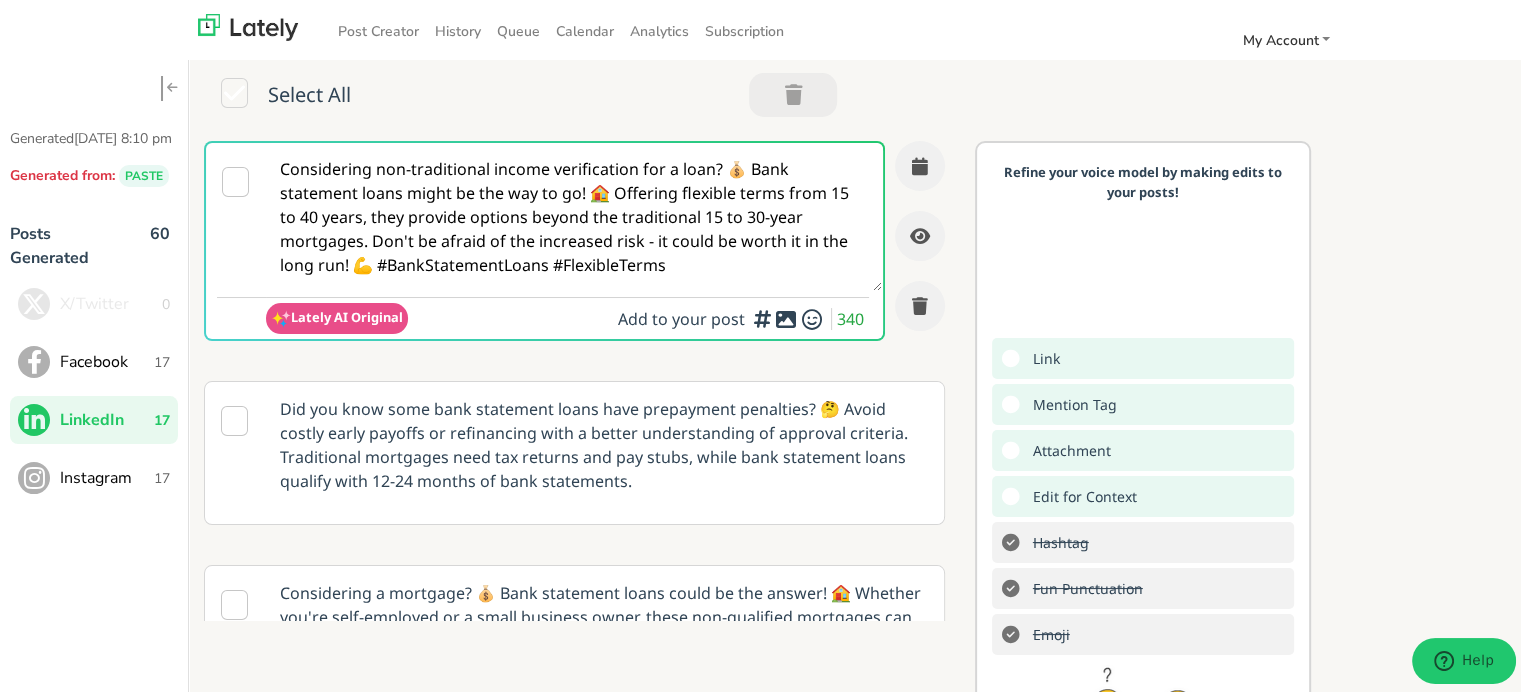 scroll, scrollTop: 0, scrollLeft: 0, axis: both 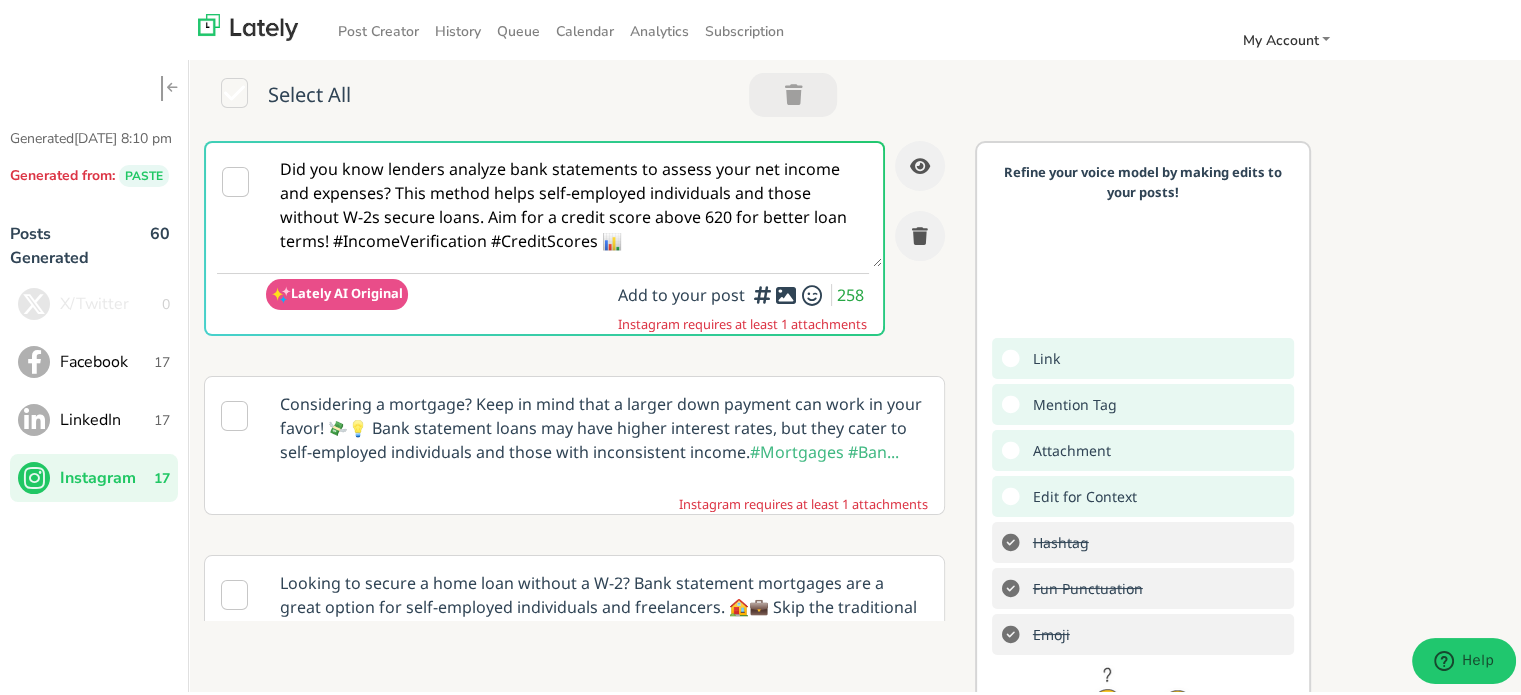 click on "Did you know lenders analyze bank statements to assess your net income and expenses? This method helps self-employed individuals and those without W-2s secure loans. Aim for a credit score above 620 for better loan terms! #IncomeVerification #CreditScores 📊" at bounding box center [574, 202] 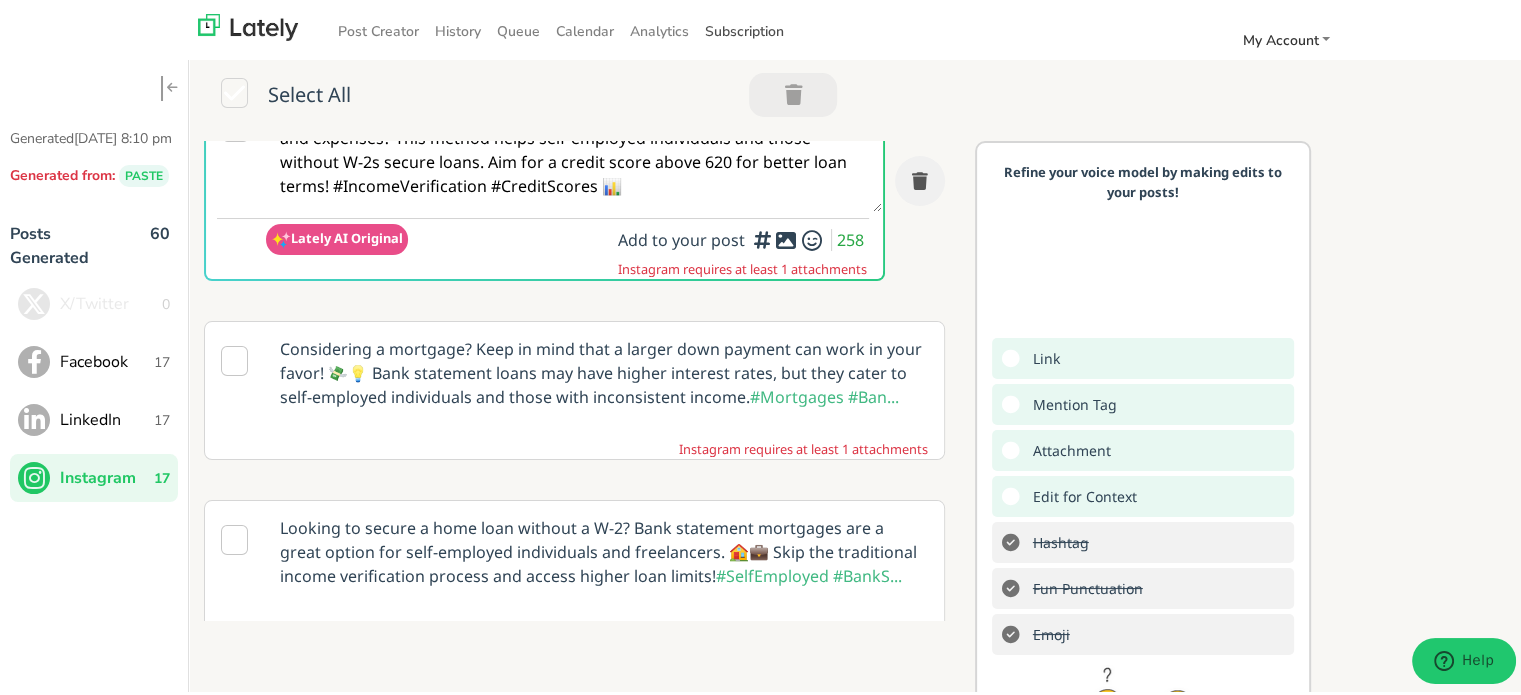 scroll, scrollTop: 100, scrollLeft: 0, axis: vertical 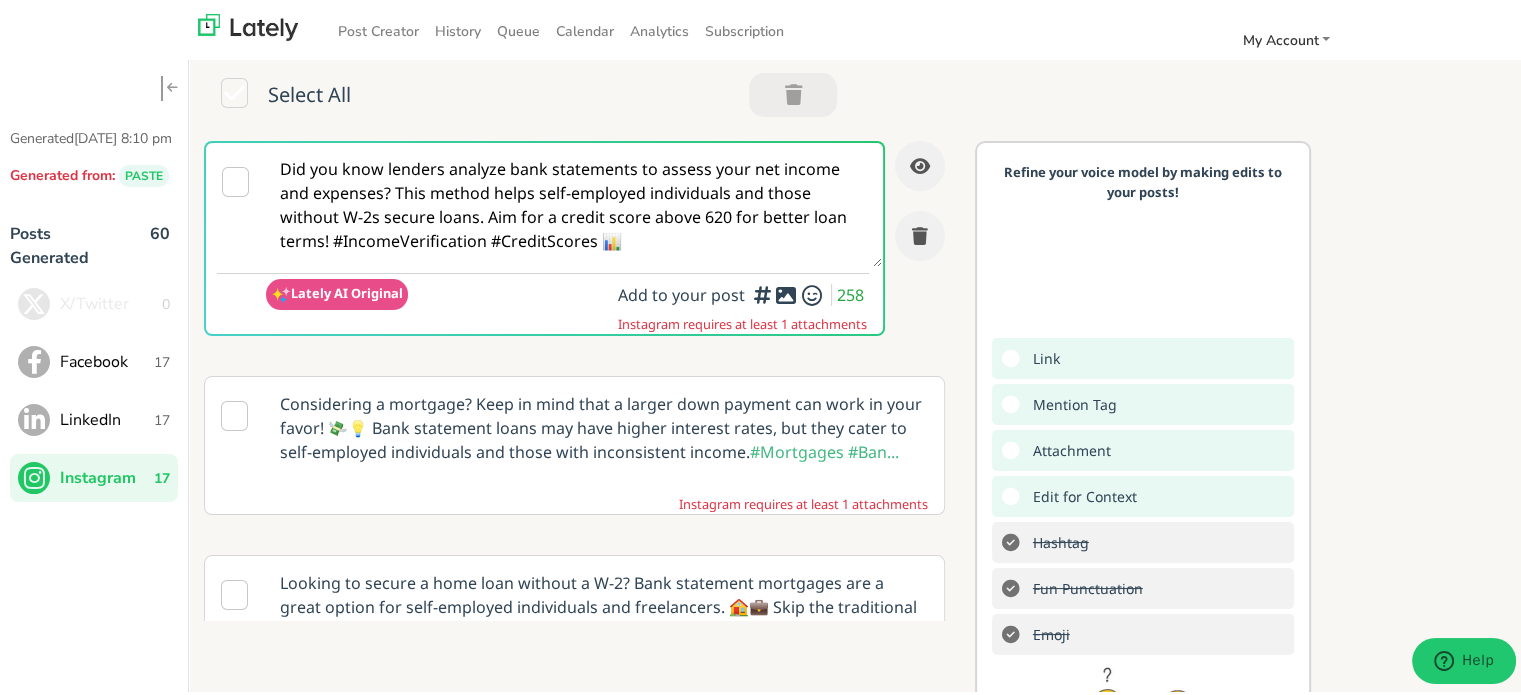 click on "17" at bounding box center [162, 359] 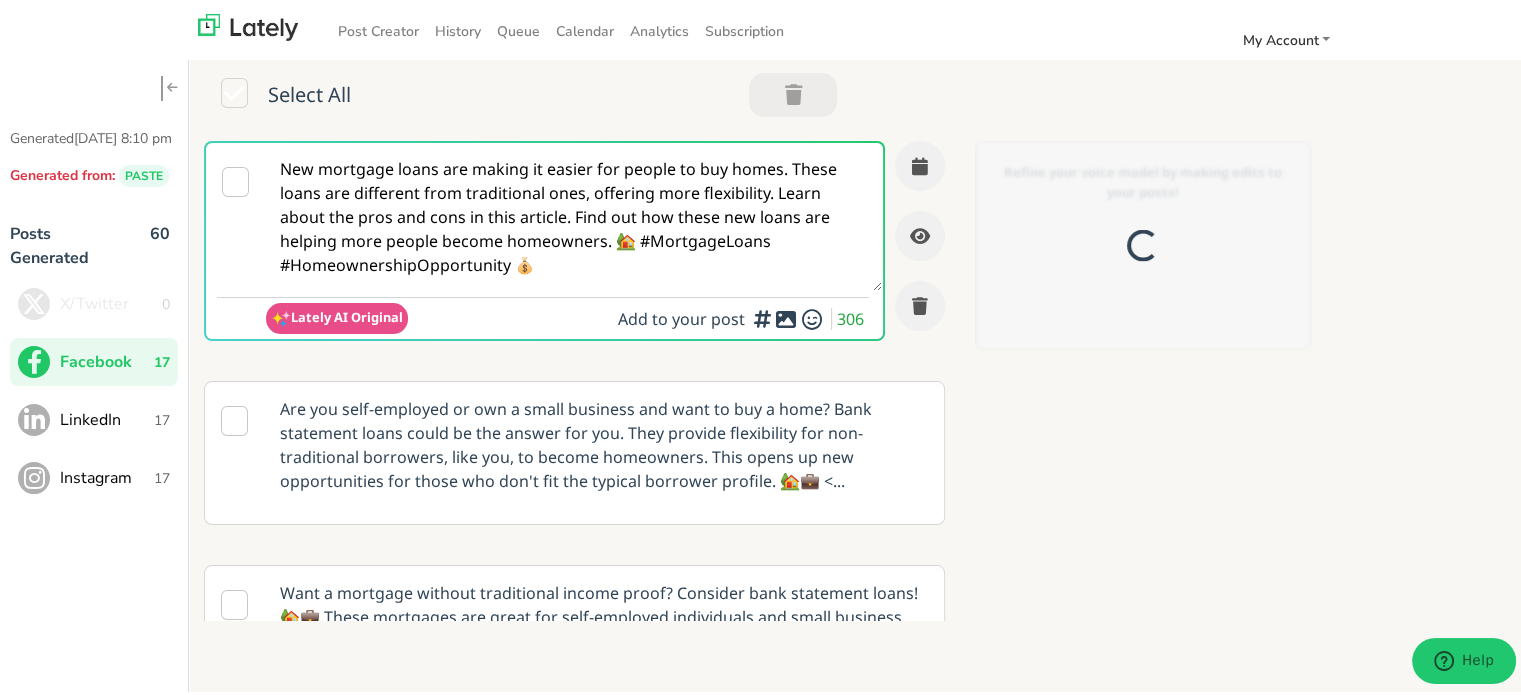 scroll, scrollTop: 0, scrollLeft: 0, axis: both 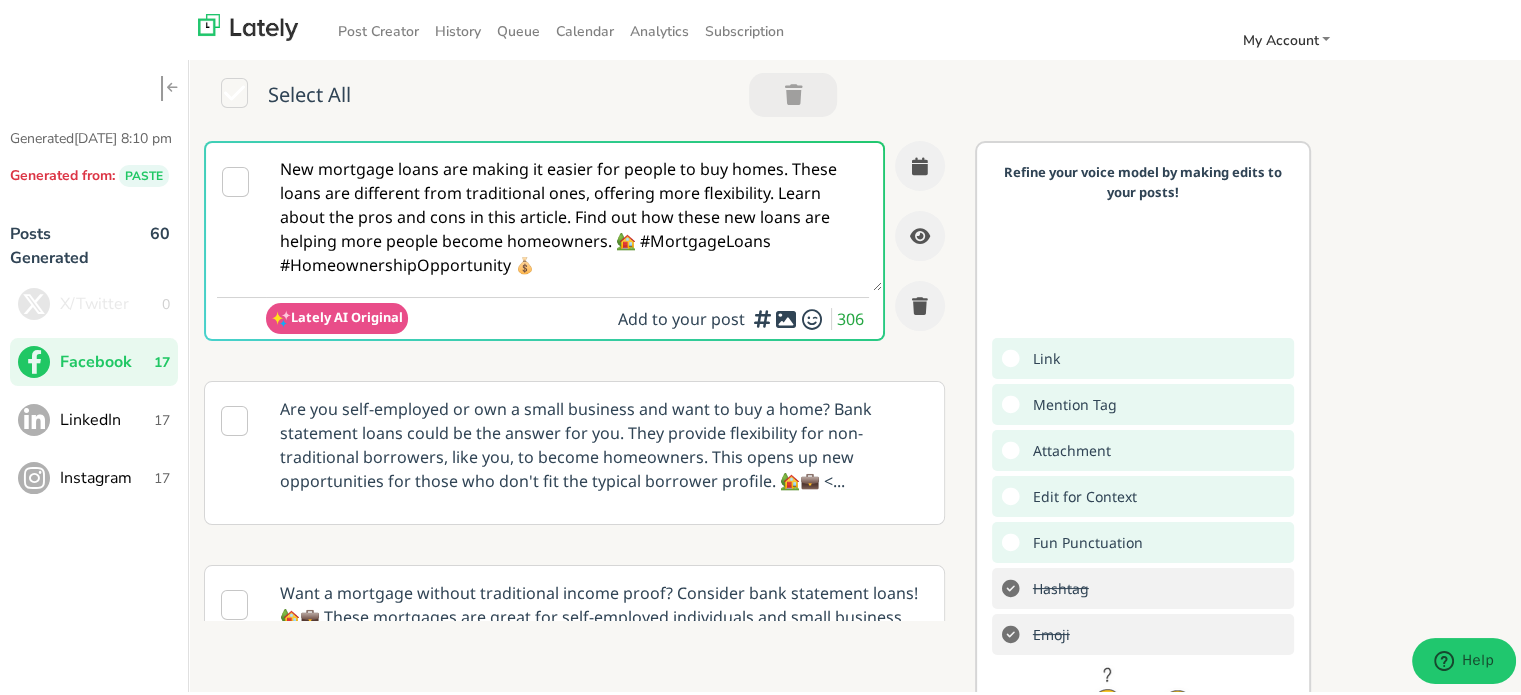 click on "New mortgage loans are making it easier for people to buy homes. These loans are different from traditional ones, offering more flexibility. Learn about the pros and cons in this article. Find out how these new loans are helping more people become homeowners. 🏡 #MortgageLoans #HomeownershipOpportunity 💰" at bounding box center (574, 214) 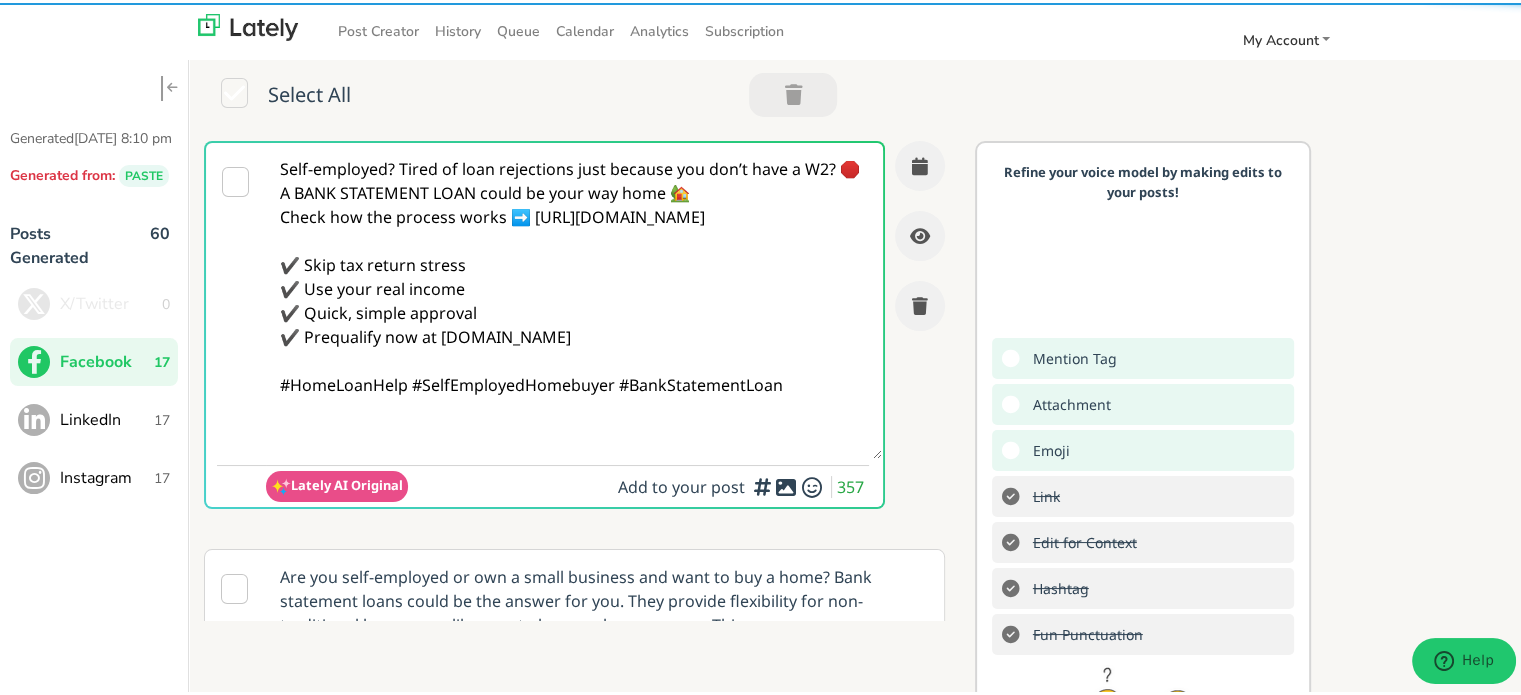 click on "Self-employed? Tired of loan rejections just because you don’t have a W2? 🛑
A BANK STATEMENT LOAN could be your way home 🏡
Check how the process works ➡️ [URL][DOMAIN_NAME]
✔️ Skip tax return stress
✔️ Use your real income
✔️ Quick, simple approval
✔️ Prequalify now at [DOMAIN_NAME]
#HomeLoanHelp #SelfEmployedHomebuyer #BankStatementLoan" at bounding box center (574, 298) 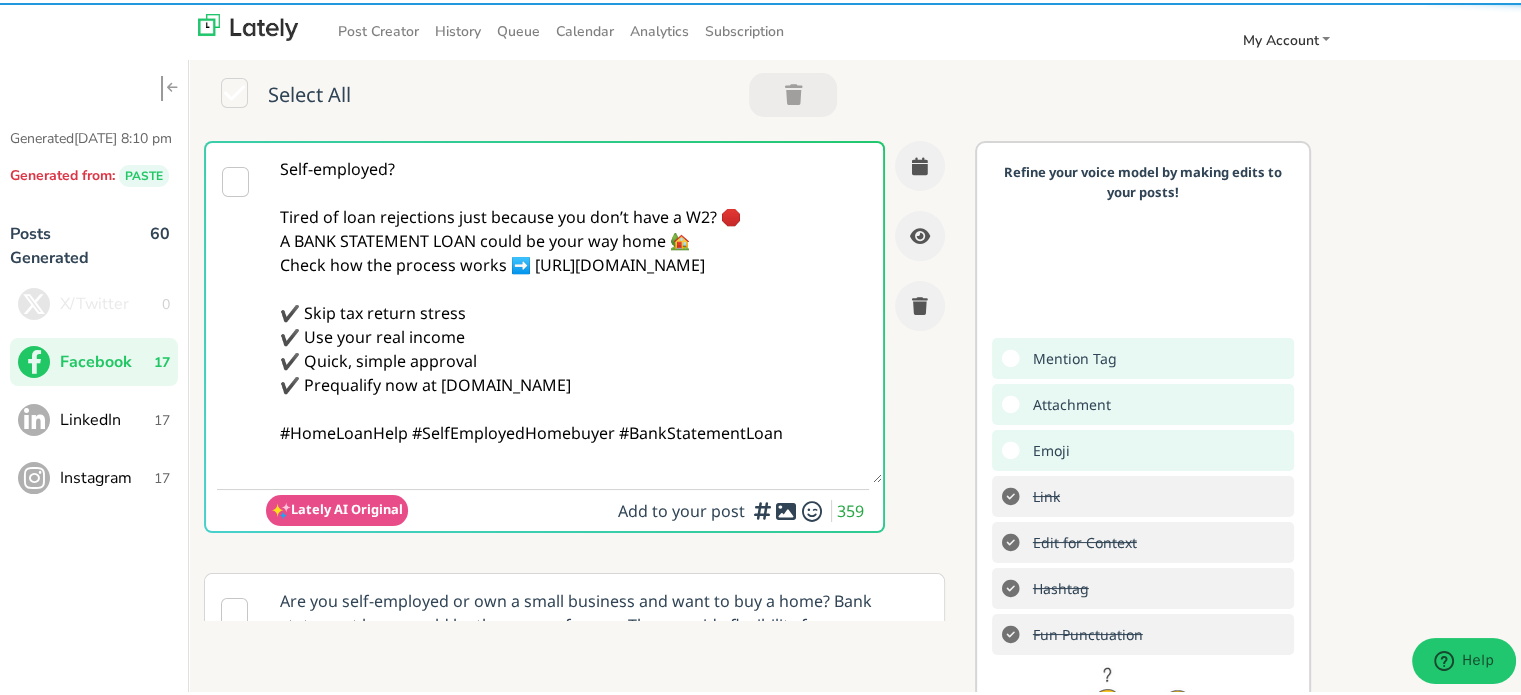 click on "Self-employed?
Tired of loan rejections just because you don’t have a W2? 🛑
A BANK STATEMENT LOAN could be your way home 🏡
Check how the process works ➡️ [URL][DOMAIN_NAME]
✔️ Skip tax return stress
✔️ Use your real income
✔️ Quick, simple approval
✔️ Prequalify now at [DOMAIN_NAME]
#HomeLoanHelp #SelfEmployedHomebuyer #BankStatementLoan" at bounding box center (574, 310) 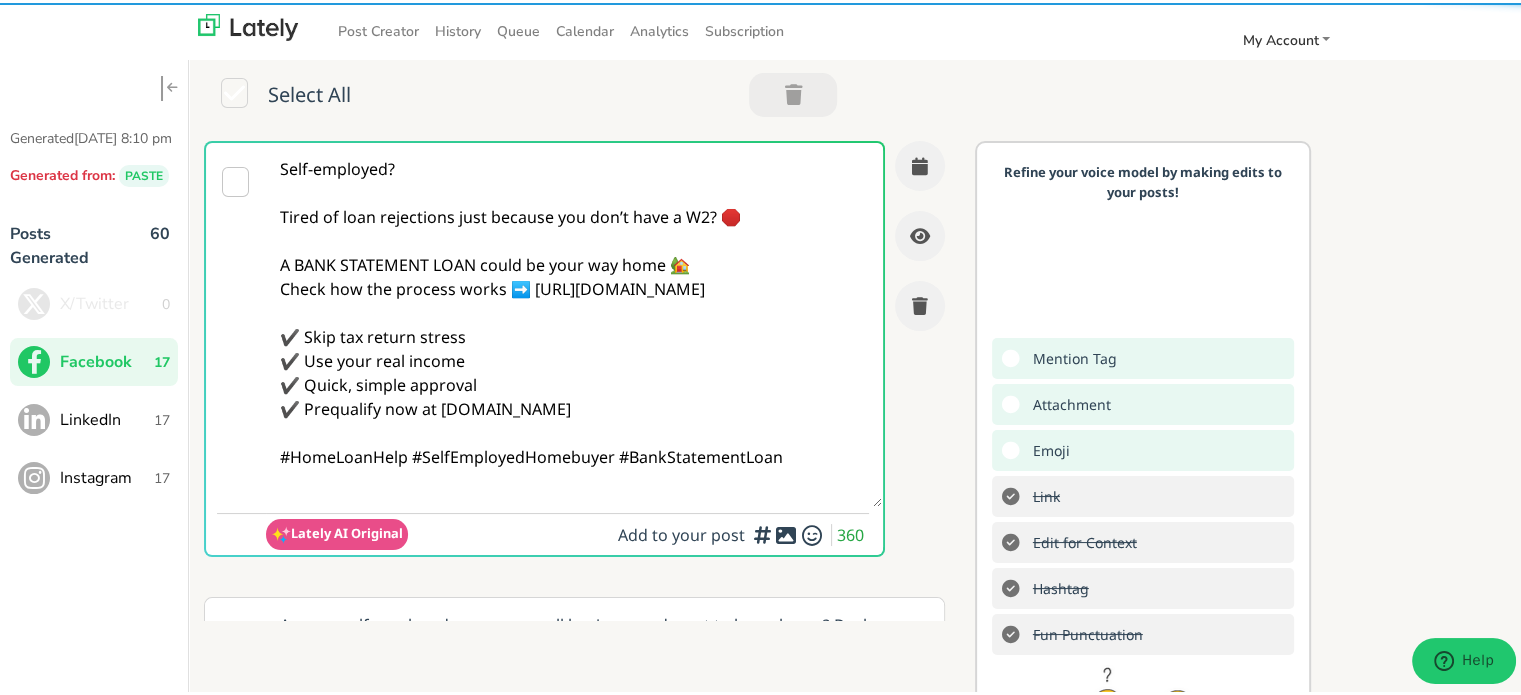 click on "Self-employed?
Tired of loan rejections just because you don’t have a W2? 🛑
A BANK STATEMENT LOAN could be your way home 🏡
Check how the process works ➡️ [URL][DOMAIN_NAME]
✔️ Skip tax return stress
✔️ Use your real income
✔️ Quick, simple approval
✔️ Prequalify now at [DOMAIN_NAME]
#HomeLoanHelp #SelfEmployedHomebuyer #BankStatementLoan" at bounding box center [574, 322] 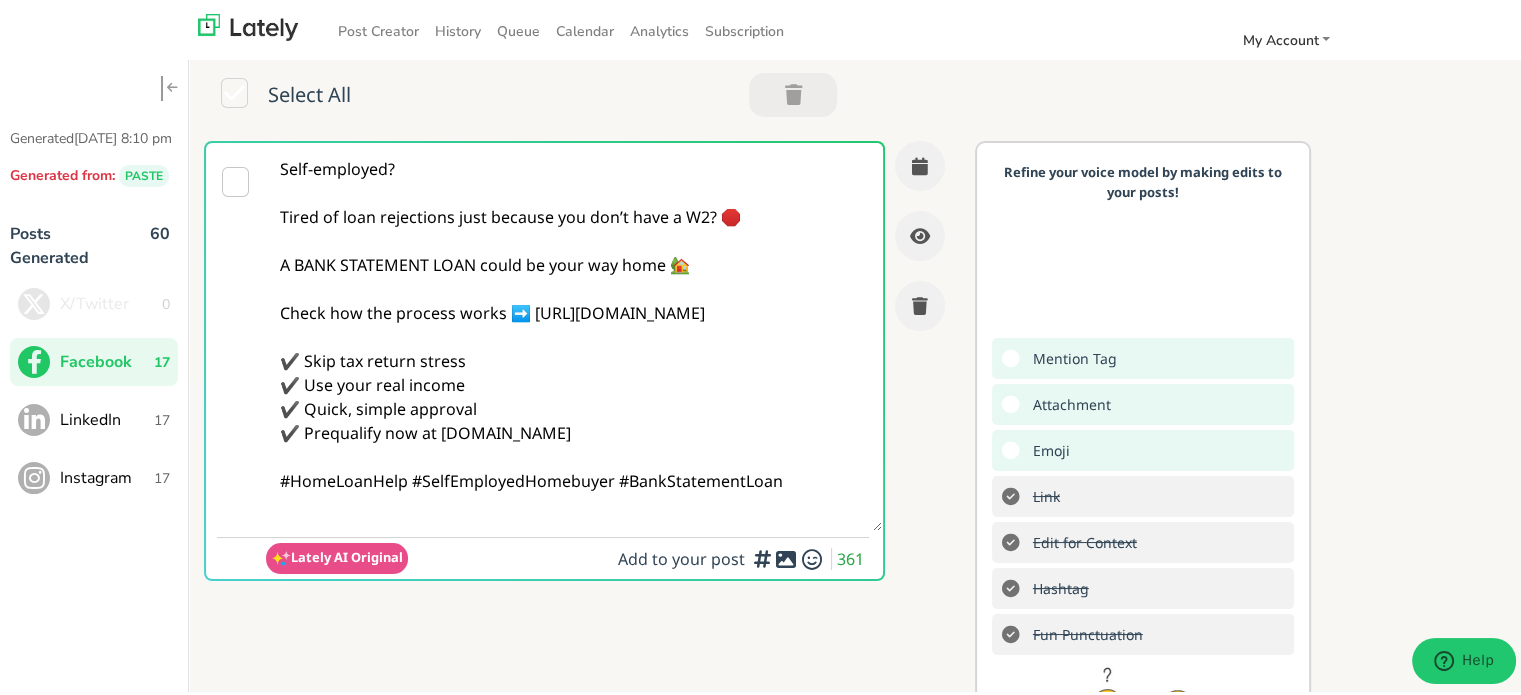 click on "Self-employed?
Tired of loan rejections just because you don’t have a W2? 🛑
A BANK STATEMENT LOAN could be your way home 🏡
Check how the process works ➡️ [URL][DOMAIN_NAME]
✔️ Skip tax return stress
✔️ Use your real income
✔️ Quick, simple approval
✔️ Prequalify now at [DOMAIN_NAME]
#HomeLoanHelp #SelfEmployedHomebuyer #BankStatementLoan" at bounding box center (574, 334) 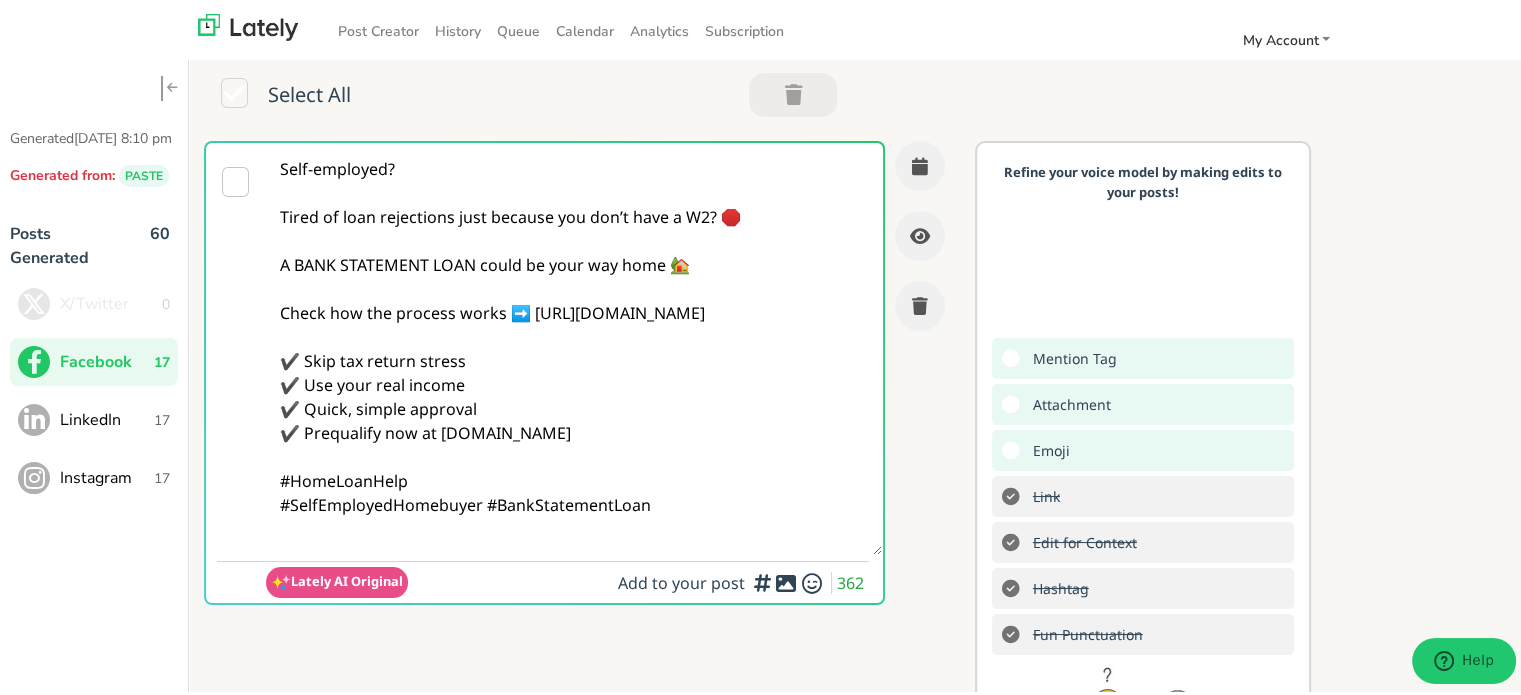 click on "Self-employed?
Tired of loan rejections just because you don’t have a W2? 🛑
A BANK STATEMENT LOAN could be your way home 🏡
Check how the process works ➡️ [URL][DOMAIN_NAME]
✔️ Skip tax return stress
✔️ Use your real income
✔️ Quick, simple approval
✔️ Prequalify now at [DOMAIN_NAME]
#HomeLoanHelp
#SelfEmployedHomebuyer #BankStatementLoan" at bounding box center (574, 346) 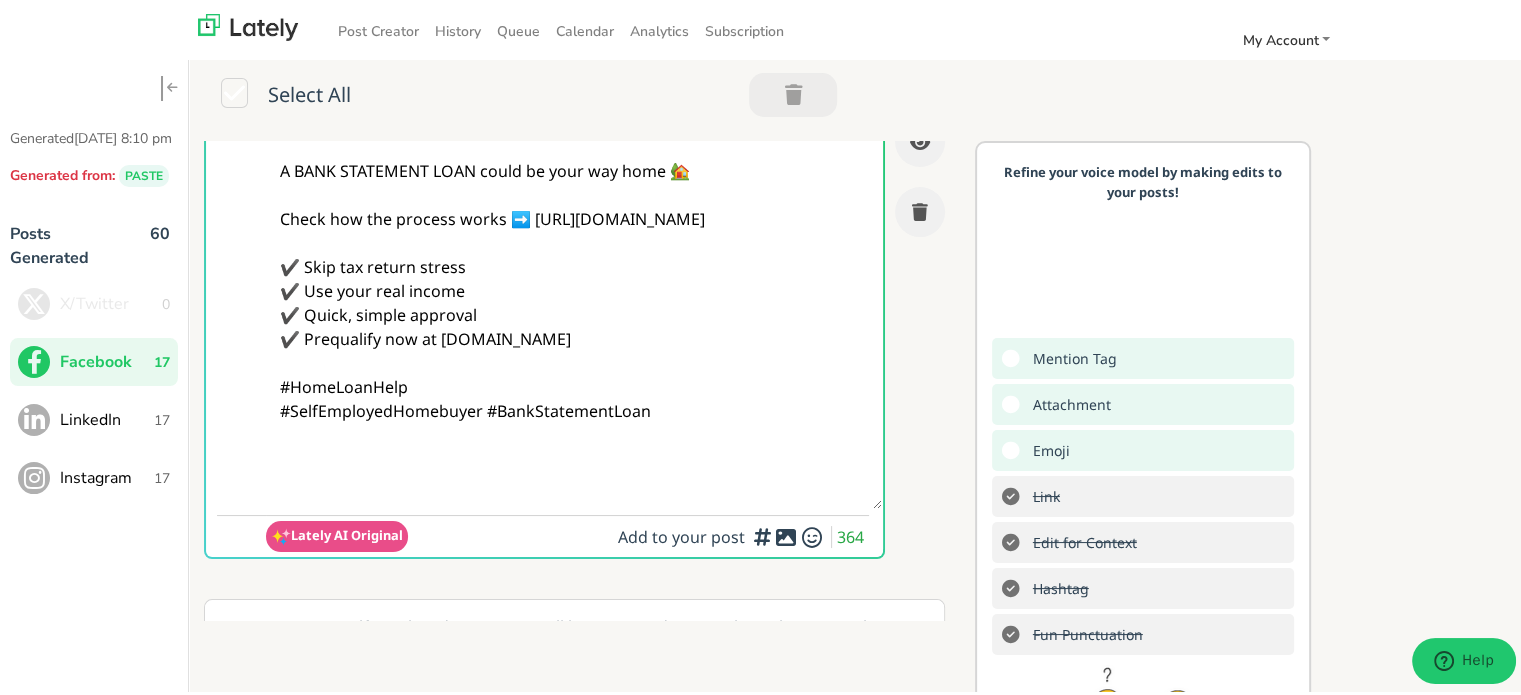 scroll, scrollTop: 300, scrollLeft: 0, axis: vertical 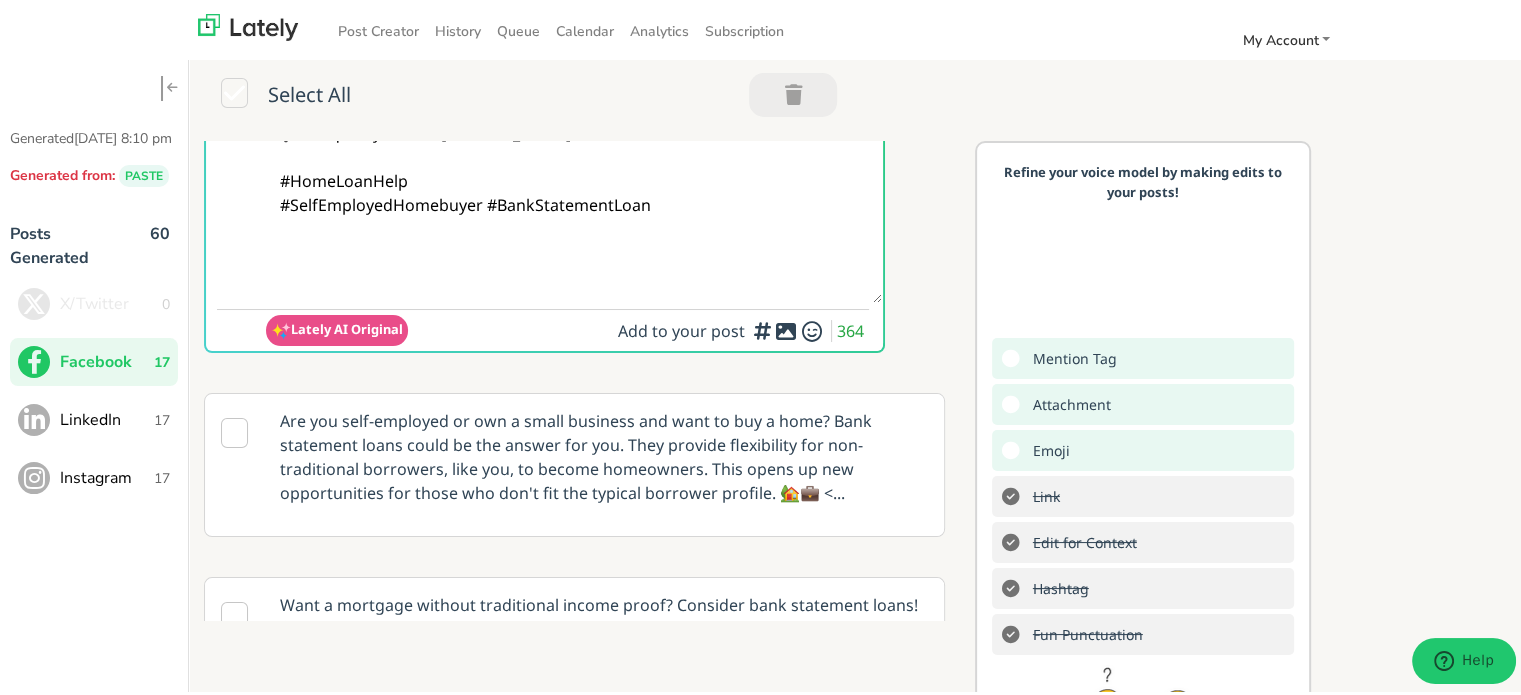 paste on "Follow Us On Our Social Media Platforms!
Facebook: [URL][DOMAIN_NAME]
LinkedIn: [URL][DOMAIN_NAME]
Instagram: [URL][DOMAIN_NAME][DOMAIN_NAME]" 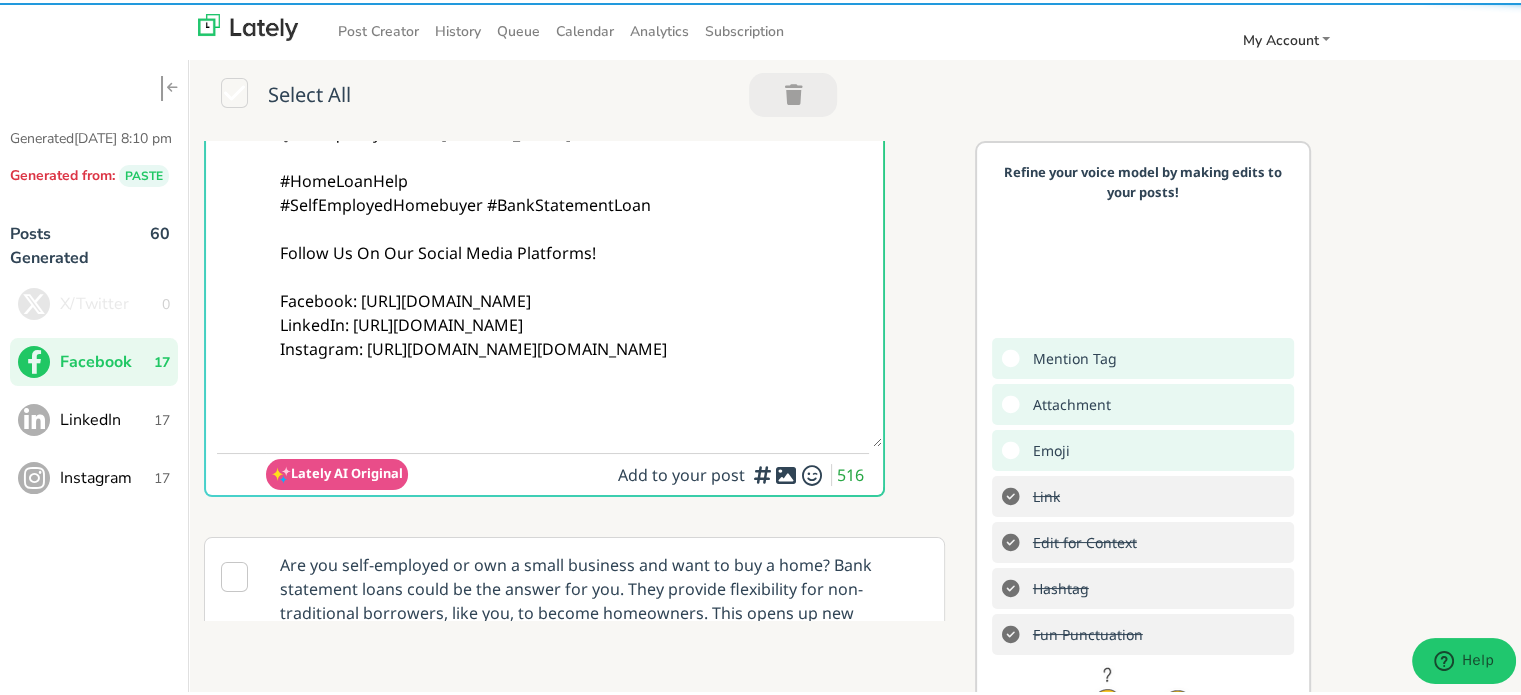 type on "Self-employed?
Tired of loan rejections just because you don’t have a W2? 🛑
A BANK STATEMENT LOAN could be your way home 🏡
Check how the process works ➡️ [URL][DOMAIN_NAME]
✔️ Skip tax return stress
✔️ Use your real income
✔️ Quick, simple approval
✔️ Prequalify now at [DOMAIN_NAME]
#HomeLoanHelp
#SelfEmployedHomebuyer #BankStatementLoan
Follow Us On Our Social Media Platforms!
Facebook: [URL][DOMAIN_NAME]
LinkedIn: [URL][DOMAIN_NAME]
Instagram: [URL][DOMAIN_NAME][DOMAIN_NAME]" 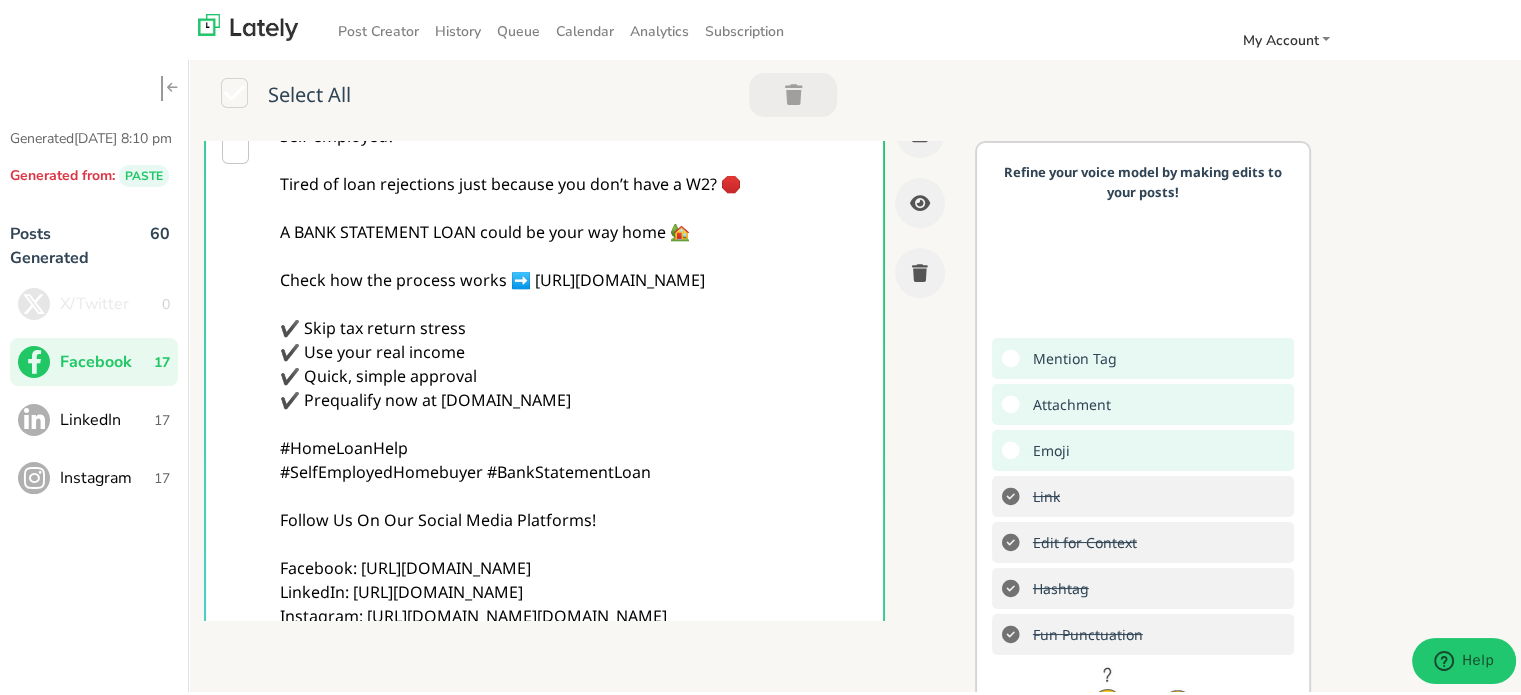 scroll, scrollTop: 0, scrollLeft: 0, axis: both 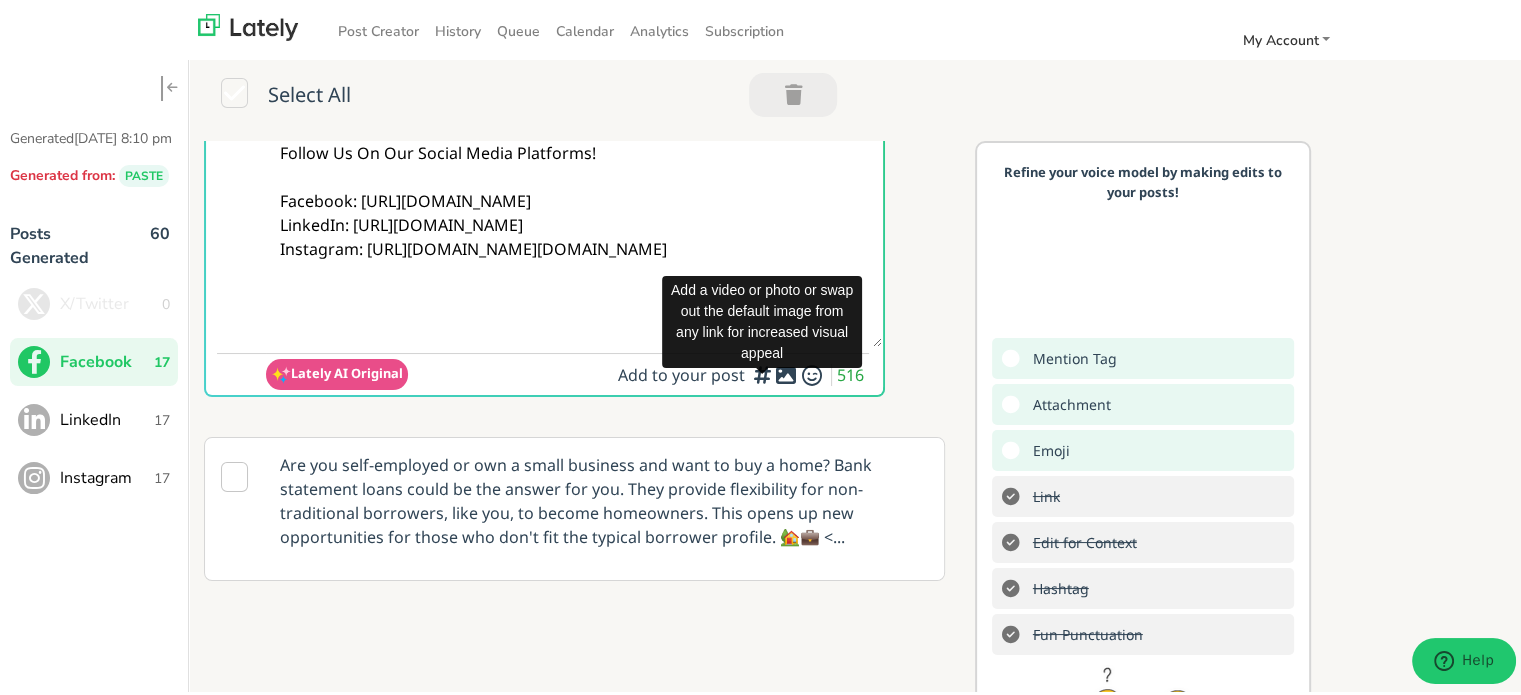 click at bounding box center [786, 372] 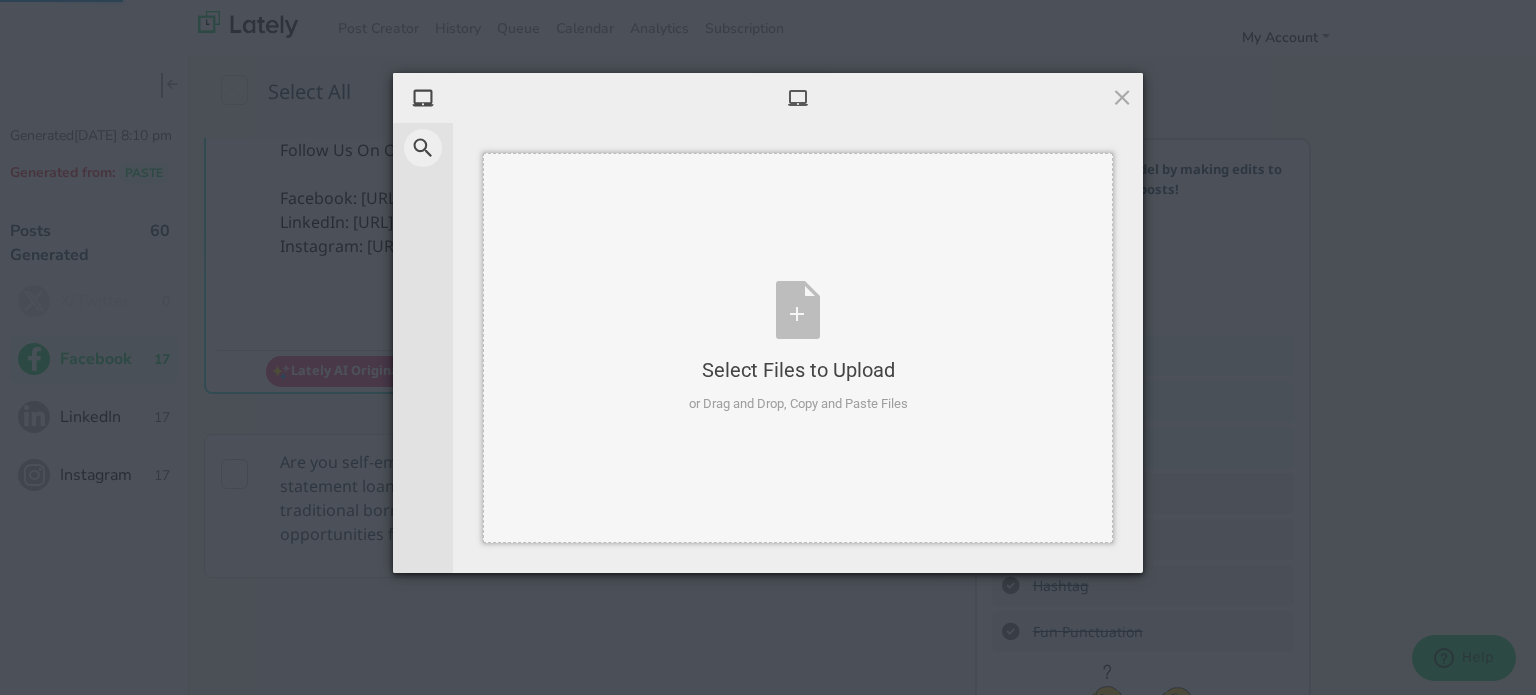 click on "Select Files to Upload
or Drag and Drop, Copy and Paste Files" at bounding box center (798, 347) 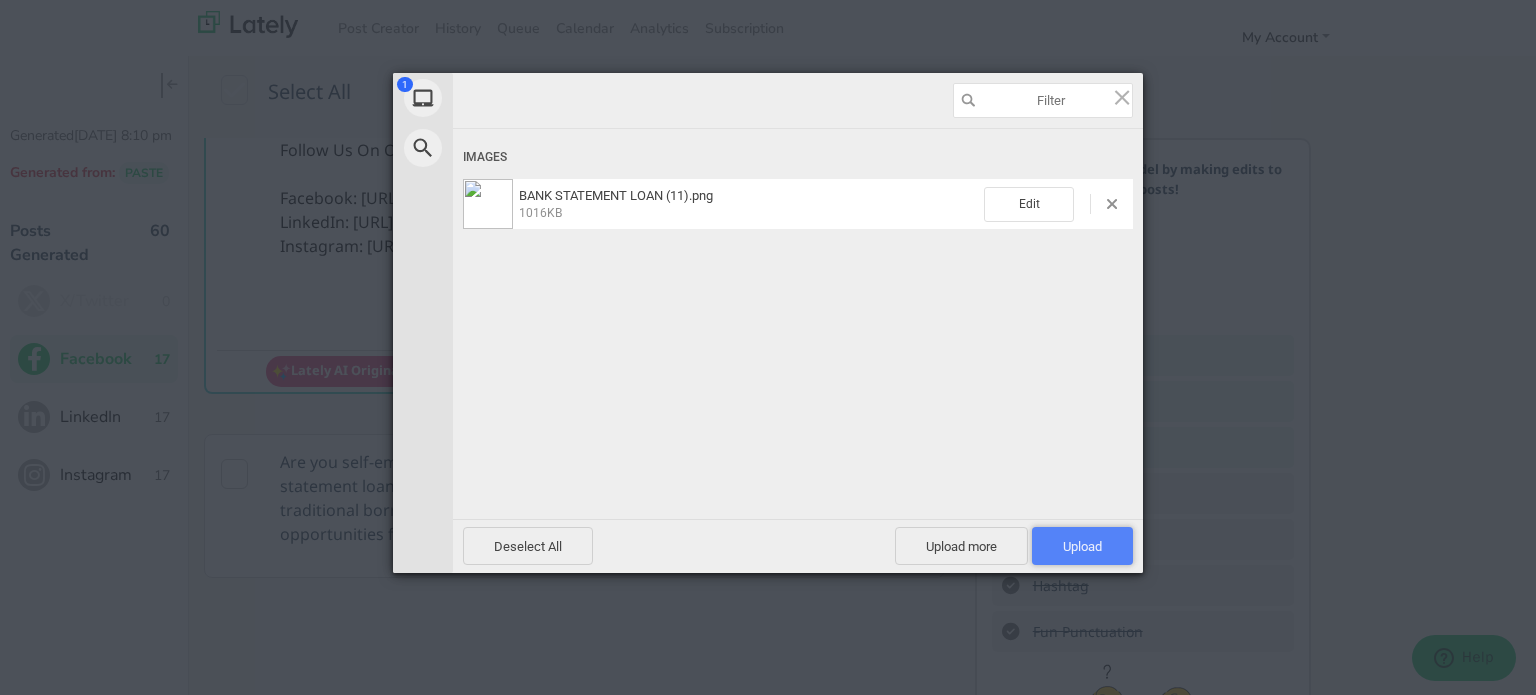click on "Upload
1" at bounding box center [1082, 546] 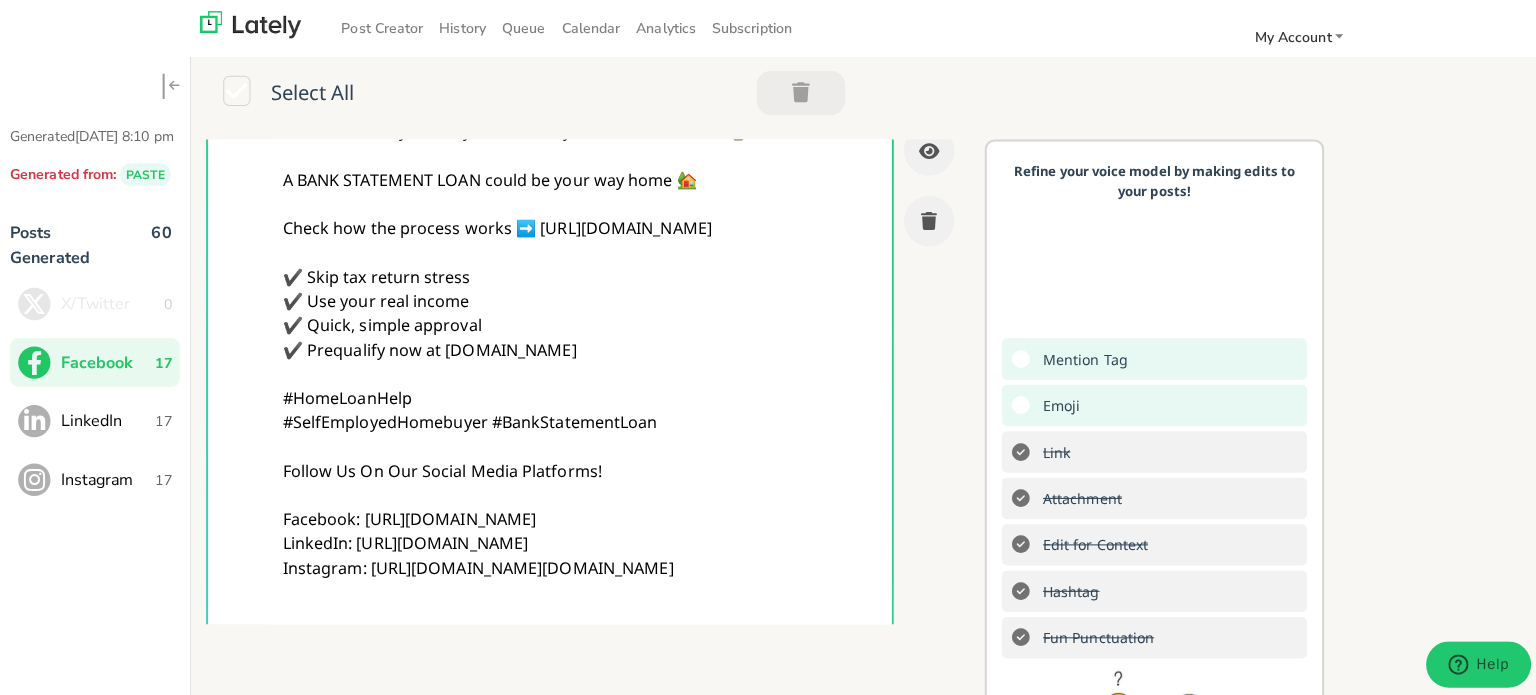 scroll, scrollTop: 0, scrollLeft: 0, axis: both 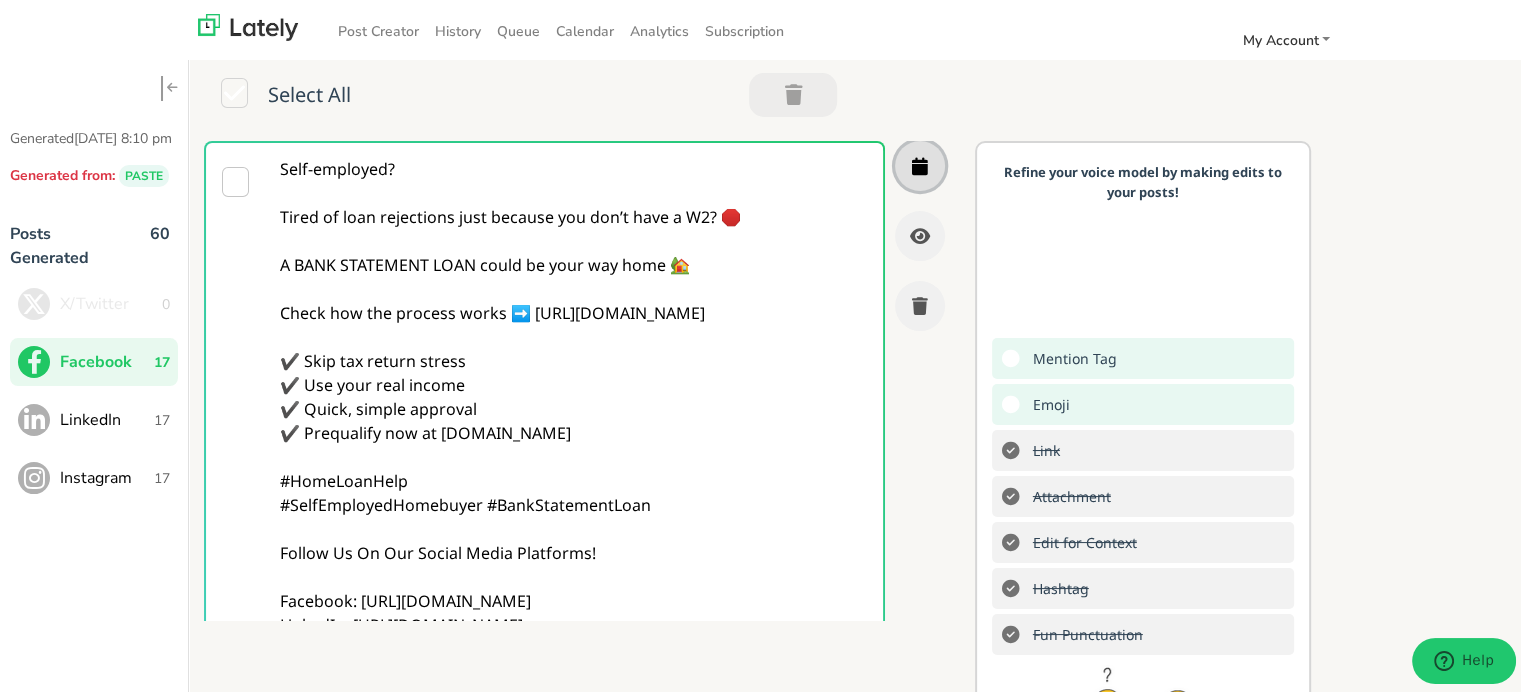 click at bounding box center [920, 163] 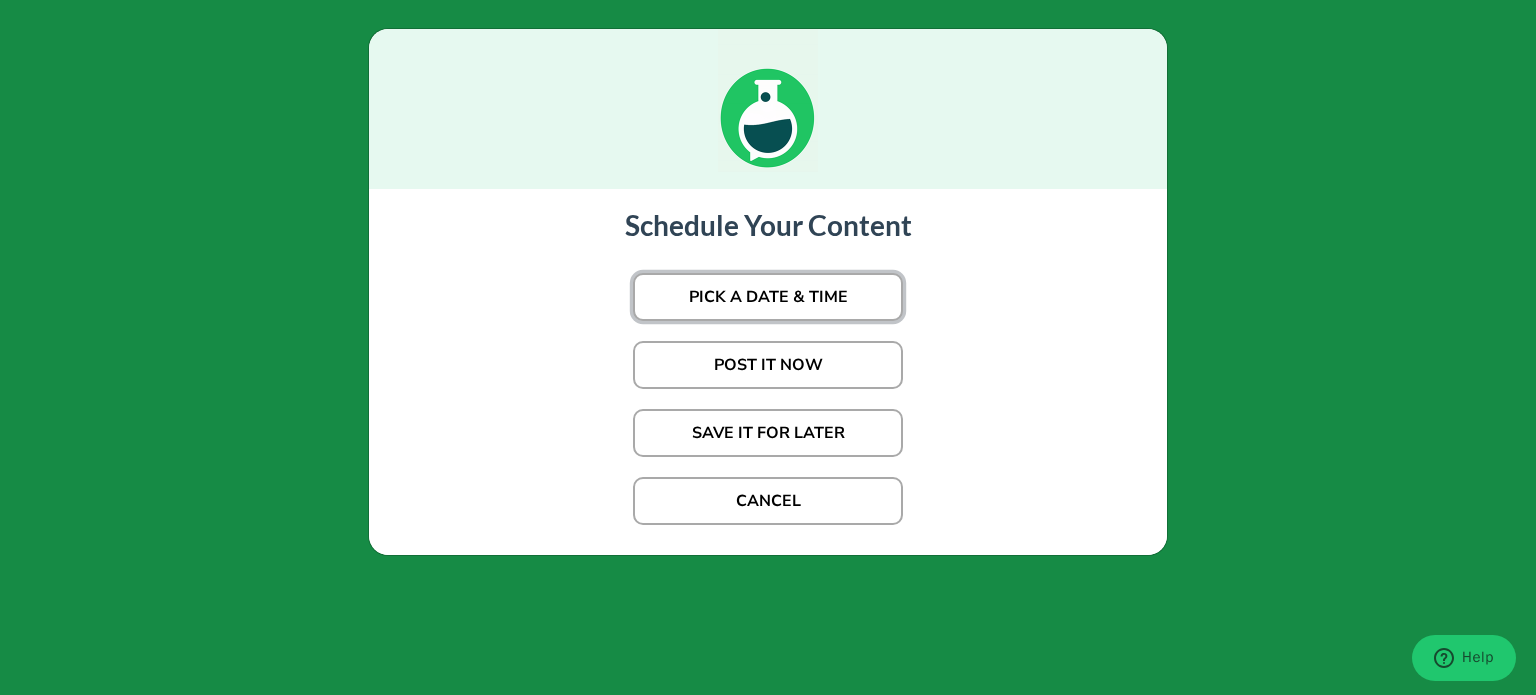 click on "PICK A DATE & TIME" at bounding box center [768, 297] 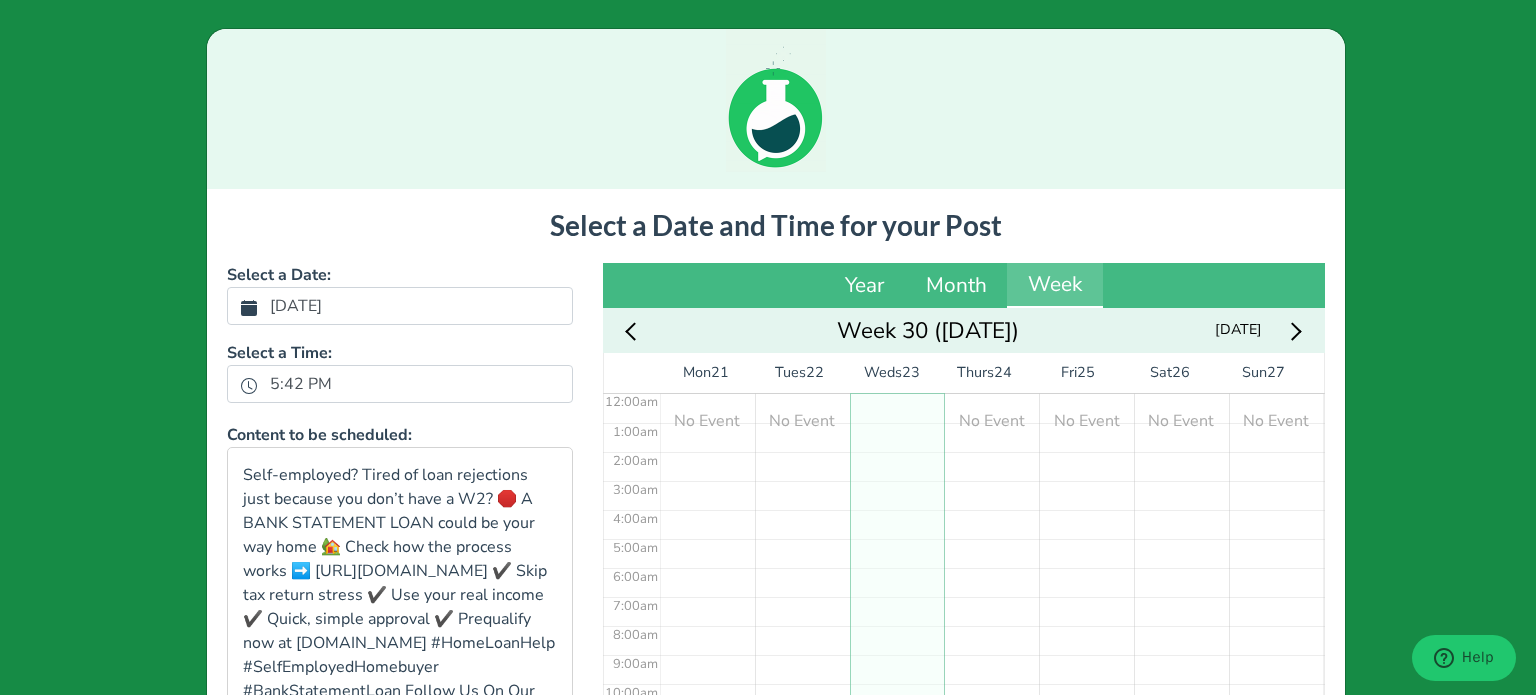 click on "[DATE]" at bounding box center (296, 306) 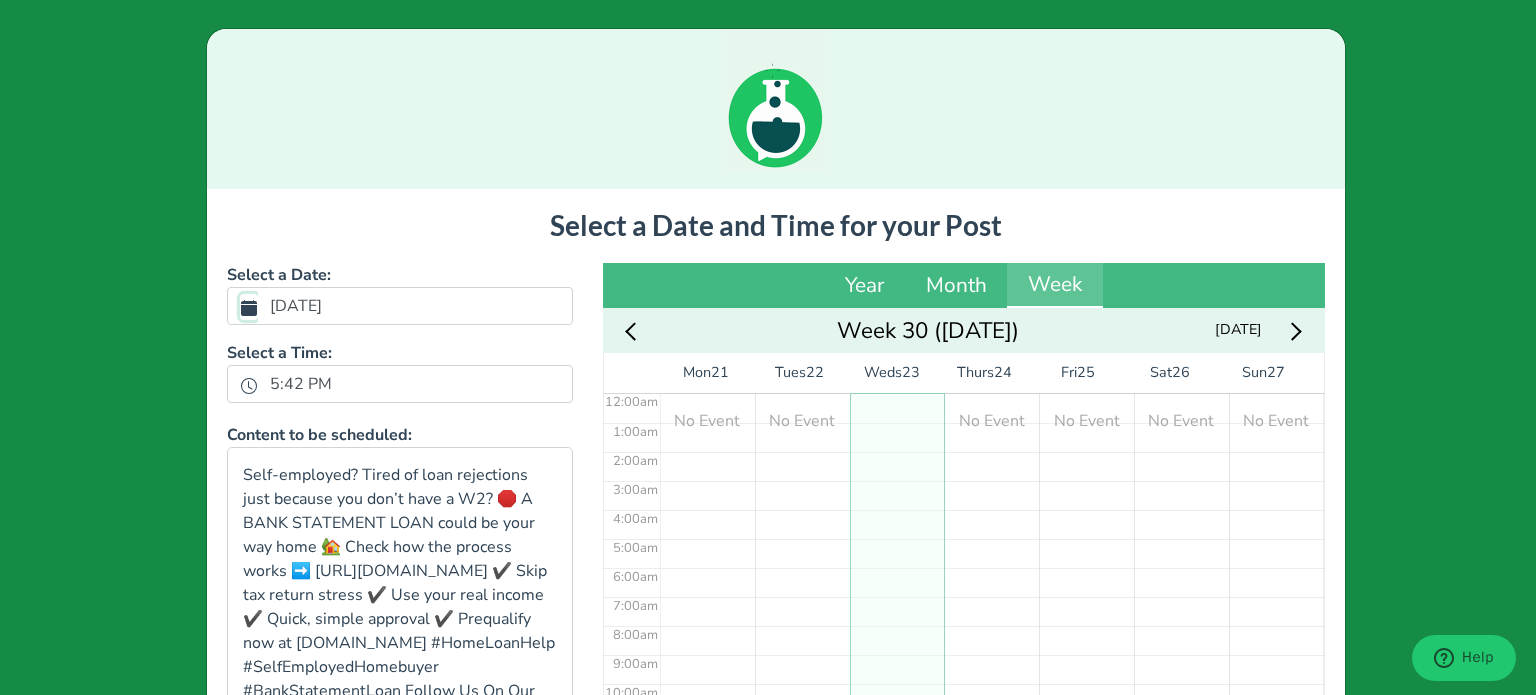 click on "[DATE]" at bounding box center [249, 307] 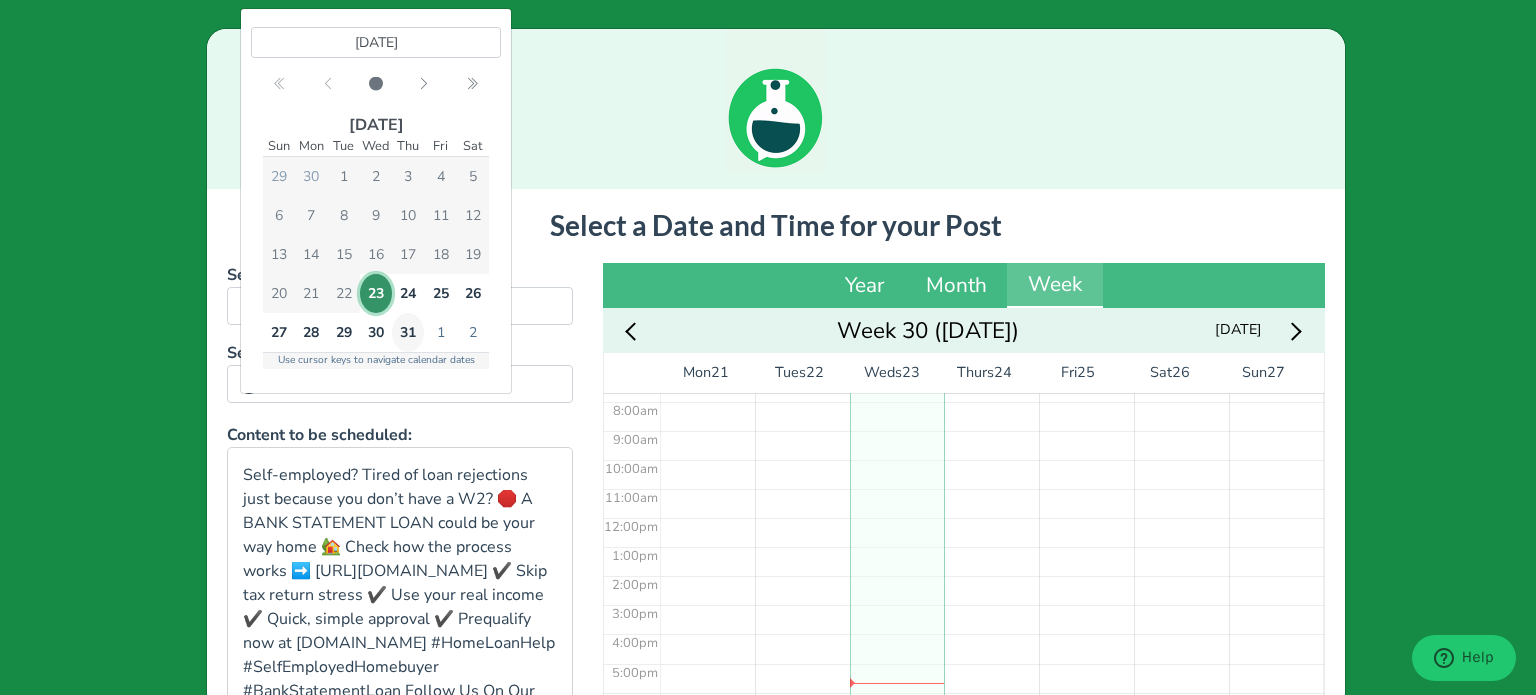 scroll, scrollTop: 278, scrollLeft: 0, axis: vertical 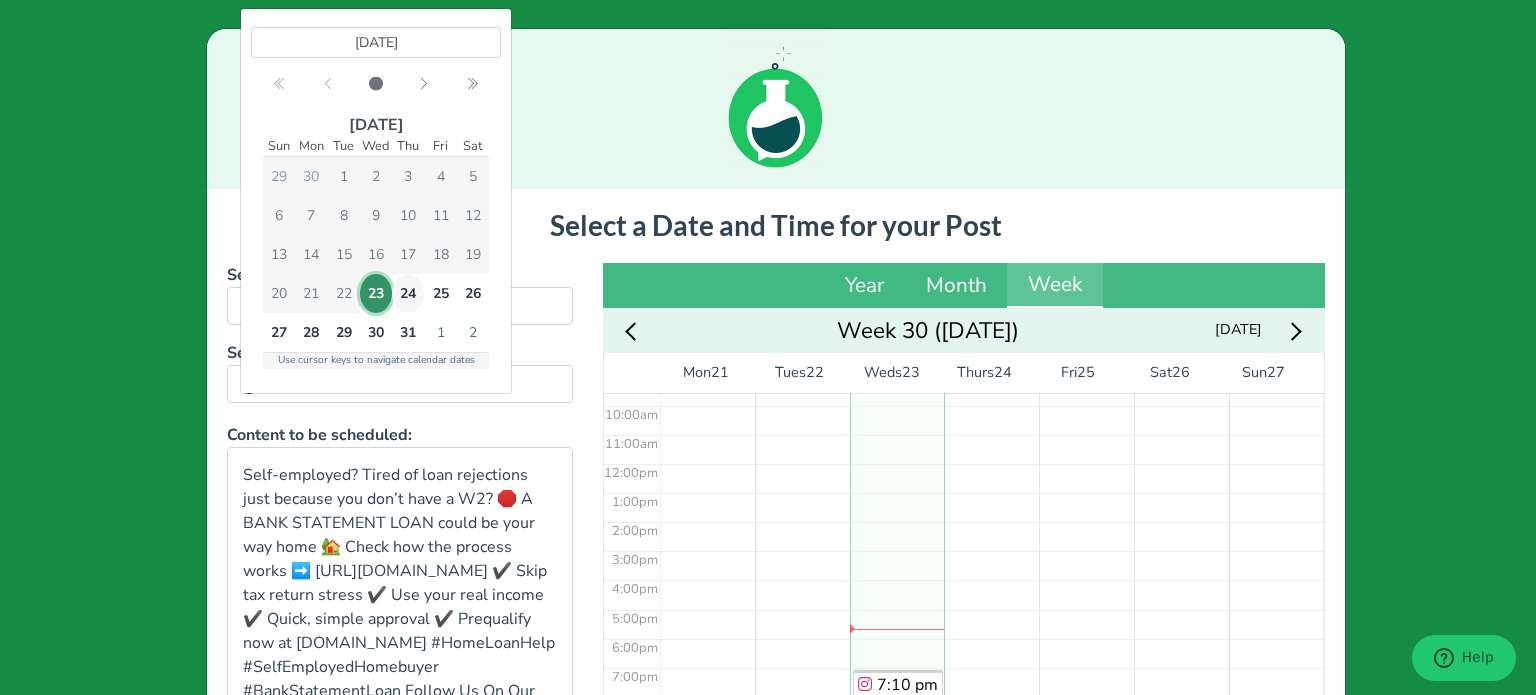 click on "24" at bounding box center [408, 293] 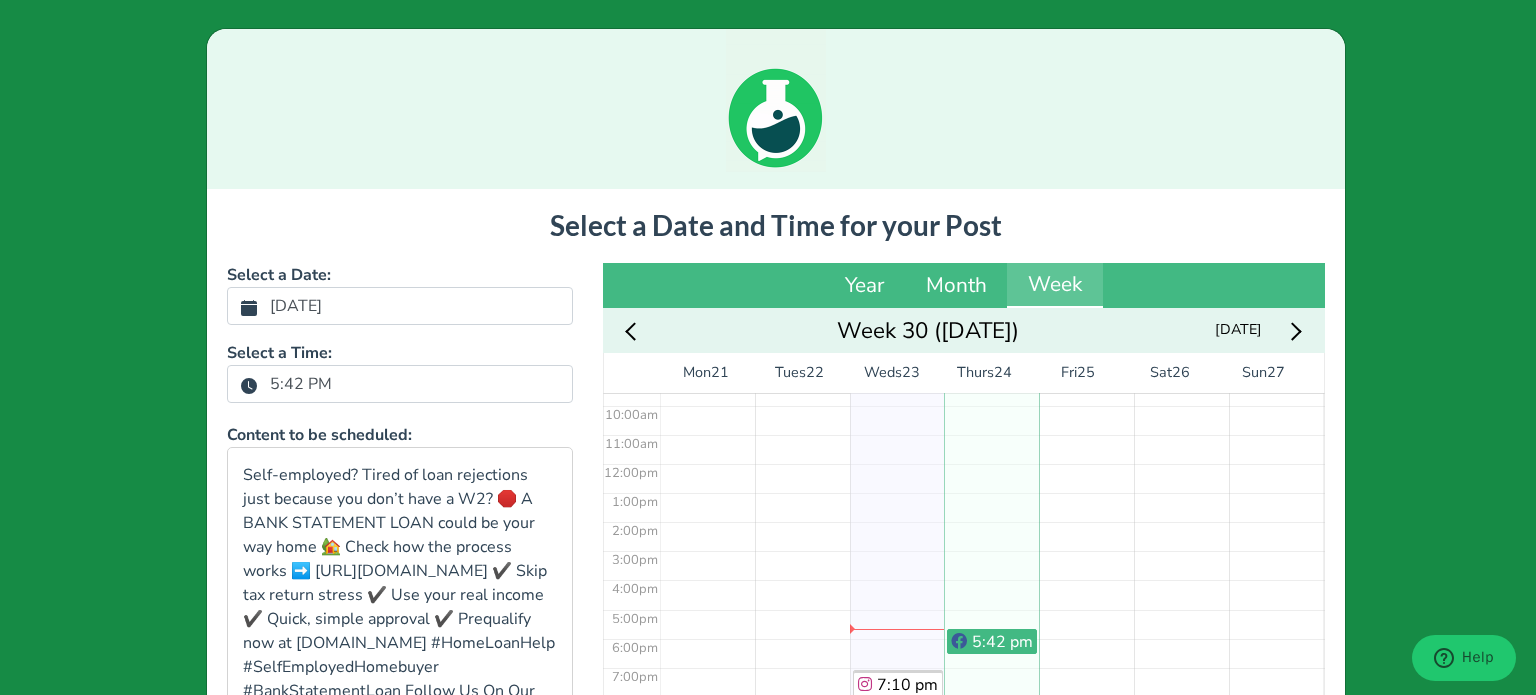 click on "5:42 PM" at bounding box center (301, 384) 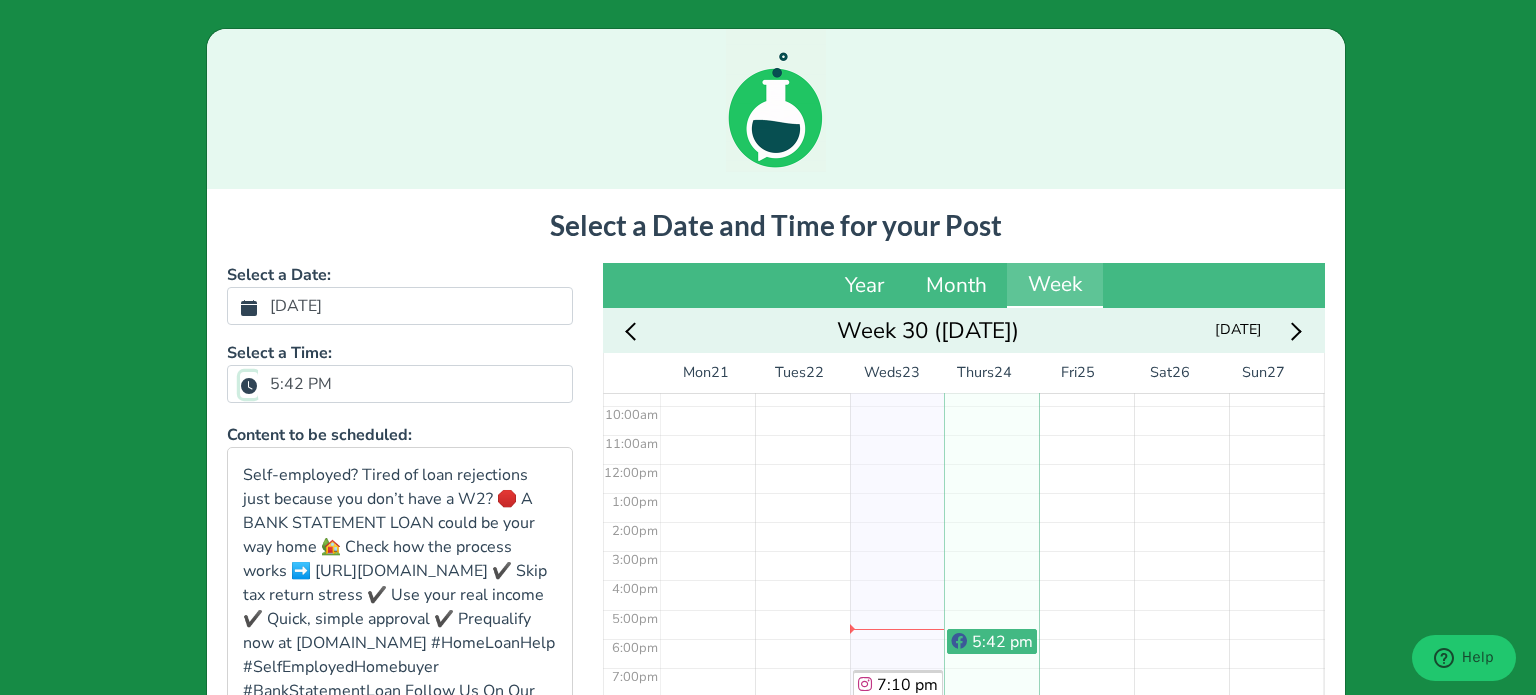 click on "5:42 PM" at bounding box center [249, 385] 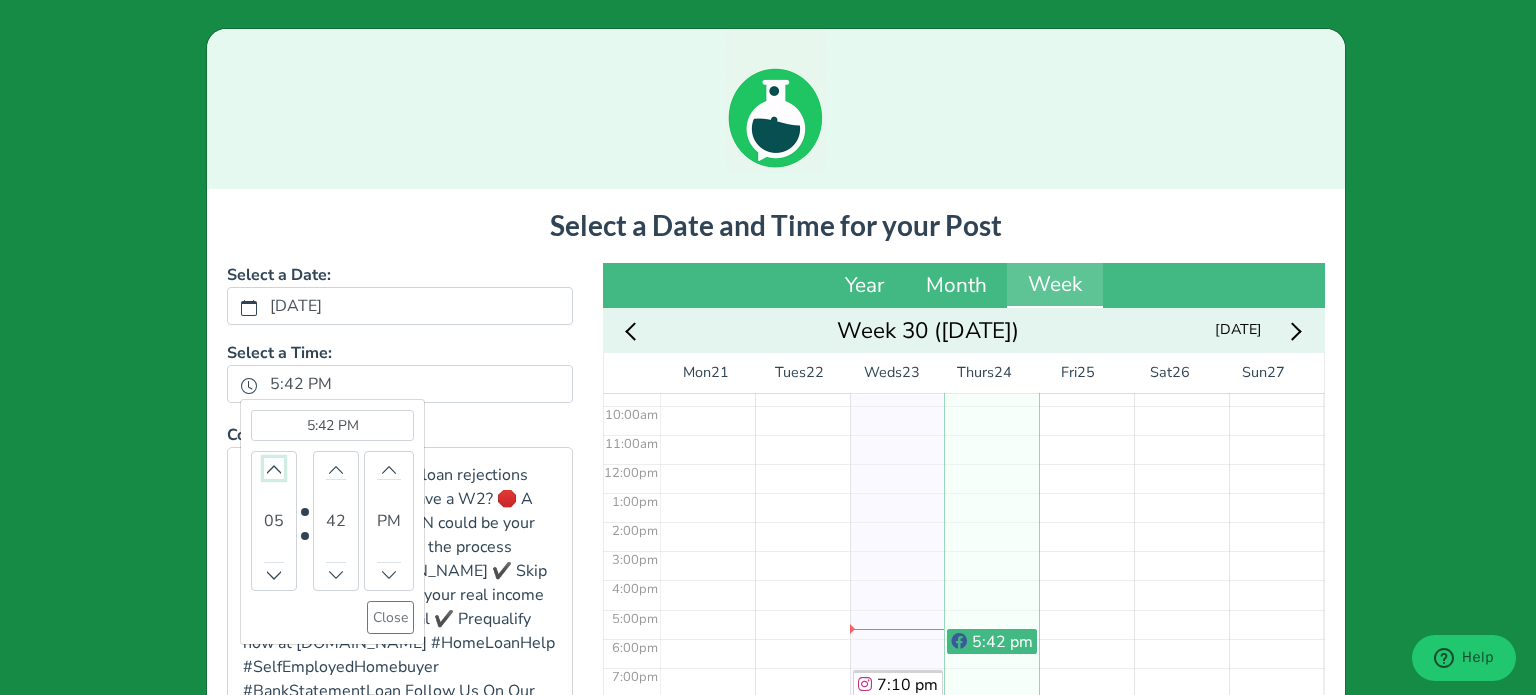 click 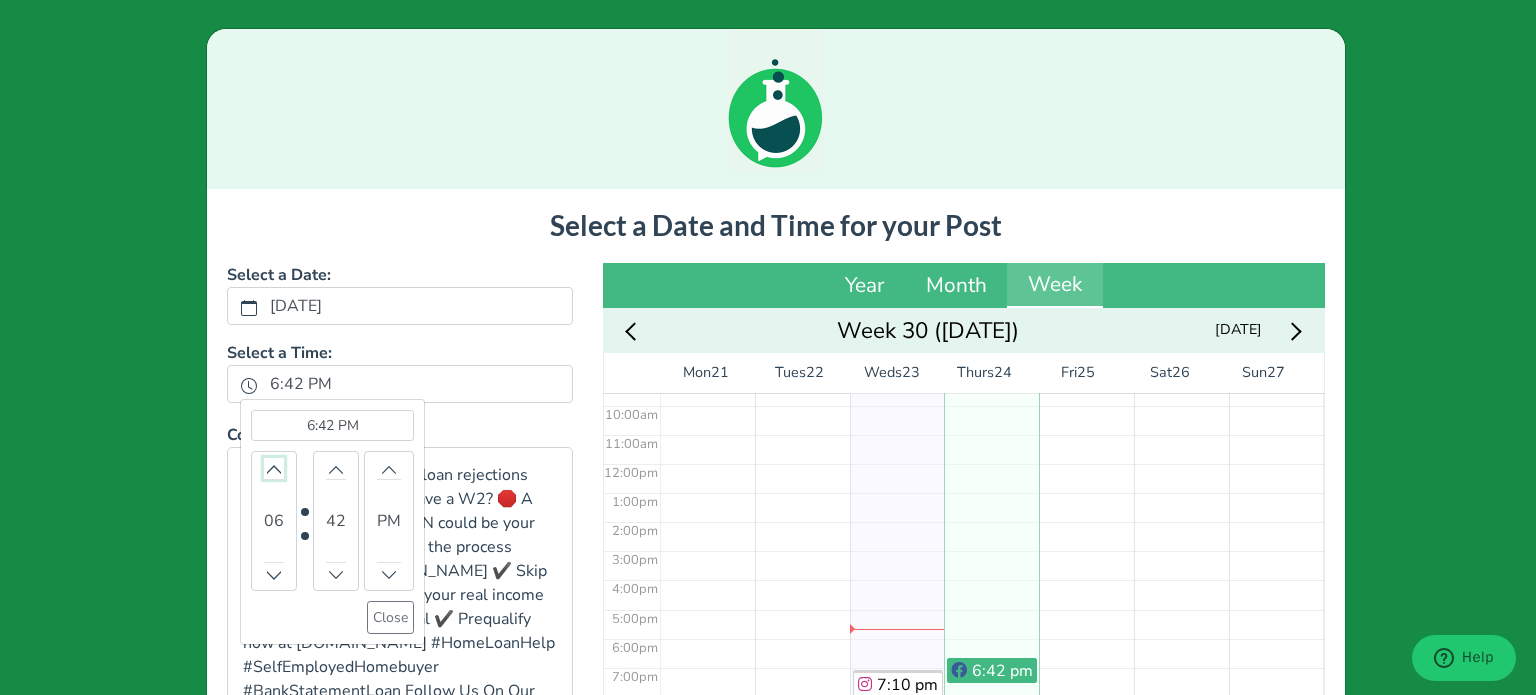 click 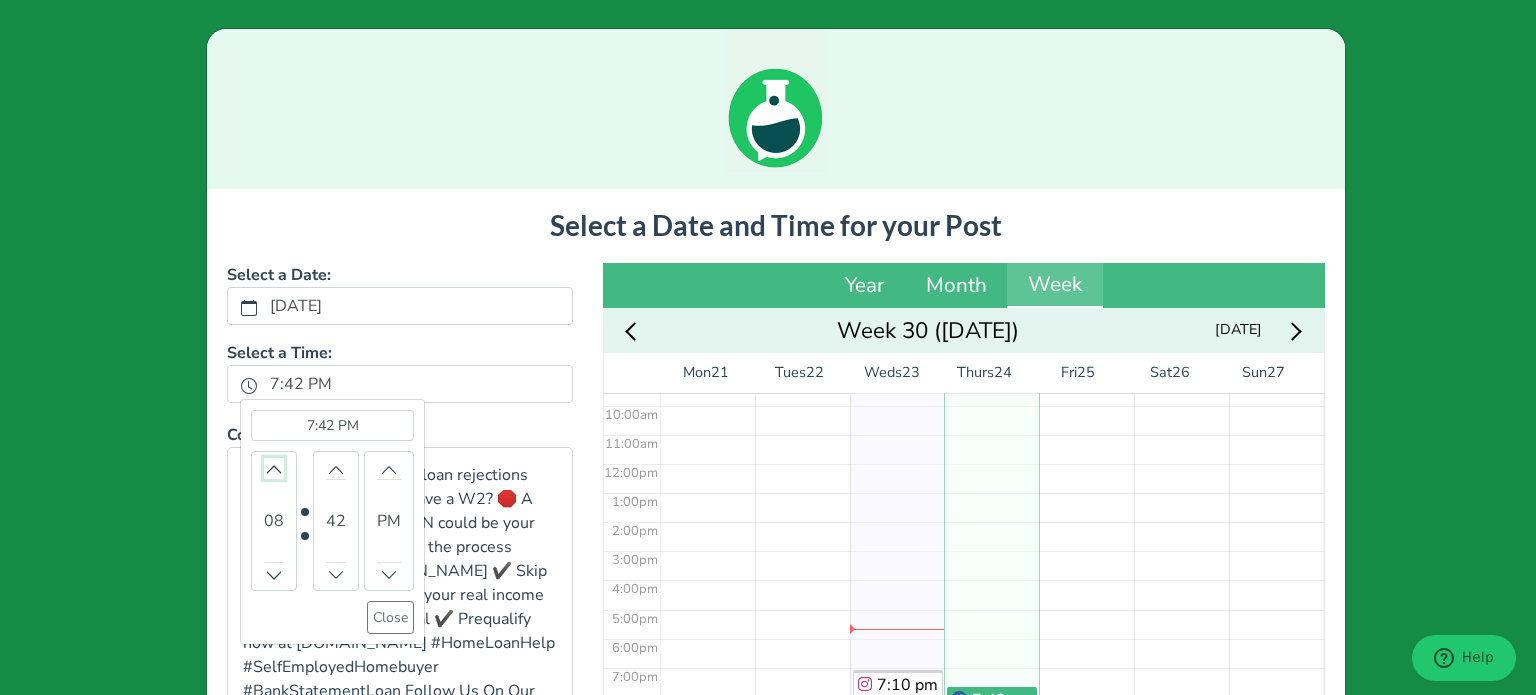 click 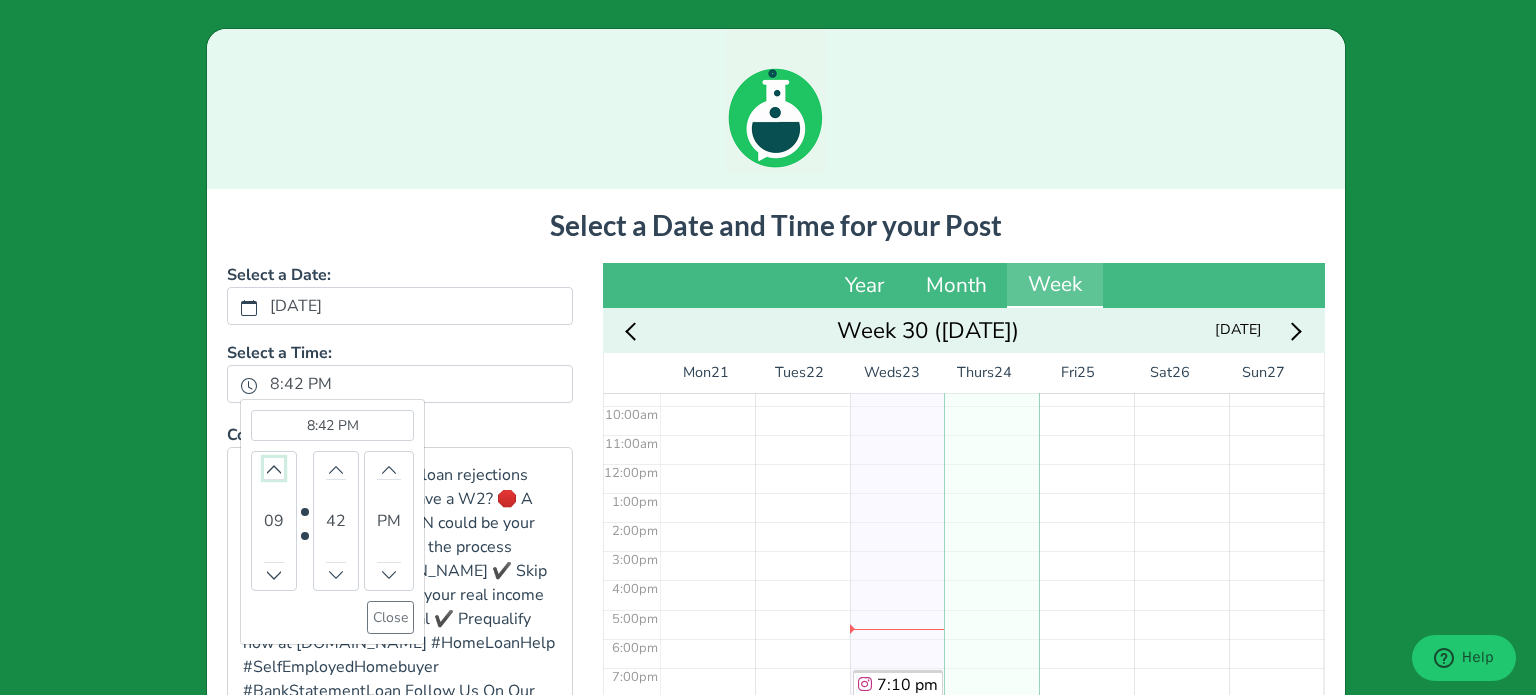 click 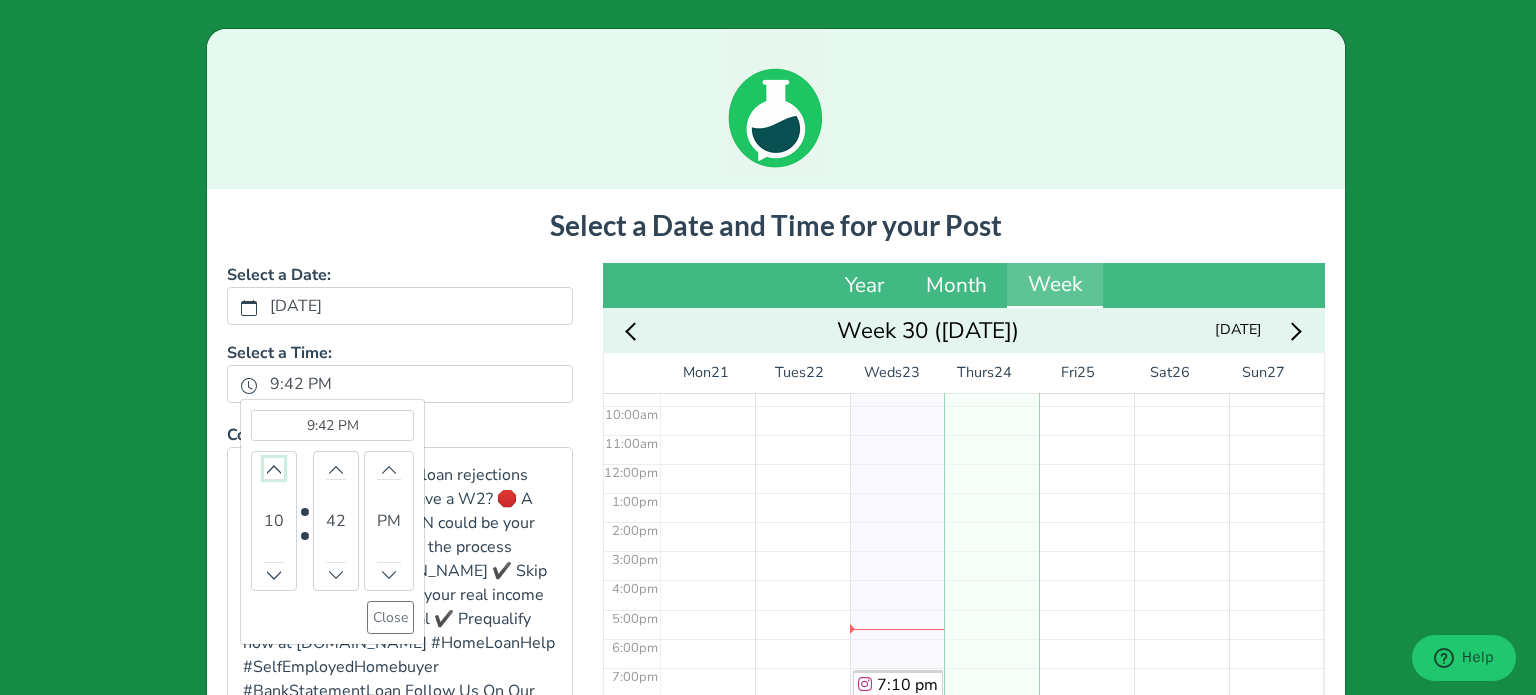 click 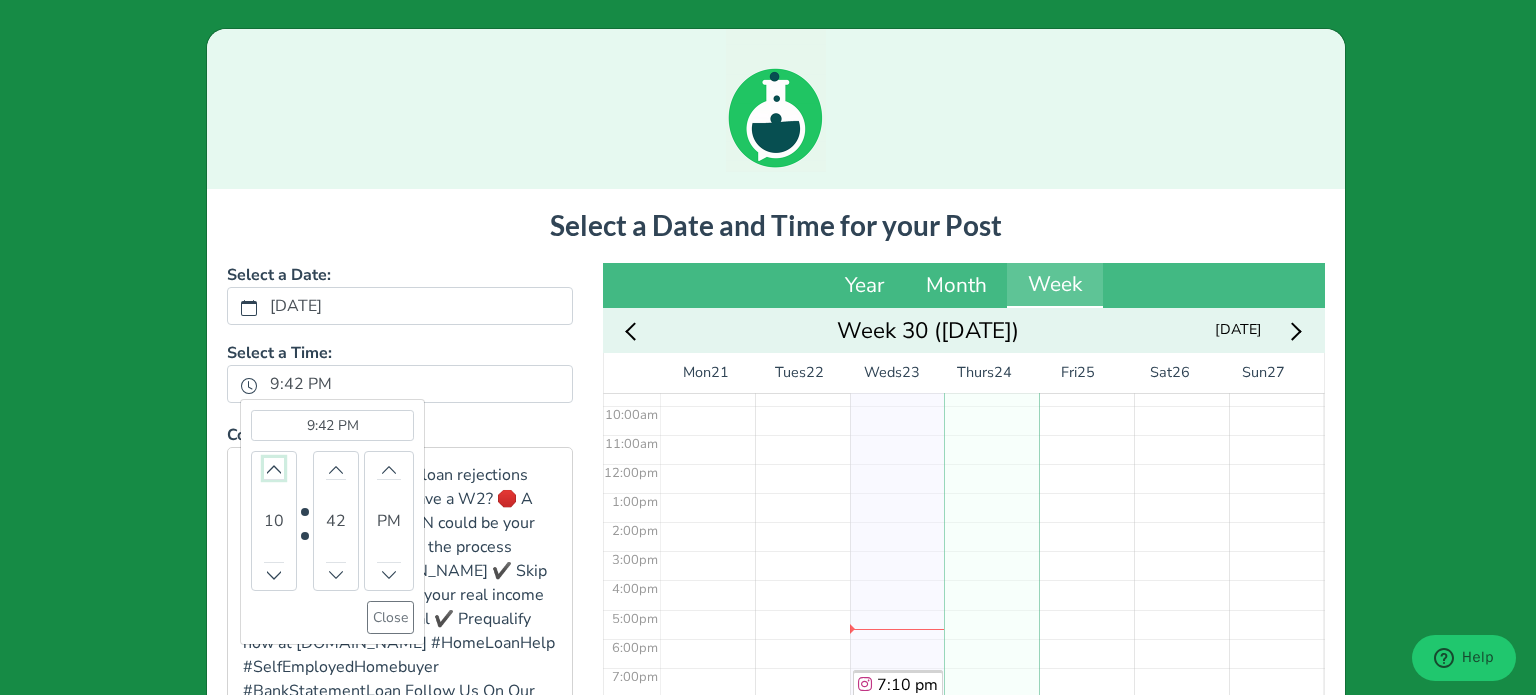 click 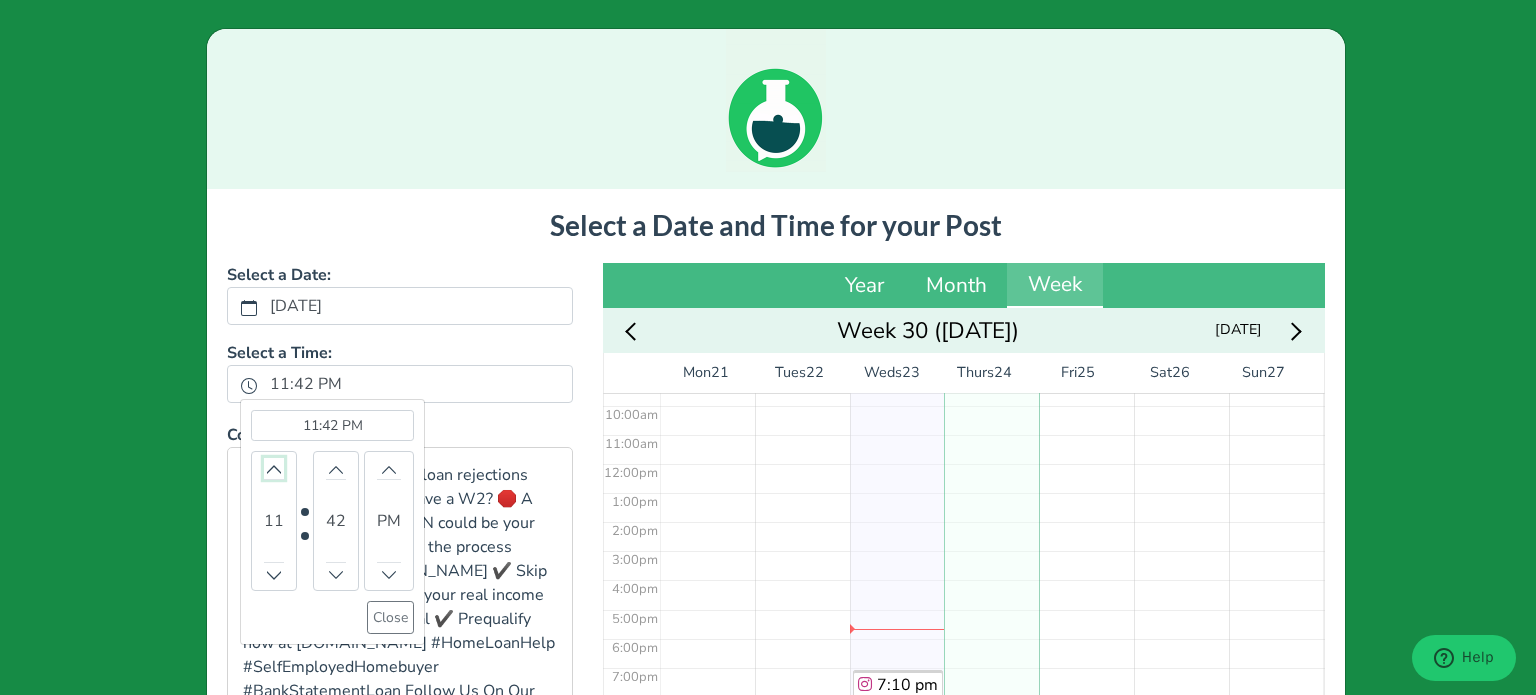 click 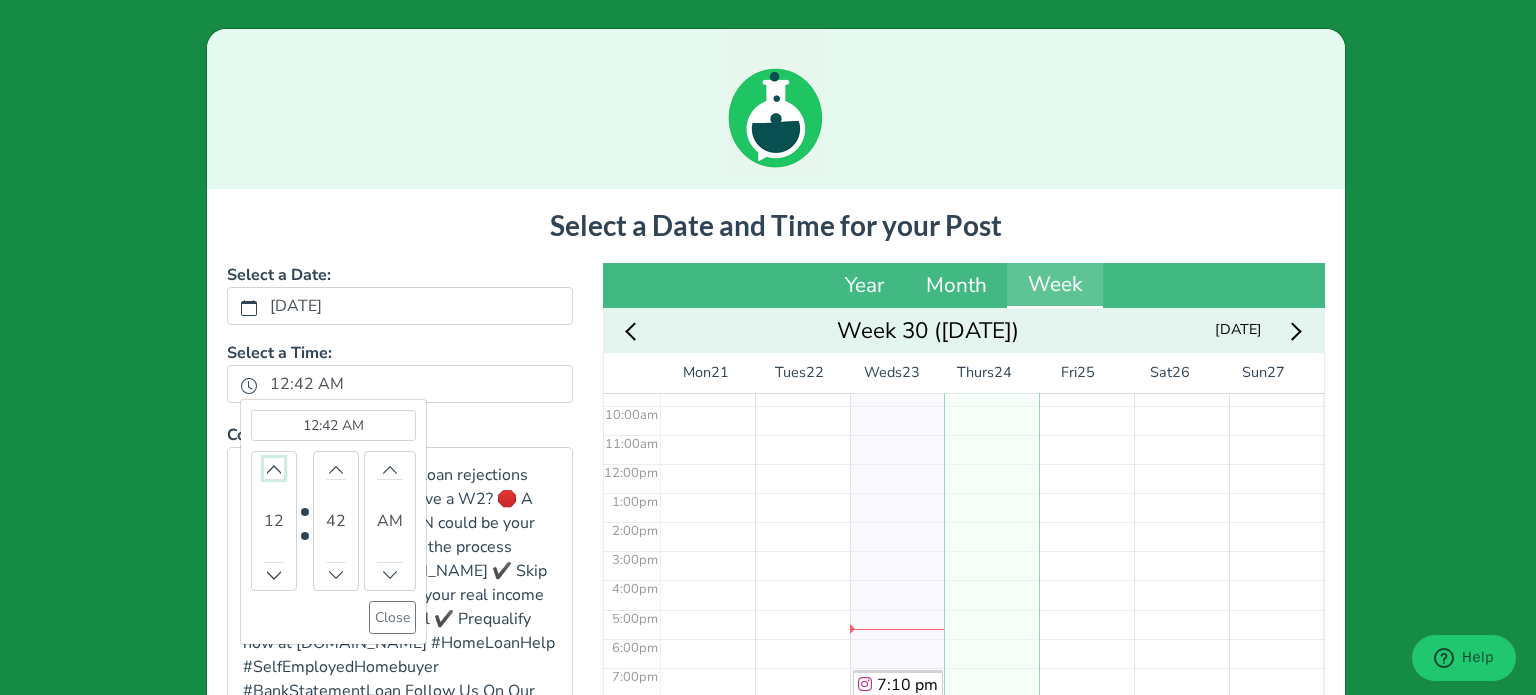 click 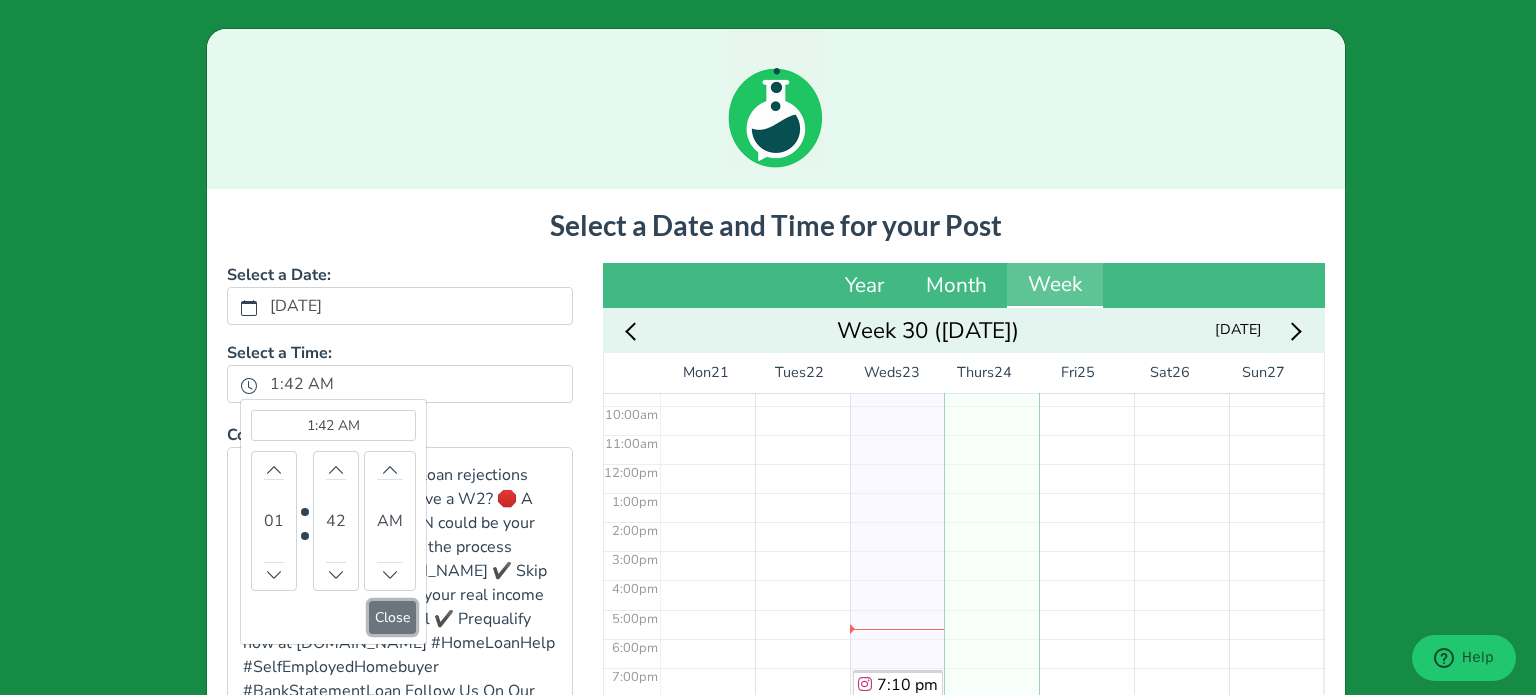 click on "Close" at bounding box center [392, 617] 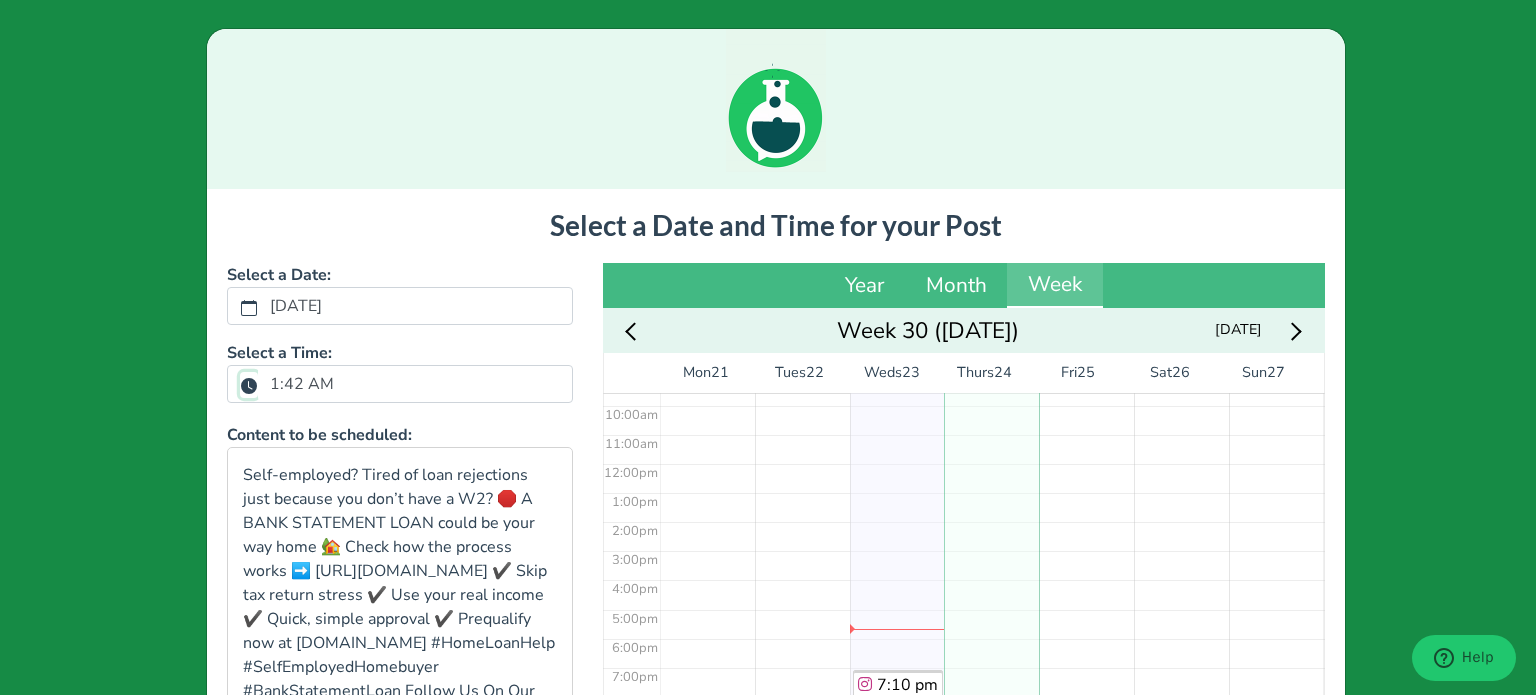 scroll, scrollTop: 277, scrollLeft: 0, axis: vertical 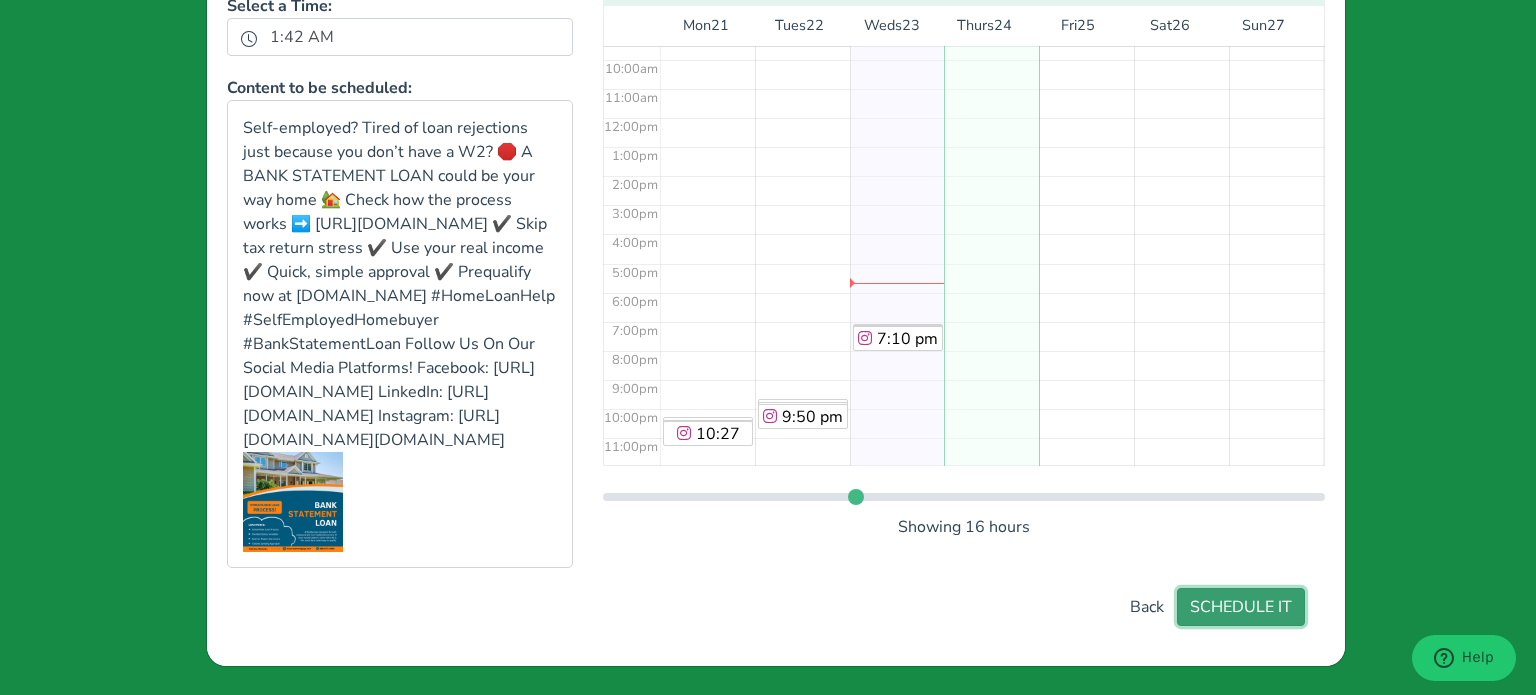 click on "SCHEDULE IT" at bounding box center [1241, 607] 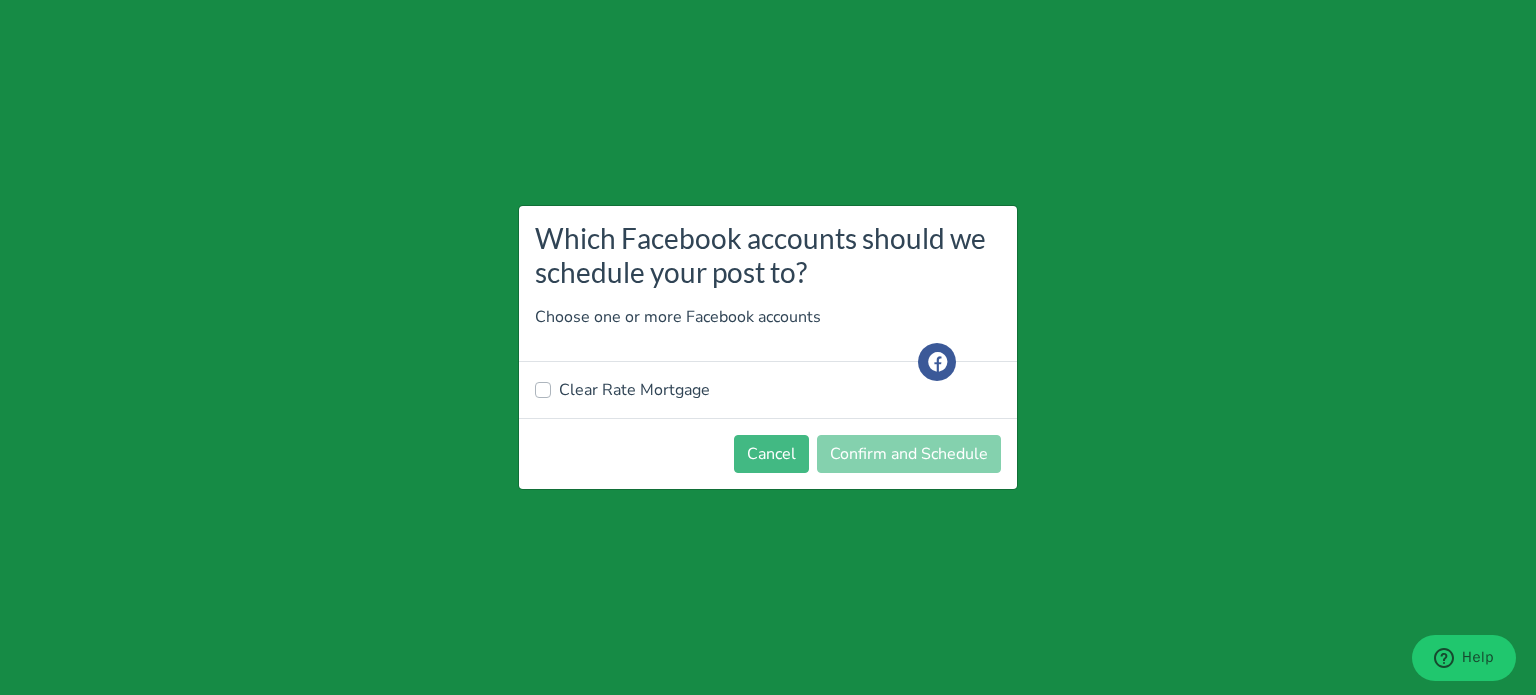 click on "Clear Rate Mortgage" at bounding box center [768, 390] 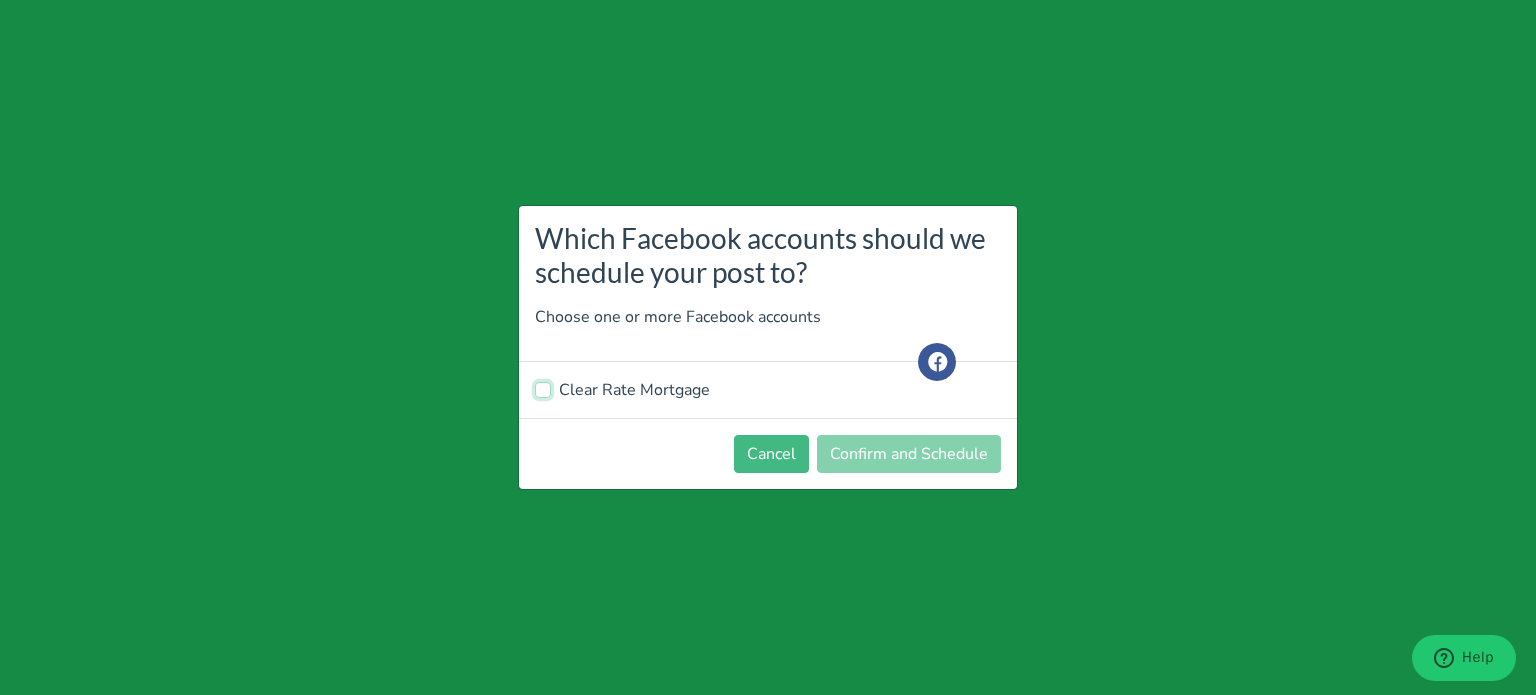 checkbox on "true" 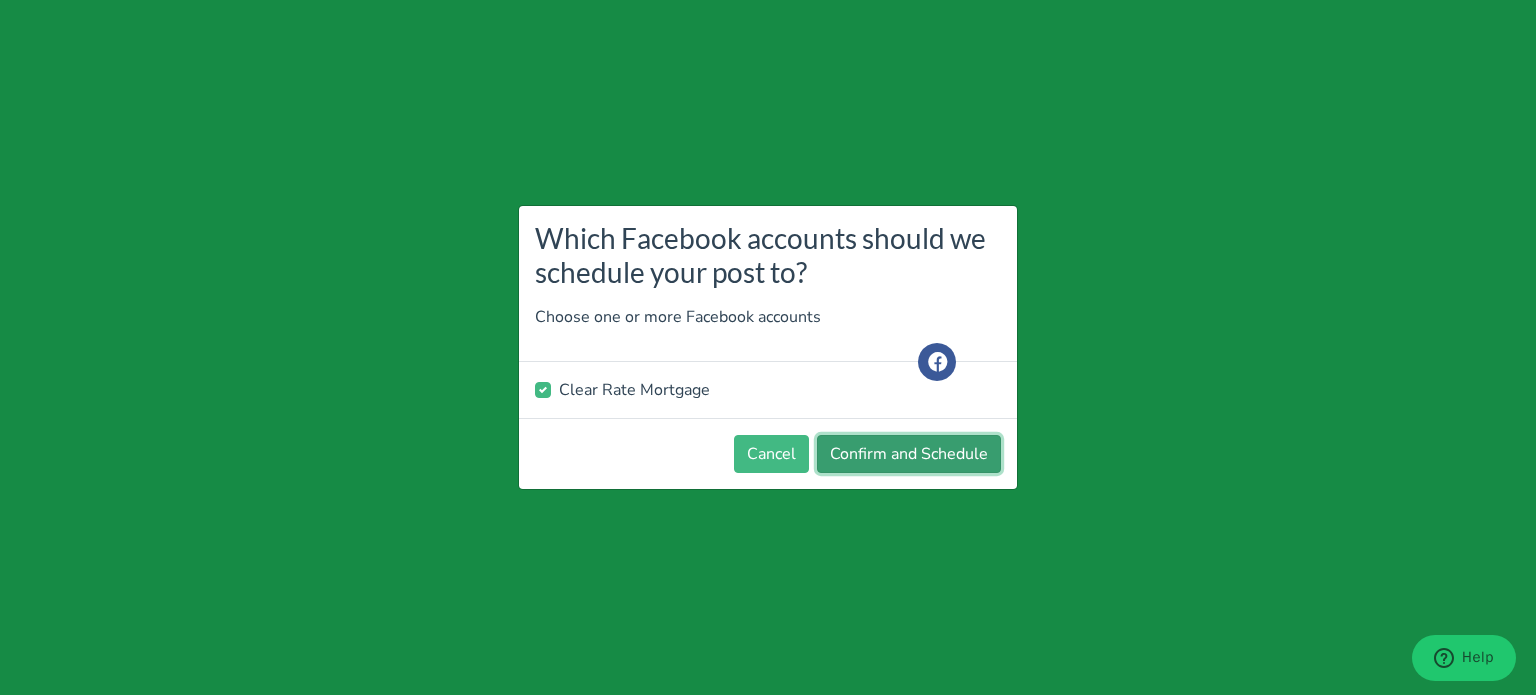 click on "Confirm and Schedule" at bounding box center [909, 454] 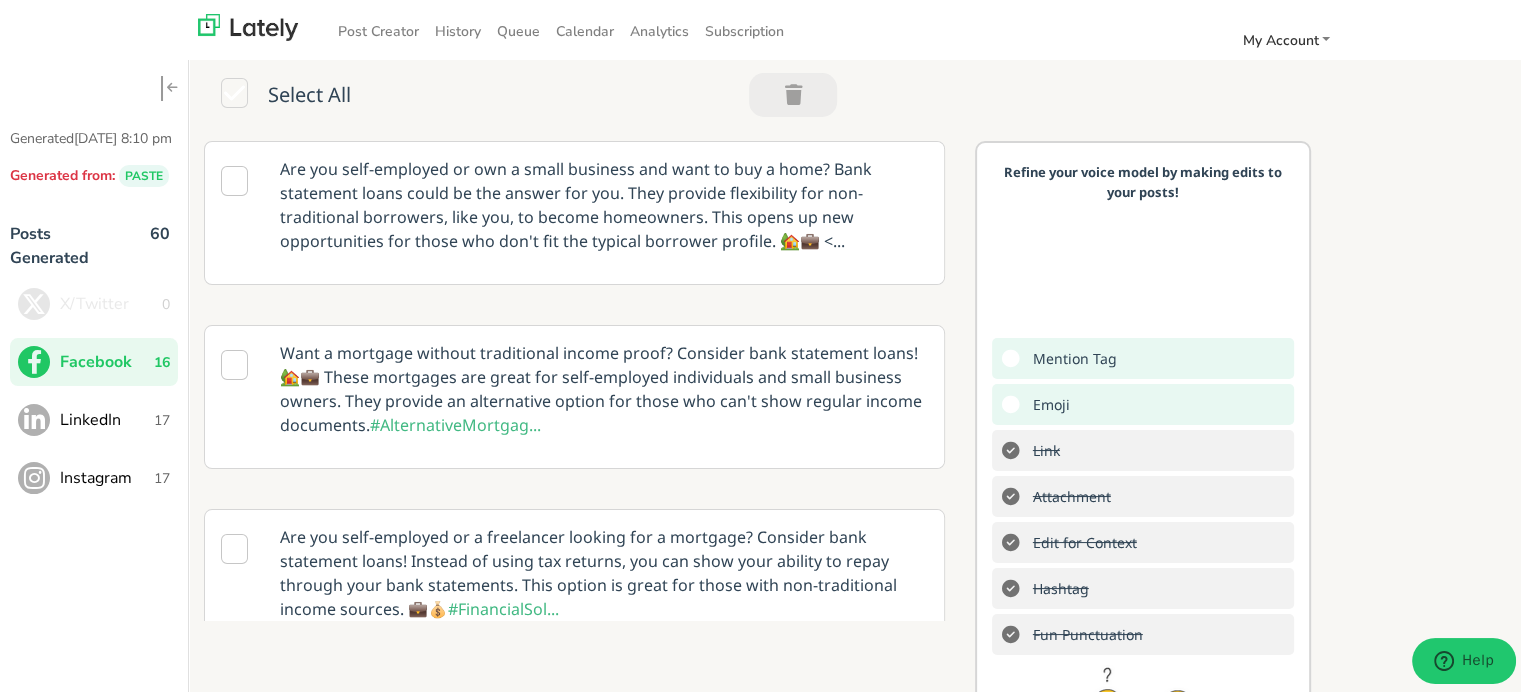 click on "LinkedIn 17" at bounding box center (94, 417) 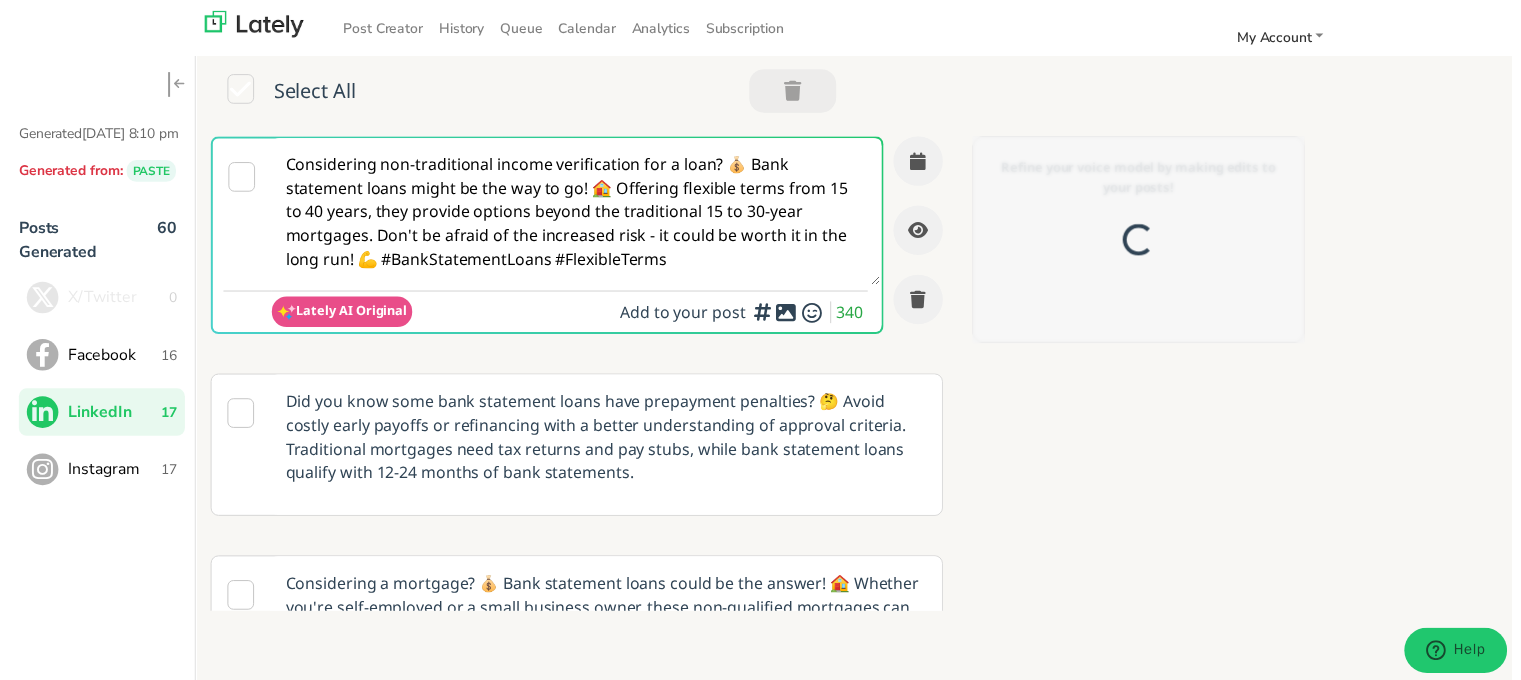 scroll, scrollTop: 0, scrollLeft: 0, axis: both 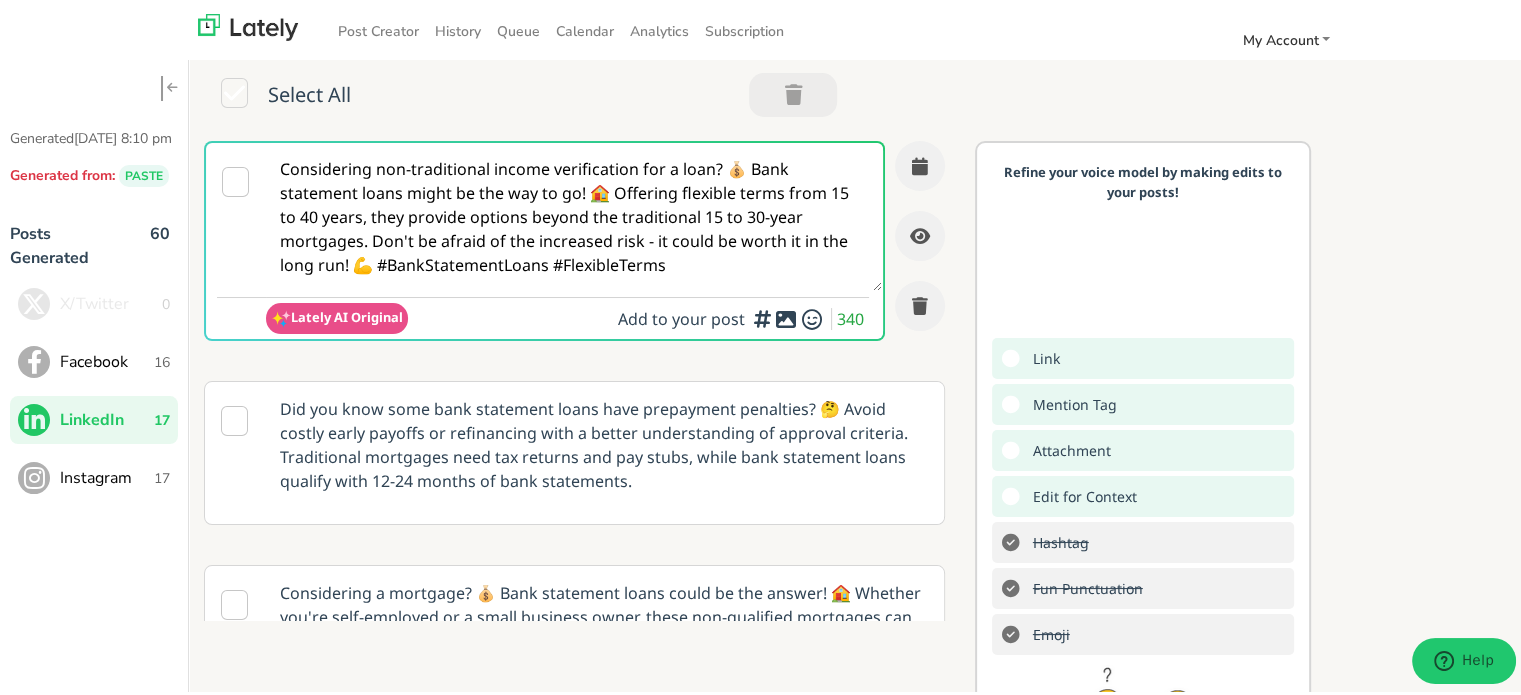 click on "Considering non-traditional income verification for a loan? 💰 Bank statement loans might be the way to go! 🏠 Offering flexible terms from 15 to 40 years, they provide options beyond the traditional 15 to 30-year mortgages. Don't be afraid of the increased risk - it could be worth it in the long run! 💪 #BankStatementLoans #FlexibleTerms" at bounding box center [574, 214] 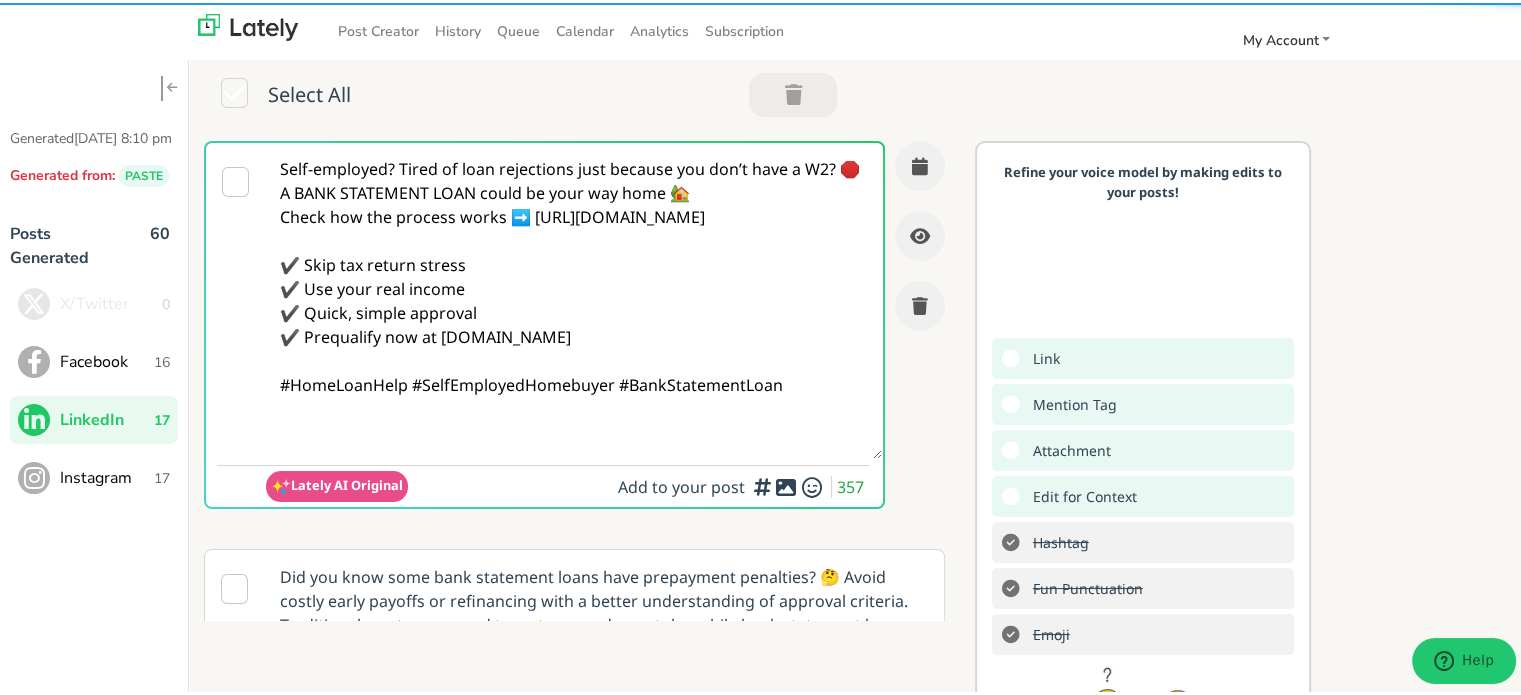 click on "Self-employed? Tired of loan rejections just because you don’t have a W2? 🛑
A BANK STATEMENT LOAN could be your way home 🏡
Check how the process works ➡️ [URL][DOMAIN_NAME]
✔️ Skip tax return stress
✔️ Use your real income
✔️ Quick, simple approval
✔️ Prequalify now at [DOMAIN_NAME]
#HomeLoanHelp #SelfEmployedHomebuyer #BankStatementLoan" at bounding box center [574, 298] 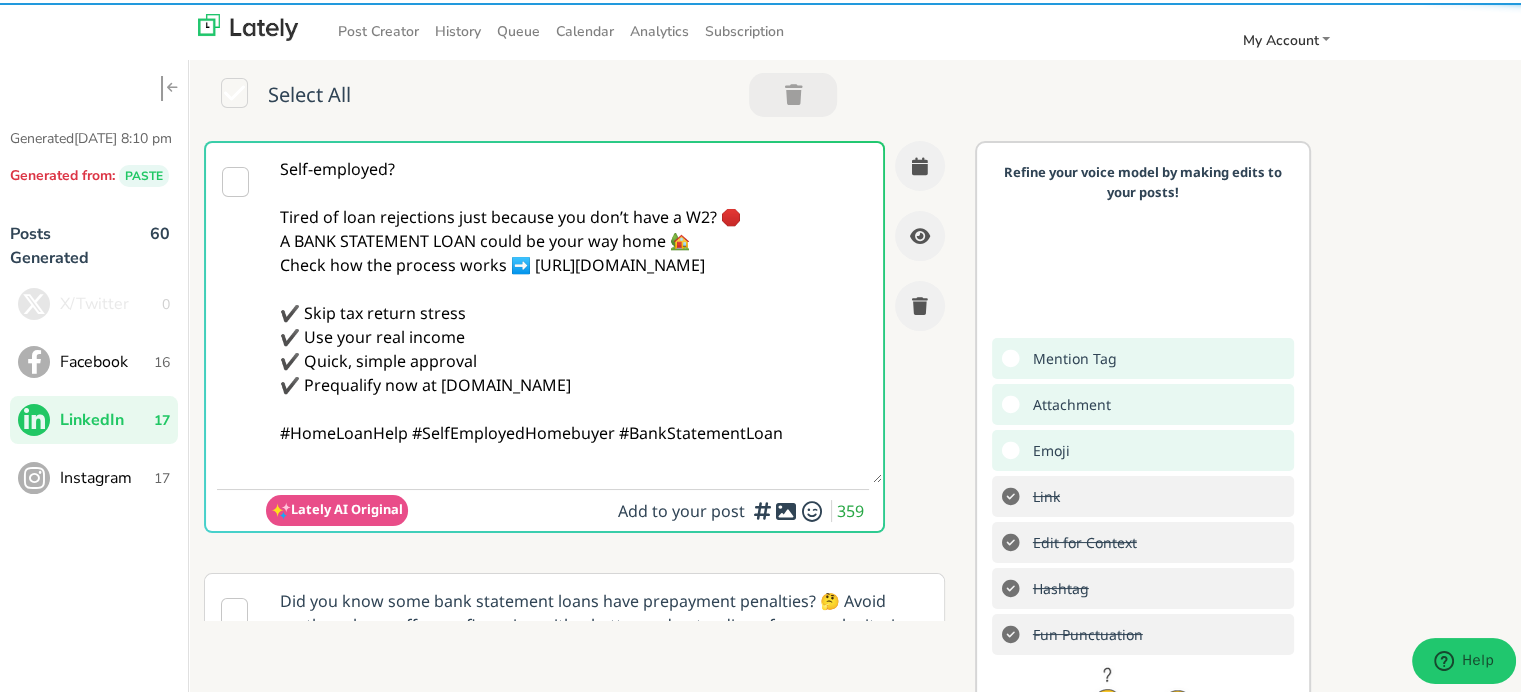click on "Self-employed?
Tired of loan rejections just because you don’t have a W2? 🛑
A BANK STATEMENT LOAN could be your way home 🏡
Check how the process works ➡️ [URL][DOMAIN_NAME]
✔️ Skip tax return stress
✔️ Use your real income
✔️ Quick, simple approval
✔️ Prequalify now at [DOMAIN_NAME]
#HomeLoanHelp #SelfEmployedHomebuyer #BankStatementLoan" at bounding box center [574, 310] 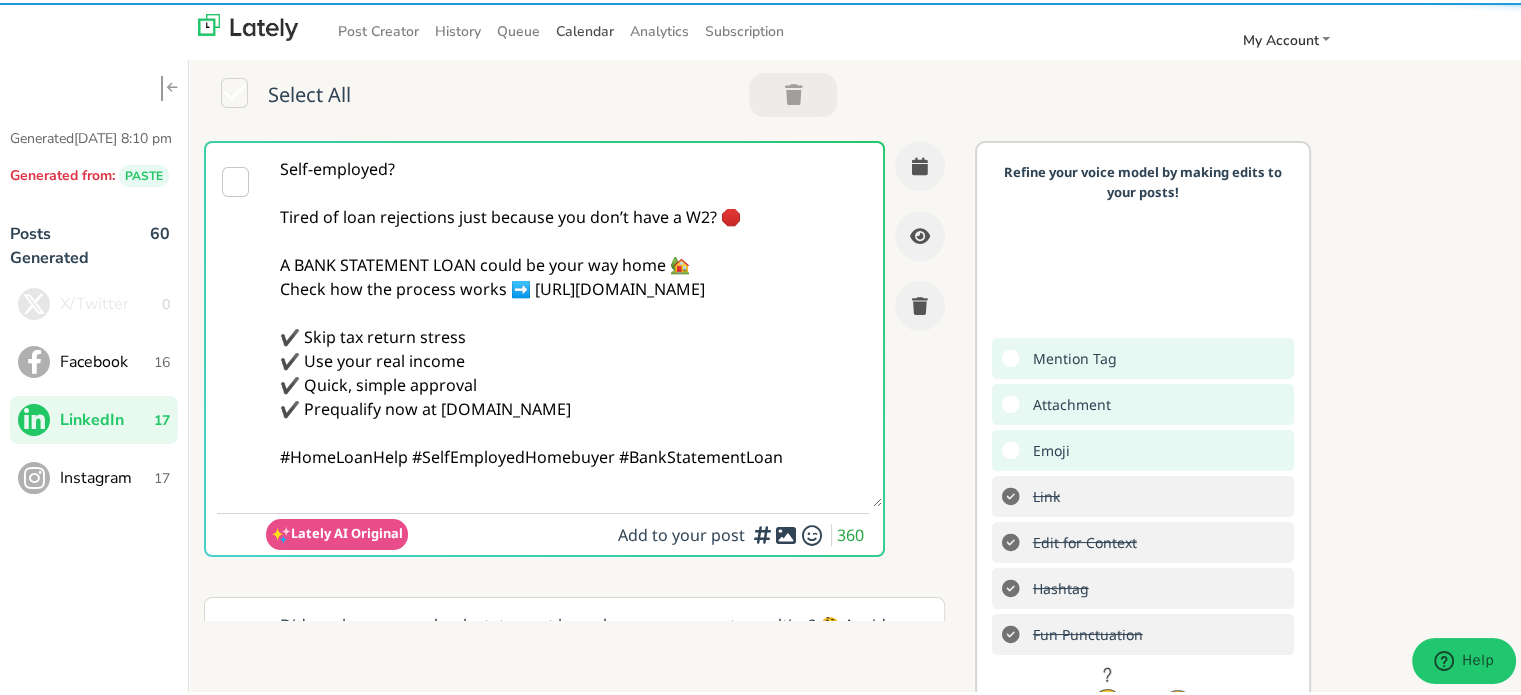 type on "Self-employed?
Tired of loan rejections just because you don’t have a W2? 🛑
A BANK STATEMENT LOAN could be your way home 🏡
Check how the process works ➡️ [URL][DOMAIN_NAME]
✔️ Skip tax return stress
✔️ Use your real income
✔️ Quick, simple approval
✔️ Prequalify now at [DOMAIN_NAME]
#HomeLoanHelp #SelfEmployedHomebuyer #BankStatementLoan" 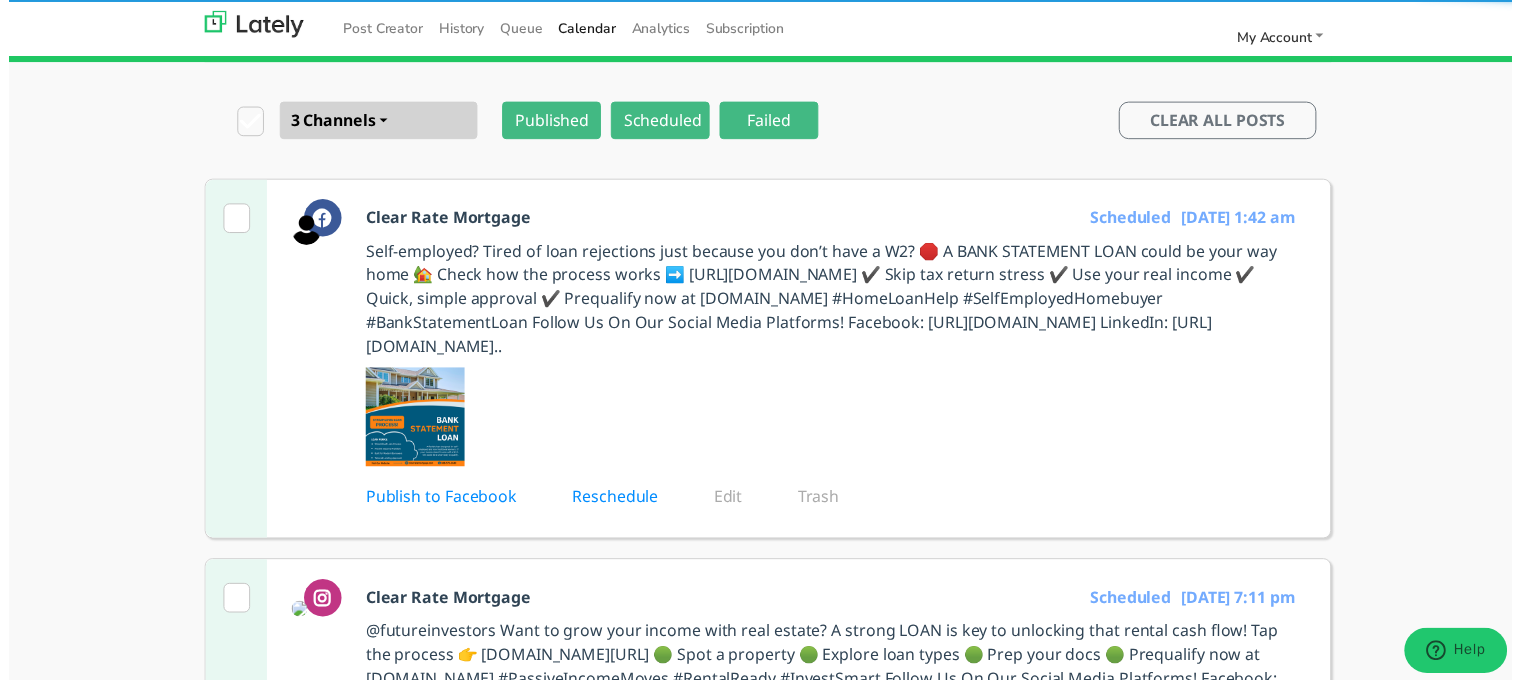 scroll, scrollTop: 110, scrollLeft: 0, axis: vertical 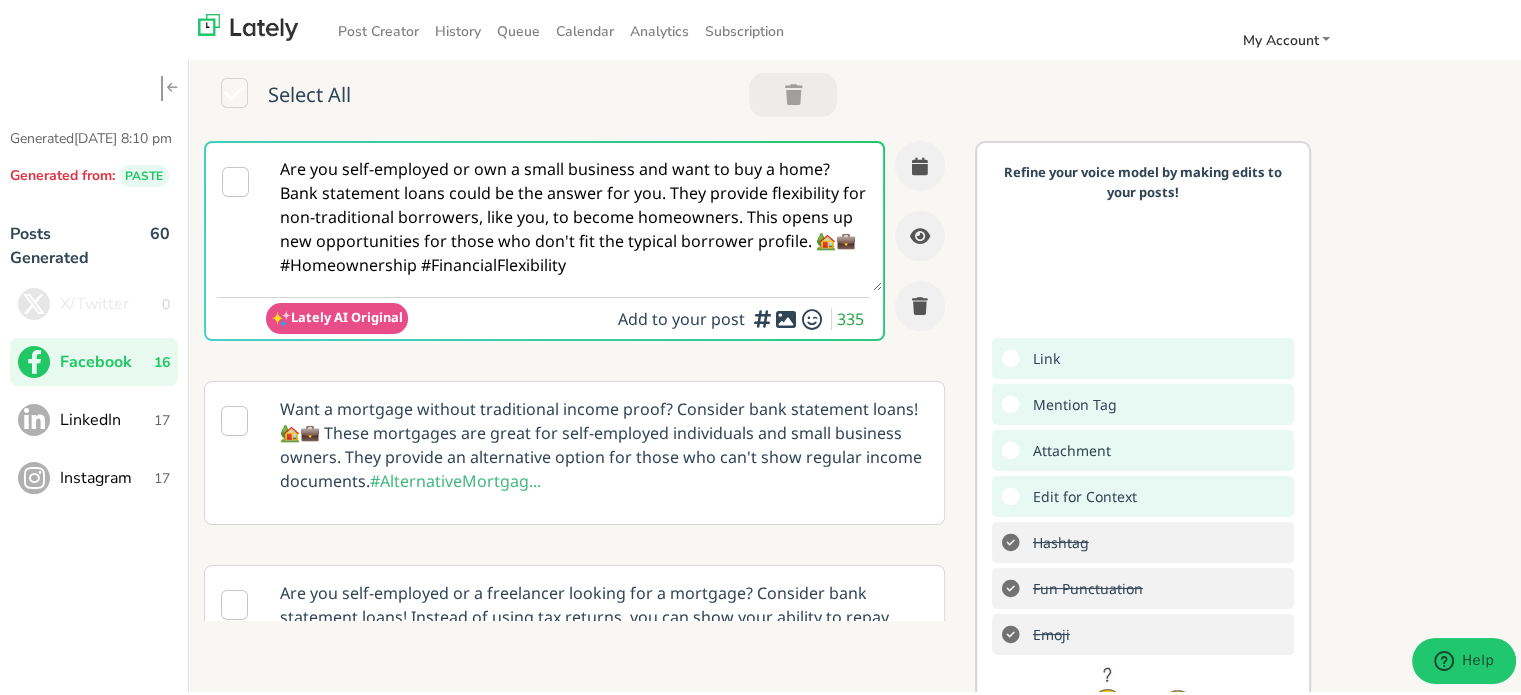 click on "LinkedIn" at bounding box center [107, 417] 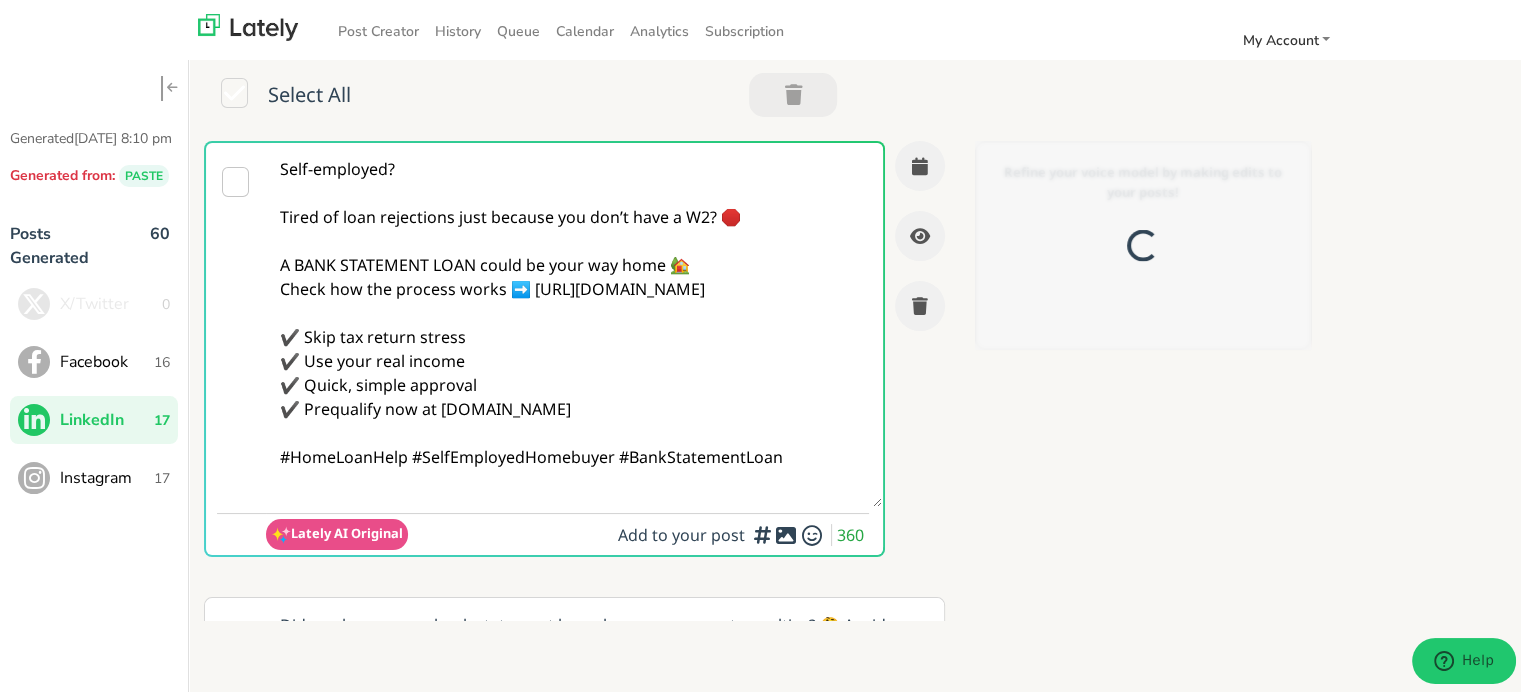 scroll, scrollTop: 0, scrollLeft: 0, axis: both 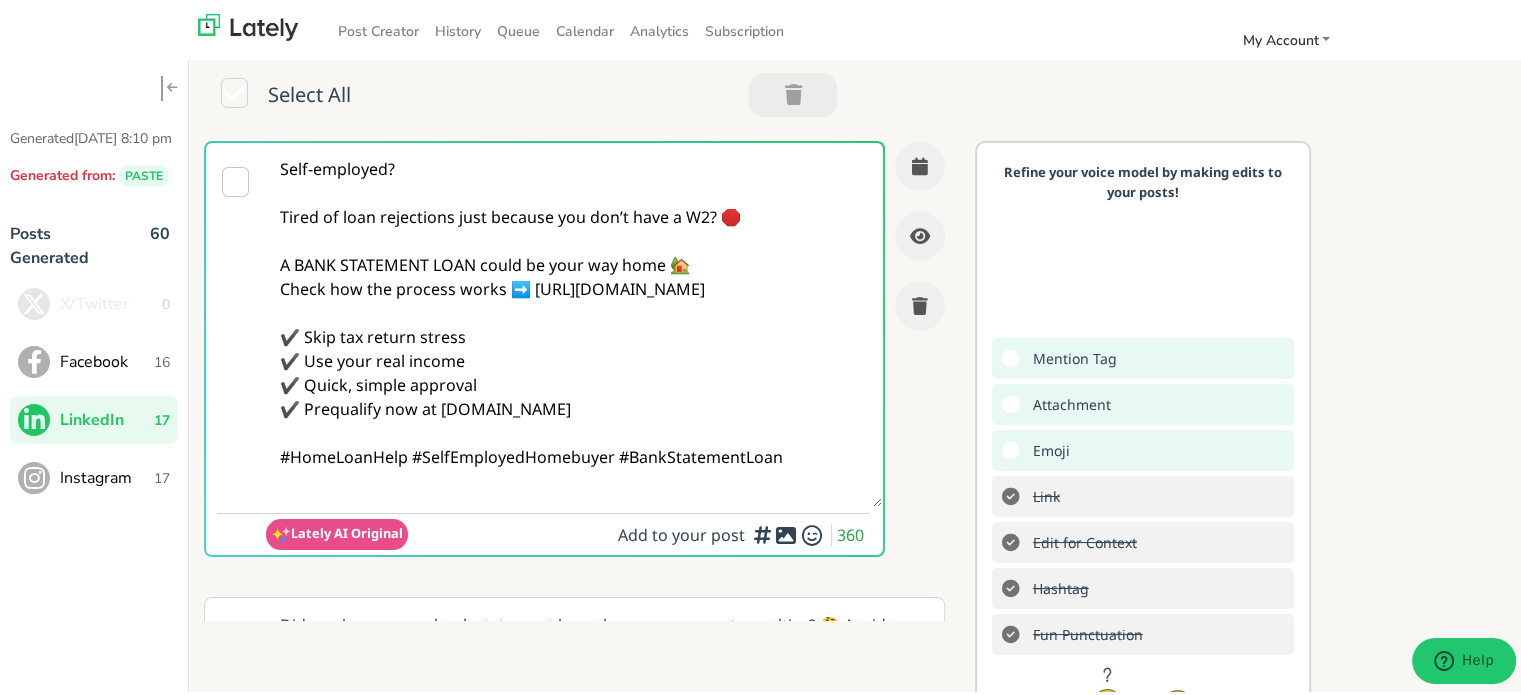click on "Self-employed?
Tired of loan rejections just because you don’t have a W2? 🛑
A BANK STATEMENT LOAN could be your way home 🏡
Check how the process works ➡️ [URL][DOMAIN_NAME]
✔️ Skip tax return stress
✔️ Use your real income
✔️ Quick, simple approval
✔️ Prequalify now at [DOMAIN_NAME]
#HomeLoanHelp #SelfEmployedHomebuyer #BankStatementLoan" at bounding box center [574, 322] 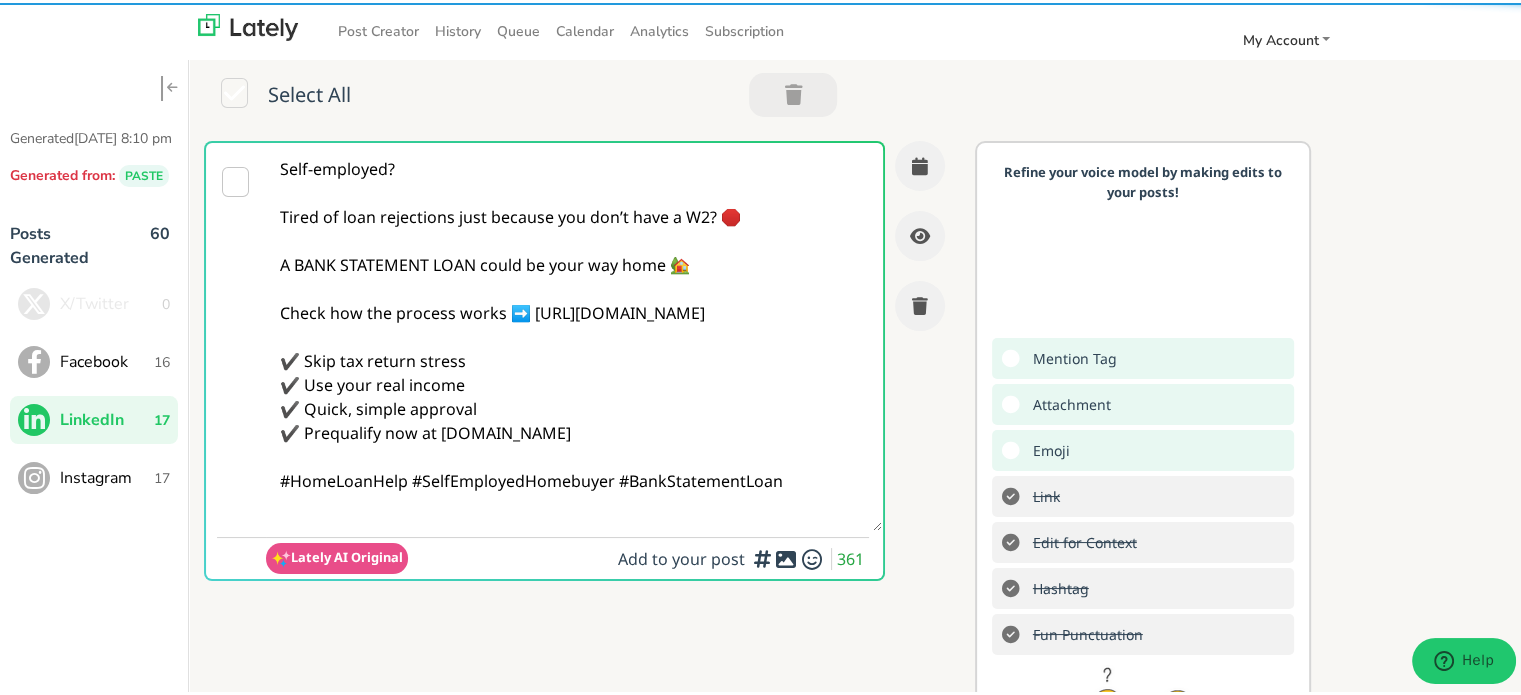 click on "Self-employed?
Tired of loan rejections just because you don’t have a W2? 🛑
A BANK STATEMENT LOAN could be your way home 🏡
Check how the process works ➡️ [URL][DOMAIN_NAME]
✔️ Skip tax return stress
✔️ Use your real income
✔️ Quick, simple approval
✔️ Prequalify now at [DOMAIN_NAME]
#HomeLoanHelp #SelfEmployedHomebuyer #BankStatementLoan" at bounding box center [574, 334] 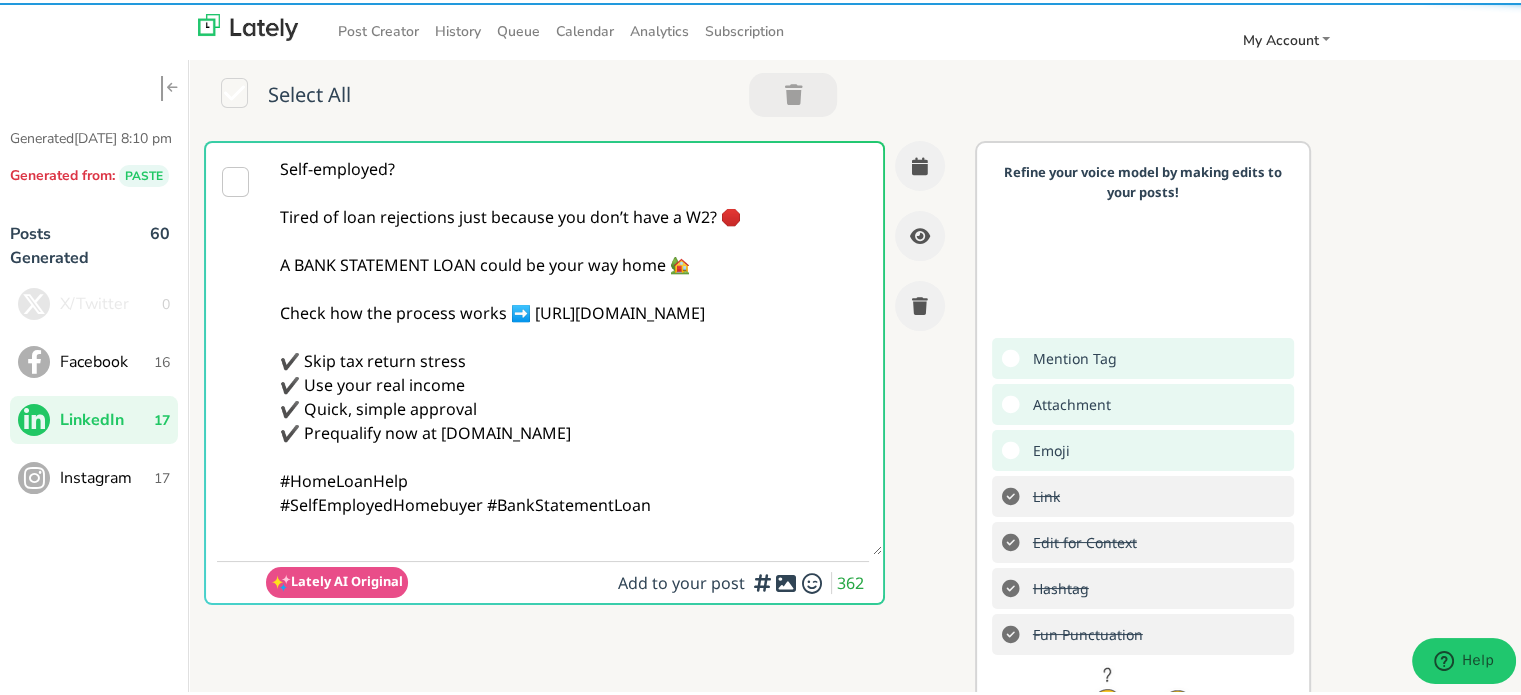 click on "Self-employed?
Tired of loan rejections just because you don’t have a W2? 🛑
A BANK STATEMENT LOAN could be your way home 🏡
Check how the process works ➡️ [URL][DOMAIN_NAME]
✔️ Skip tax return stress
✔️ Use your real income
✔️ Quick, simple approval
✔️ Prequalify now at [DOMAIN_NAME]
#HomeLoanHelp
#SelfEmployedHomebuyer #BankStatementLoan" at bounding box center (574, 346) 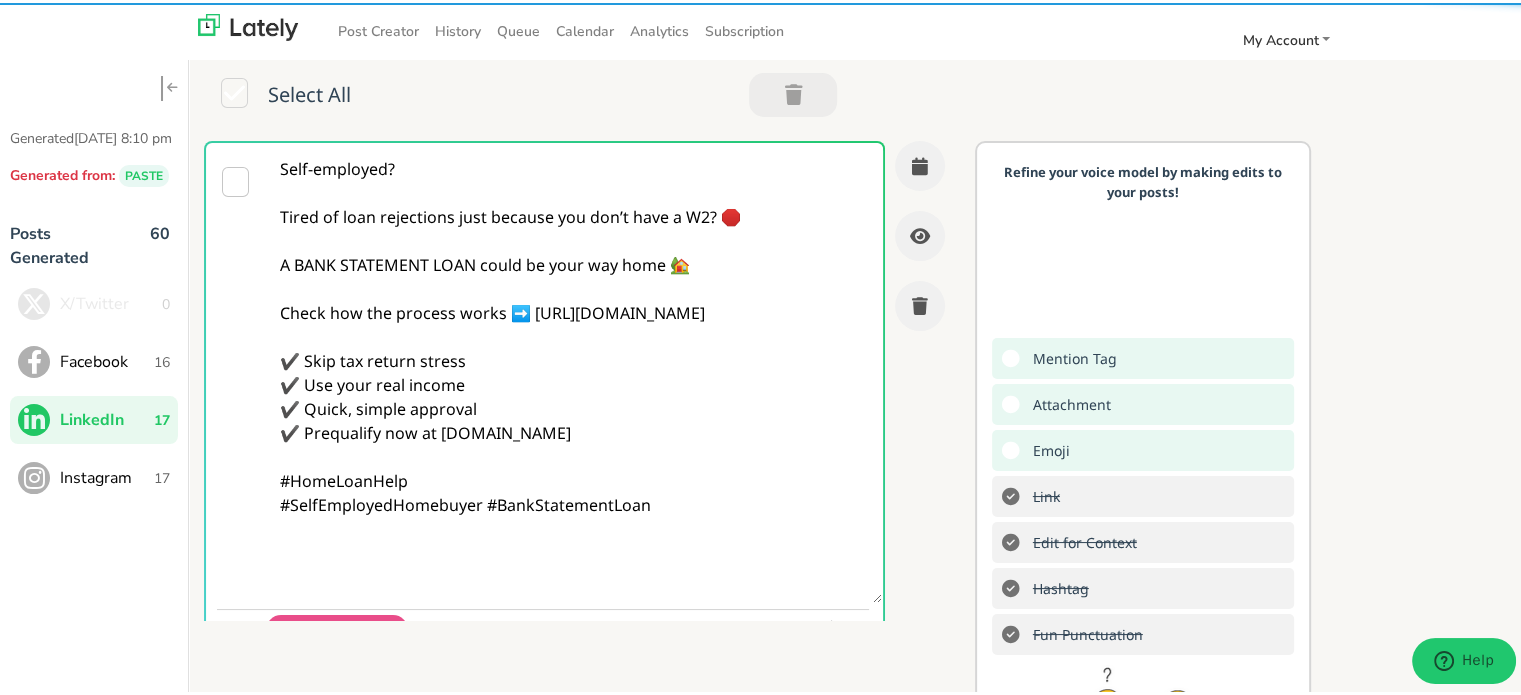 paste on "Follow Us On Our Social Media Platforms!
Facebook: [URL][DOMAIN_NAME]
LinkedIn: [URL][DOMAIN_NAME]
Instagram: [URL][DOMAIN_NAME][DOMAIN_NAME]" 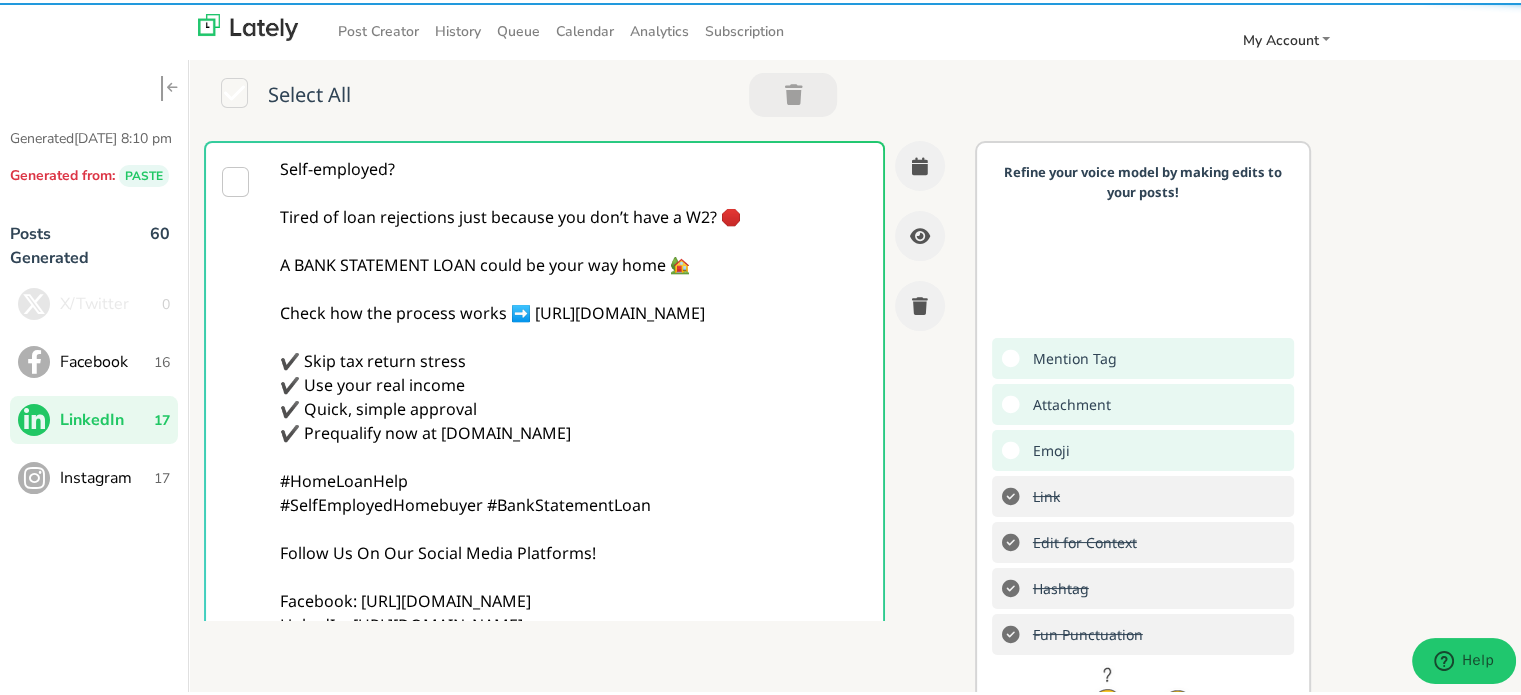 type on "Self-employed?
Tired of loan rejections just because you don’t have a W2? 🛑
A BANK STATEMENT LOAN could be your way home 🏡
Check how the process works ➡️ [URL][DOMAIN_NAME]
✔️ Skip tax return stress
✔️ Use your real income
✔️ Quick, simple approval
✔️ Prequalify now at [DOMAIN_NAME]
#HomeLoanHelp
#SelfEmployedHomebuyer #BankStatementLoan
Follow Us On Our Social Media Platforms!
Facebook: [URL][DOMAIN_NAME]
LinkedIn: [URL][DOMAIN_NAME]
Instagram: [URL][DOMAIN_NAME][DOMAIN_NAME]" 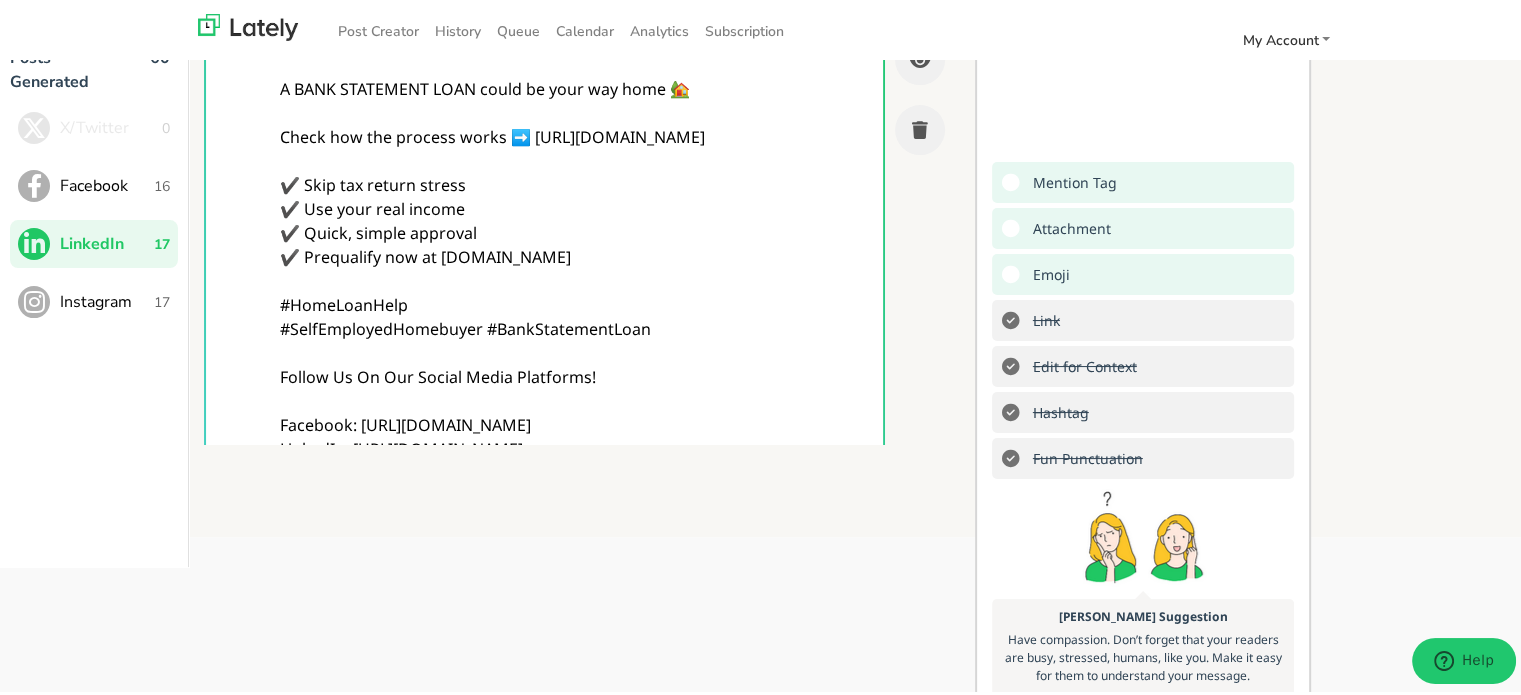 scroll, scrollTop: 256, scrollLeft: 0, axis: vertical 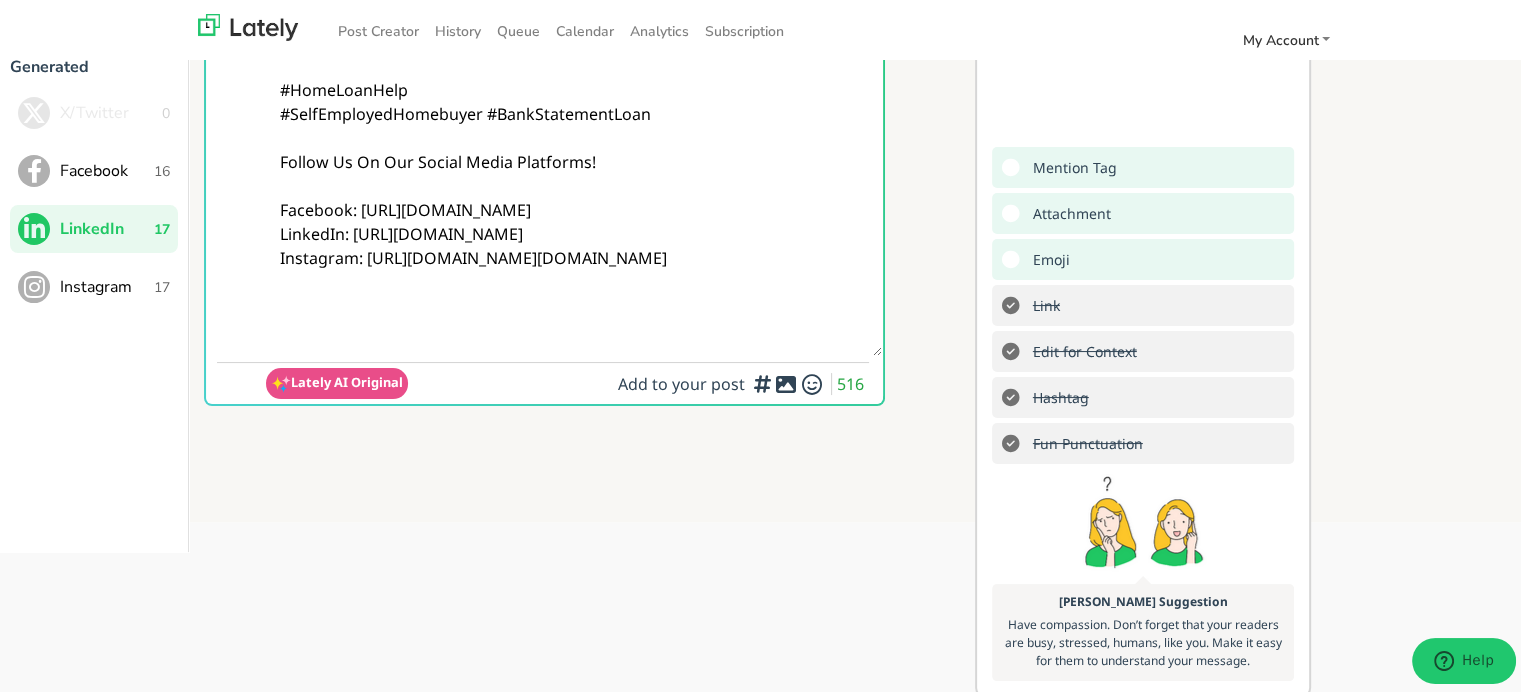click at bounding box center [786, 381] 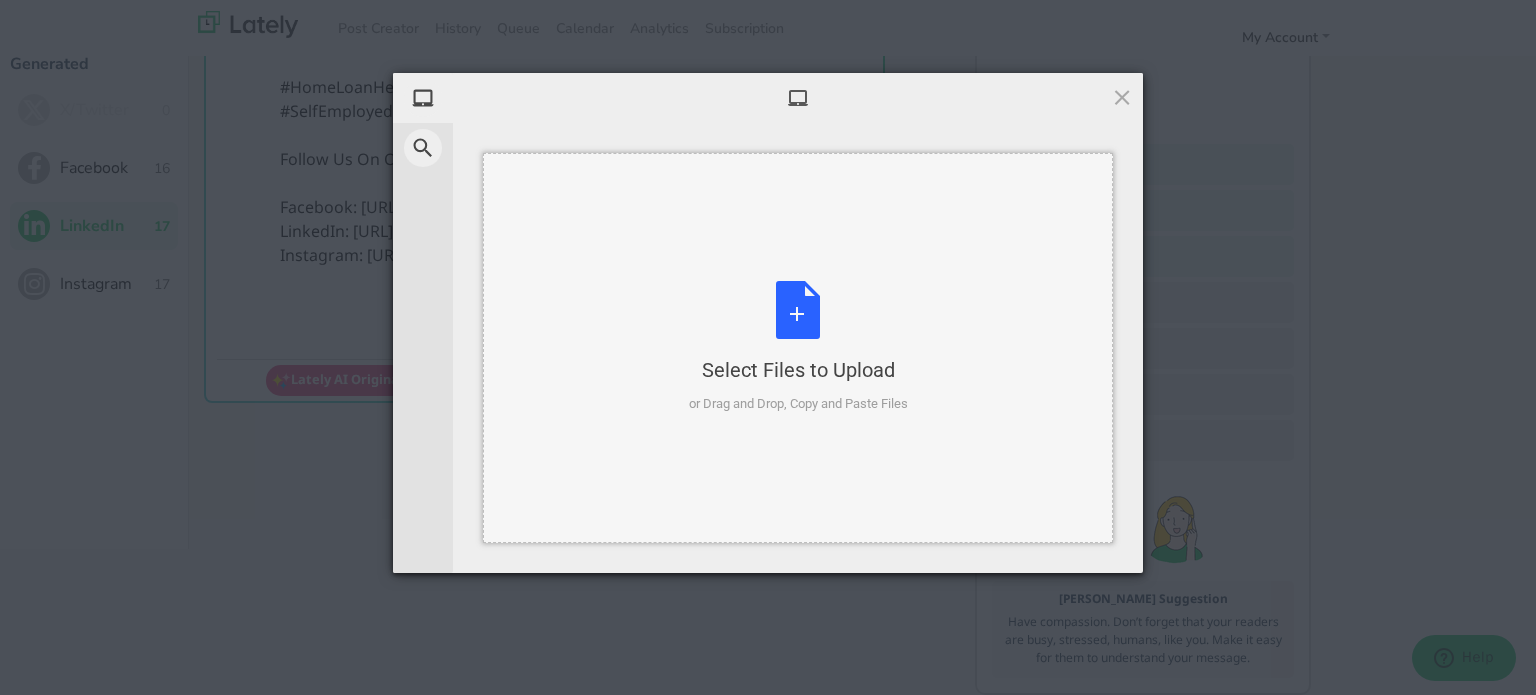 click on "Select Files to Upload
or Drag and Drop, Copy and Paste Files" at bounding box center (798, 347) 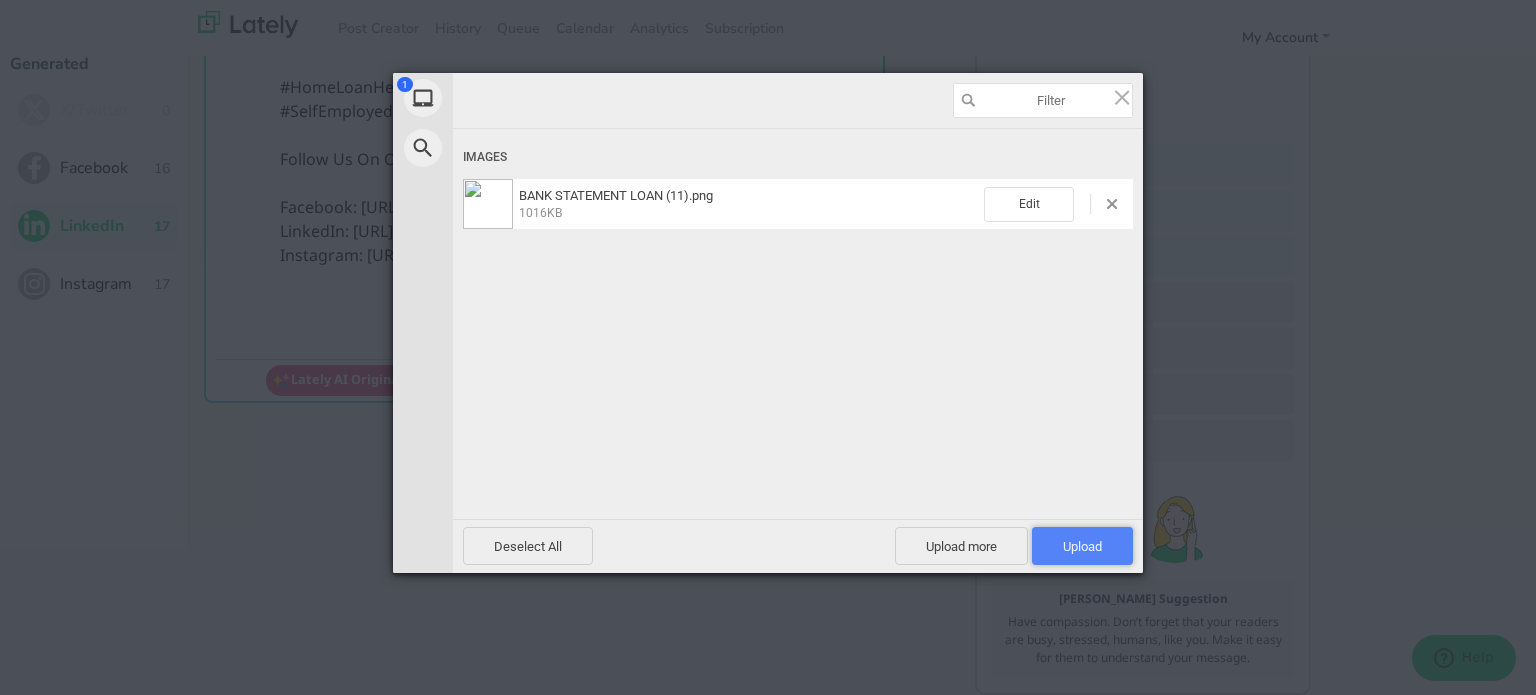 click on "Upload
1" at bounding box center (1082, 546) 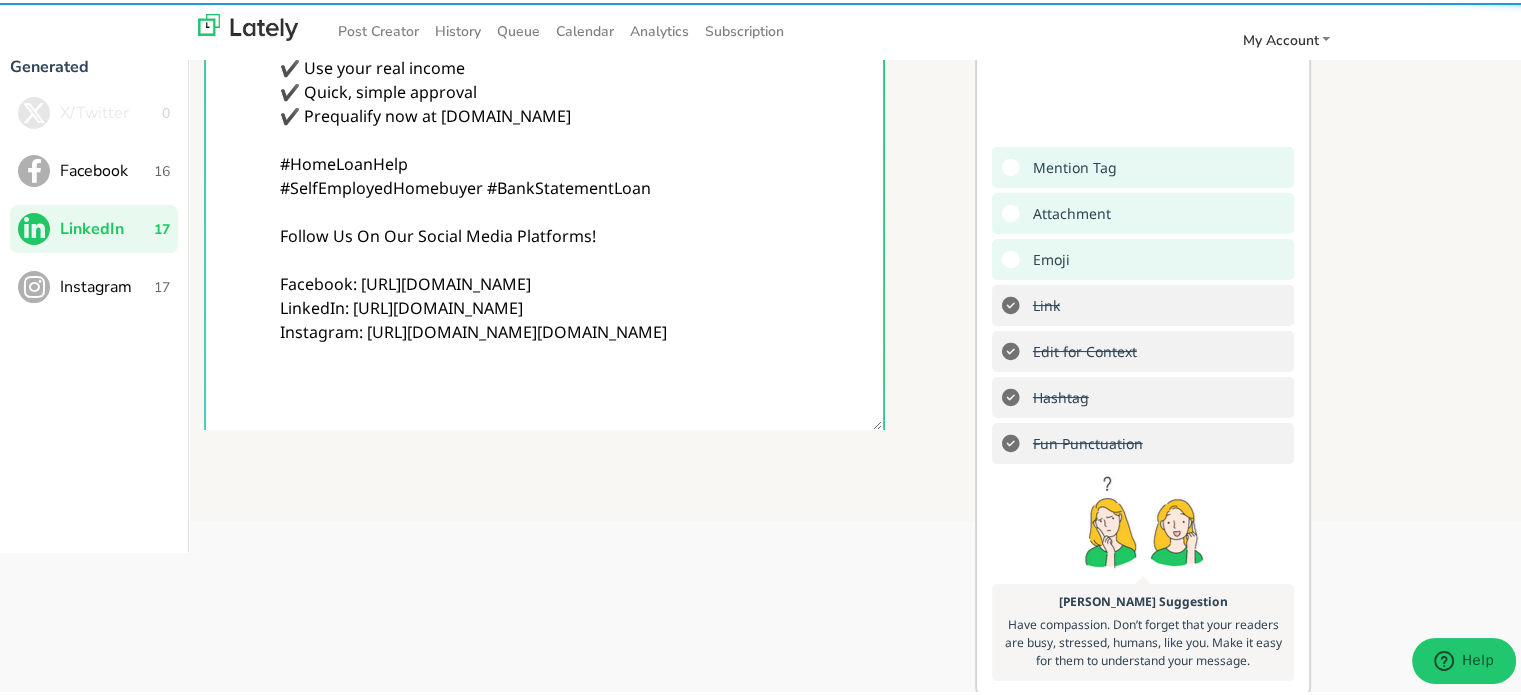 scroll, scrollTop: 0, scrollLeft: 0, axis: both 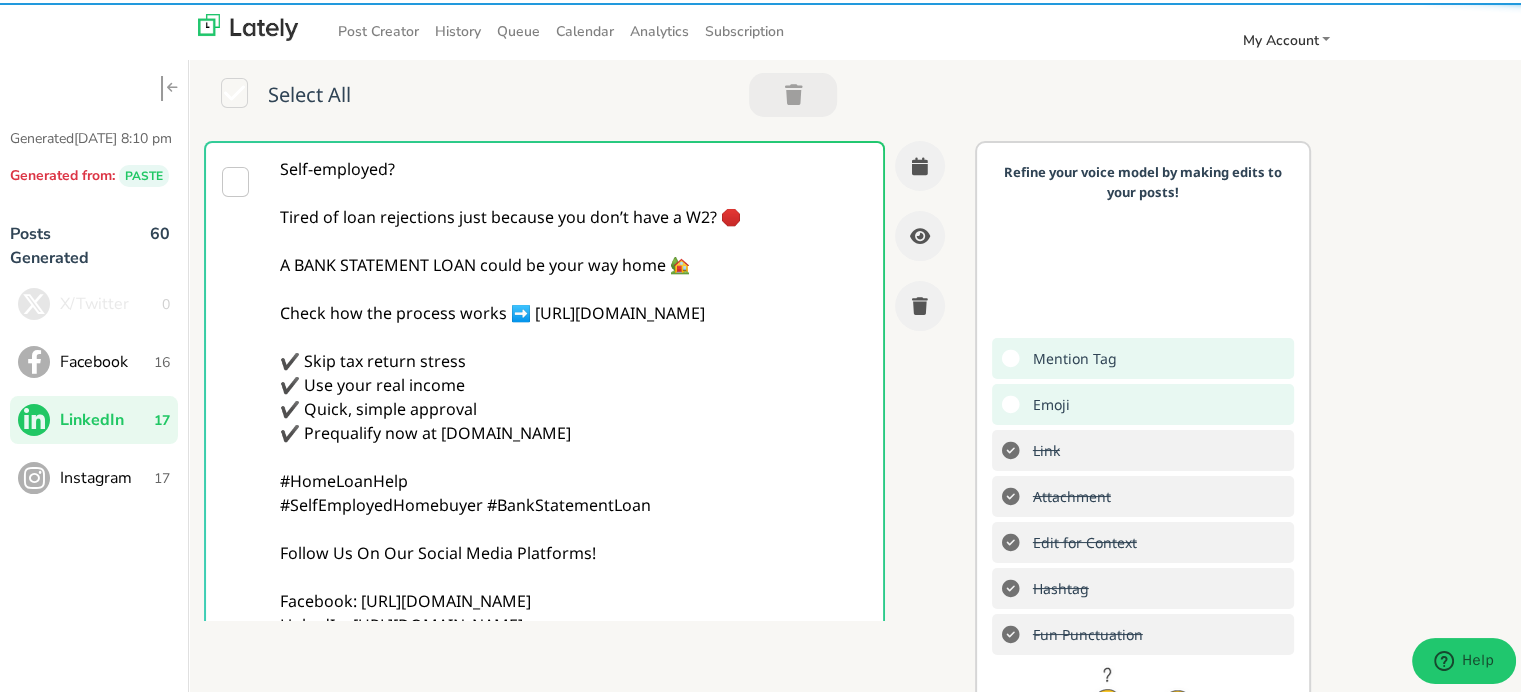 click on "Self-employed?
Tired of loan rejections just because you don’t have a W2? 🛑
A BANK STATEMENT LOAN could be your way home 🏡
Check how the process works ➡️ [URL][DOMAIN_NAME]
✔️ Skip tax return stress
✔️ Use your real income
✔️ Quick, simple approval
✔️ Prequalify now at [DOMAIN_NAME]
#HomeLoanHelp
#SelfEmployedHomebuyer #BankStatementLoan
Follow Us On Our Social Media Platforms!
Facebook: [URL][DOMAIN_NAME]
LinkedIn: [URL][DOMAIN_NAME]
Instagram: [URL][DOMAIN_NAME][DOMAIN_NAME]" at bounding box center [574, 442] 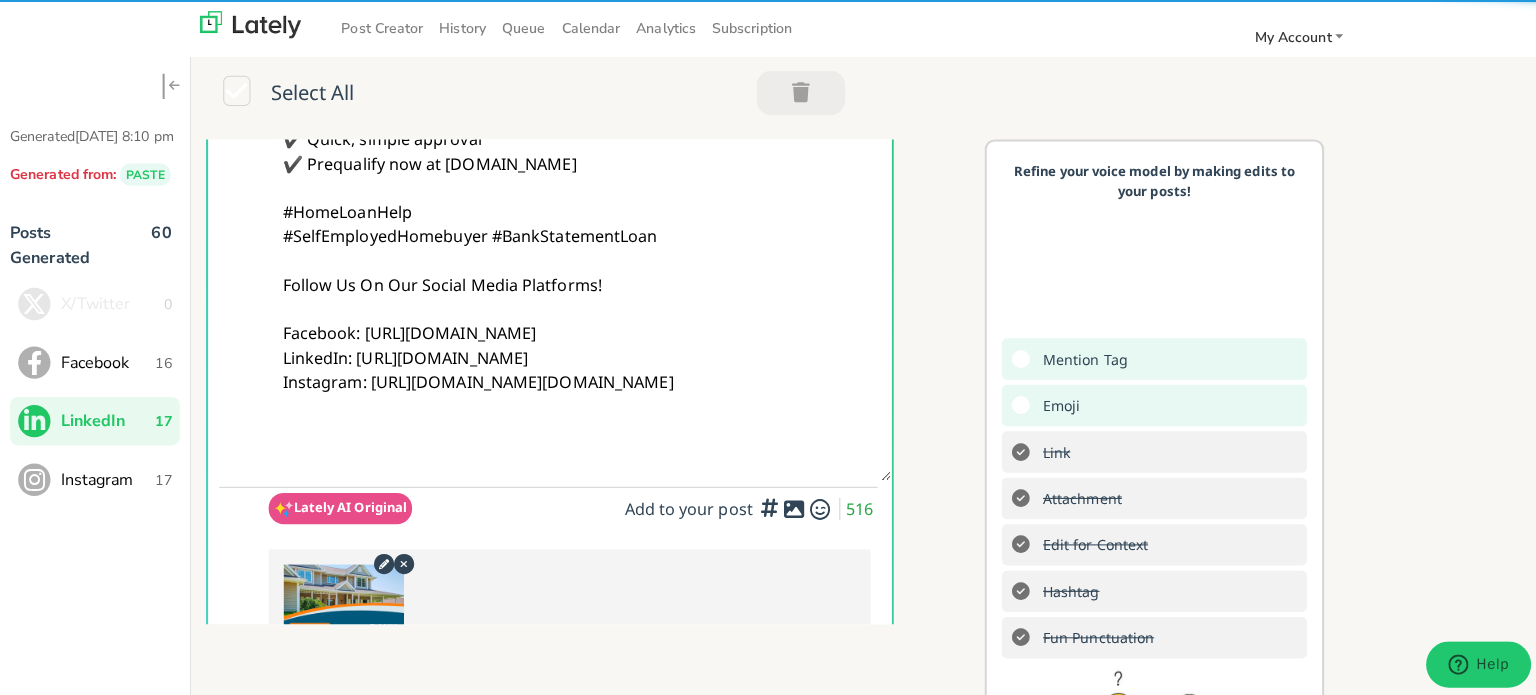 scroll, scrollTop: 0, scrollLeft: 0, axis: both 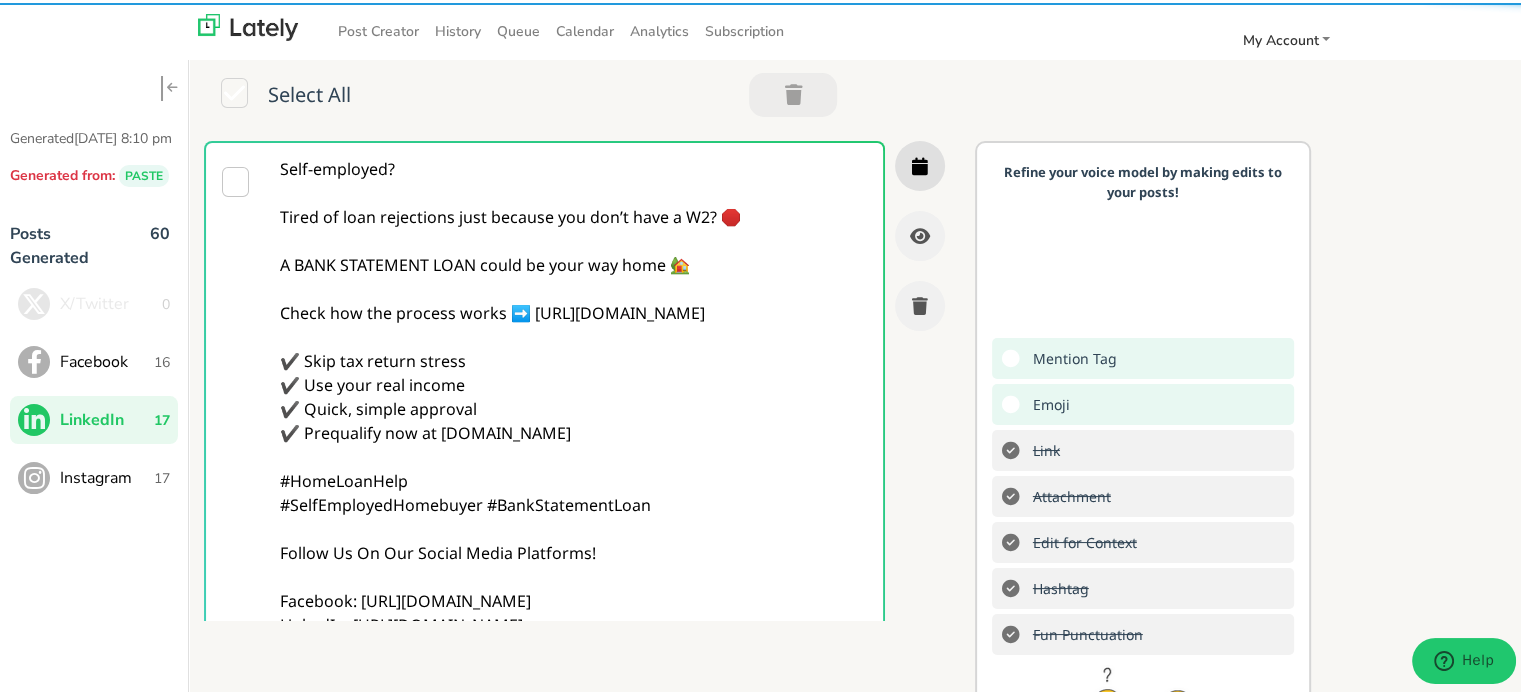 click on "Self-employed?
Tired of loan rejections just because you don’t have a W2? 🛑
A BANK STATEMENT LOAN could be your way home 🏡
Check how the process works ➡️ [URL][DOMAIN_NAME]
✔️ Skip tax return stress
✔️ Use your real income
✔️ Quick, simple approval
✔️ Prequalify now at [DOMAIN_NAME]
#HomeLoanHelp
#SelfEmployedHomebuyer #BankStatementLoan
Follow Us On Our Social Media Platforms!
Facebook: [URL][DOMAIN_NAME]
LinkedIn: [URL][DOMAIN_NAME]
Instagram: [URL][DOMAIN_NAME][DOMAIN_NAME]  Lately AI Original Add to your post    516" at bounding box center [582, 567] 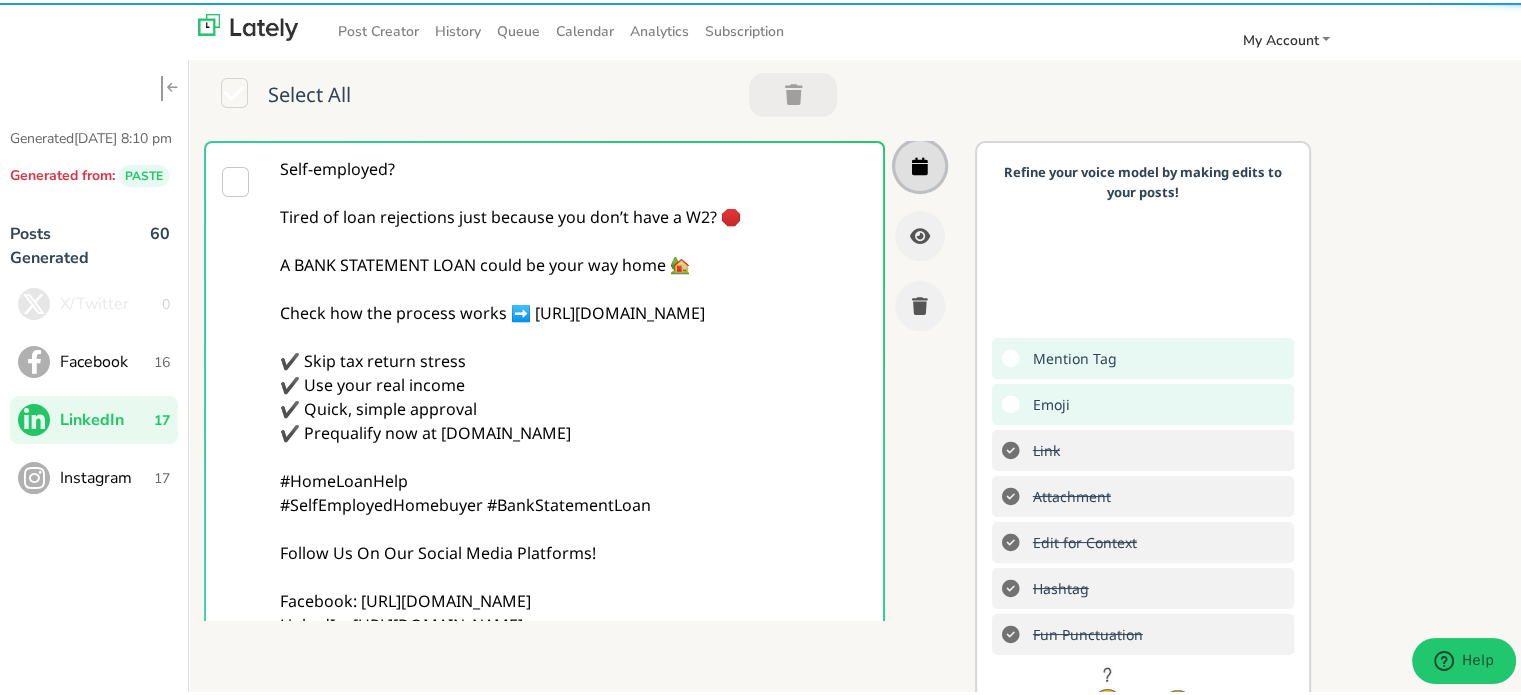 click at bounding box center (920, 163) 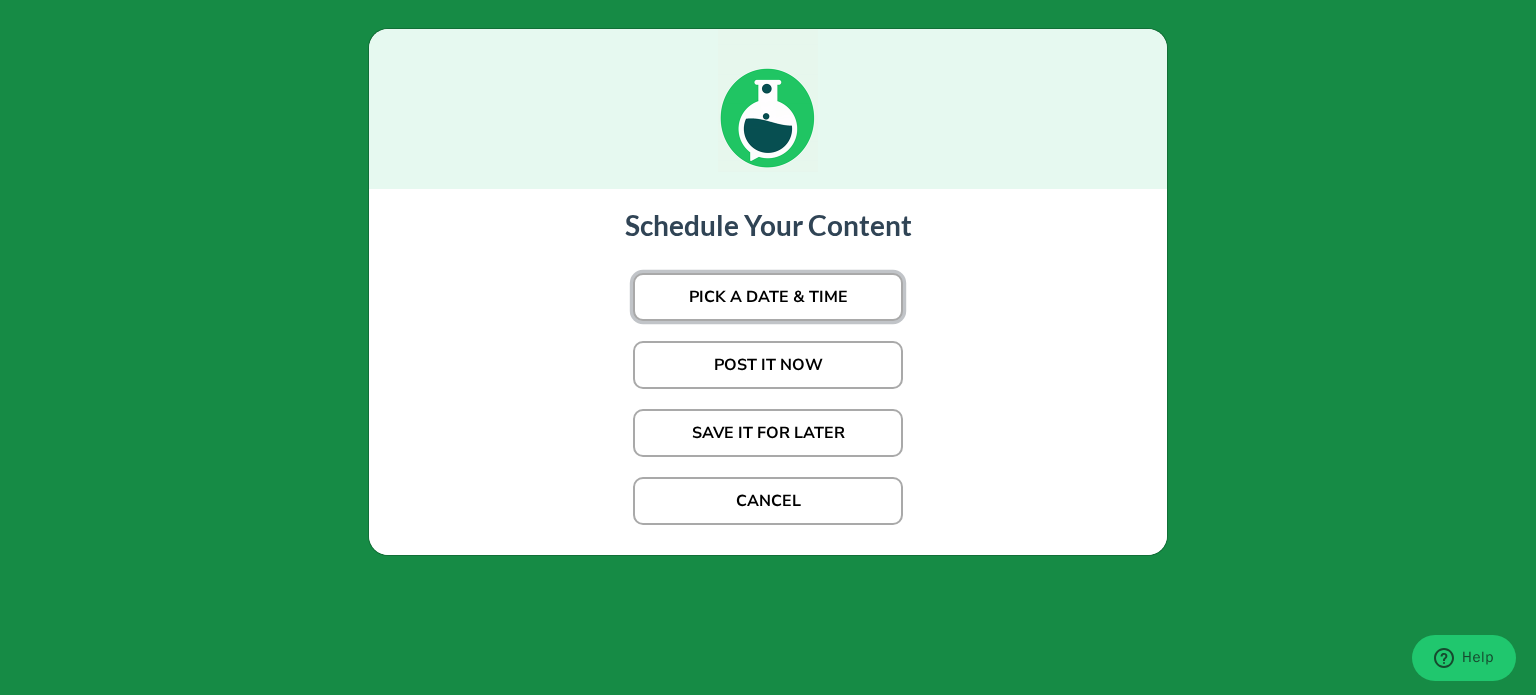 click on "PICK A DATE & TIME" at bounding box center (768, 297) 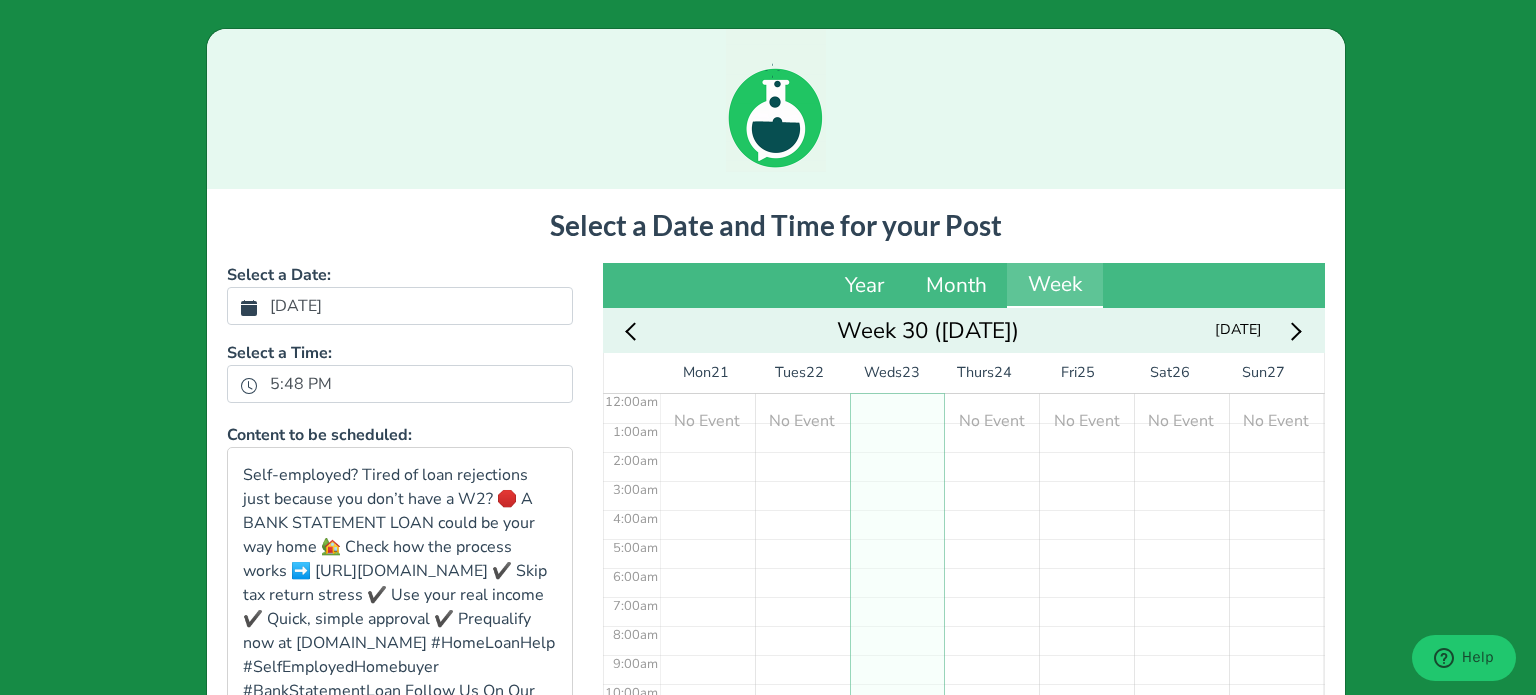 click on "[DATE]" at bounding box center (296, 306) 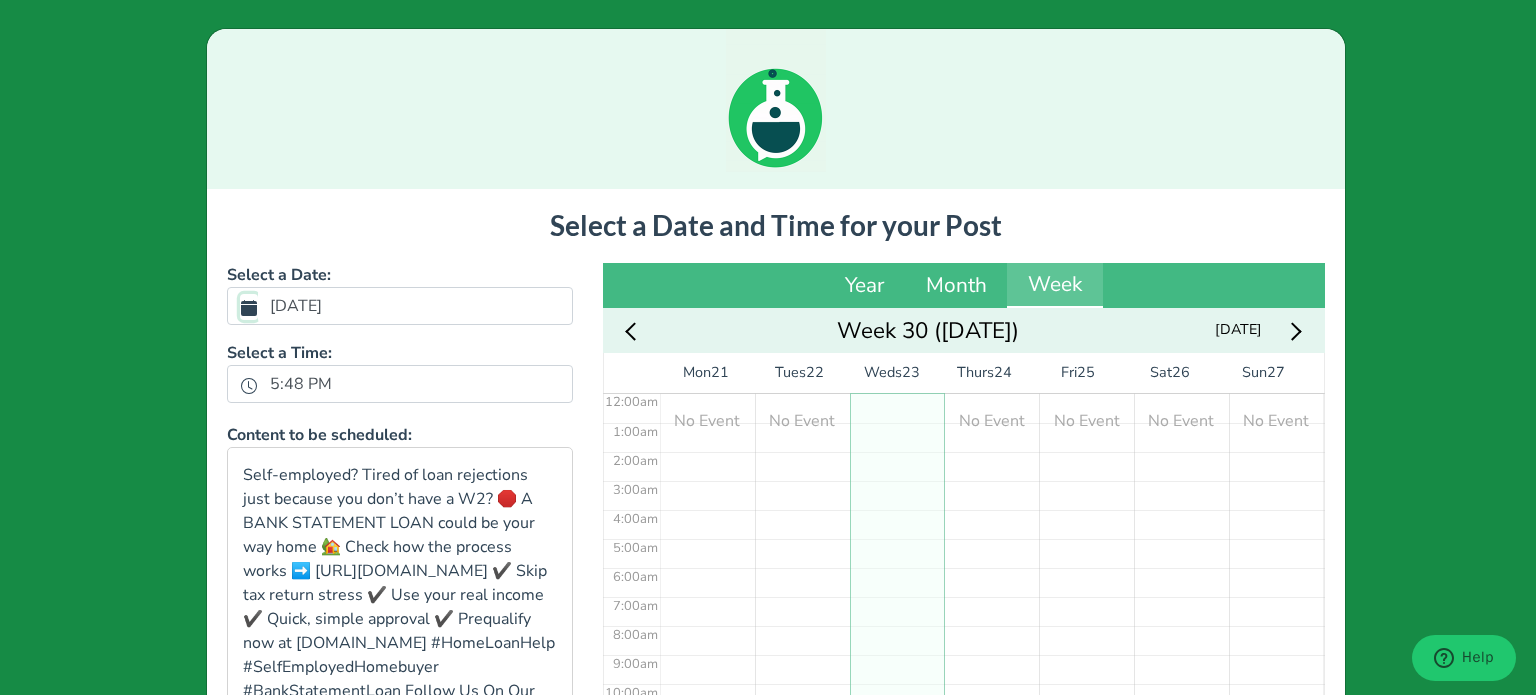 click on "[DATE]" at bounding box center (249, 307) 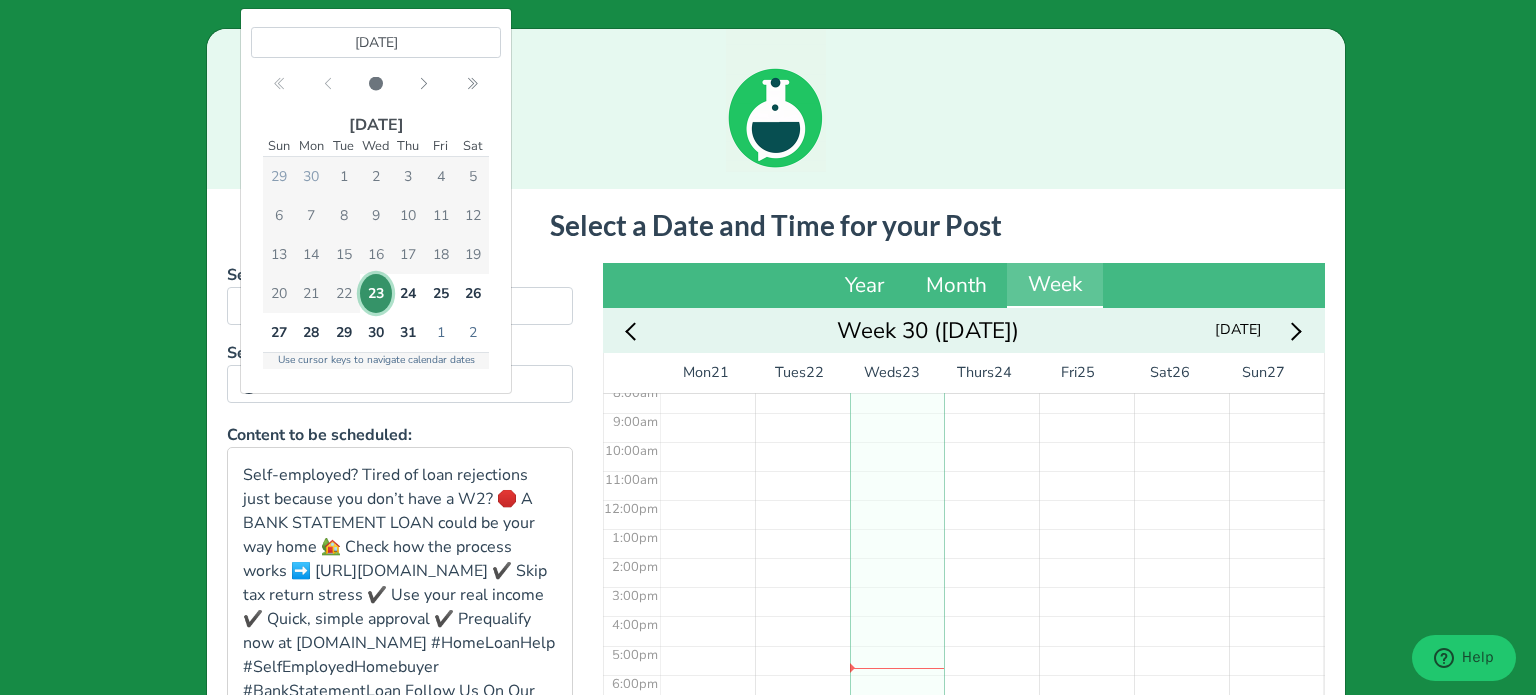 scroll, scrollTop: 278, scrollLeft: 0, axis: vertical 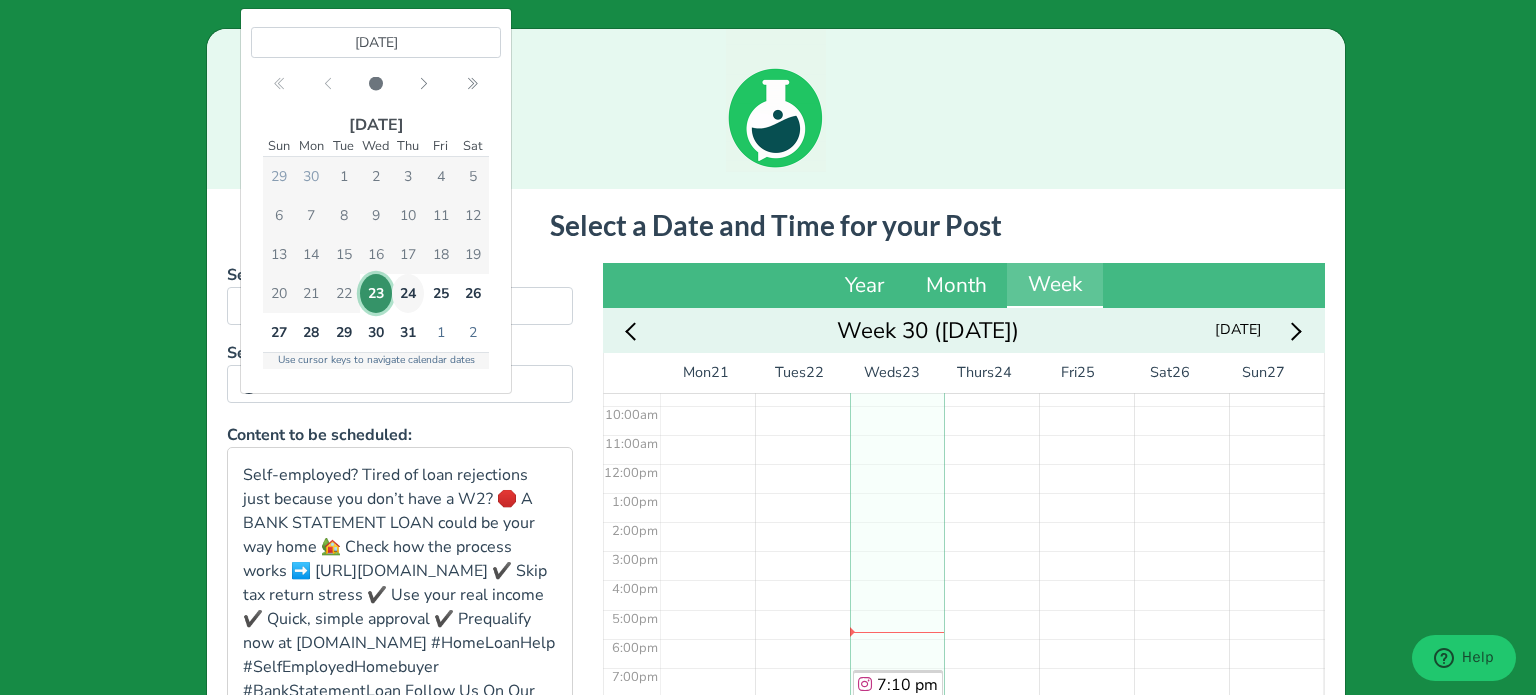 click on "24" at bounding box center [408, 293] 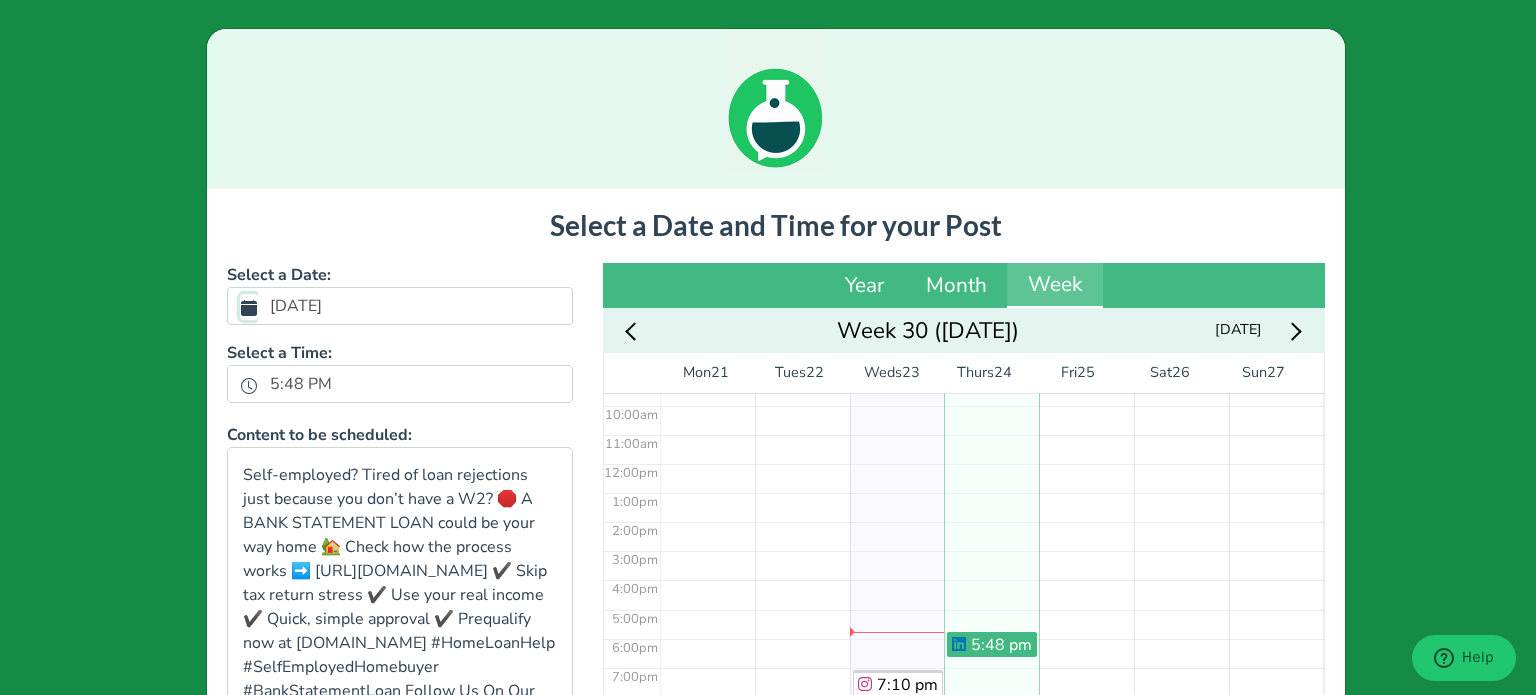 click on "5:48 PM" at bounding box center (249, 385) 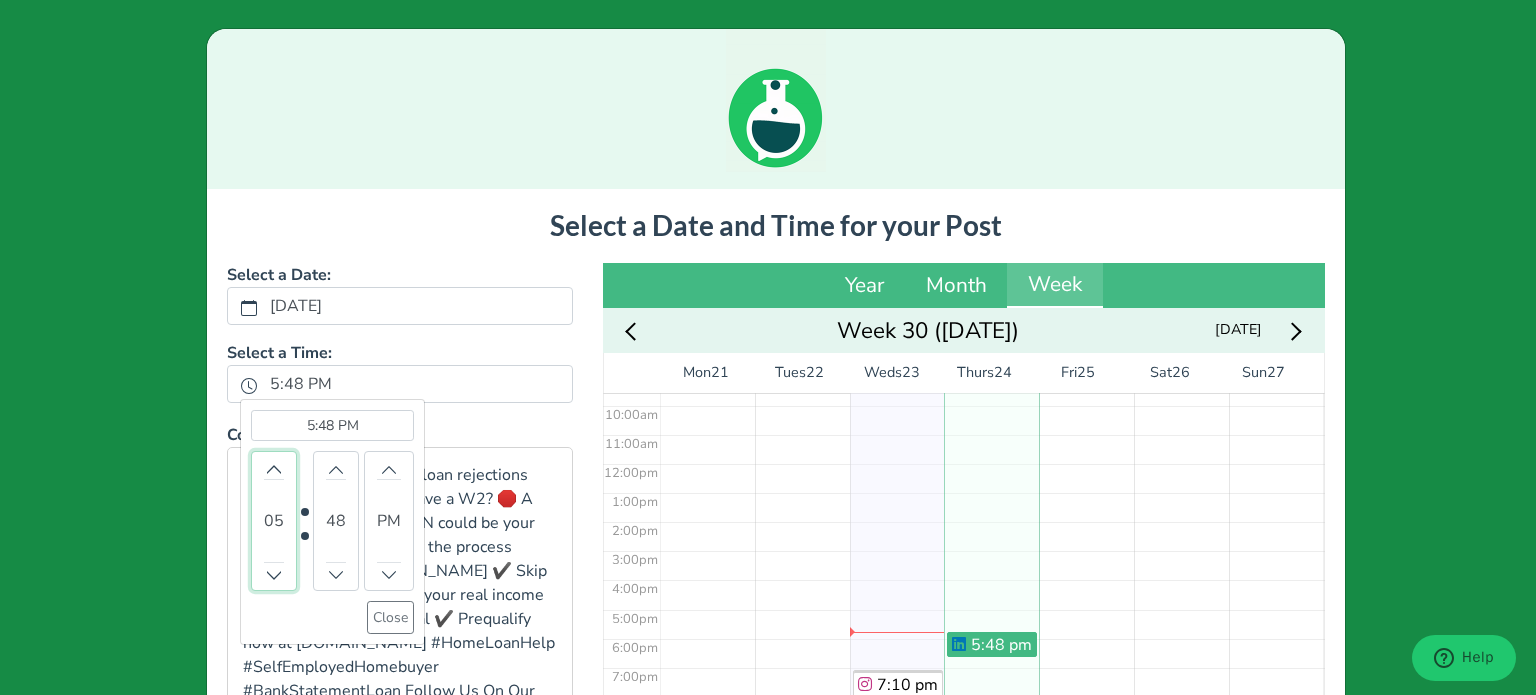 click on "05" at bounding box center [274, 521] 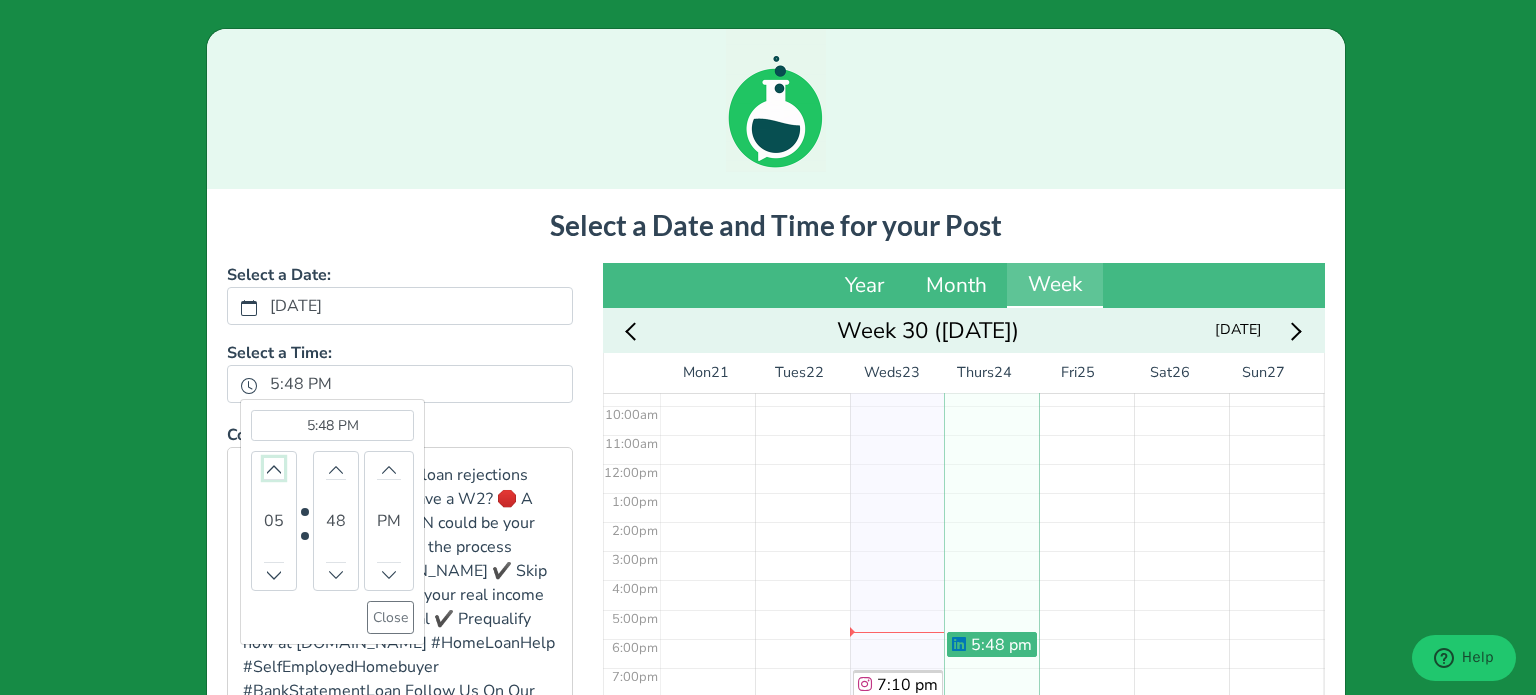 click 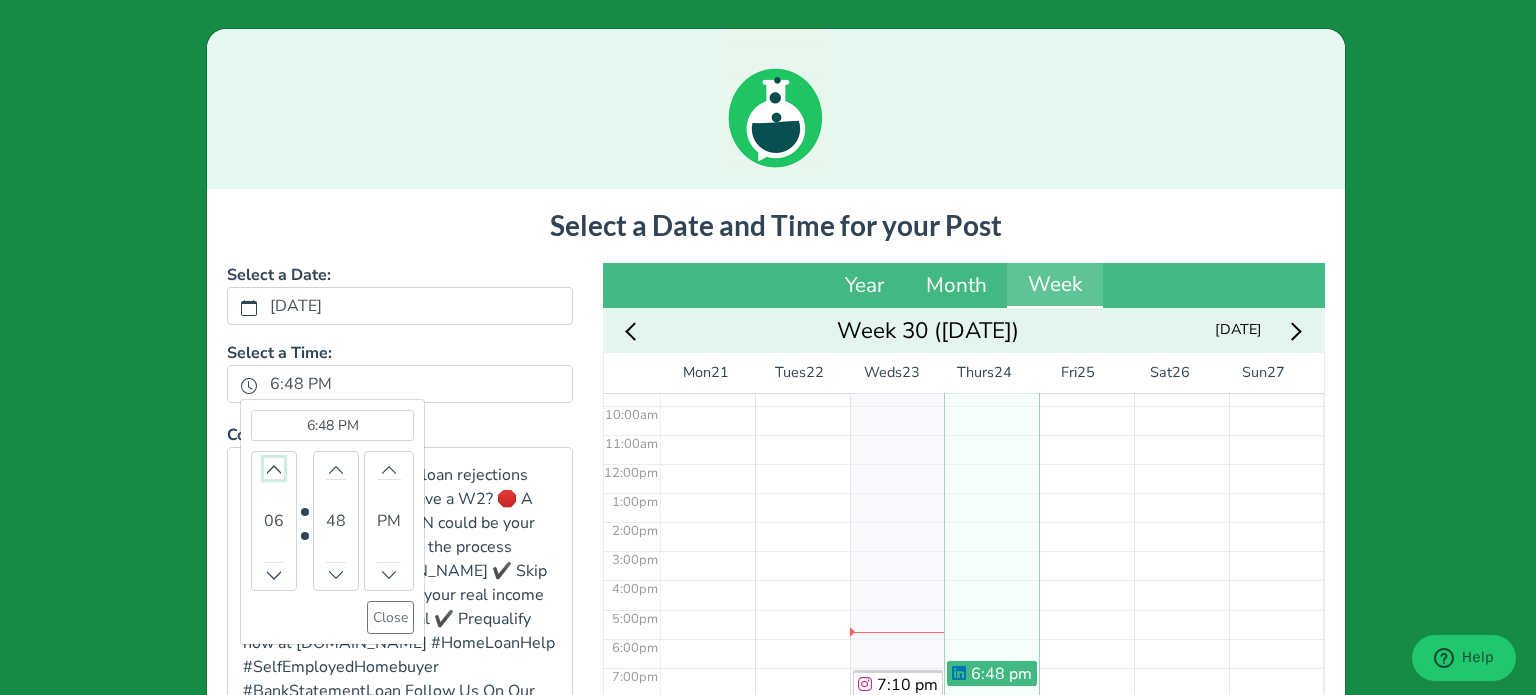 click 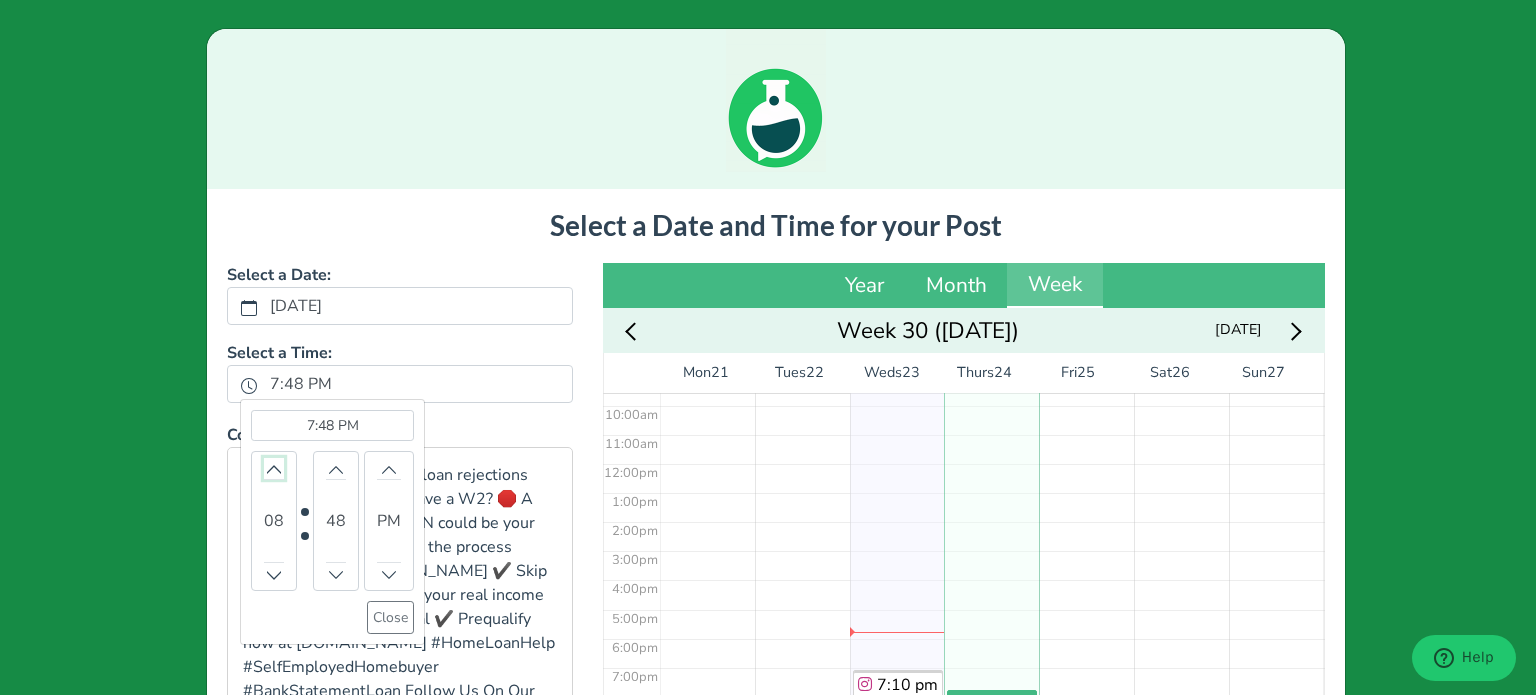 click 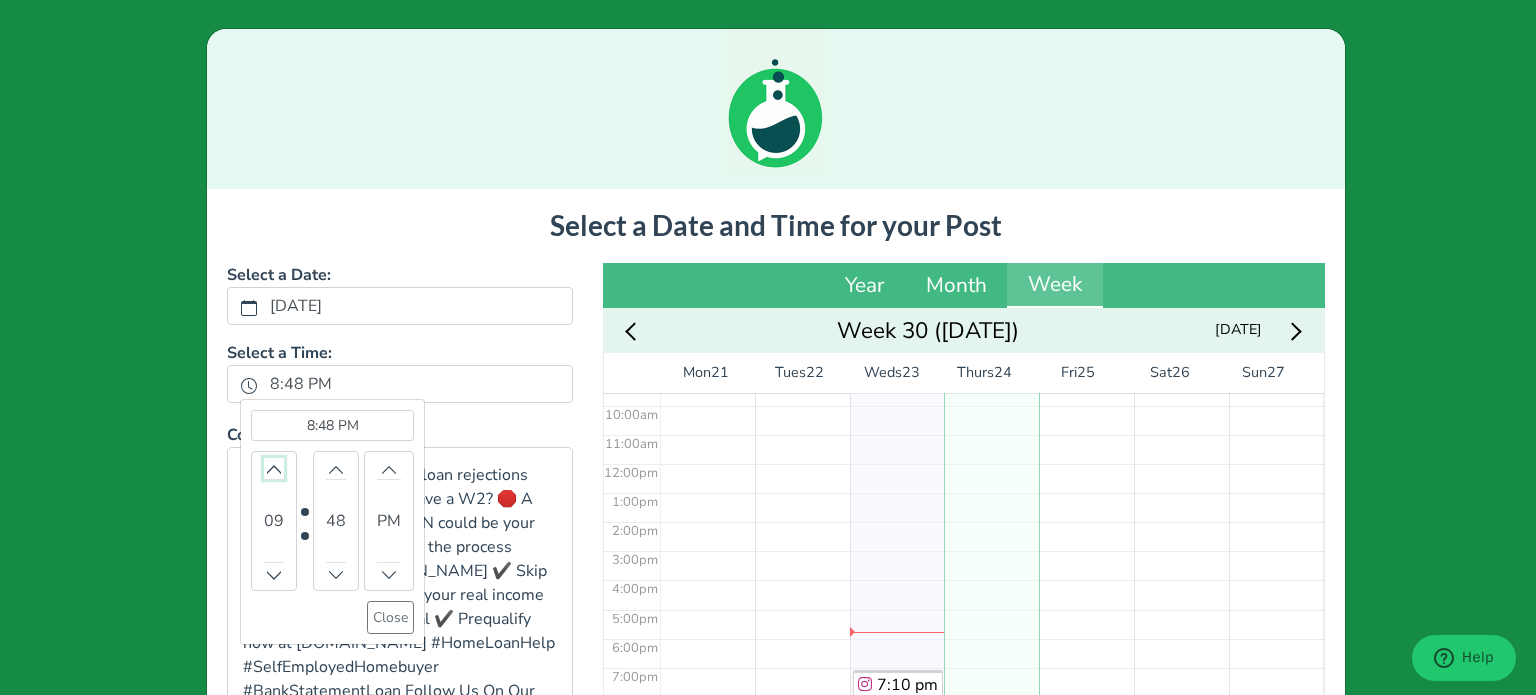 click 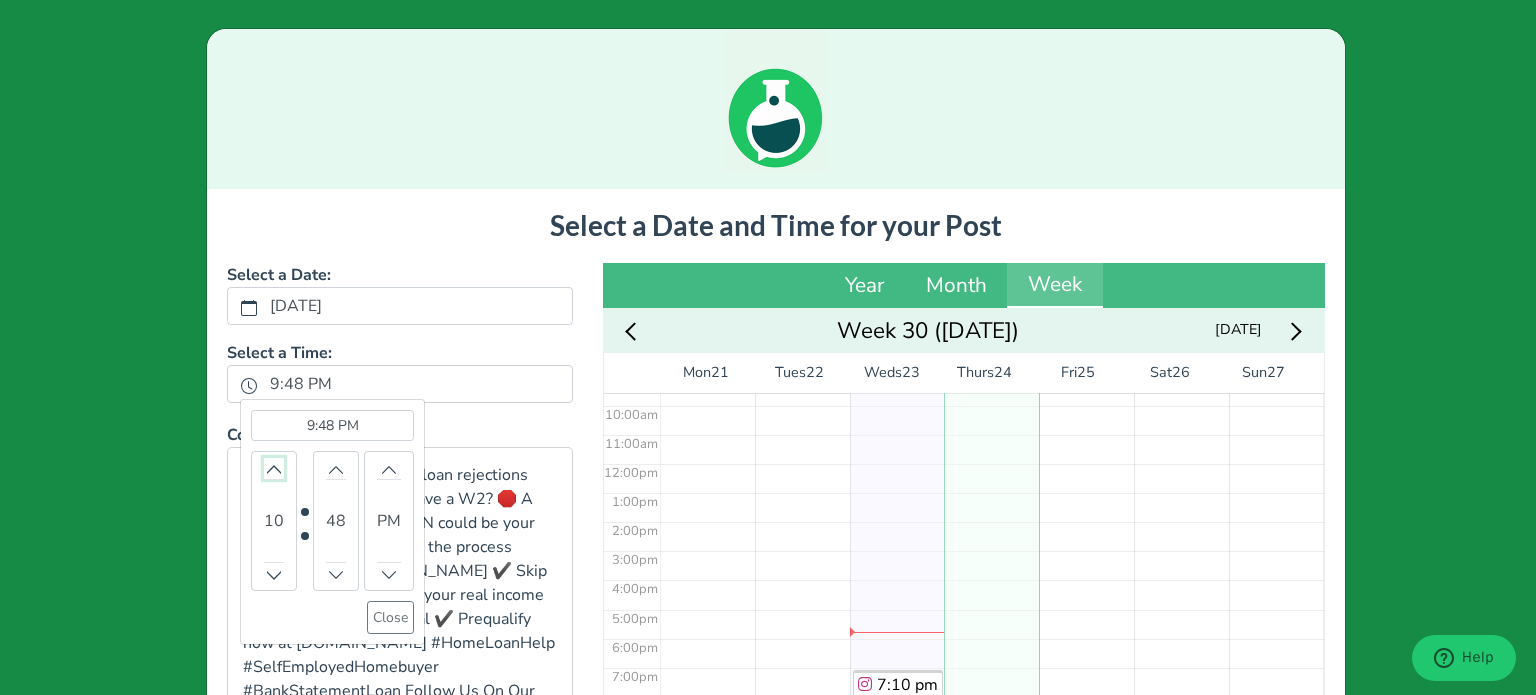 click 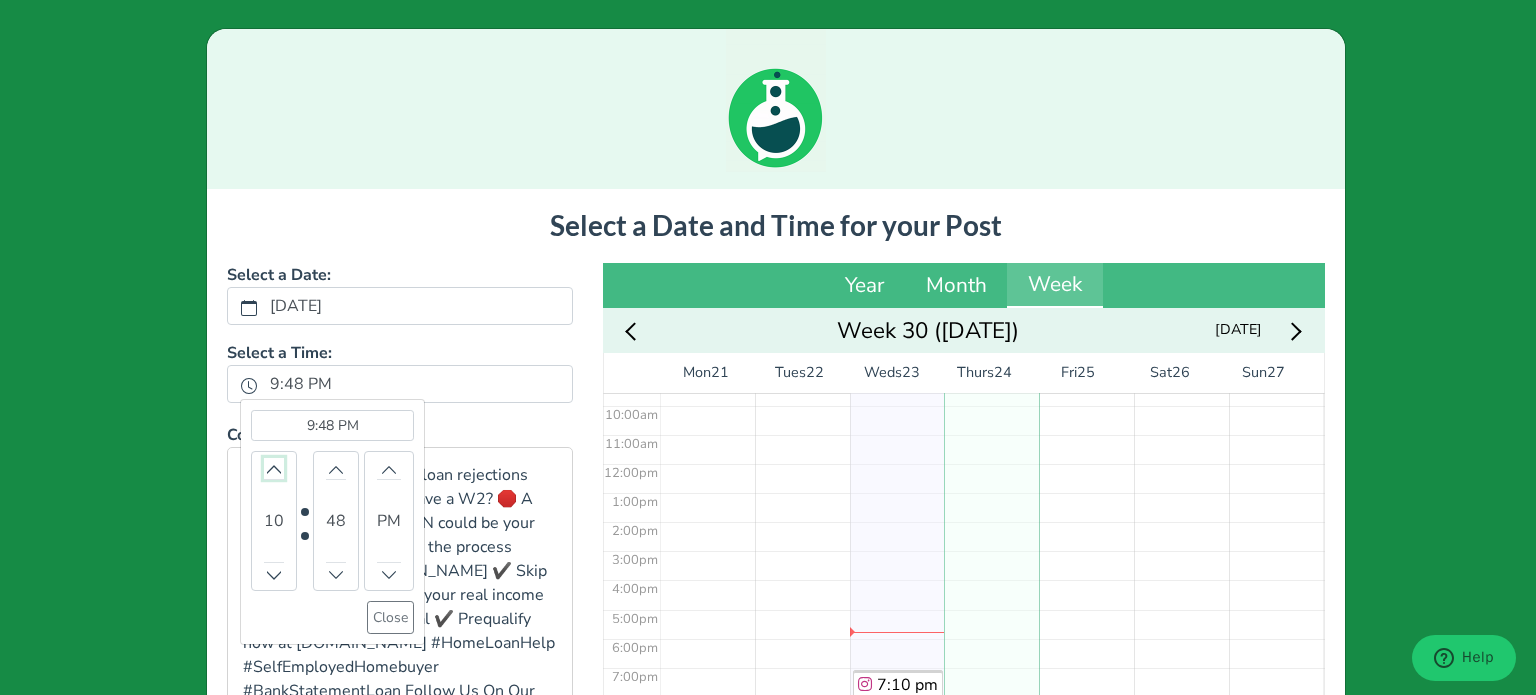 click 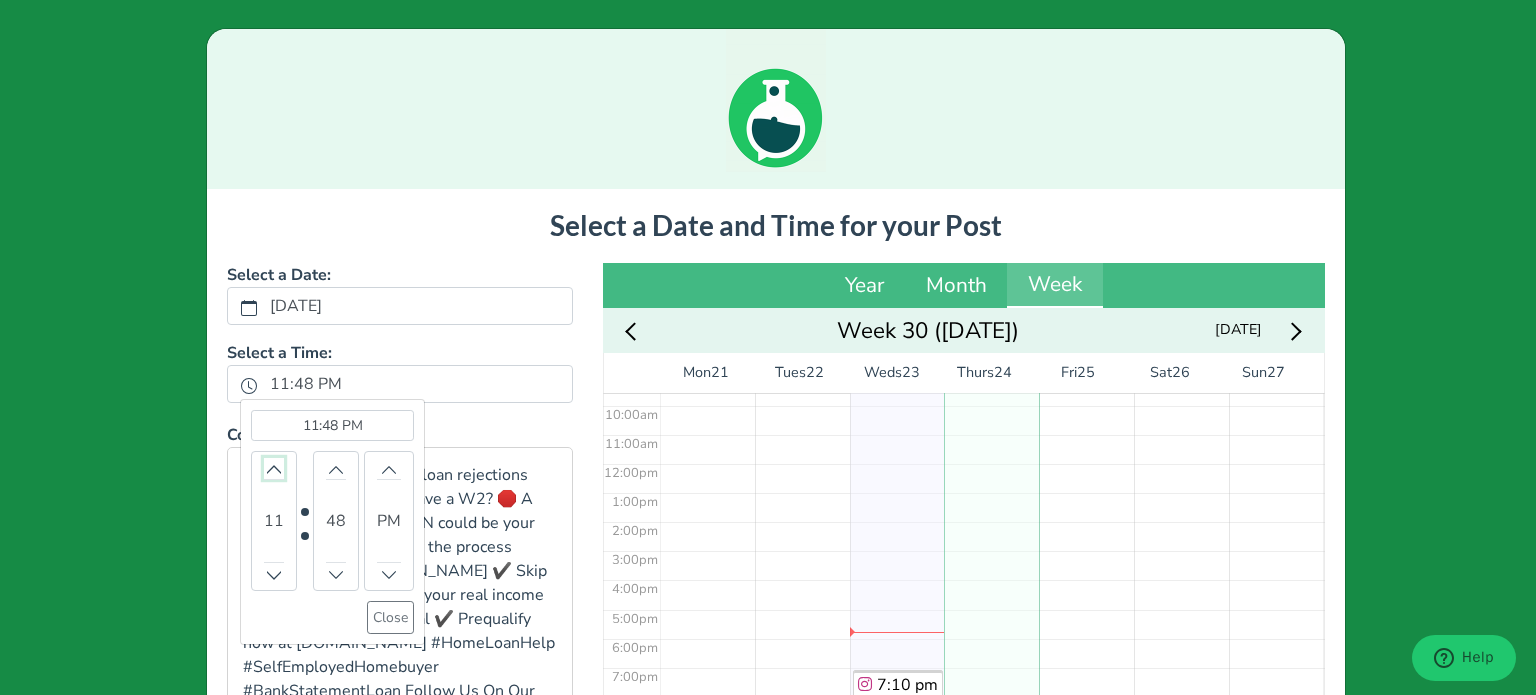 click 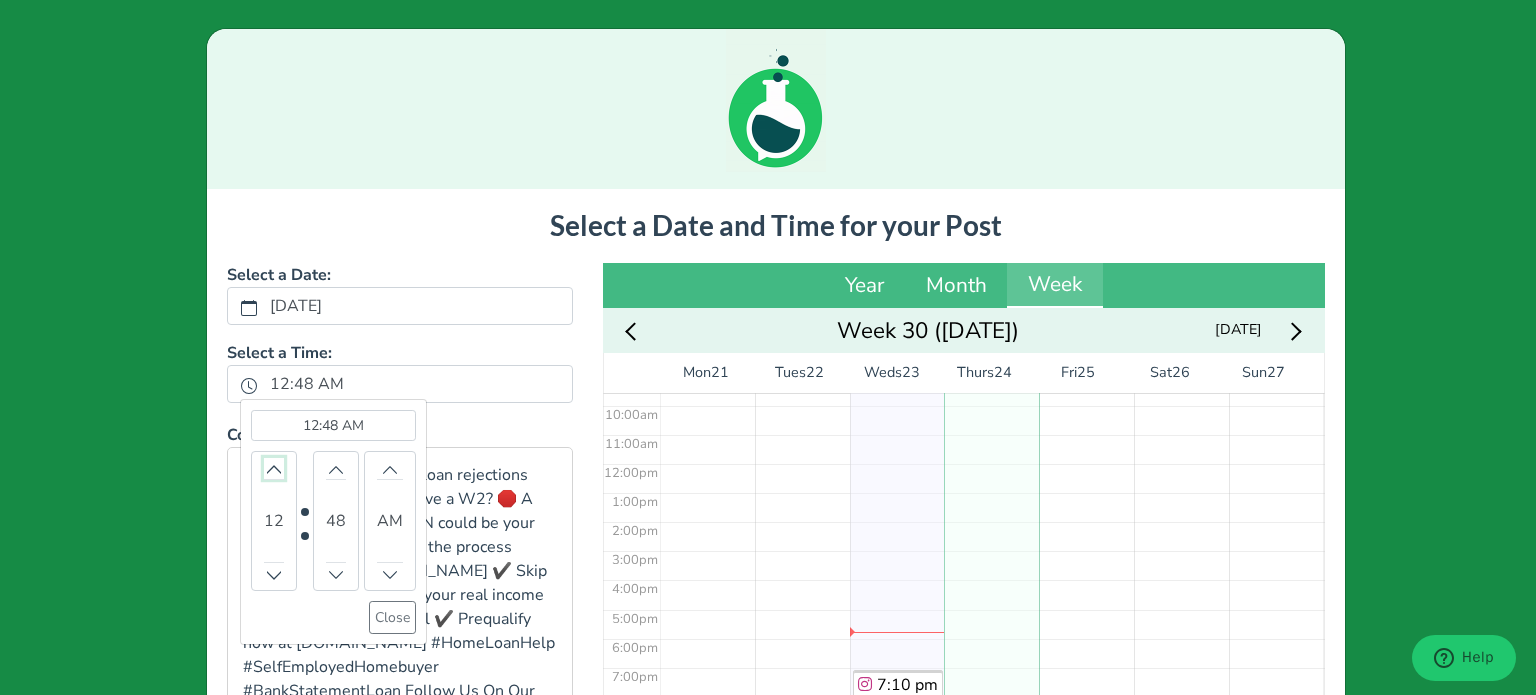 click 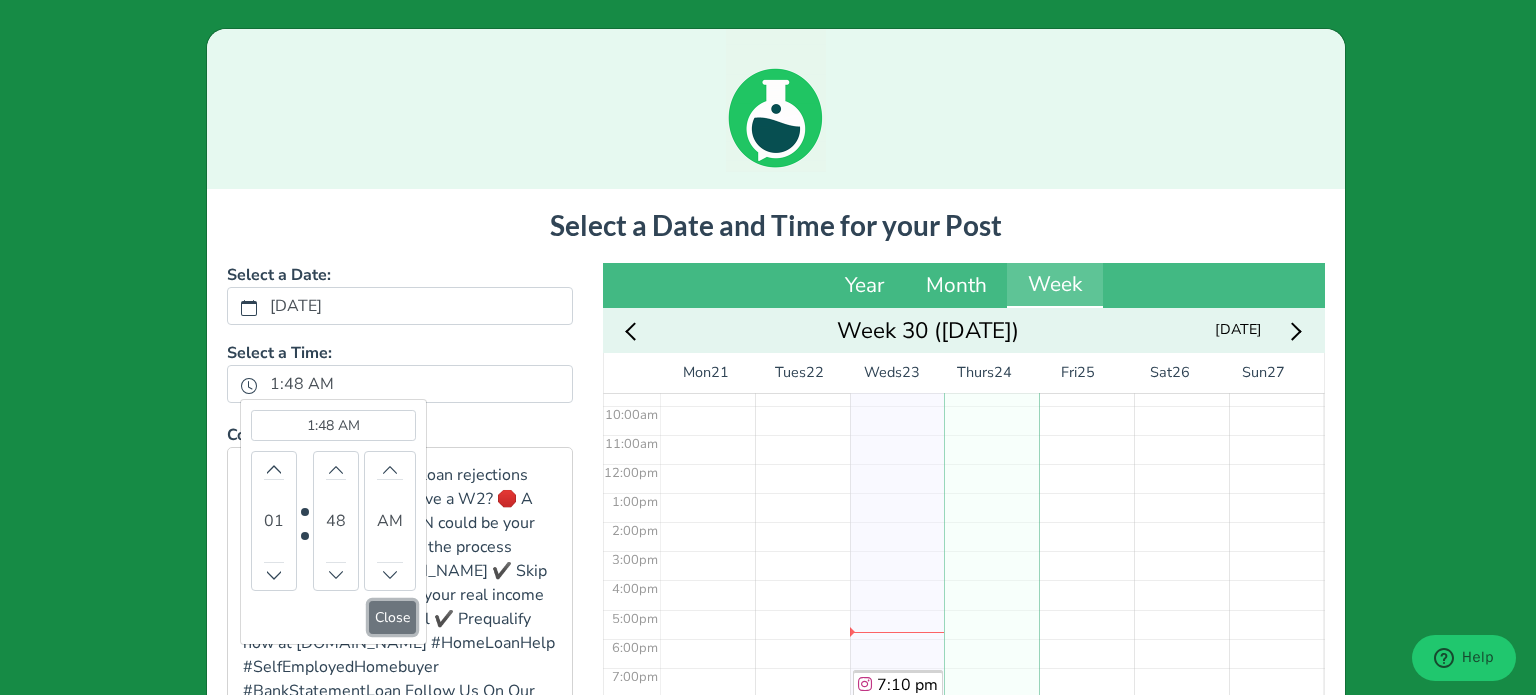 click on "Close" at bounding box center (392, 617) 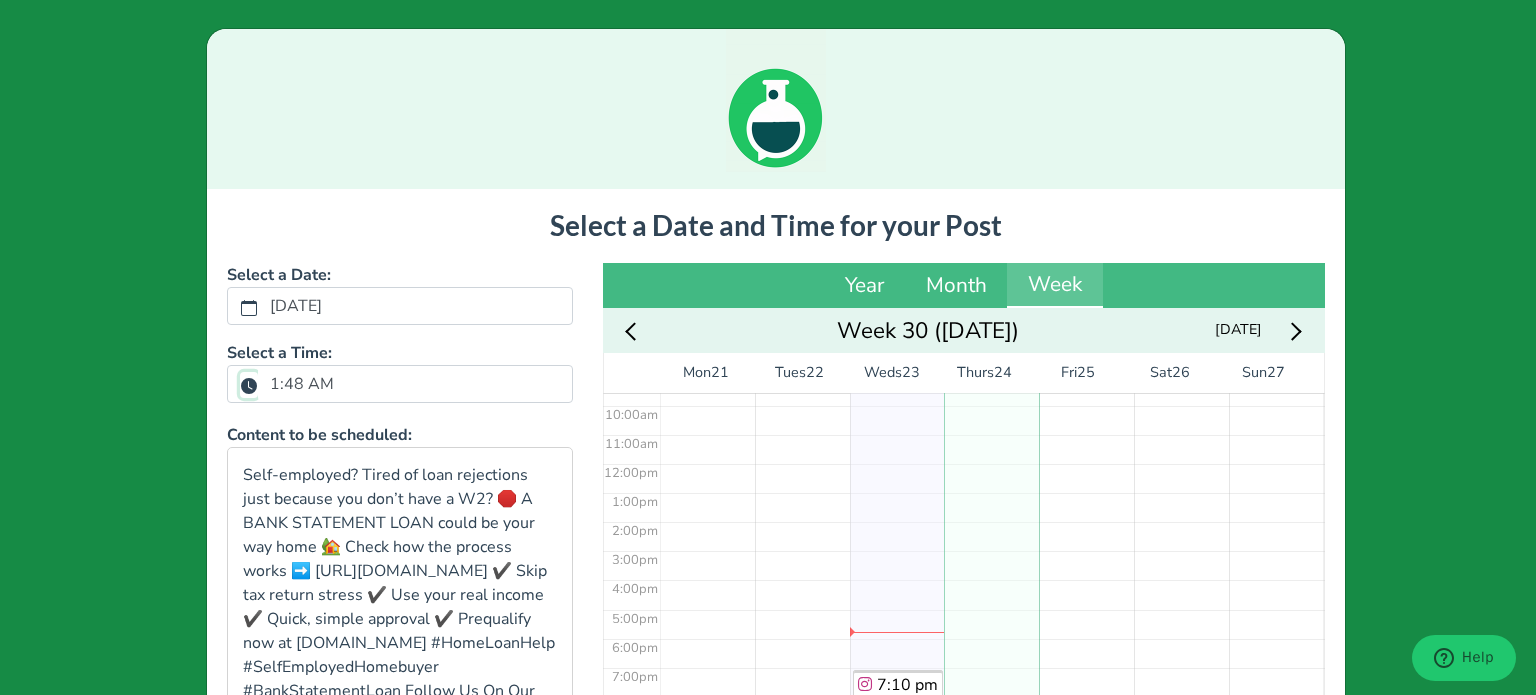 scroll, scrollTop: 277, scrollLeft: 0, axis: vertical 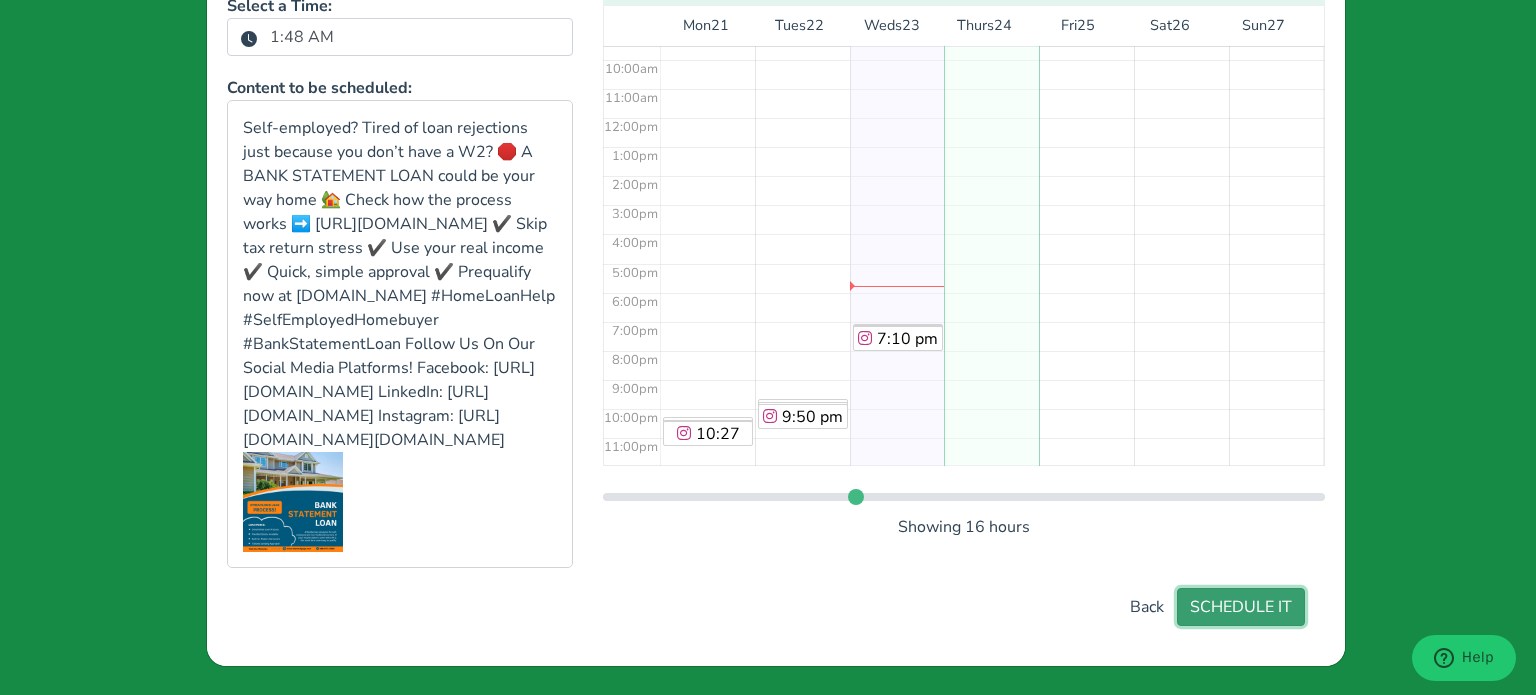 click on "SCHEDULE IT" at bounding box center (1241, 607) 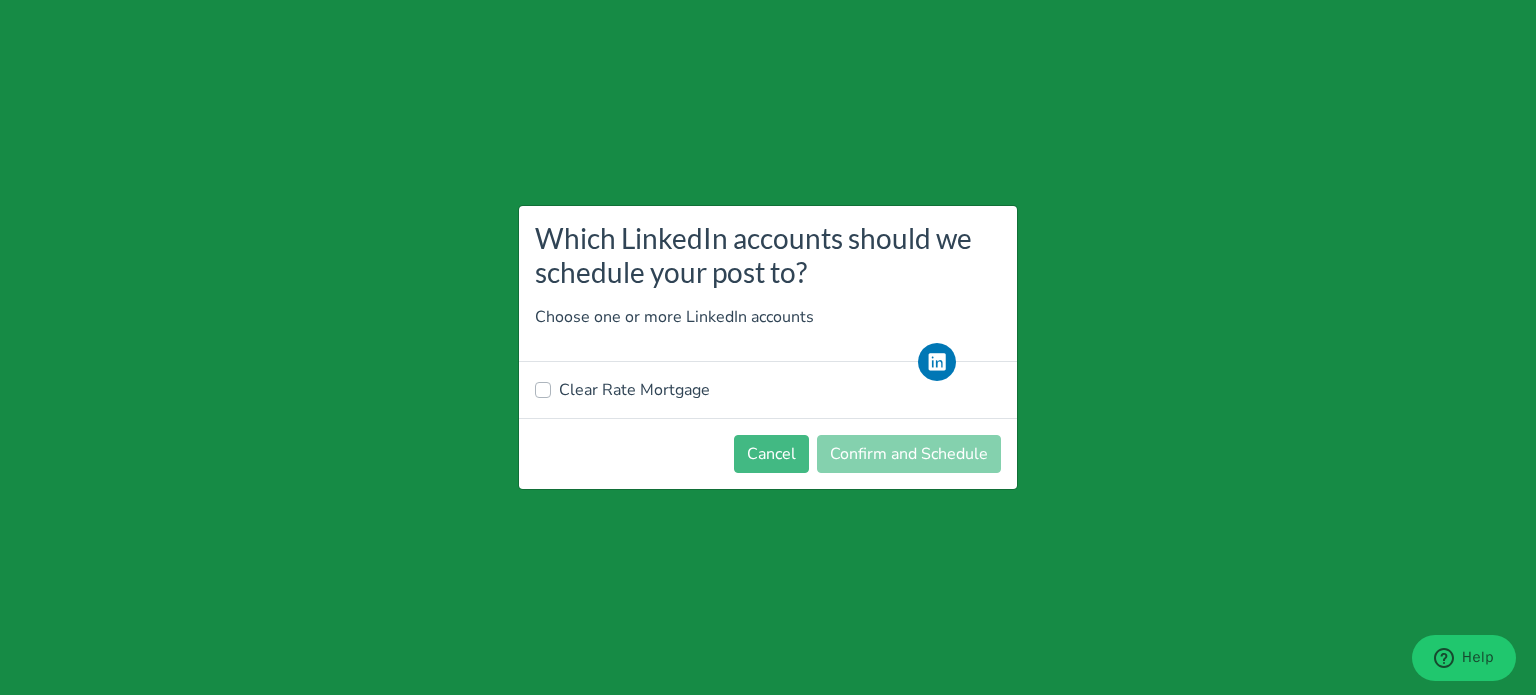 click on "Clear Rate Mortgage" at bounding box center (634, 390) 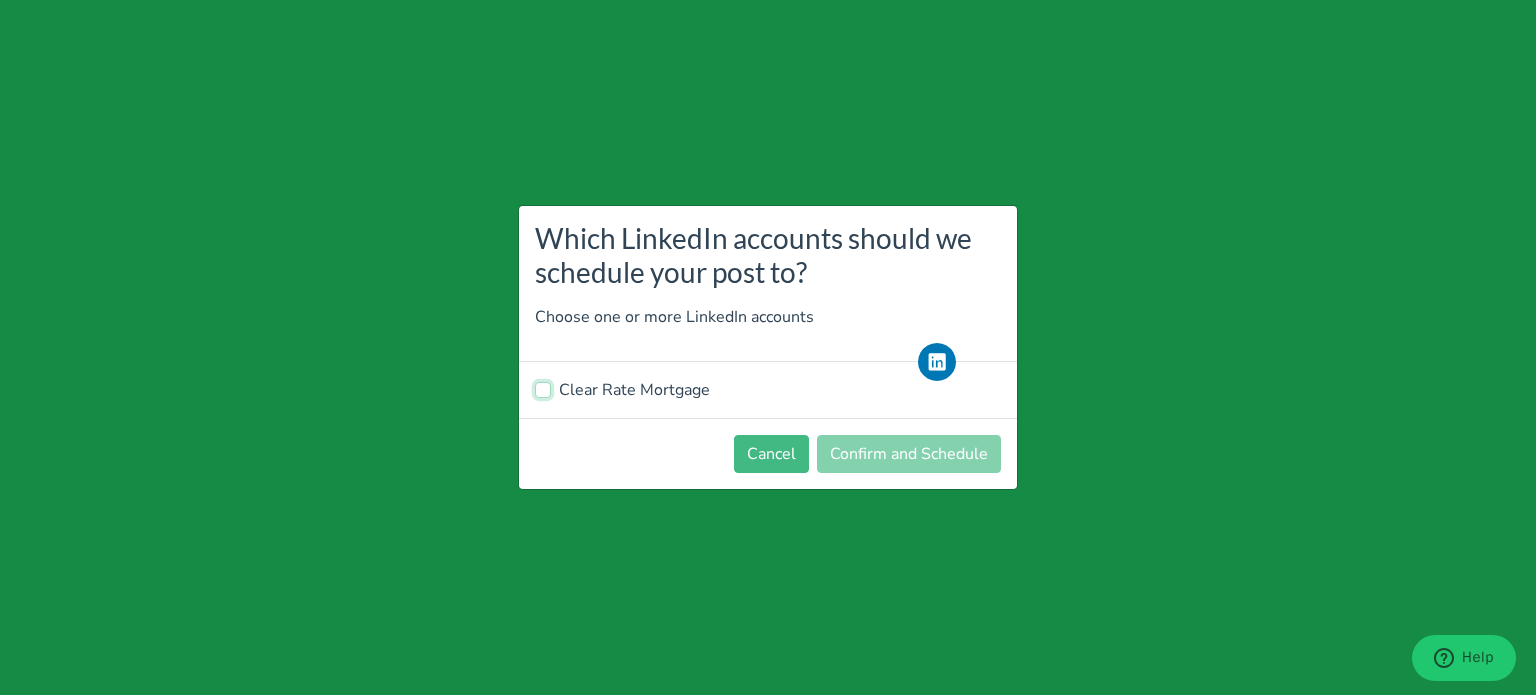 click on "Clear Rate Mortgage" at bounding box center (543, 388) 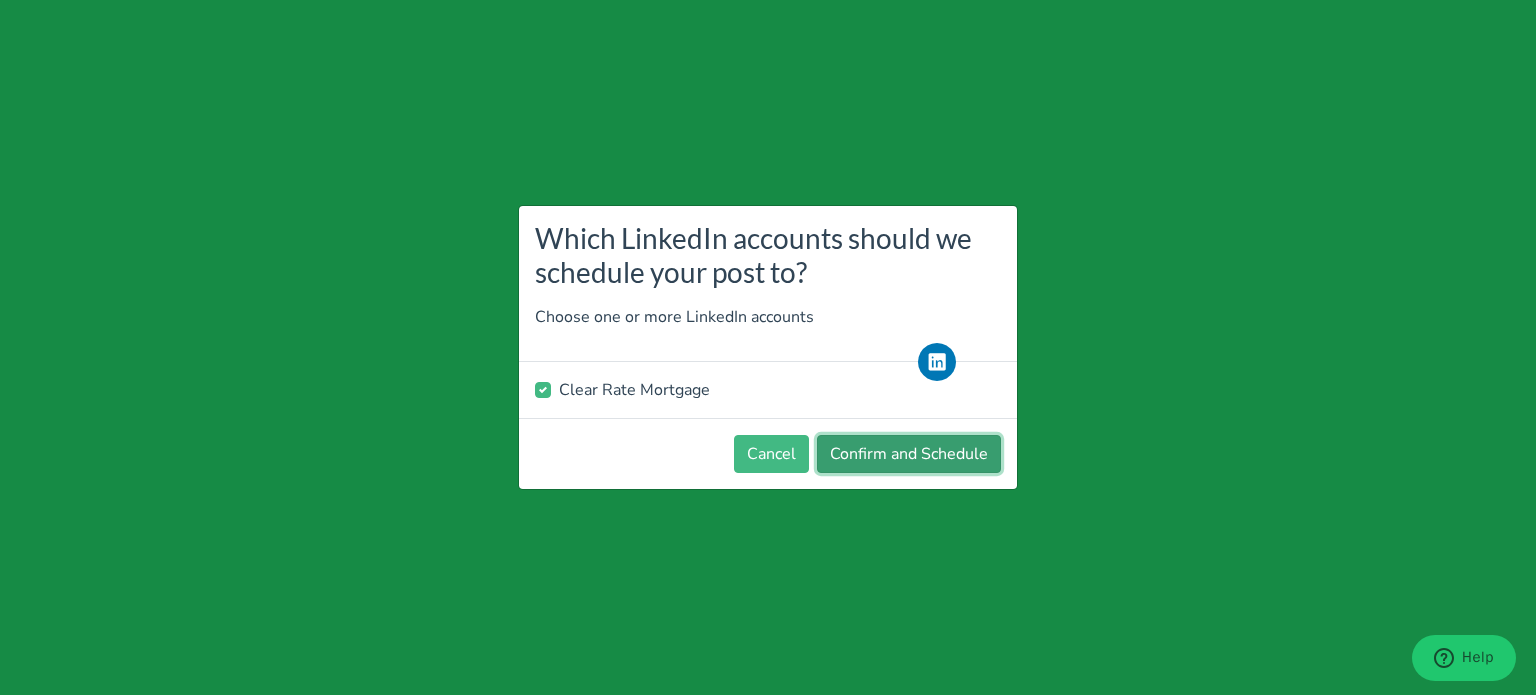 click on "Confirm and Schedule" at bounding box center (909, 454) 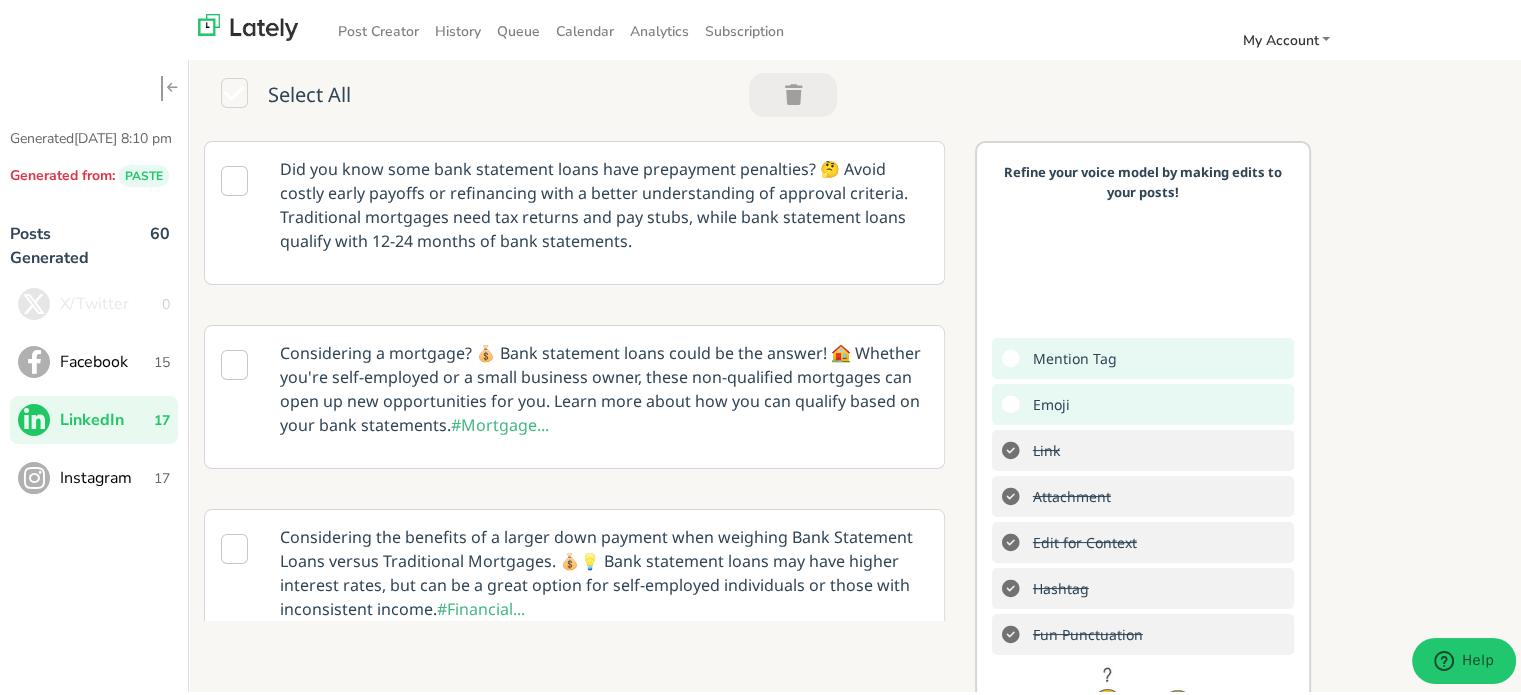 click on "Instagram" at bounding box center [107, 475] 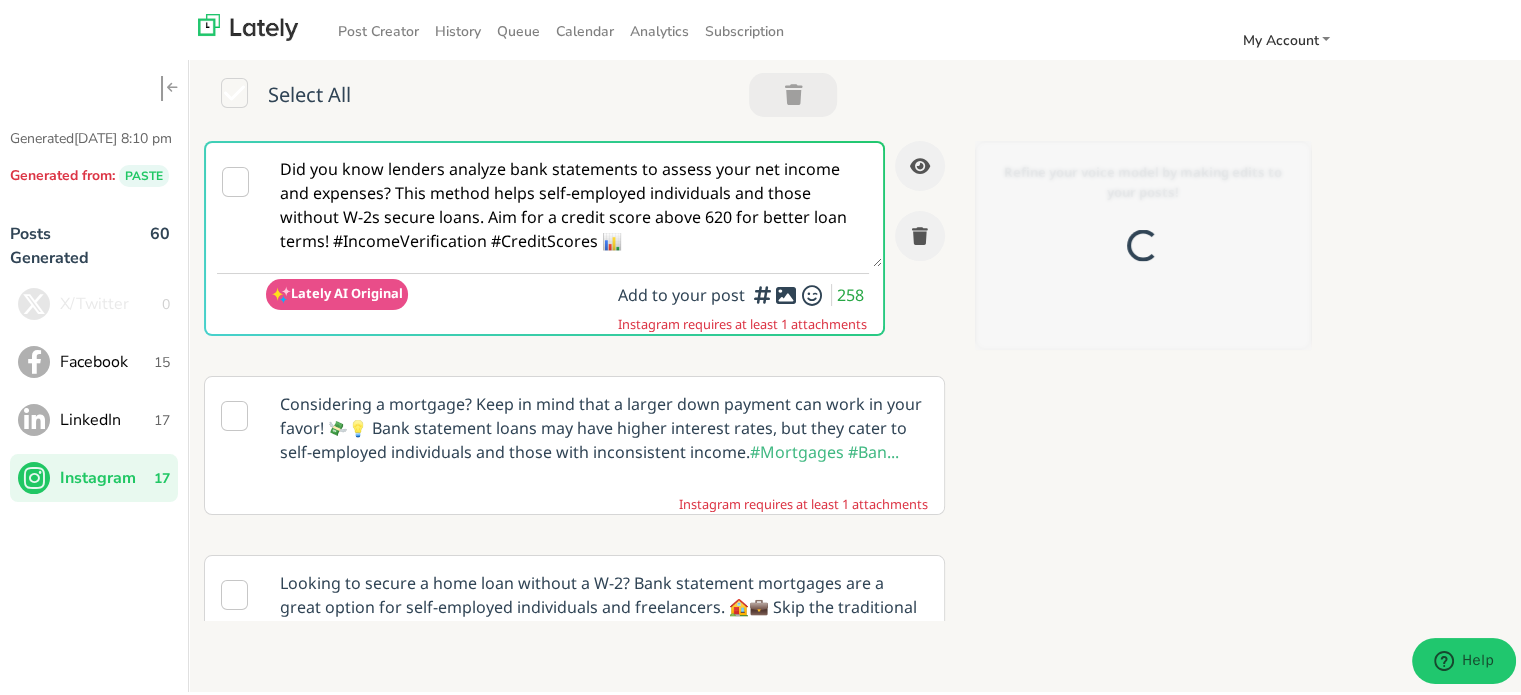 click on "Did you know lenders analyze bank statements to assess your net income and expenses? This method helps self-employed individuals and those without W-2s secure loans. Aim for a credit score above 620 for better loan terms! #IncomeVerification #CreditScores 📊" at bounding box center (574, 202) 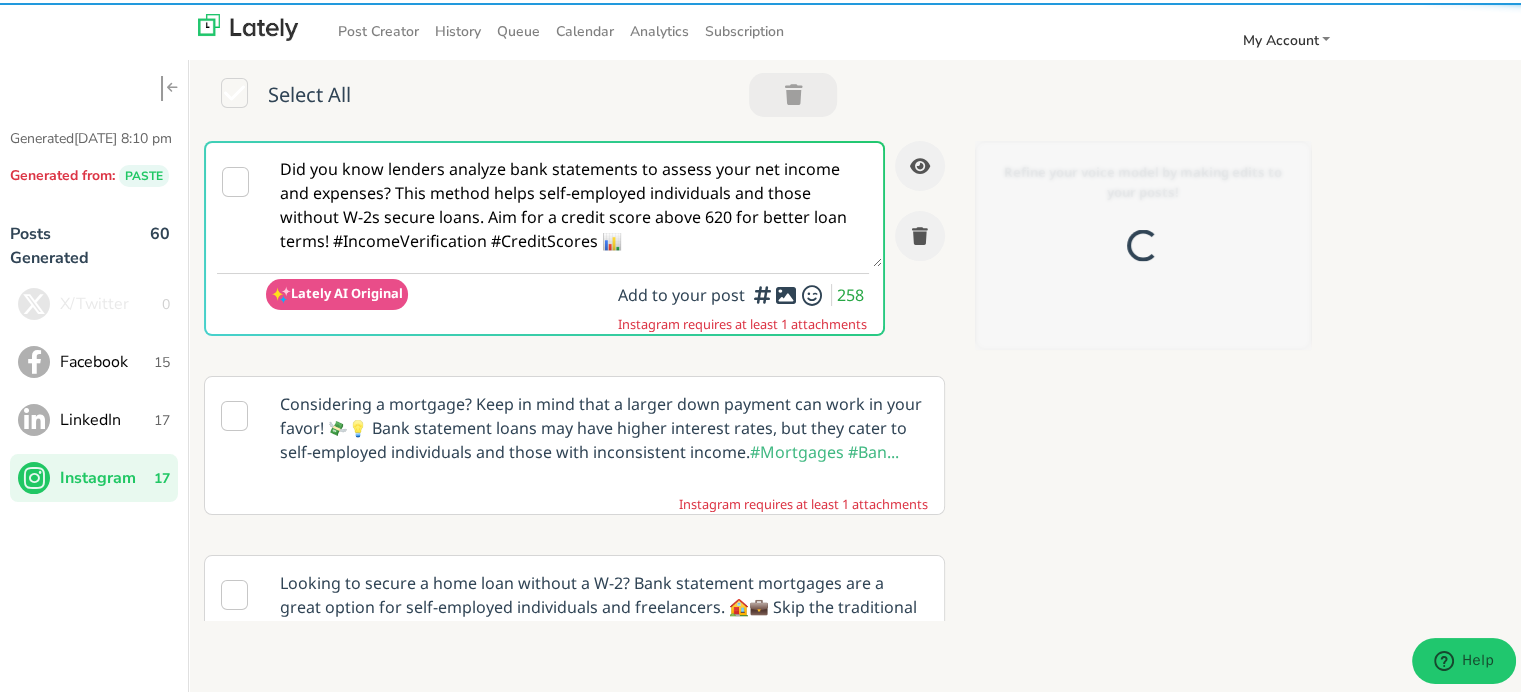 click on "Did you know lenders analyze bank statements to assess your net income and expenses? This method helps self-employed individuals and those without W-2s secure loans. Aim for a credit score above 620 for better loan terms! #IncomeVerification #CreditScores 📊" at bounding box center [574, 202] 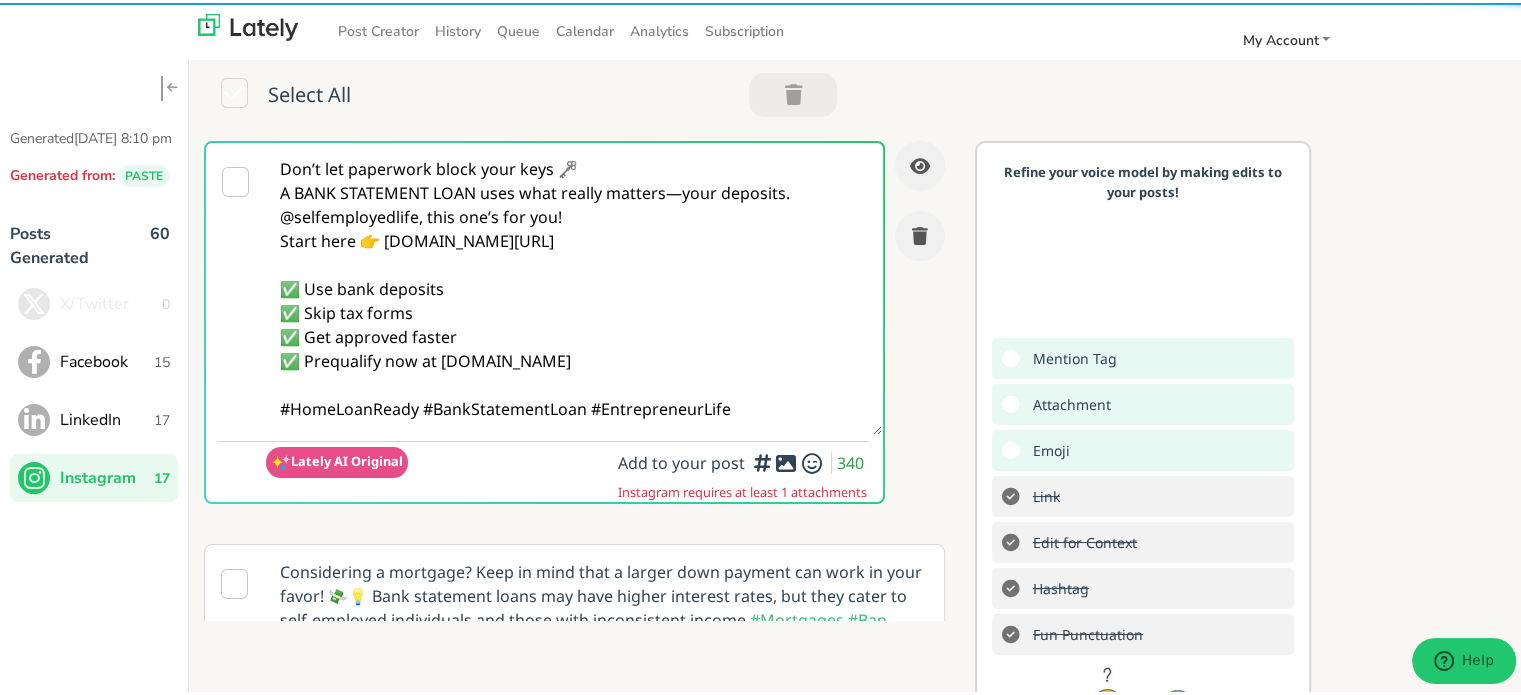 click on "Don’t let paperwork block your keys 🗝️
A BANK STATEMENT LOAN uses what really matters—your deposits.
@selfemployedlife, this one’s for you!
Start here 👉 [DOMAIN_NAME][URL]
✅ Use bank deposits
✅ Skip tax forms
✅ Get approved faster
✅ Prequalify now at [DOMAIN_NAME]
#HomeLoanReady #BankStatementLoan #EntrepreneurLife" at bounding box center (574, 286) 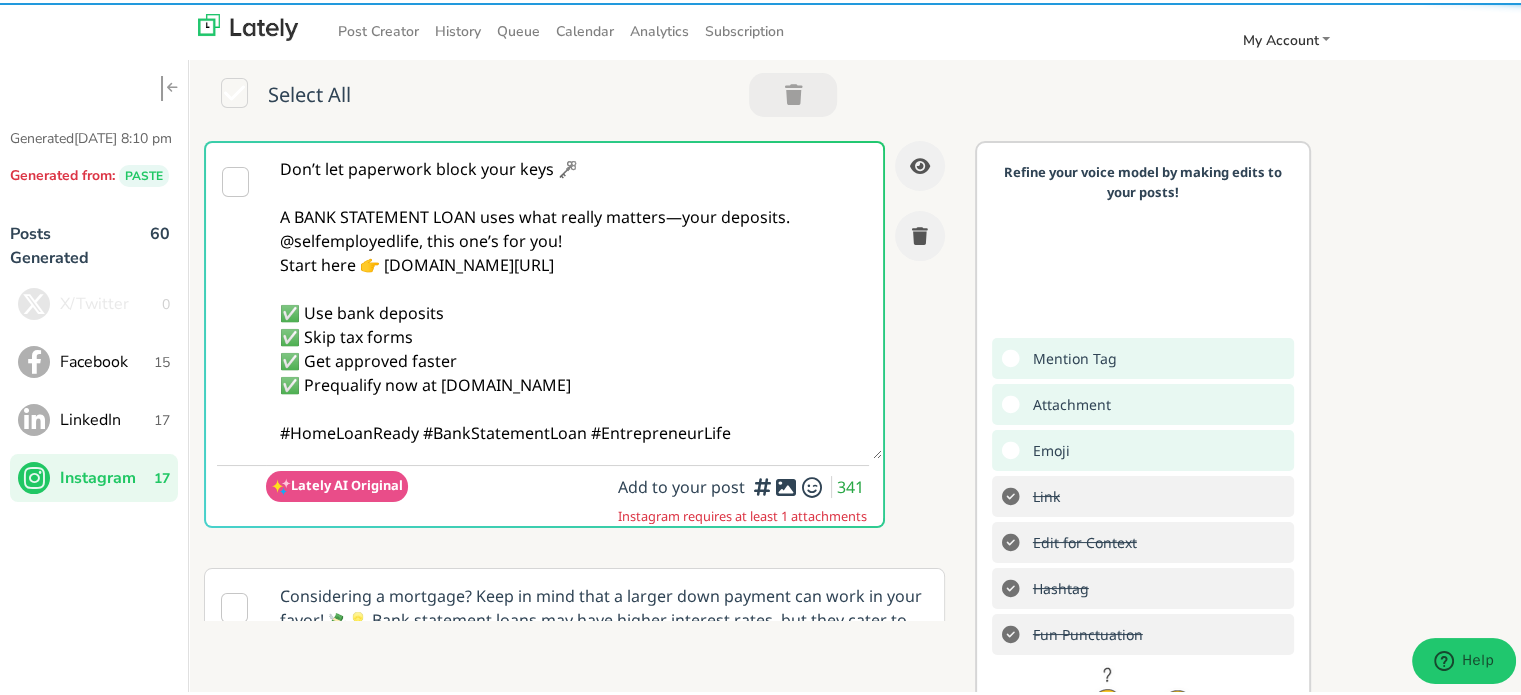click on "Don’t let paperwork block your keys 🗝️
A BANK STATEMENT LOAN uses what really matters—your deposits.
@selfemployedlife, this one’s for you!
Start here 👉 [DOMAIN_NAME][URL]
✅ Use bank deposits
✅ Skip tax forms
✅ Get approved faster
✅ Prequalify now at [DOMAIN_NAME]
#HomeLoanReady #BankStatementLoan #EntrepreneurLife" at bounding box center [574, 298] 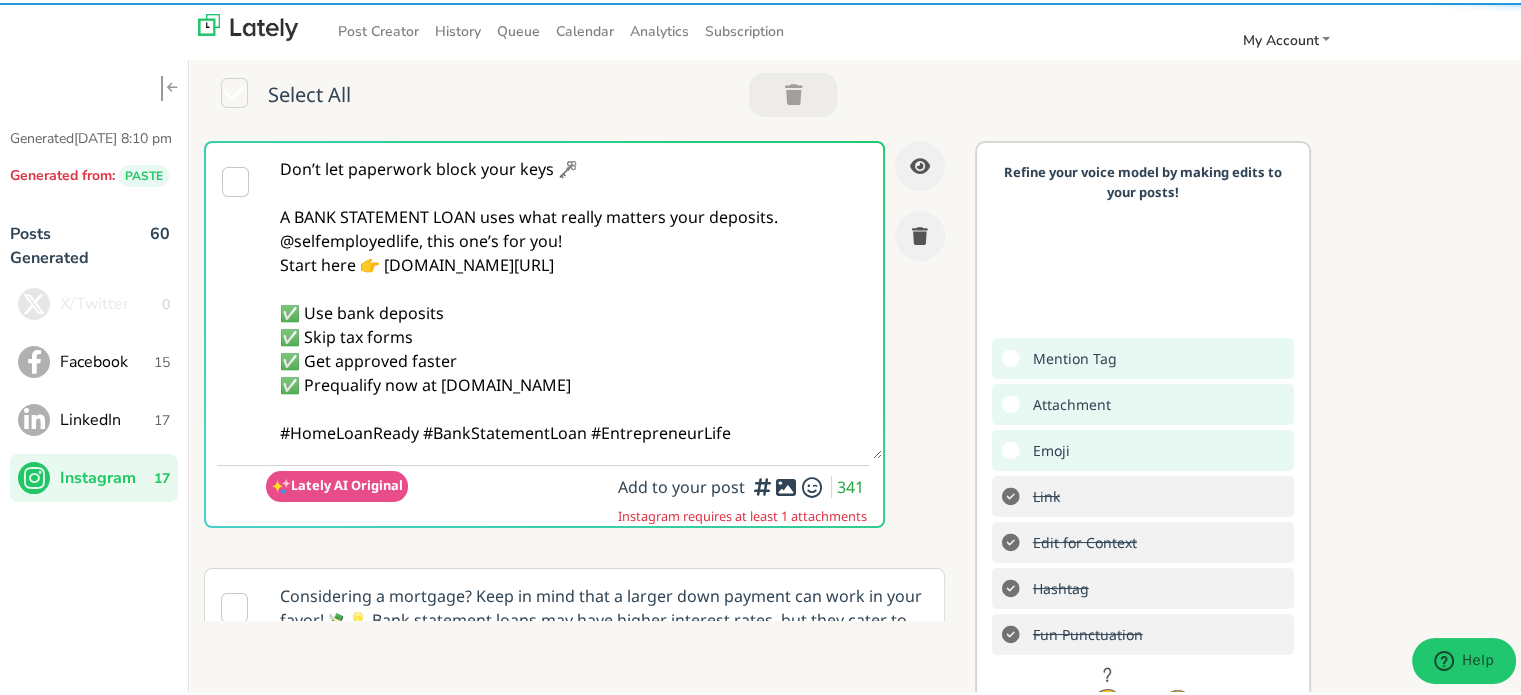 click on "Don’t let paperwork block your keys 🗝️
A BANK STATEMENT LOAN uses what really matters your deposits.
@selfemployedlife, this one’s for you!
Start here 👉 [DOMAIN_NAME][URL]
✅ Use bank deposits
✅ Skip tax forms
✅ Get approved faster
✅ Prequalify now at [DOMAIN_NAME]
#HomeLoanReady #BankStatementLoan #EntrepreneurLife" at bounding box center (574, 298) 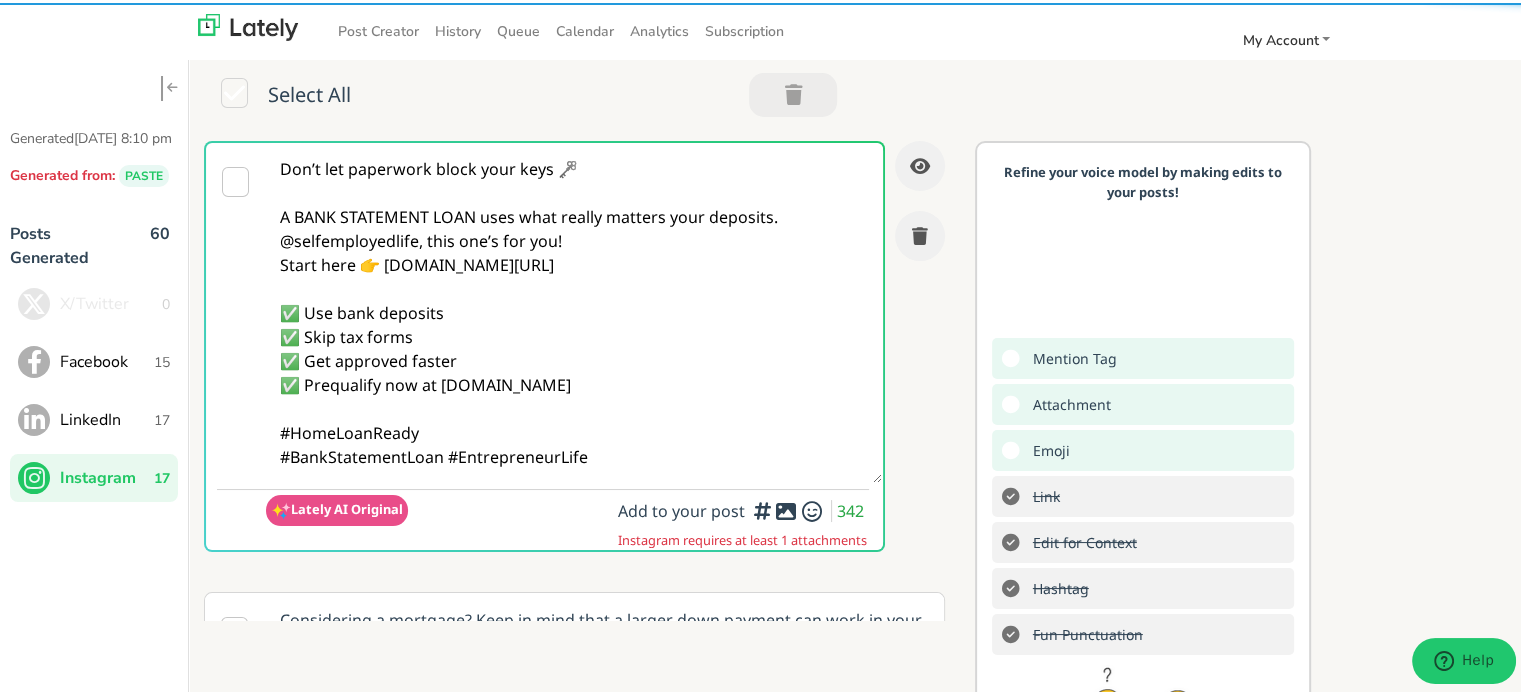 click on "Don’t let paperwork block your keys 🗝️
A BANK STATEMENT LOAN uses what really matters your deposits.
@selfemployedlife, this one’s for you!
Start here 👉 [DOMAIN_NAME][URL]
✅ Use bank deposits
✅ Skip tax forms
✅ Get approved faster
✅ Prequalify now at [DOMAIN_NAME]
#HomeLoanReady
#BankStatementLoan #EntrepreneurLife" at bounding box center [574, 310] 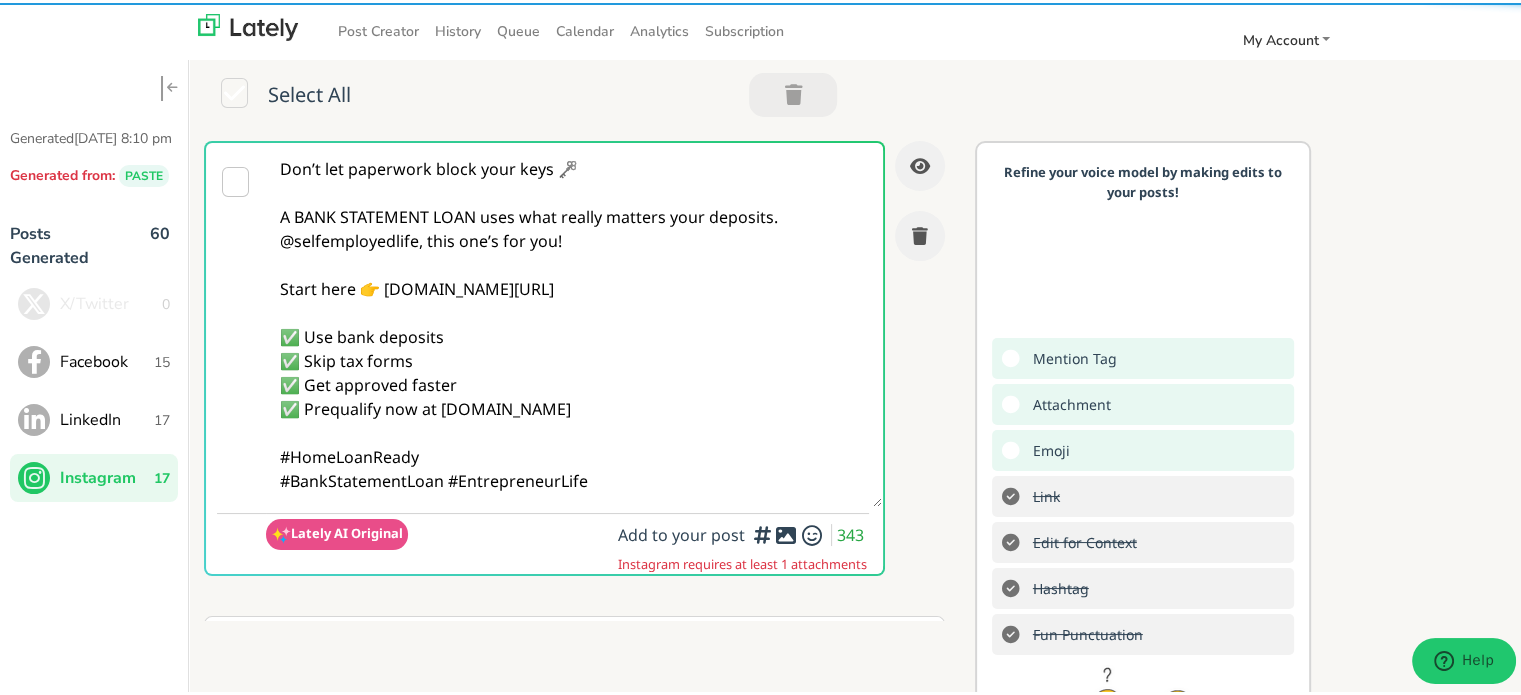 click on "Don’t let paperwork block your keys 🗝️
A BANK STATEMENT LOAN uses what really matters your deposits.
@selfemployedlife, this one’s for you!
Start here 👉 [DOMAIN_NAME][URL]
✅ Use bank deposits
✅ Skip tax forms
✅ Get approved faster
✅ Prequalify now at [DOMAIN_NAME]
#HomeLoanReady
#BankStatementLoan #EntrepreneurLife" at bounding box center [574, 322] 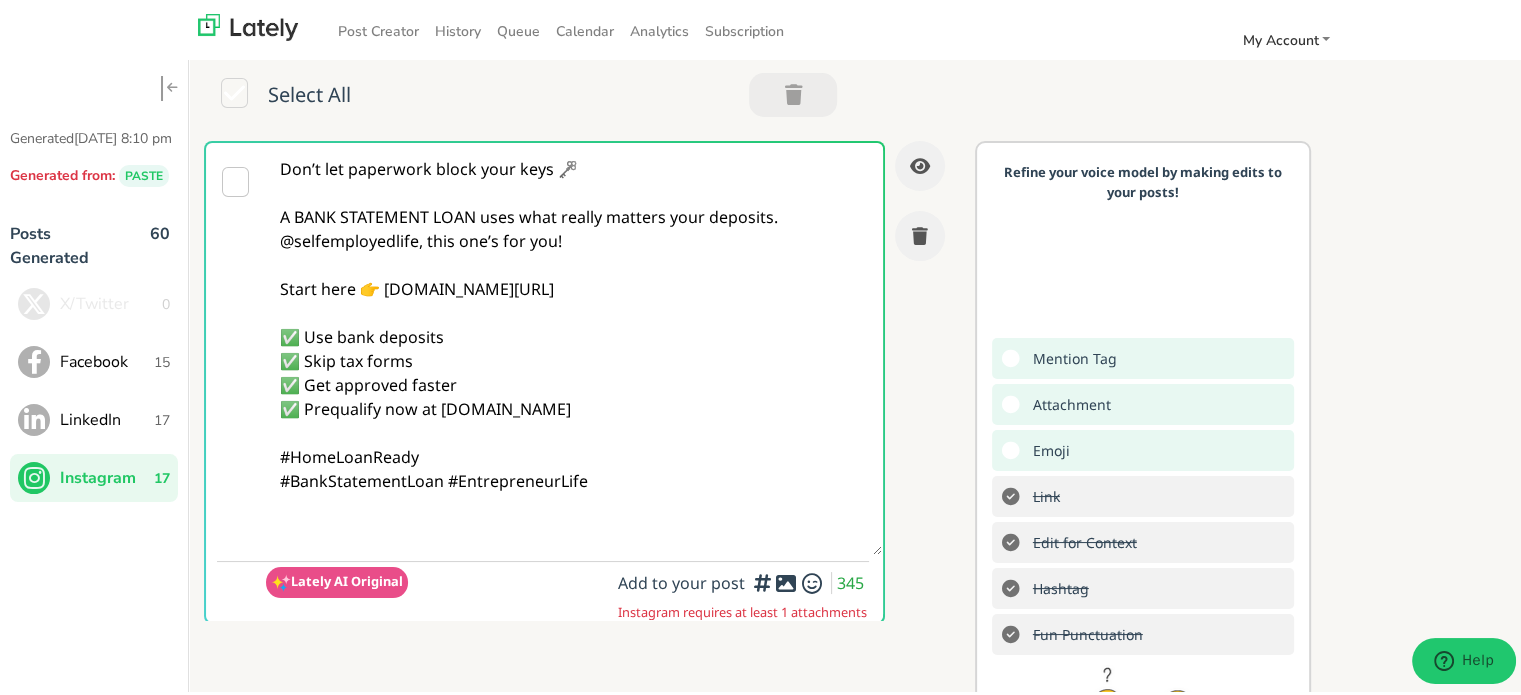scroll, scrollTop: 100, scrollLeft: 0, axis: vertical 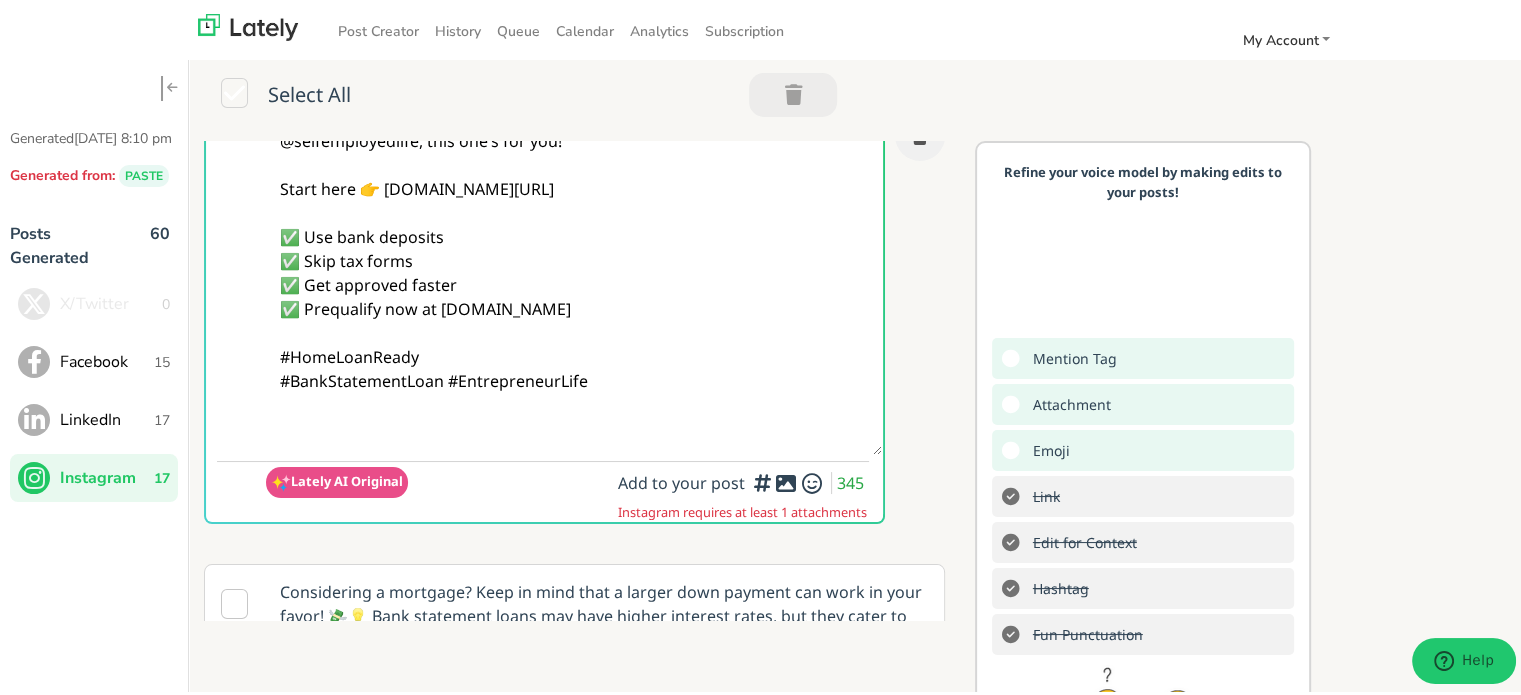 paste on "Follow Us On Our Social Media Platforms!
Facebook: [URL][DOMAIN_NAME]
LinkedIn: [URL][DOMAIN_NAME]
Instagram: [URL][DOMAIN_NAME][DOMAIN_NAME]" 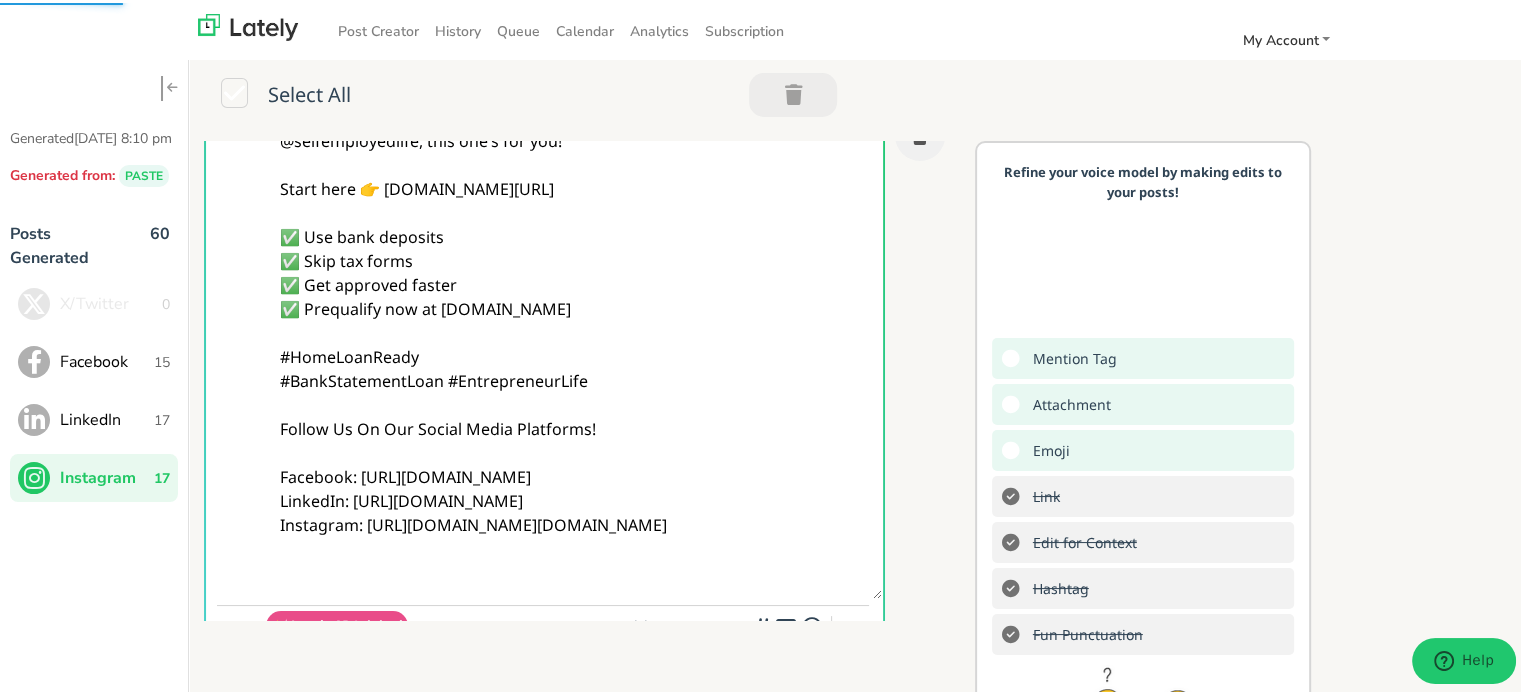 click on "Don’t let paperwork block your keys 🗝️
A BANK STATEMENT LOAN uses what really matters your deposits.
@selfemployedlife, this one’s for you!
Start here 👉 [DOMAIN_NAME][URL]
✅ Use bank deposits
✅ Skip tax forms
✅ Get approved faster
✅ Prequalify now at [DOMAIN_NAME]
#HomeLoanReady
#BankStatementLoan #EntrepreneurLife
Follow Us On Our Social Media Platforms!
Facebook: [URL][DOMAIN_NAME]
LinkedIn: [URL][DOMAIN_NAME]
Instagram: [URL][DOMAIN_NAME][DOMAIN_NAME]" at bounding box center (574, 318) 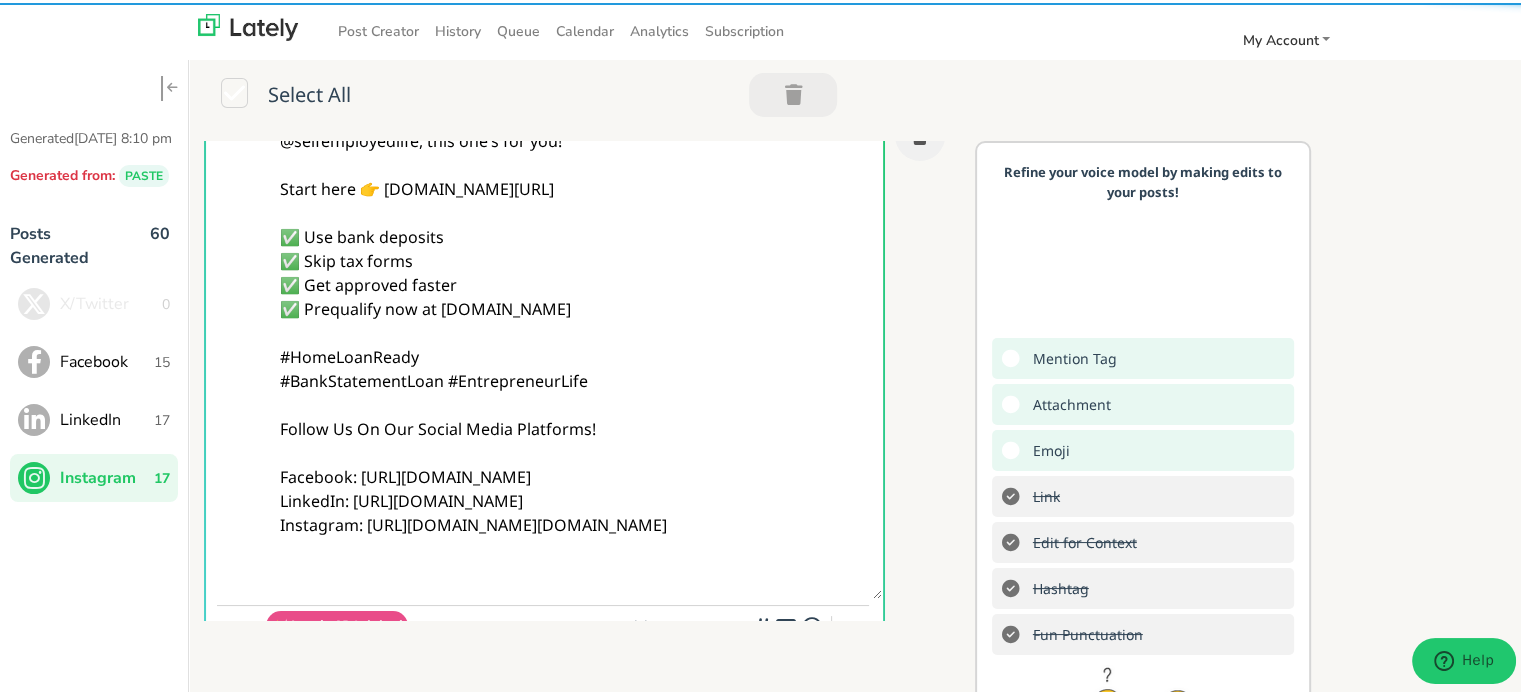 type on "Don’t let paperwork block your keys 🗝️
A BANK STATEMENT LOAN uses what really matters your deposits.
@selfemployedlife, this one’s for you!
Start here 👉 [DOMAIN_NAME][URL]
✅ Use bank deposits
✅ Skip tax forms
✅ Get approved faster
✅ Prequalify now at [DOMAIN_NAME]
#HomeLoanReady
#BankStatementLoan #EntrepreneurLife
Follow Us On Our Social Media Platforms!
Facebook: [URL][DOMAIN_NAME]
LinkedIn: [URL][DOMAIN_NAME]
Instagram: [URL][DOMAIN_NAME][DOMAIN_NAME]" 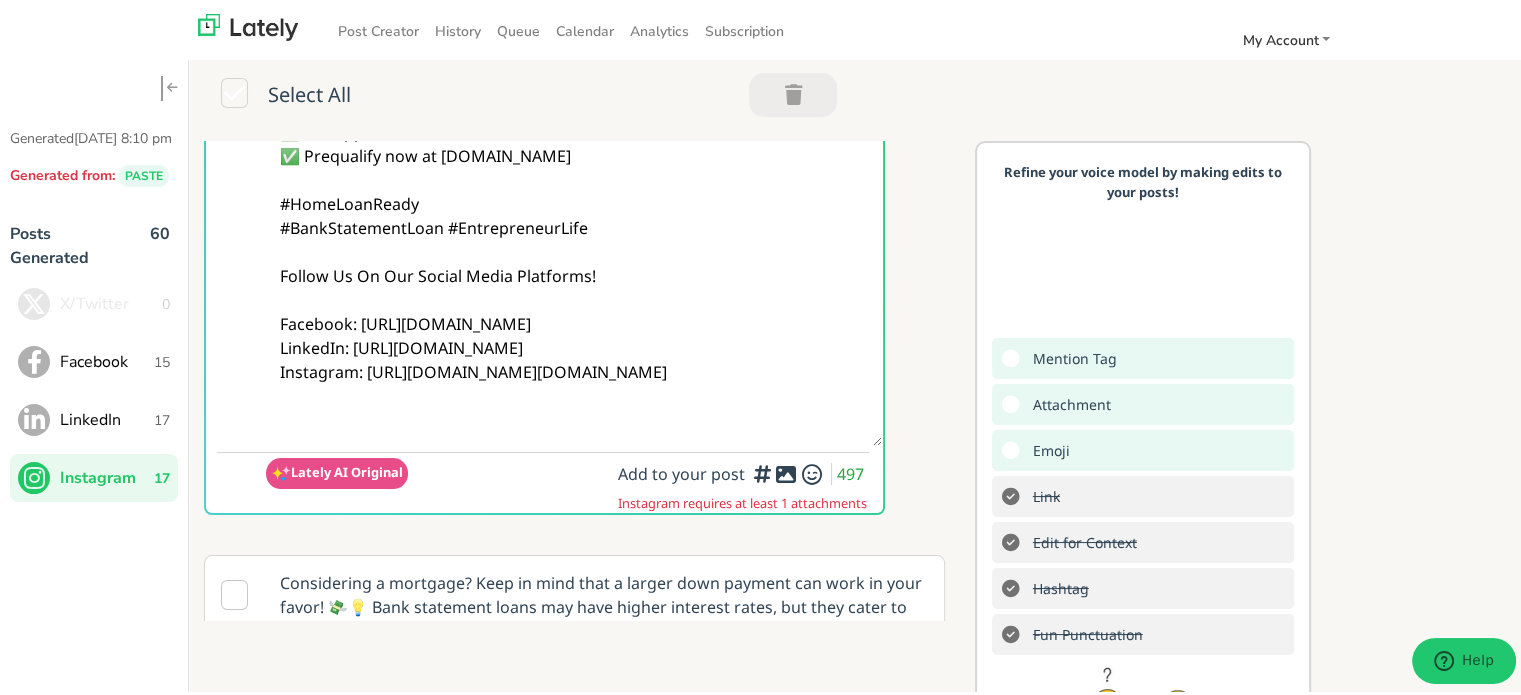 scroll, scrollTop: 400, scrollLeft: 0, axis: vertical 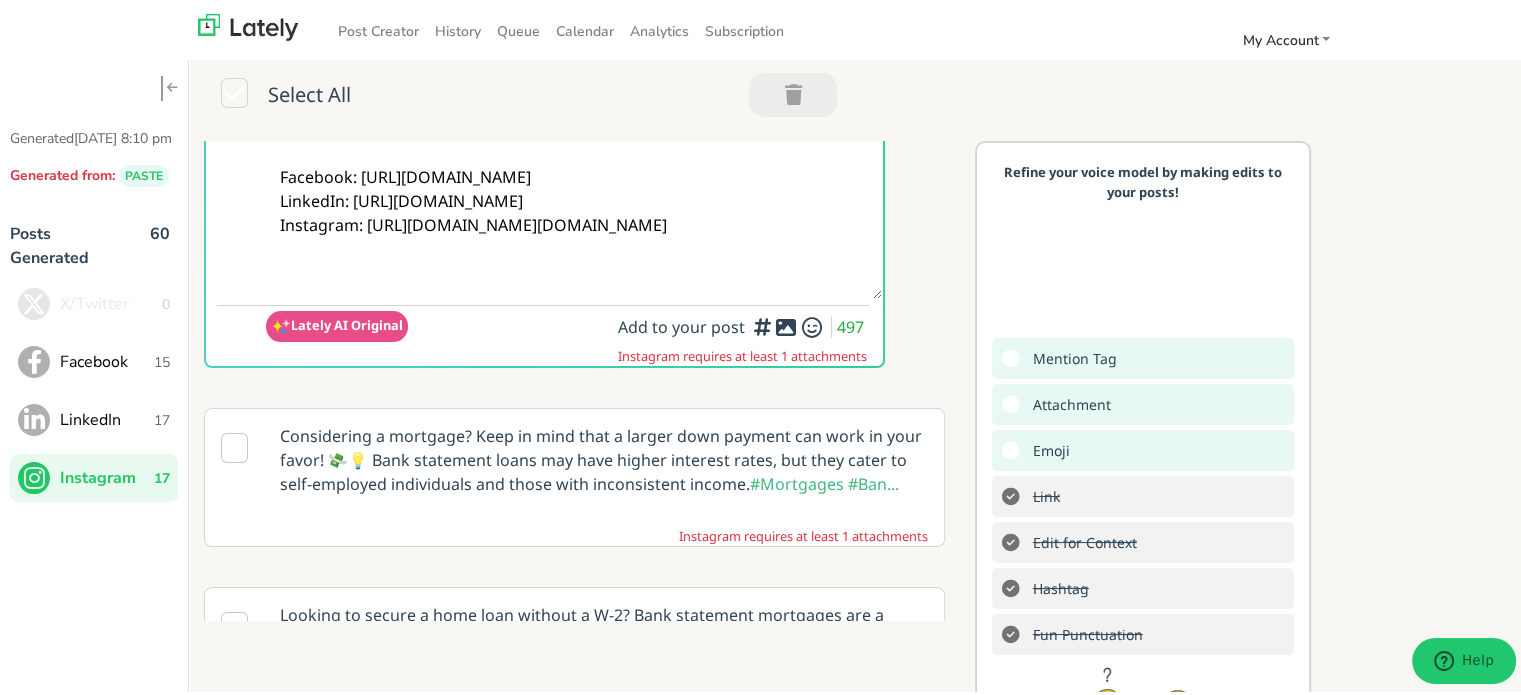 click on "Don’t let paperwork block your keys 🗝️
A BANK STATEMENT LOAN uses what really matters your deposits.
@selfemployedlife, this one’s for you!
Start here 👉 [DOMAIN_NAME][URL]
✅ Use bank deposits
✅ Skip tax forms
✅ Get approved faster
✅ Prequalify now at [DOMAIN_NAME]
#HomeLoanReady
#BankStatementLoan #EntrepreneurLife
Follow Us On Our Social Media Platforms!
Facebook: [URL][DOMAIN_NAME]
LinkedIn: [URL][DOMAIN_NAME]
Instagram: [URL][DOMAIN_NAME][DOMAIN_NAME]" at bounding box center [574, 18] 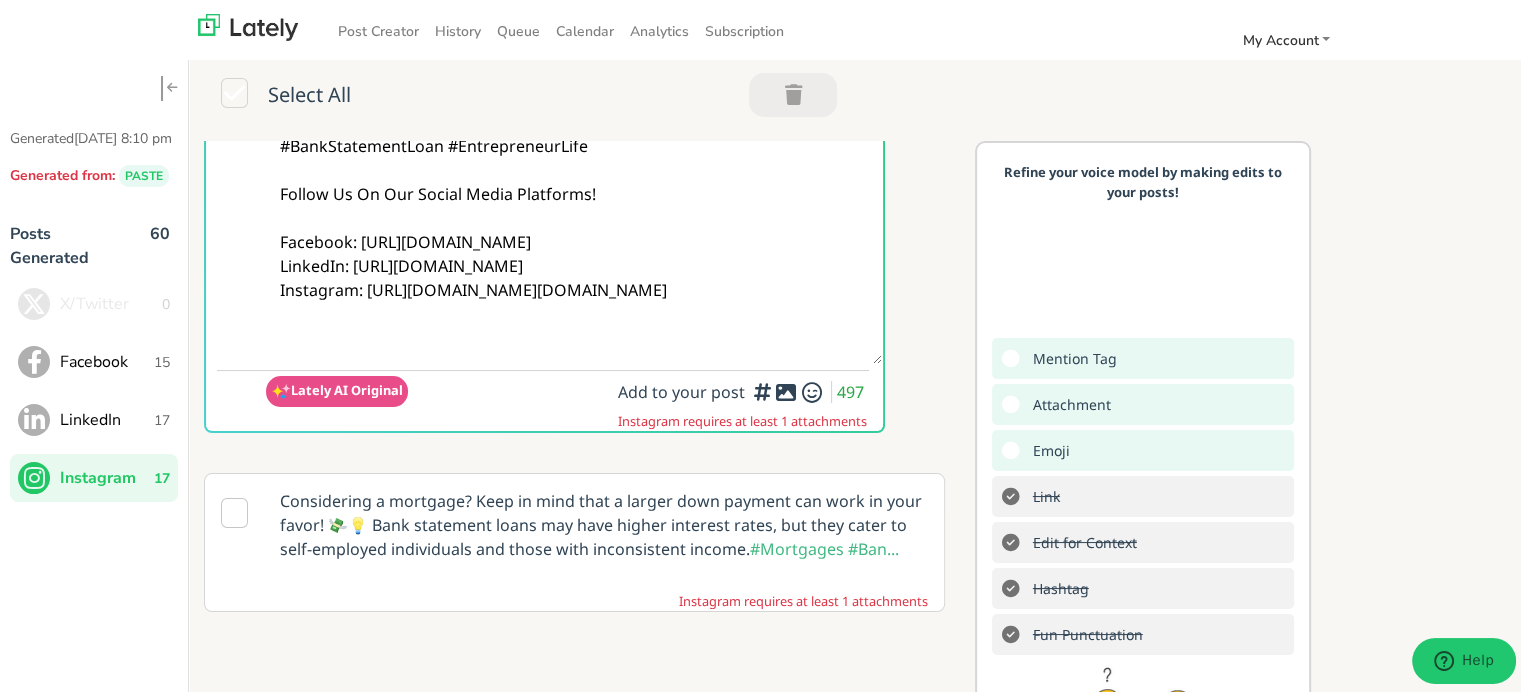 scroll, scrollTop: 300, scrollLeft: 0, axis: vertical 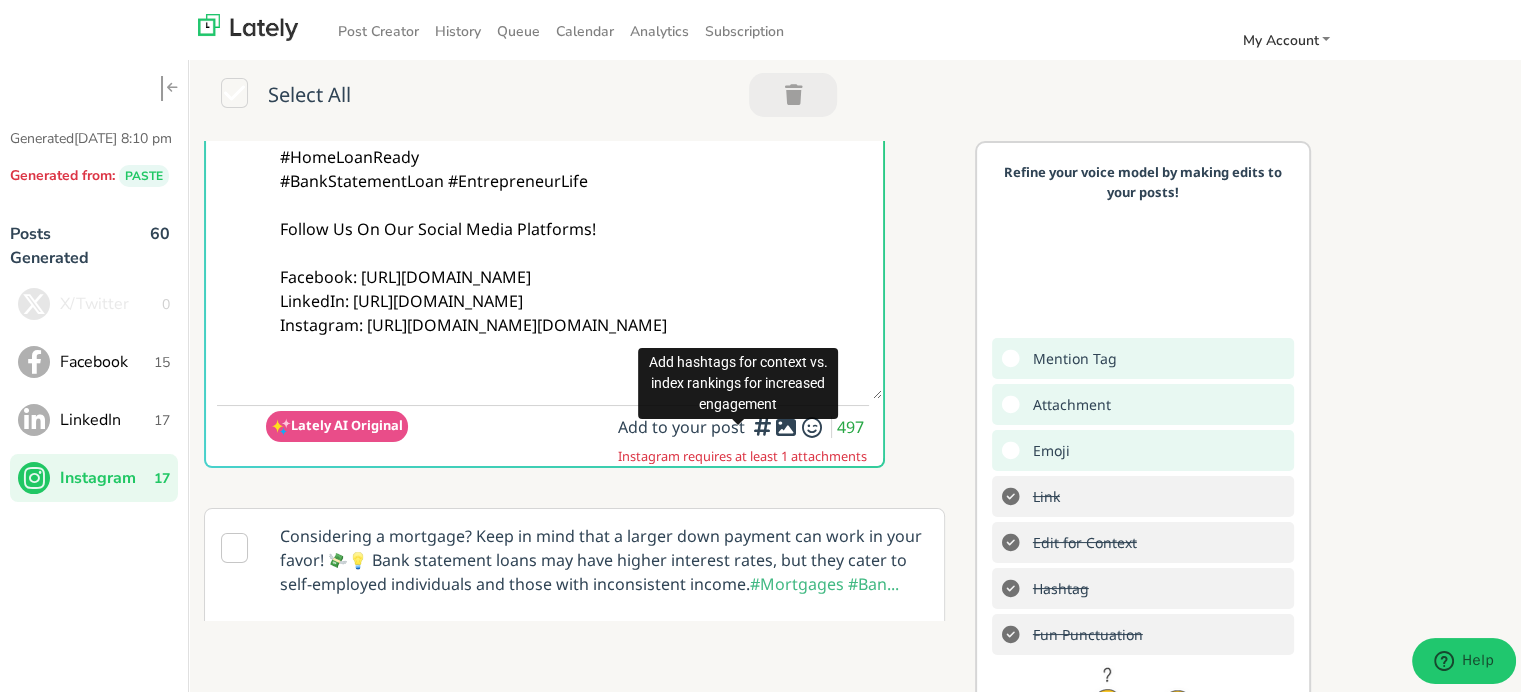 click at bounding box center [786, 424] 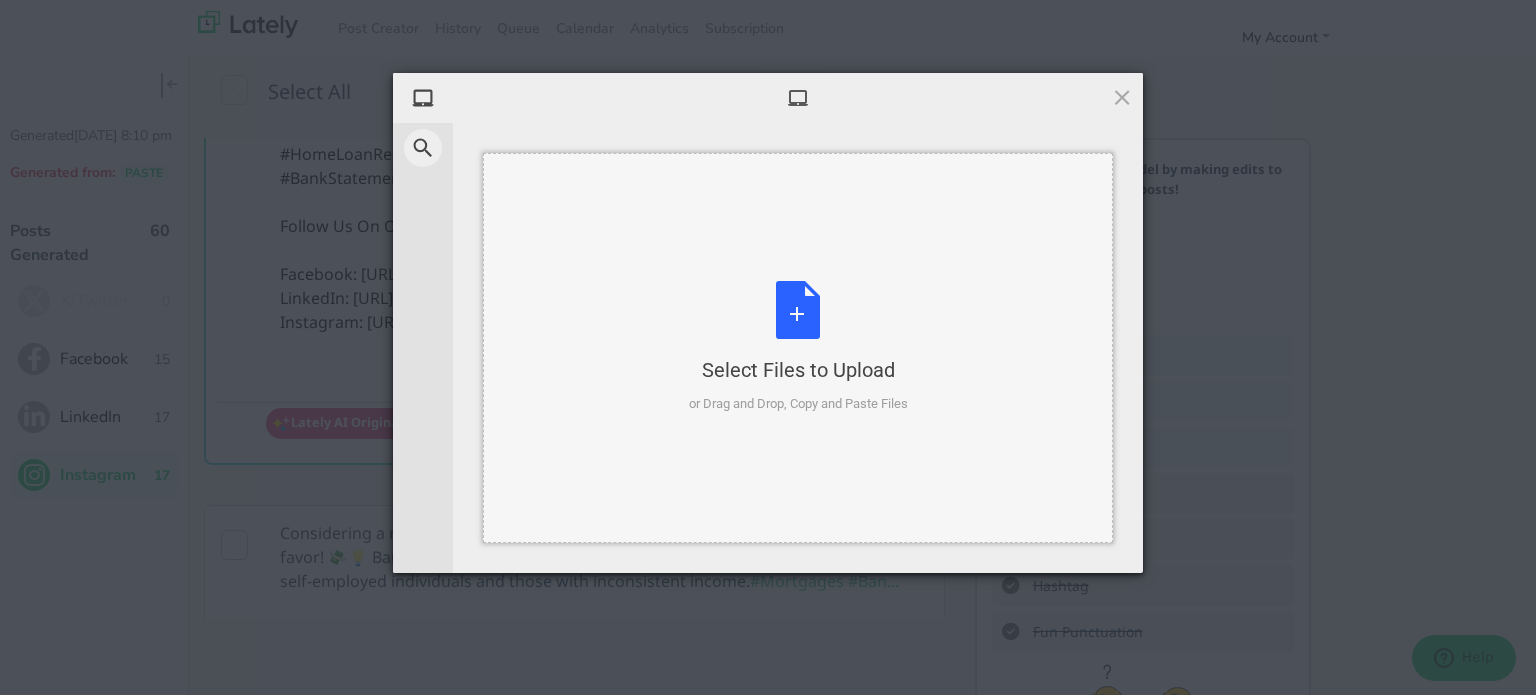 click on "Select Files to Upload
or Drag and Drop, Copy and Paste Files" at bounding box center [798, 347] 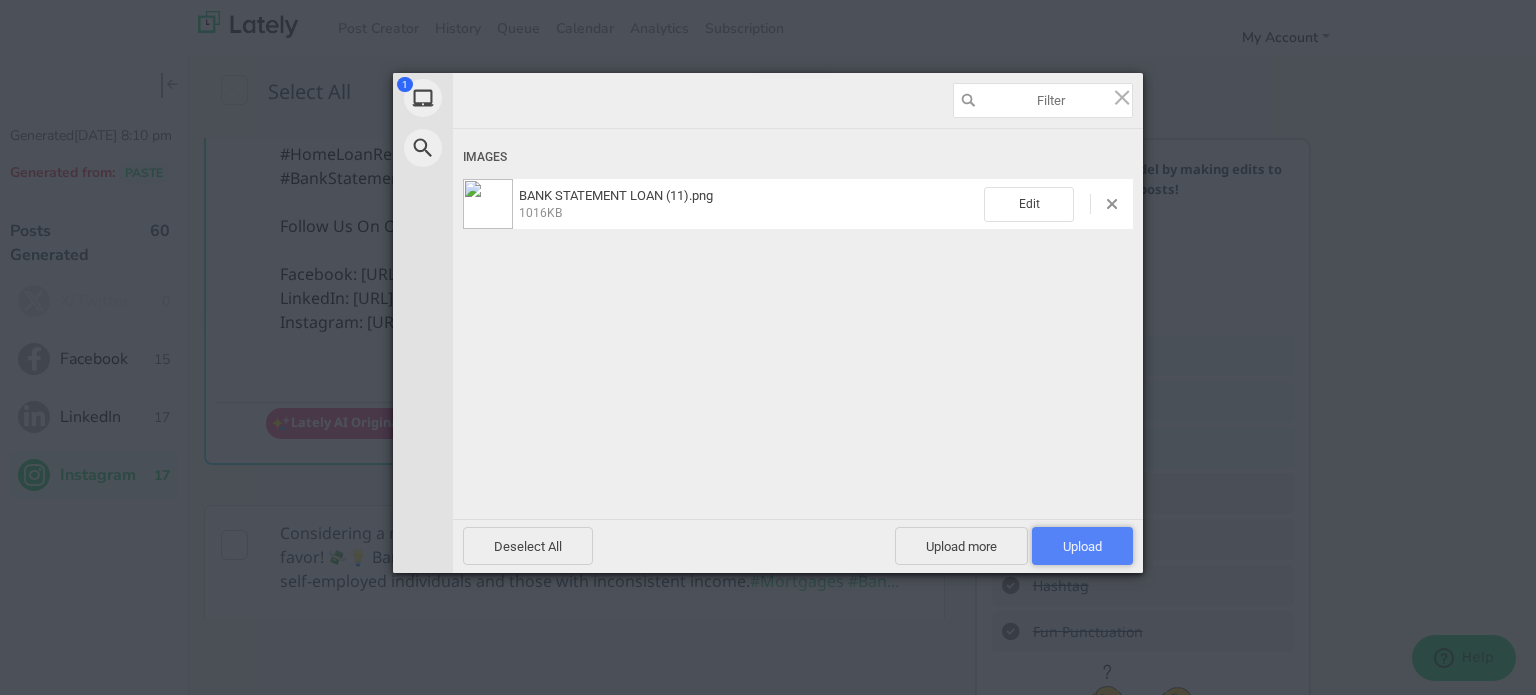click on "Upload
1" at bounding box center (1082, 546) 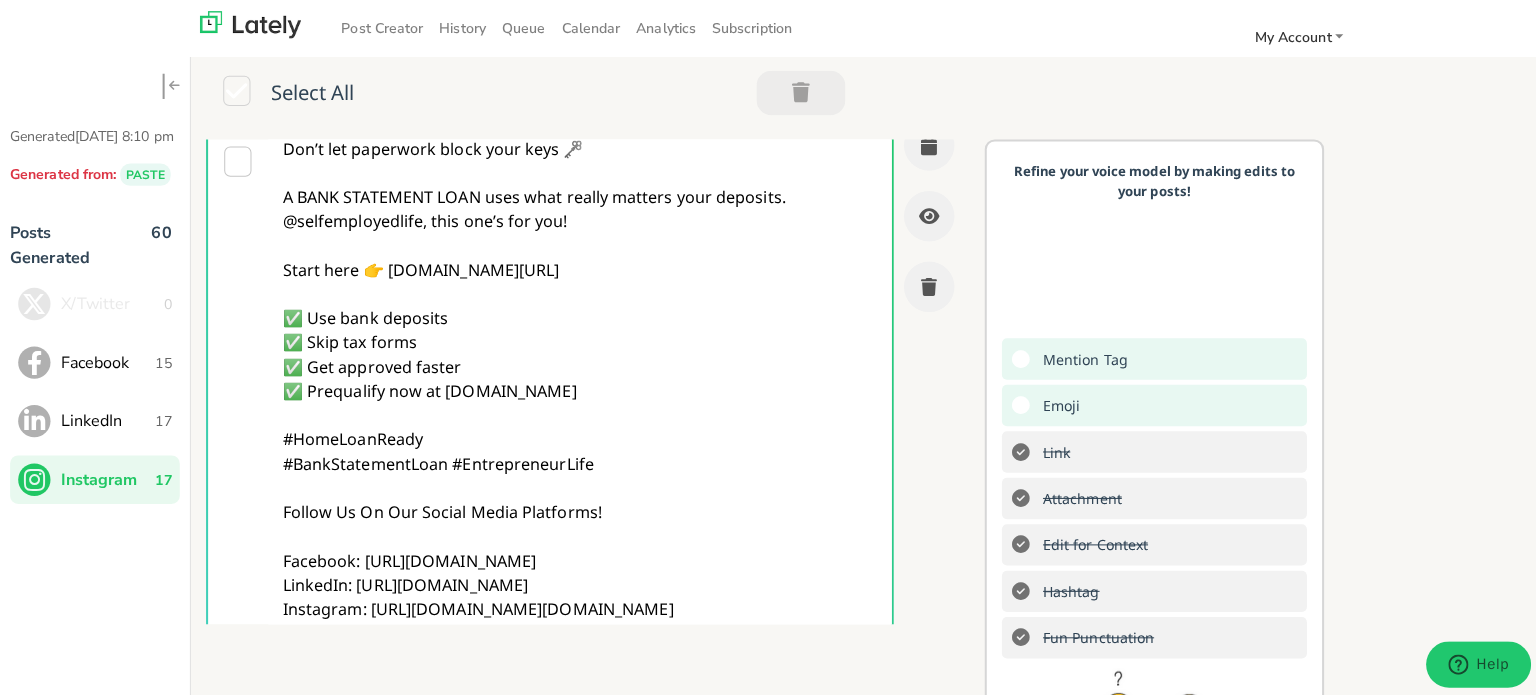 scroll, scrollTop: 0, scrollLeft: 0, axis: both 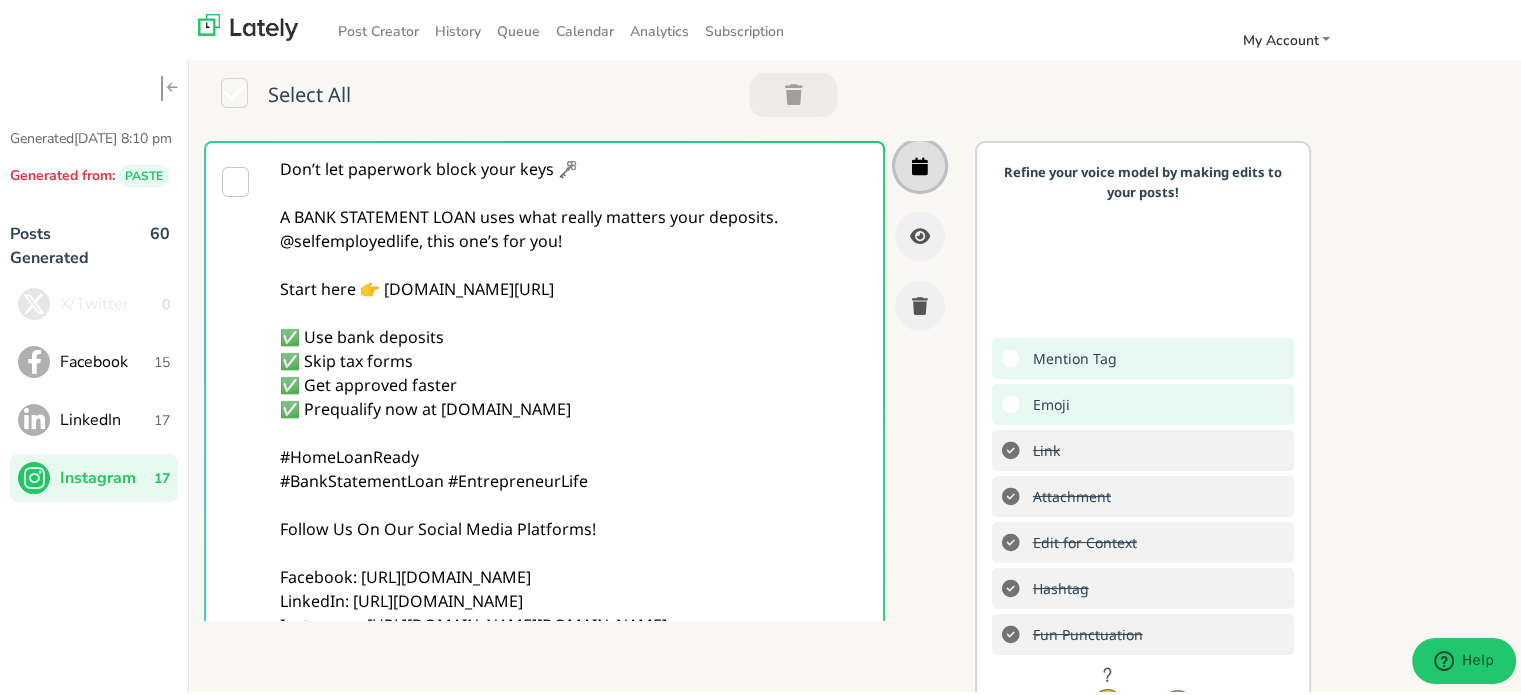 click at bounding box center (920, 163) 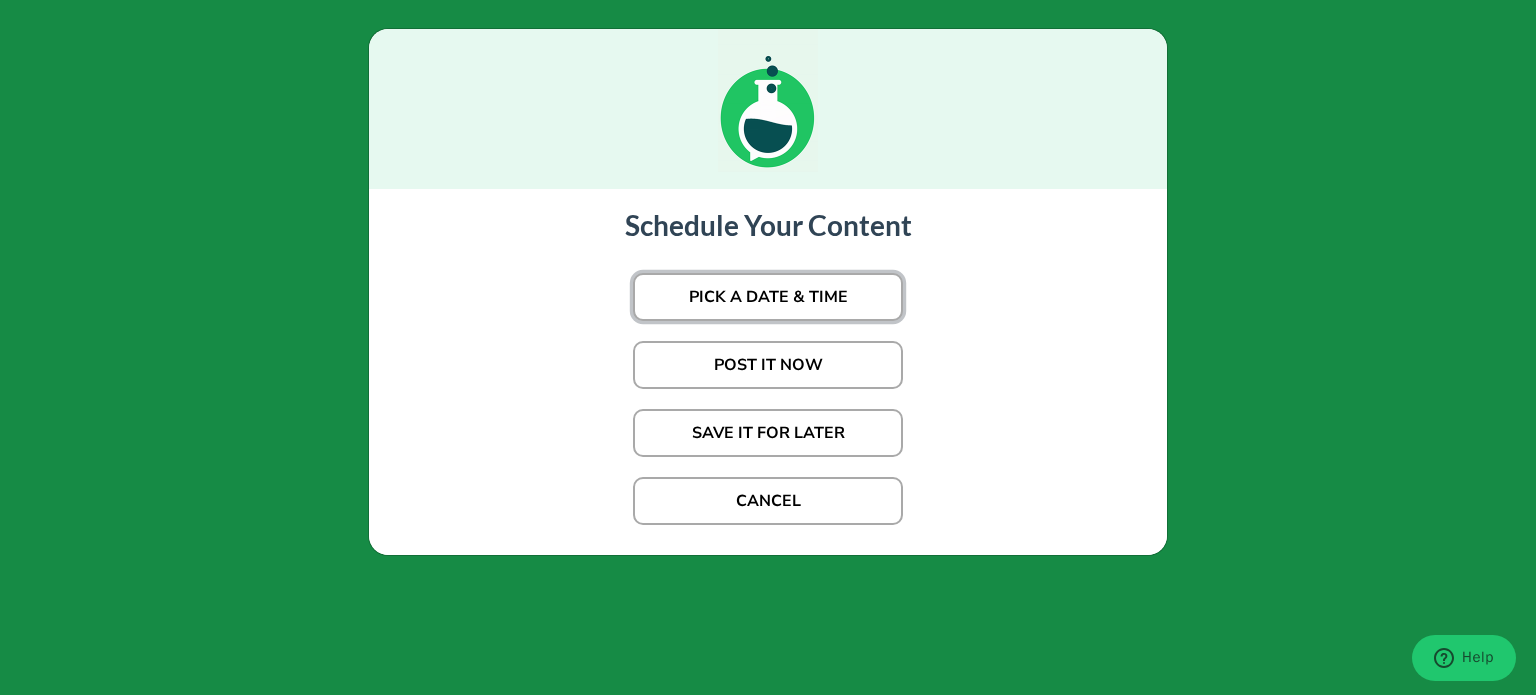 click on "PICK A DATE & TIME" at bounding box center [768, 297] 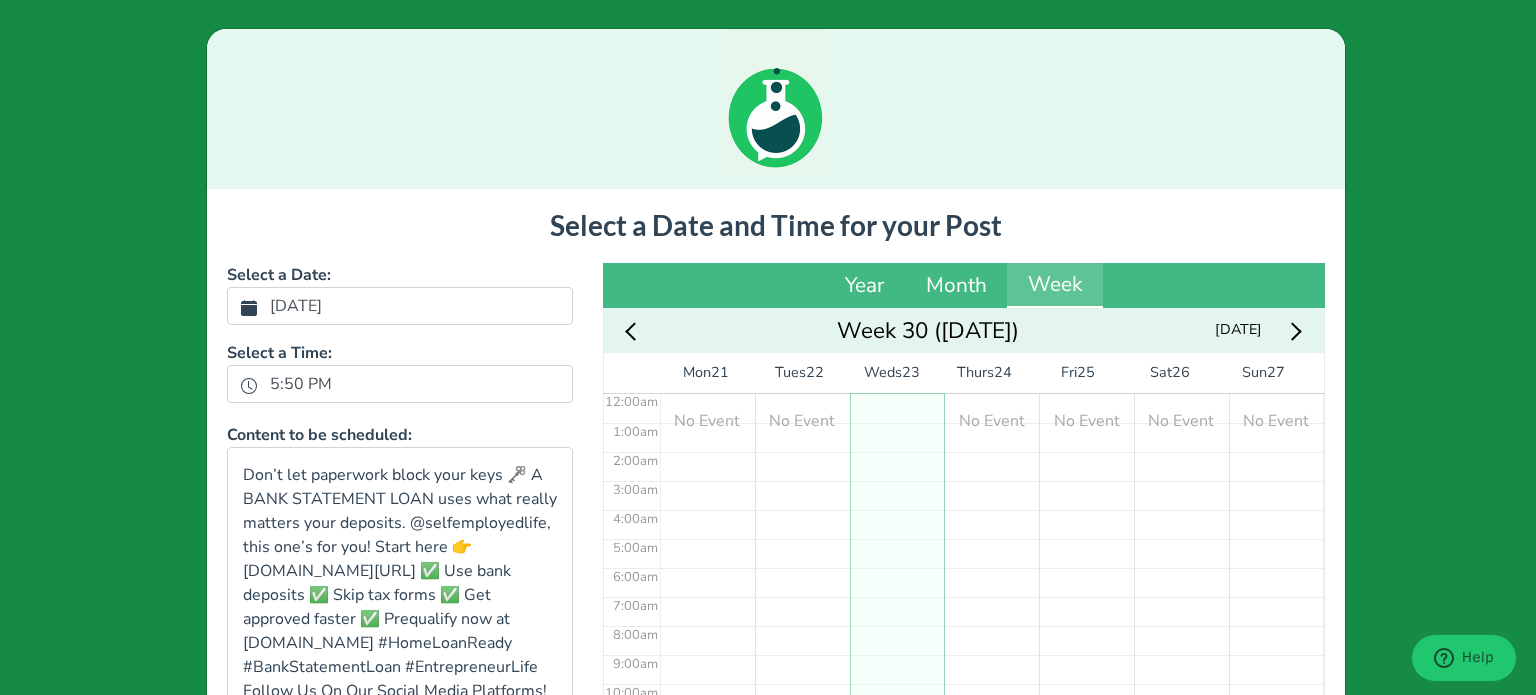 click on "[DATE]" at bounding box center (296, 306) 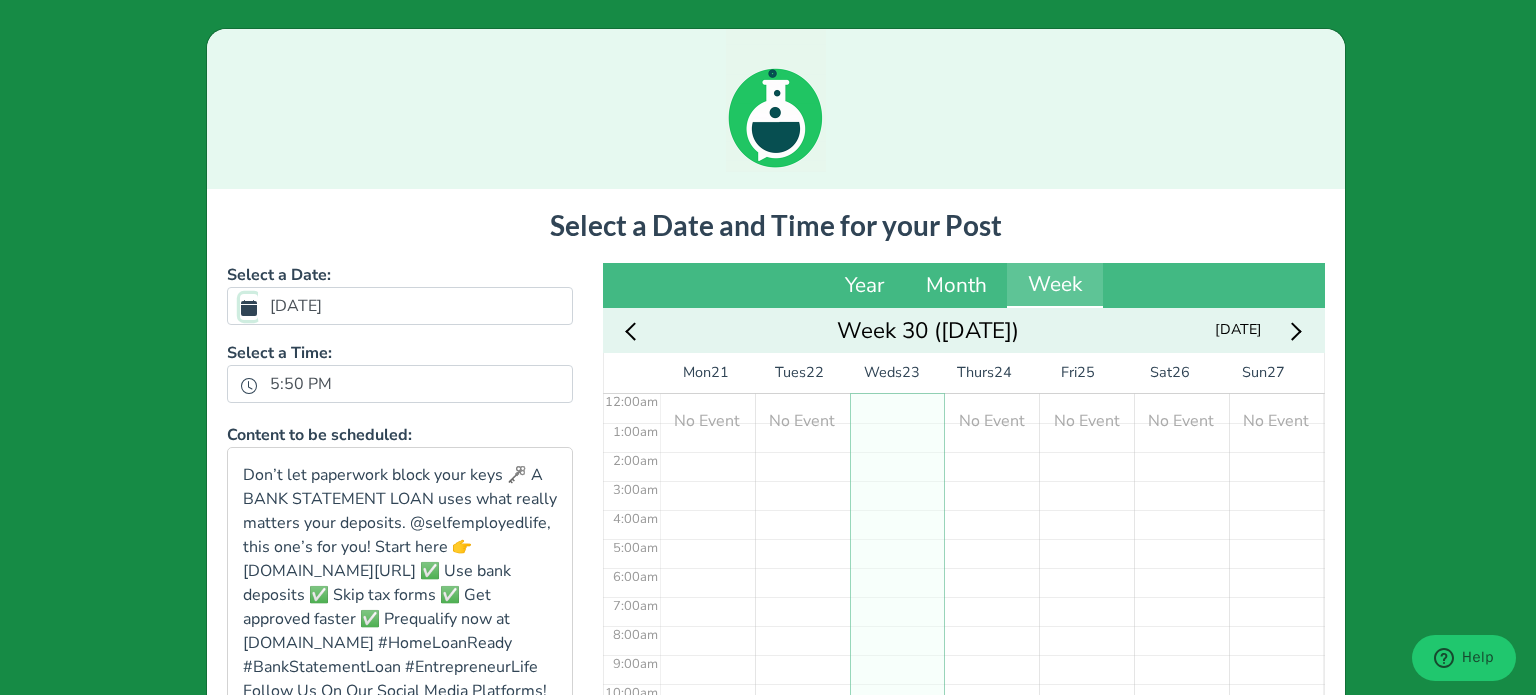 click on "[DATE]" at bounding box center (249, 307) 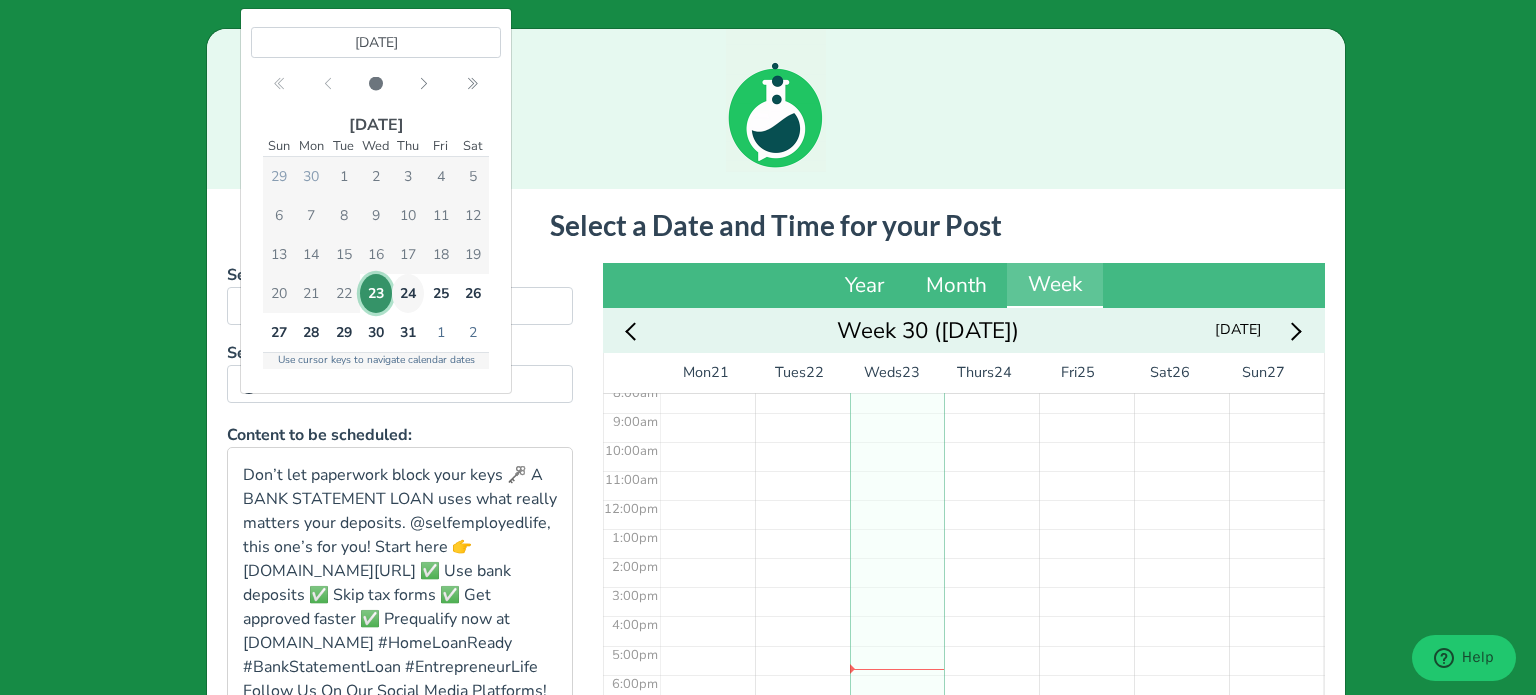 click on "24" at bounding box center [408, 293] 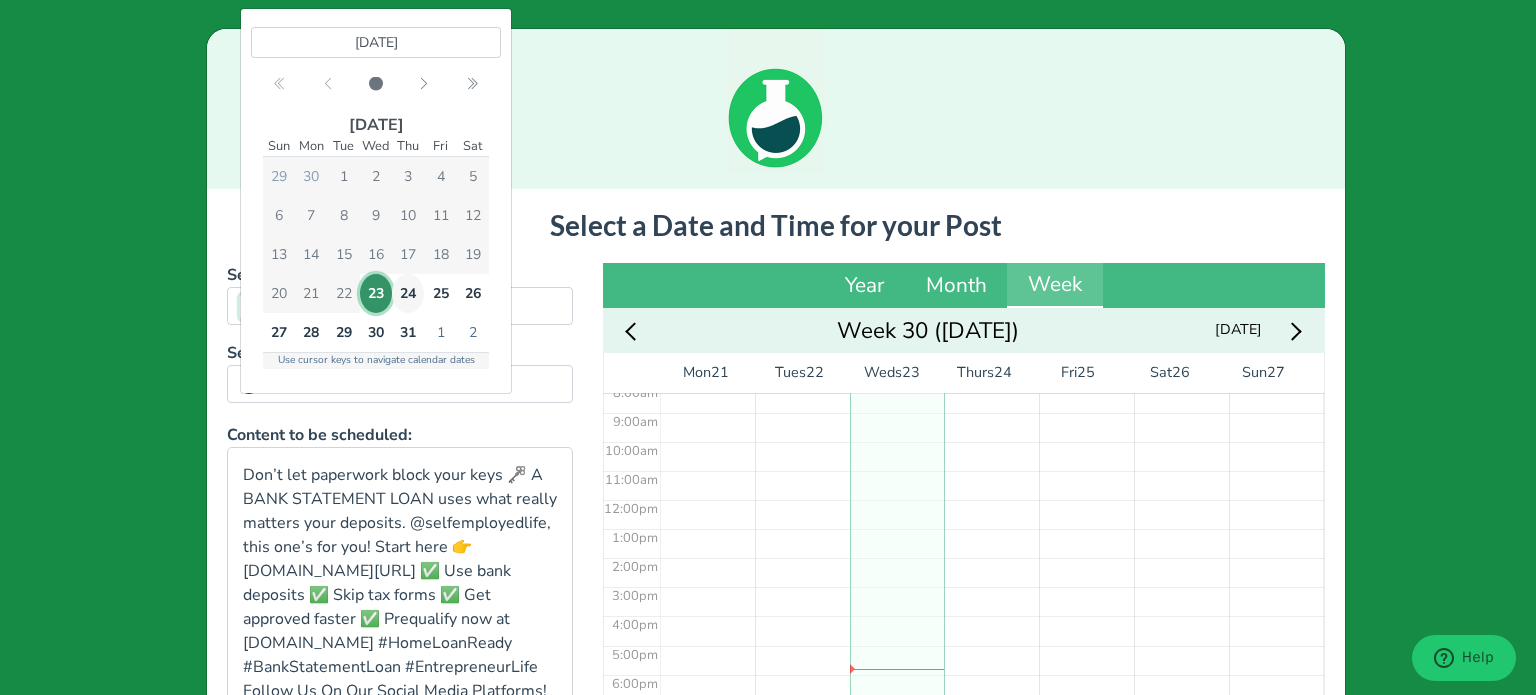 scroll, scrollTop: 278, scrollLeft: 0, axis: vertical 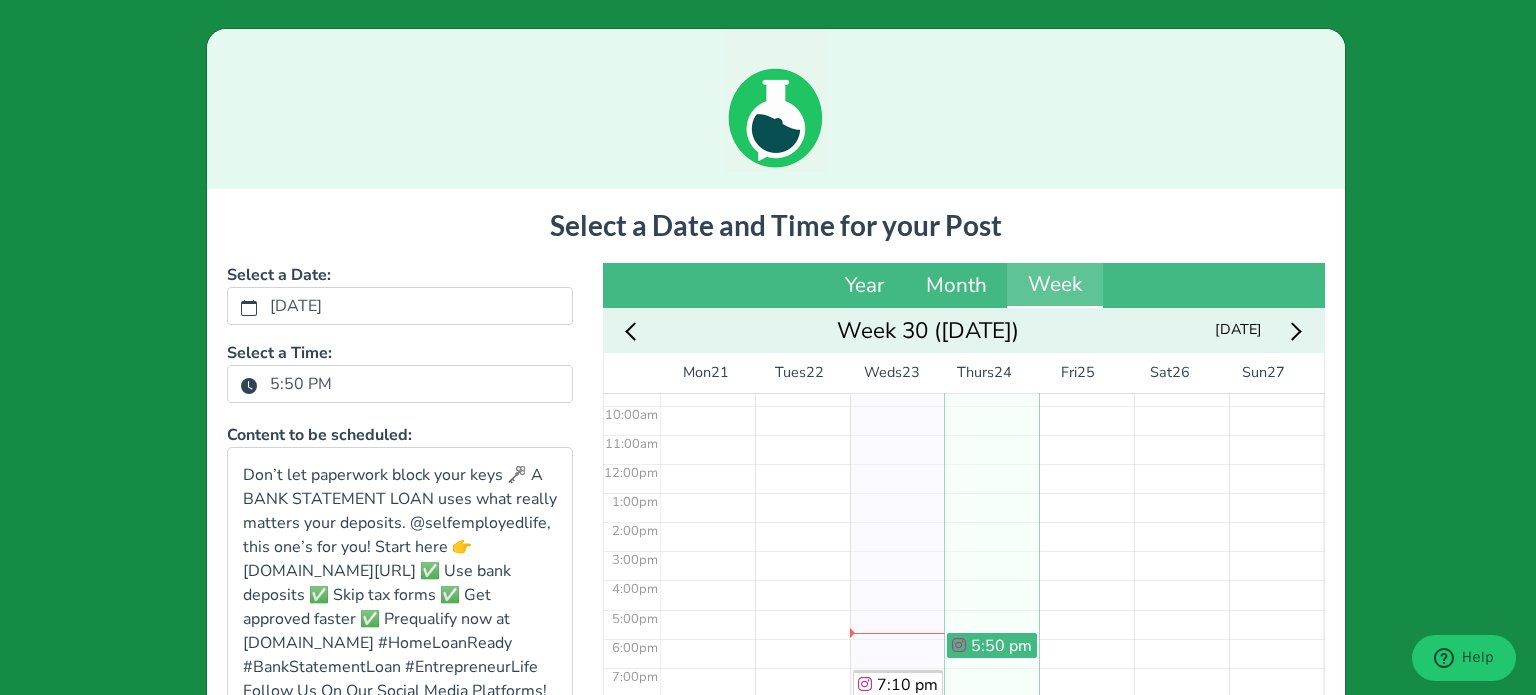 click on "5:50 PM" at bounding box center [301, 384] 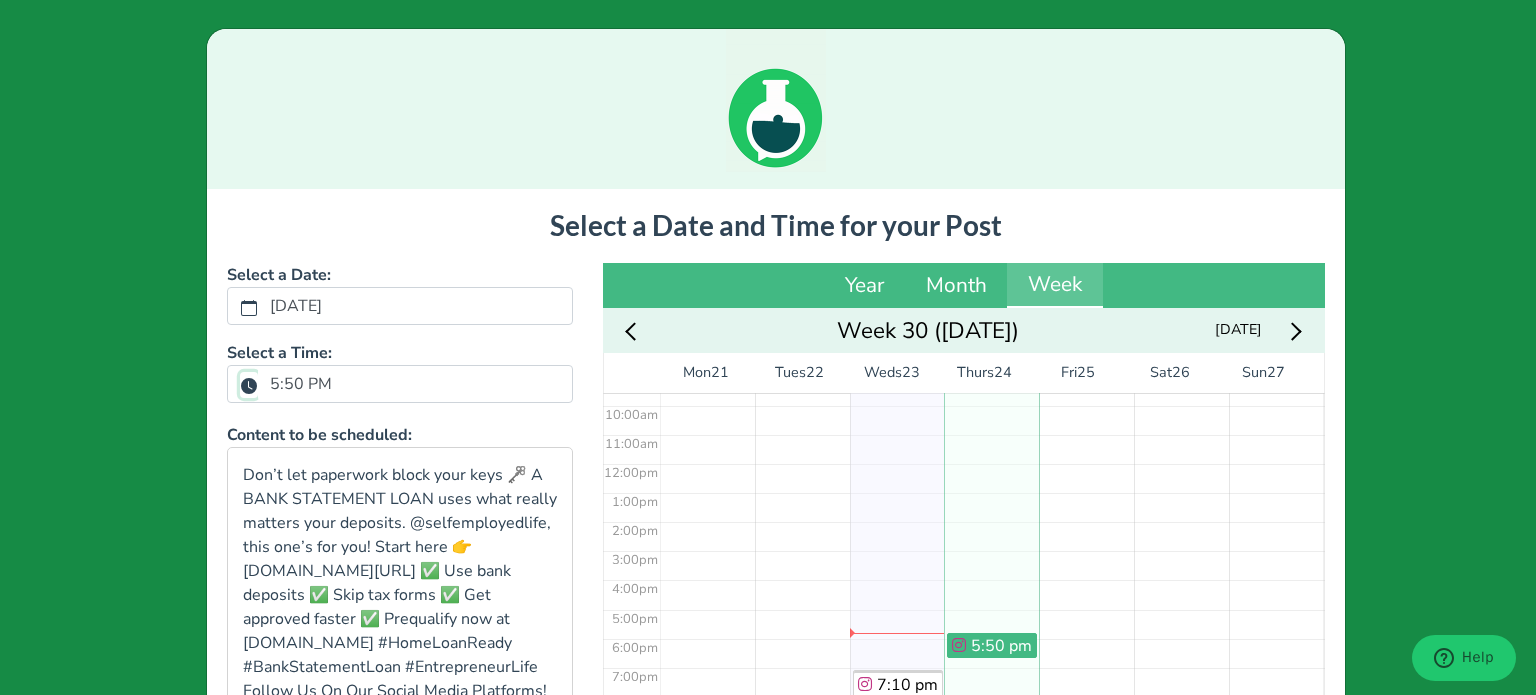click on "5:50 PM" at bounding box center (249, 385) 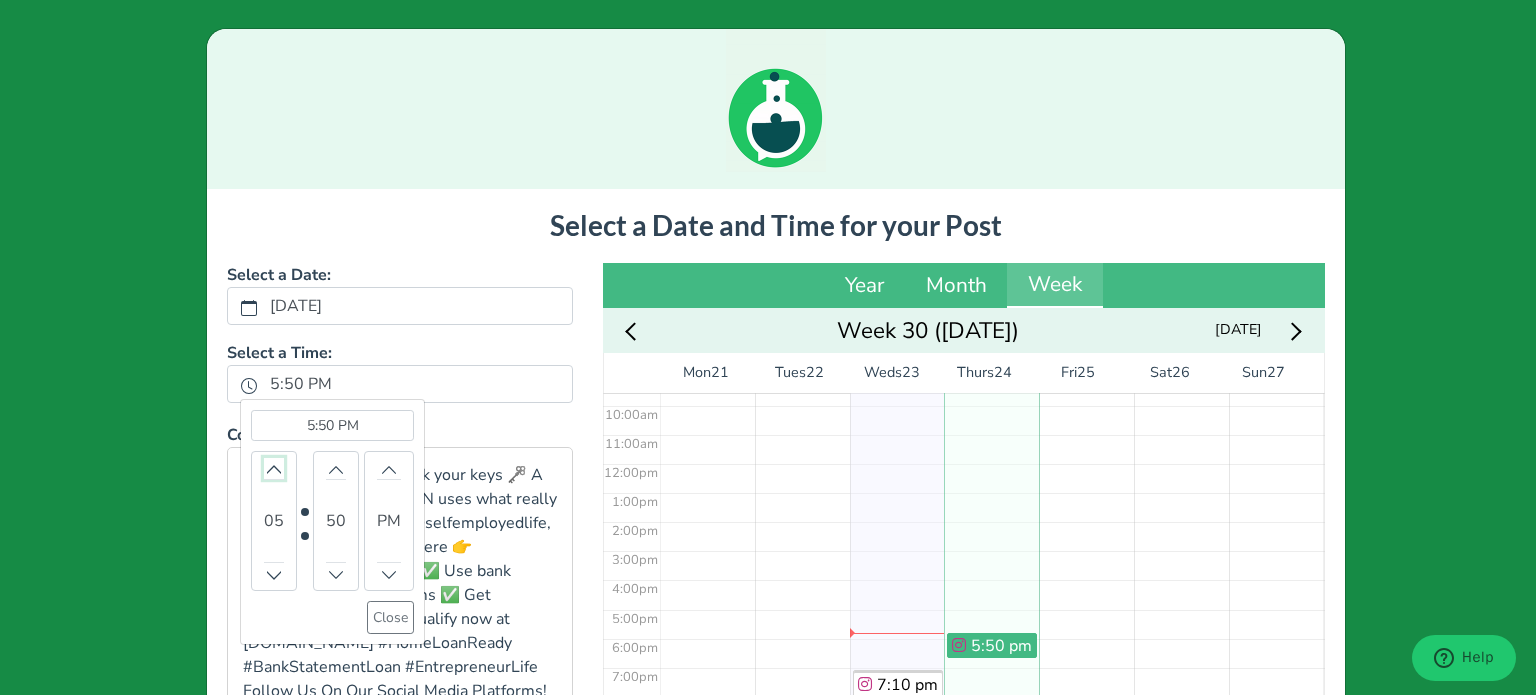 click 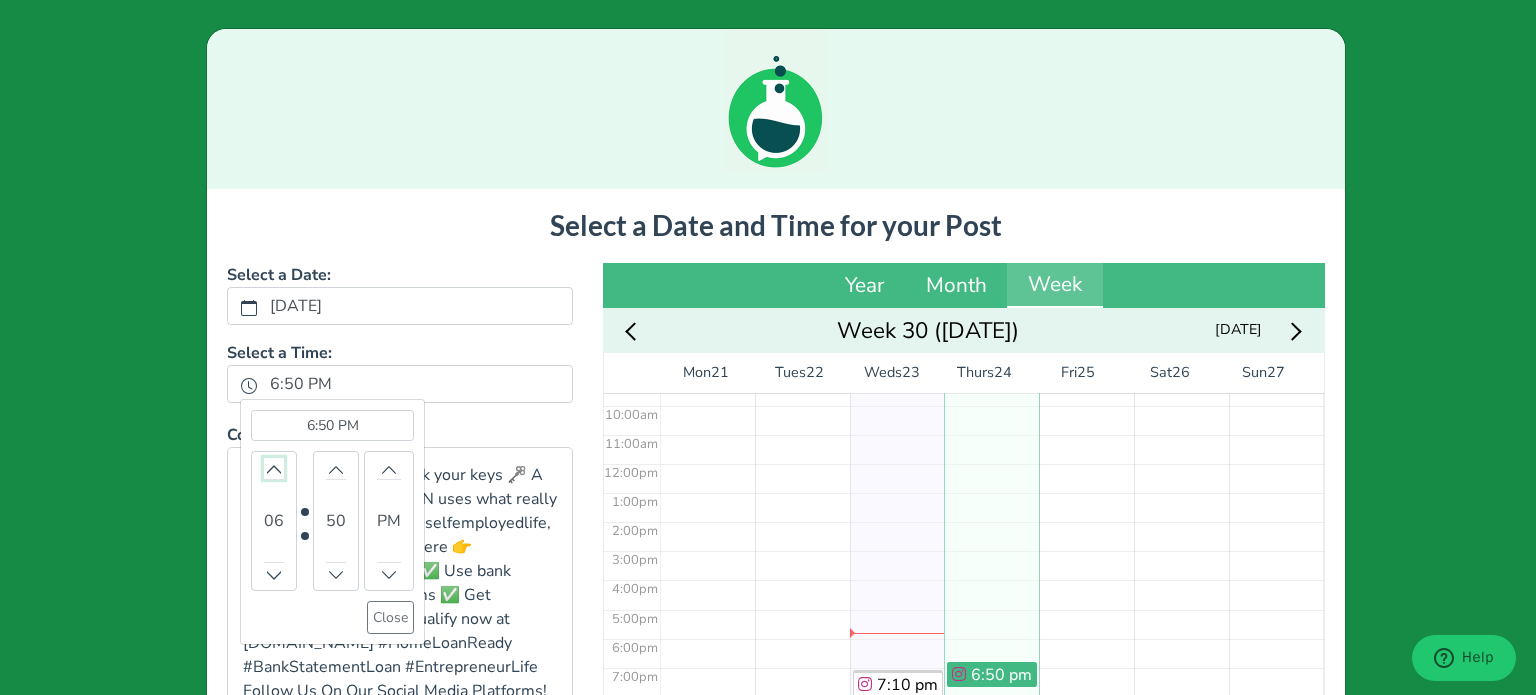 click 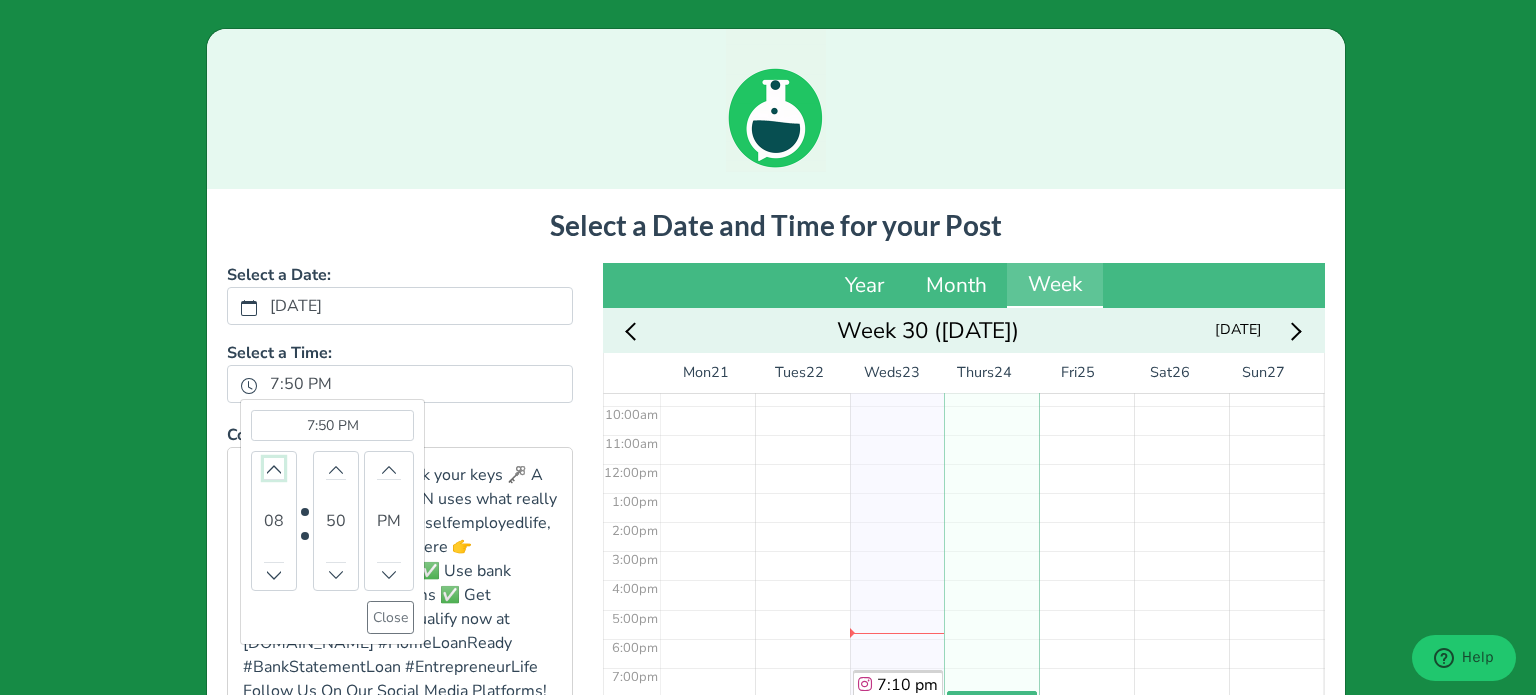 click 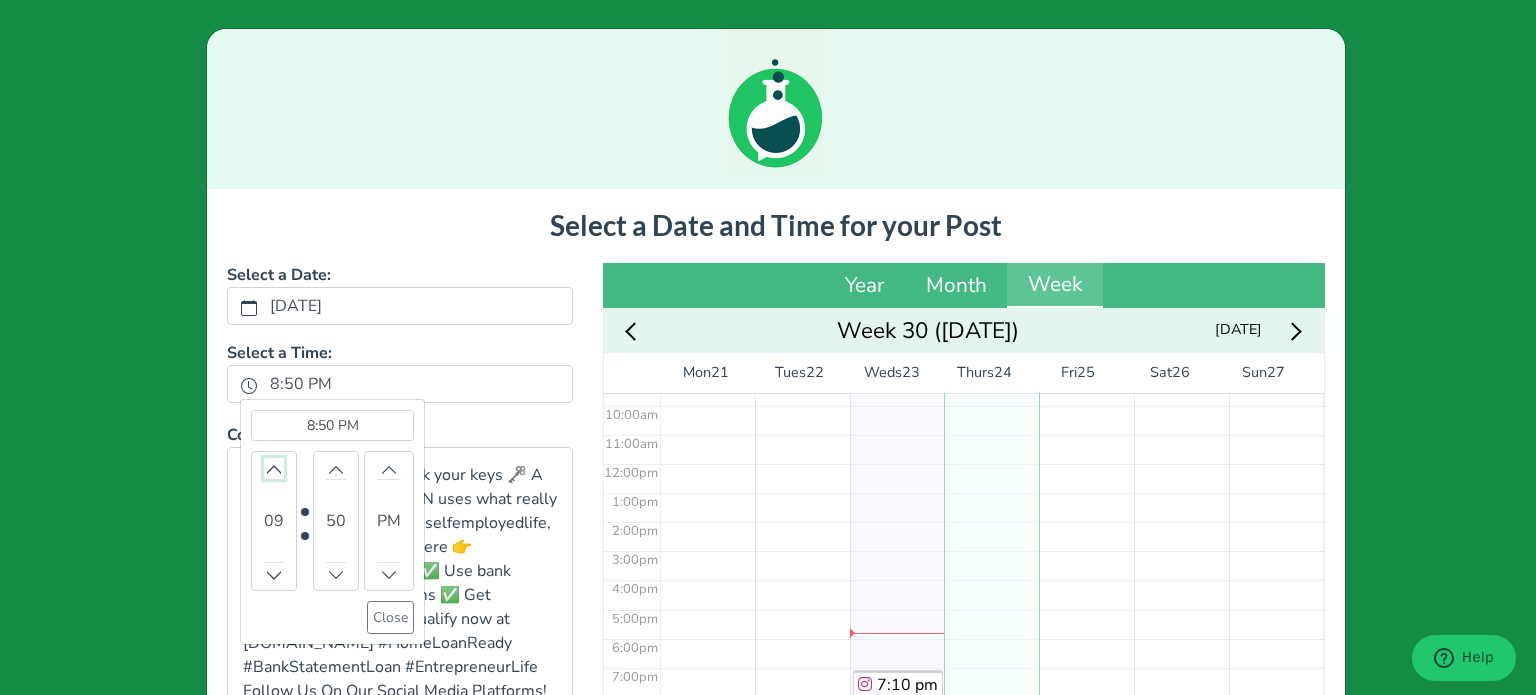 click 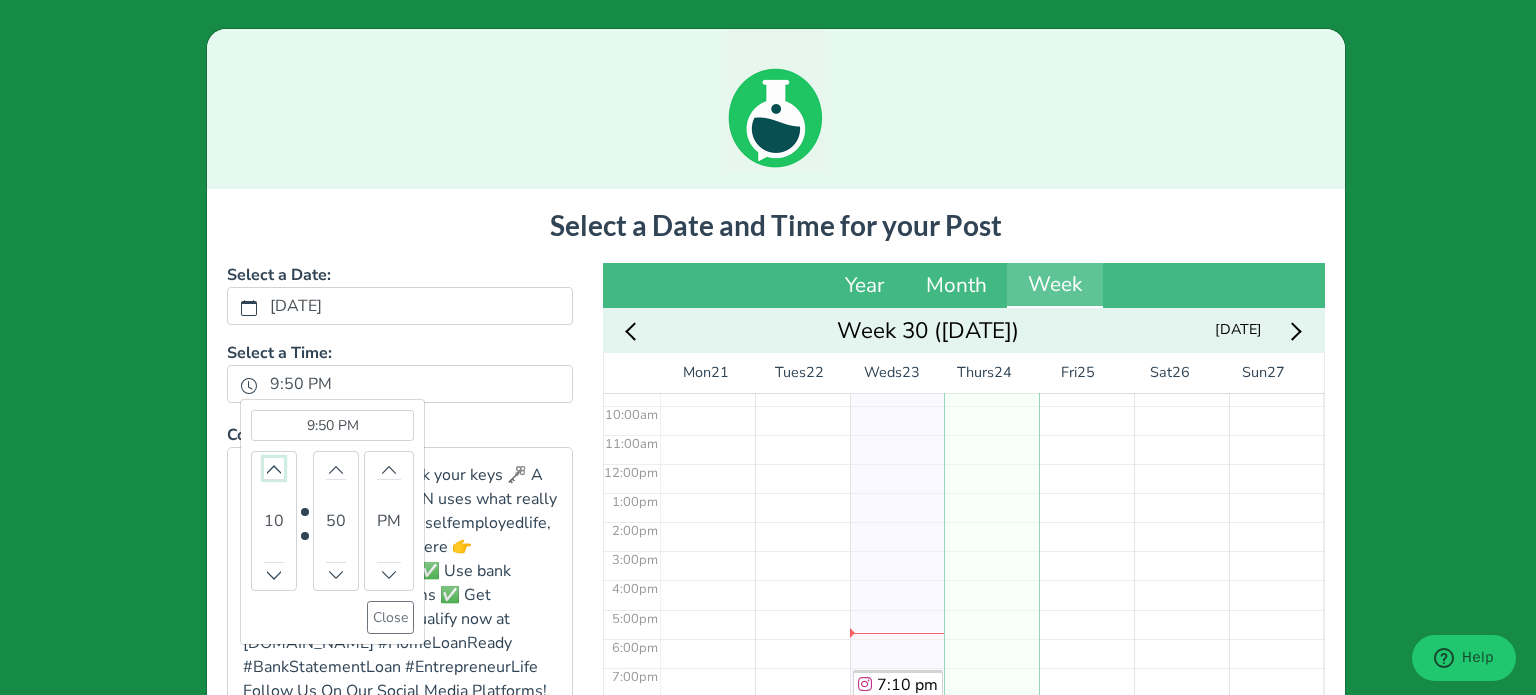click 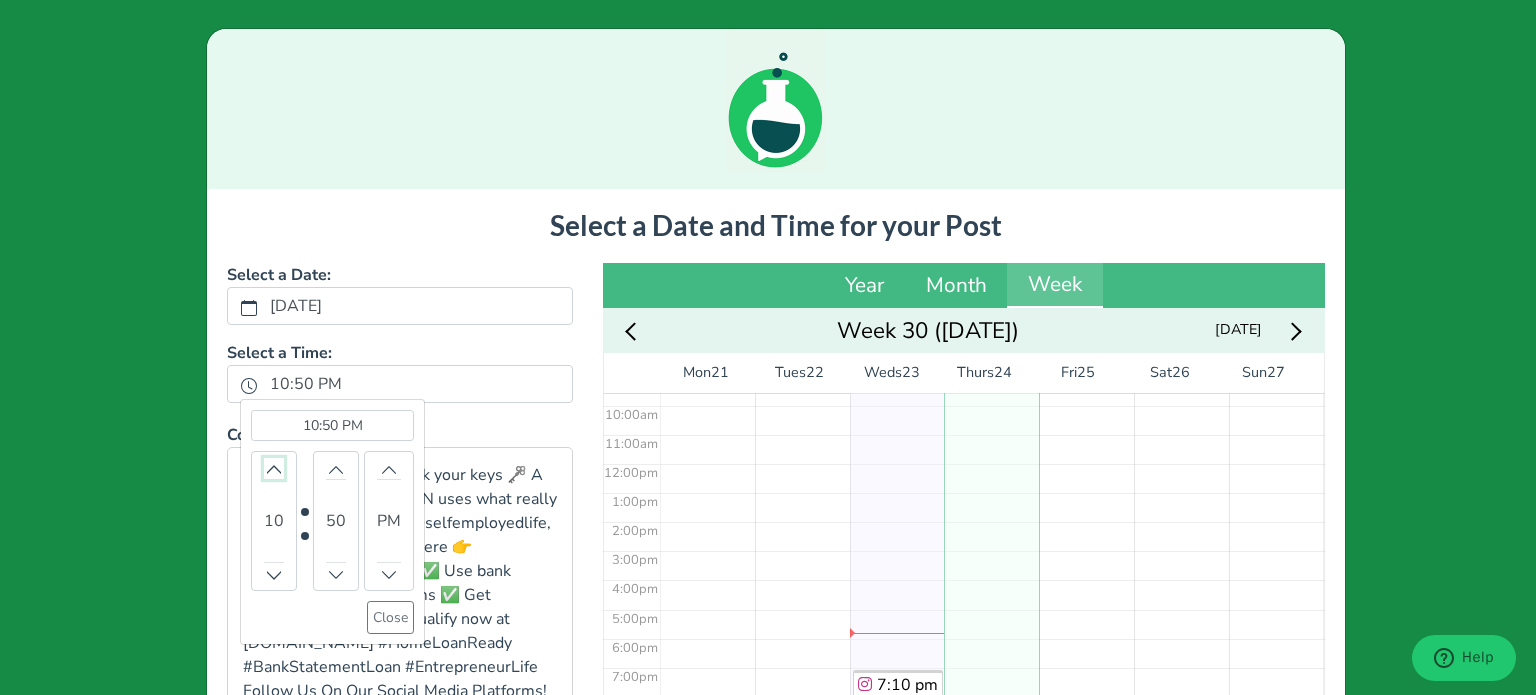 click at bounding box center [274, 468] 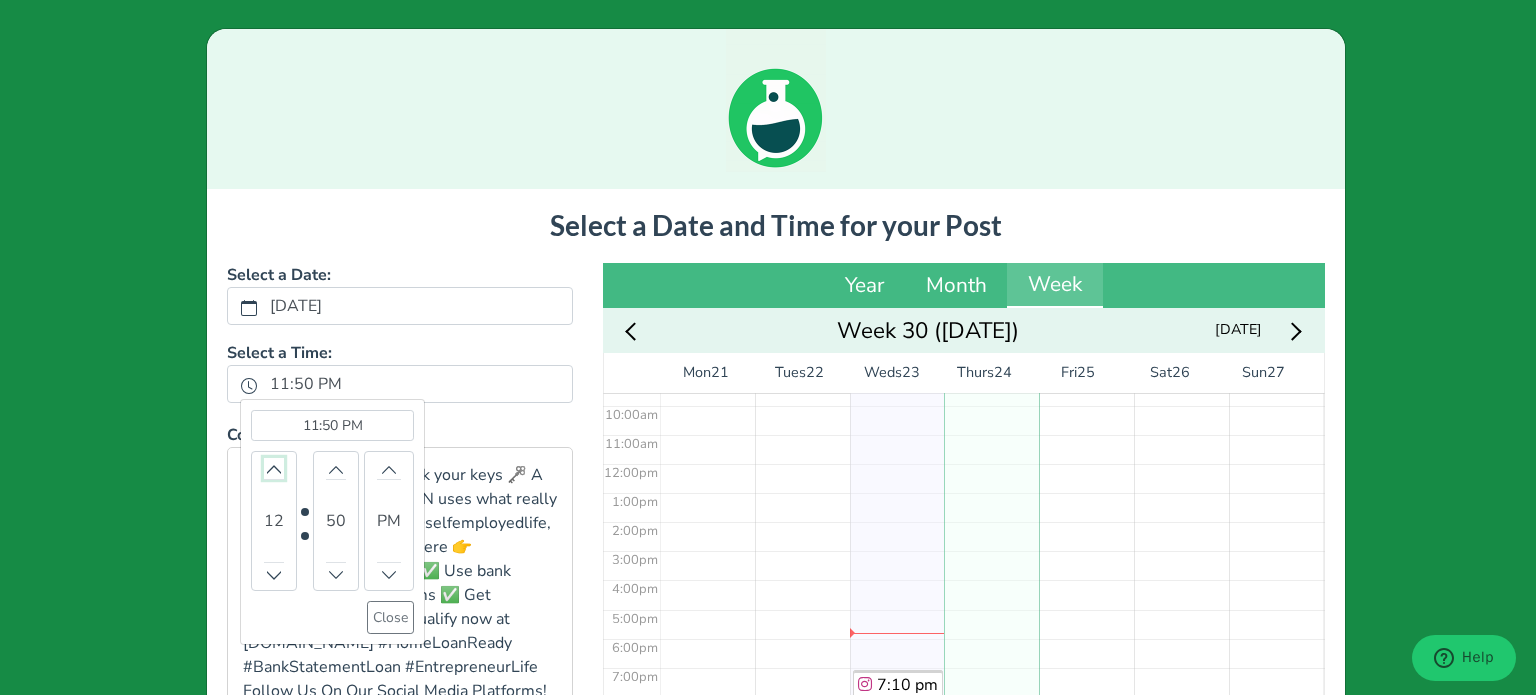 click at bounding box center (274, 468) 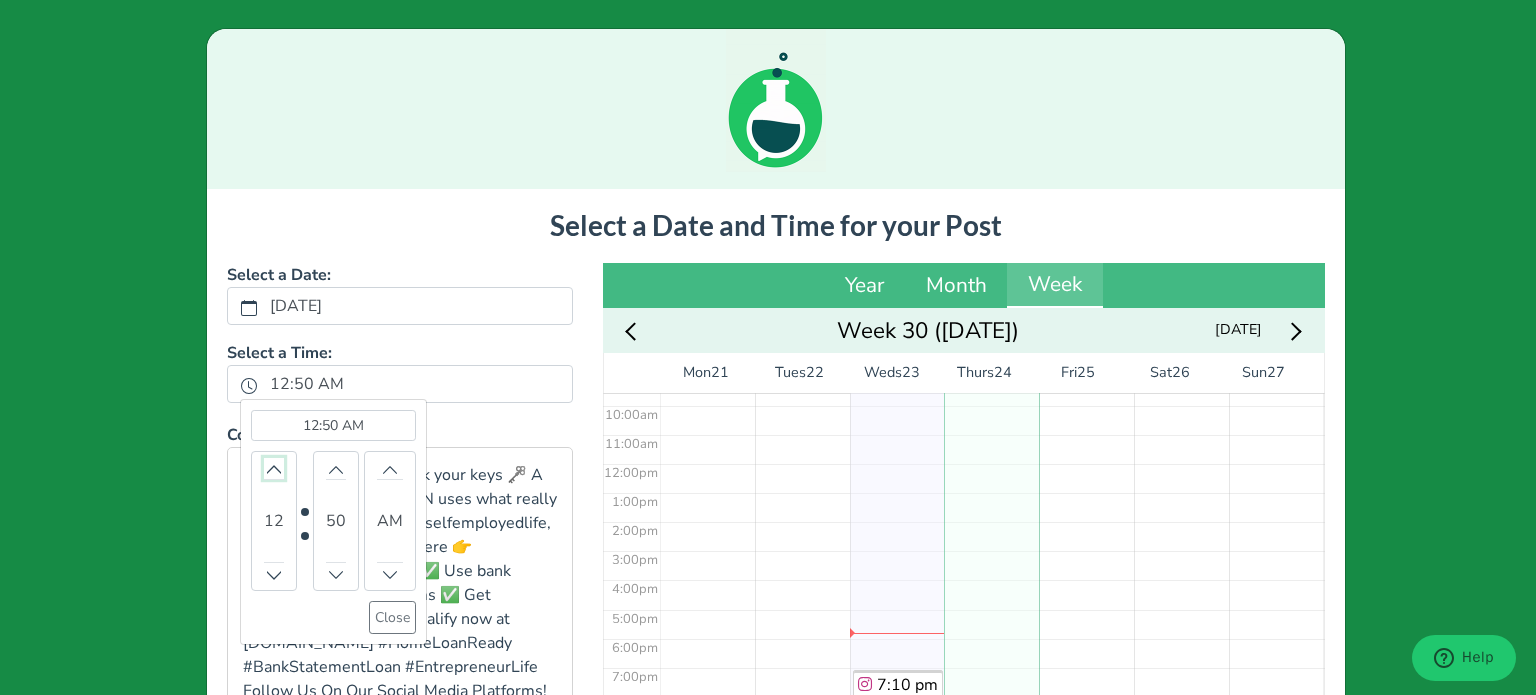 click at bounding box center [274, 468] 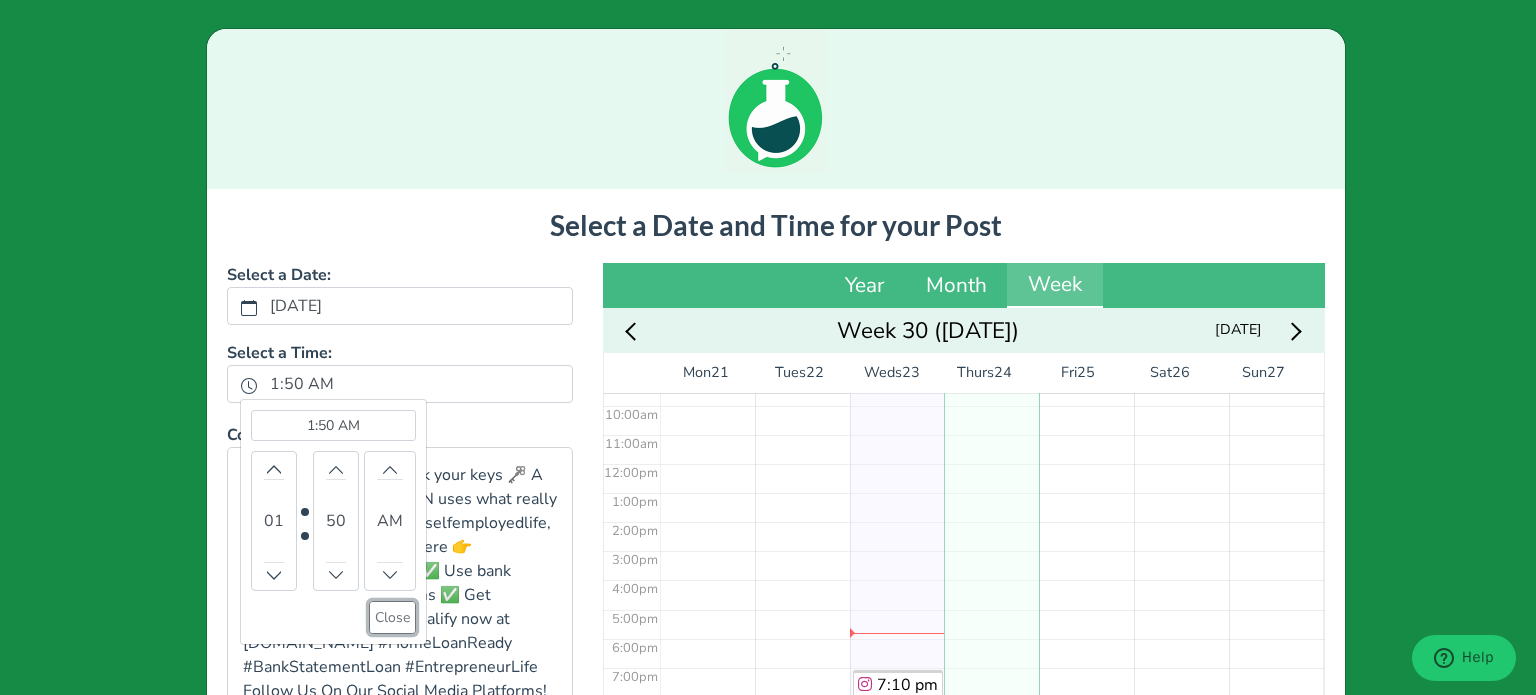 click on "Close" at bounding box center (392, 617) 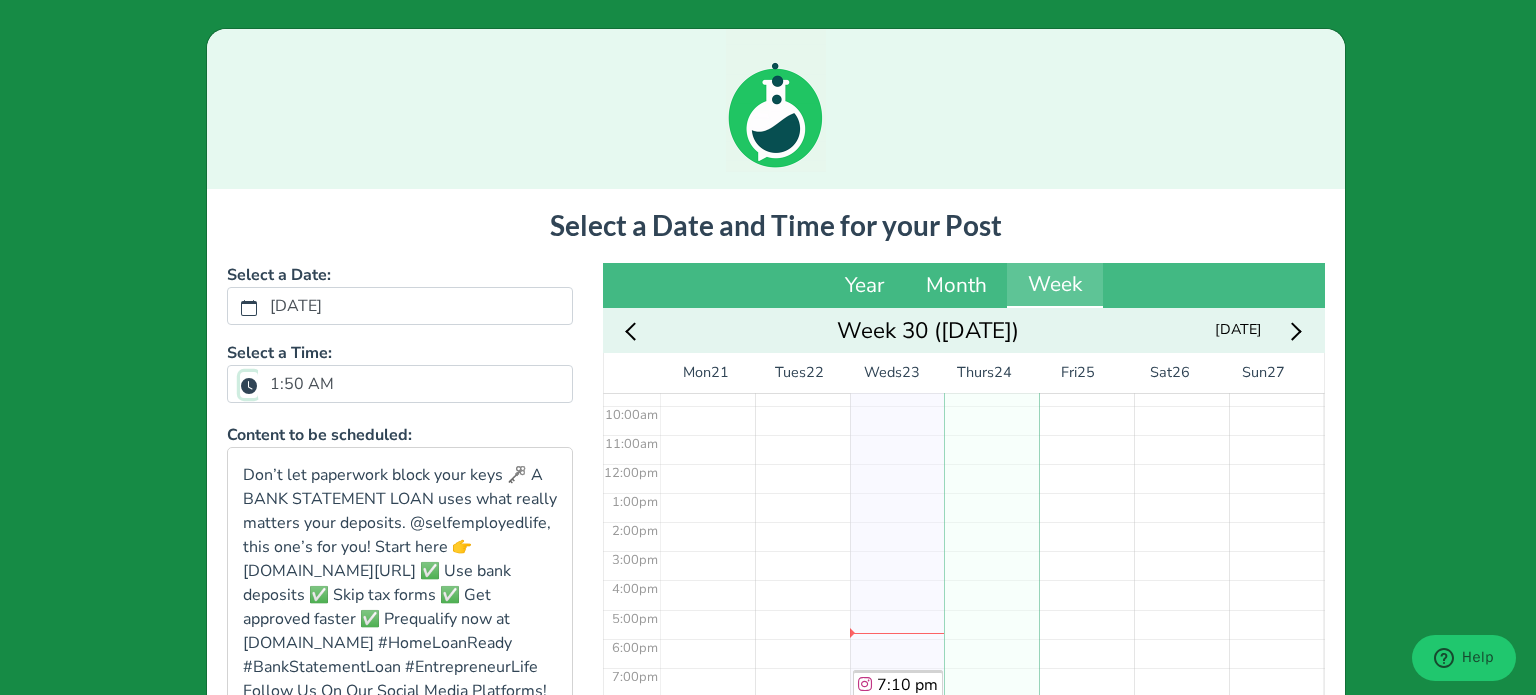 scroll, scrollTop: 277, scrollLeft: 0, axis: vertical 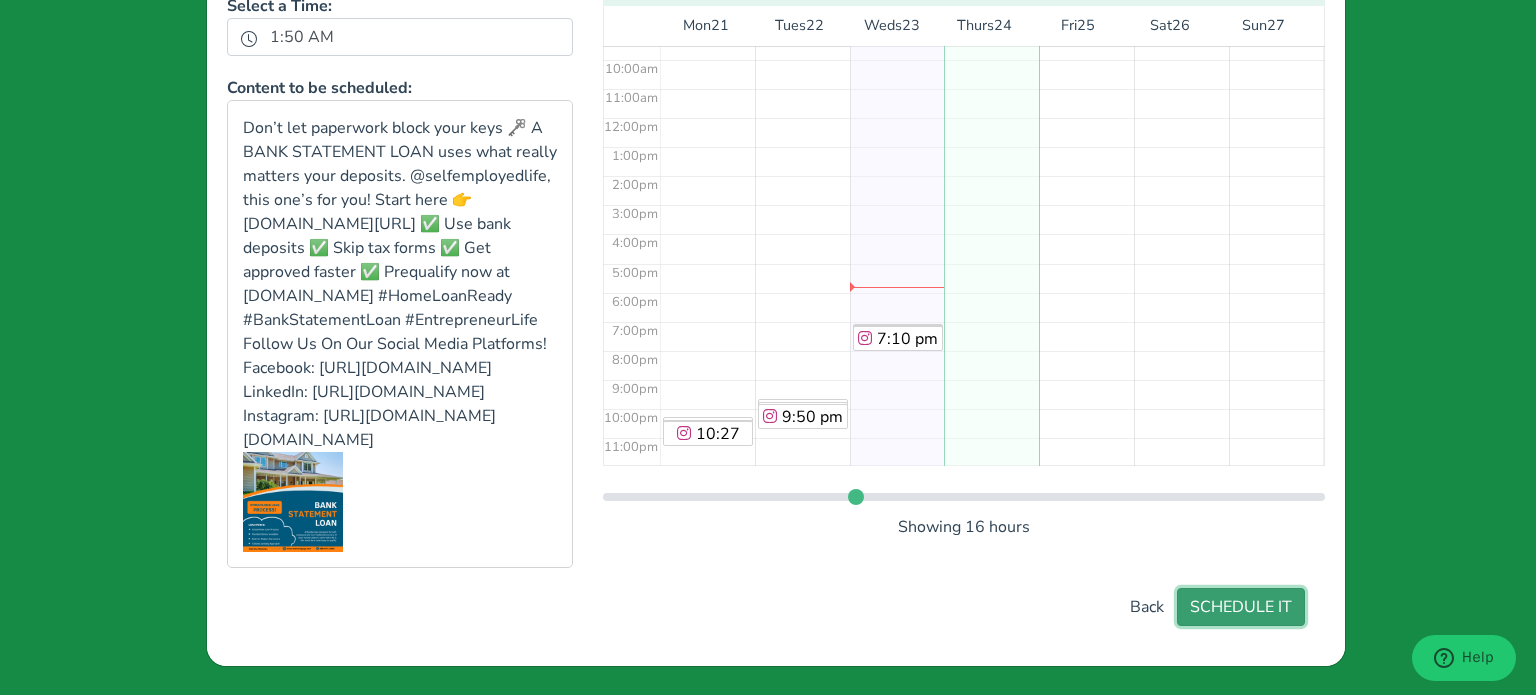 click on "SCHEDULE IT" at bounding box center (1241, 607) 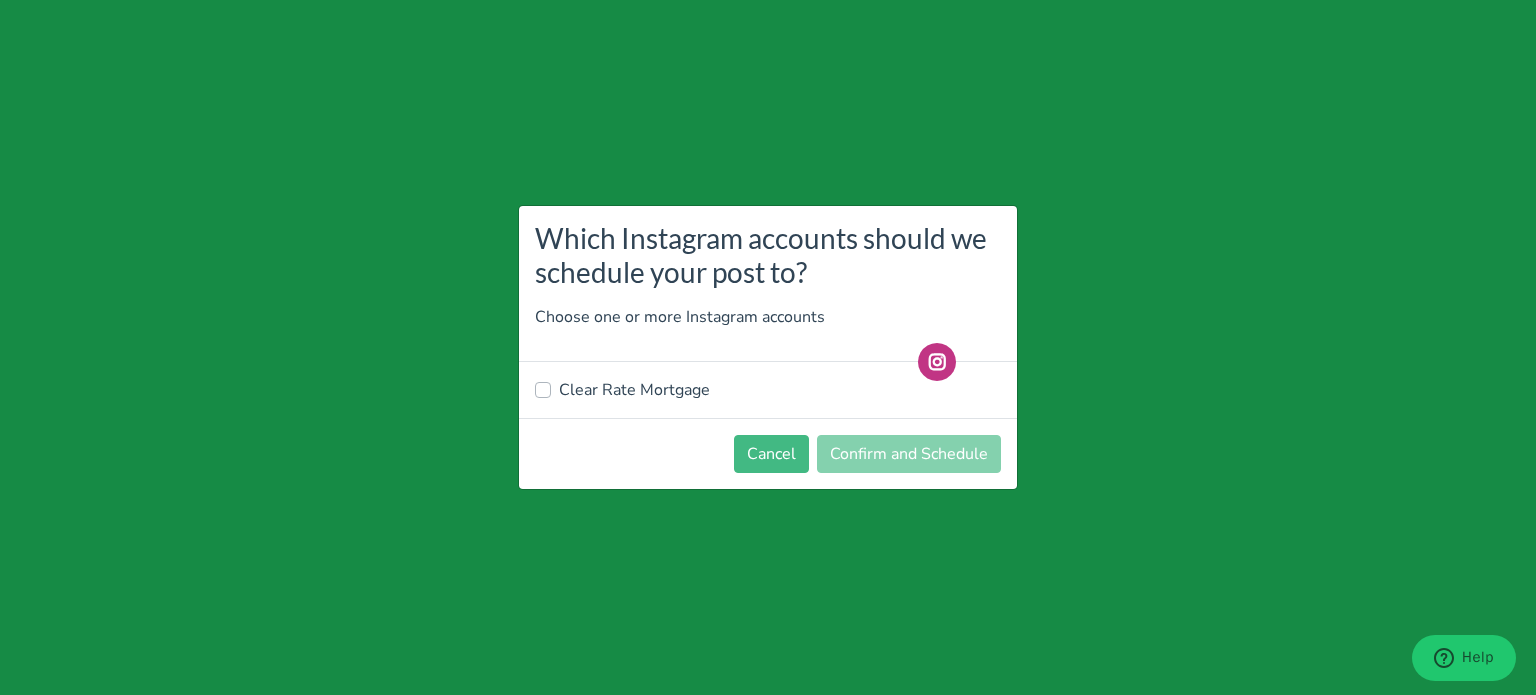 click on "Clear Rate Mortgage" at bounding box center [634, 390] 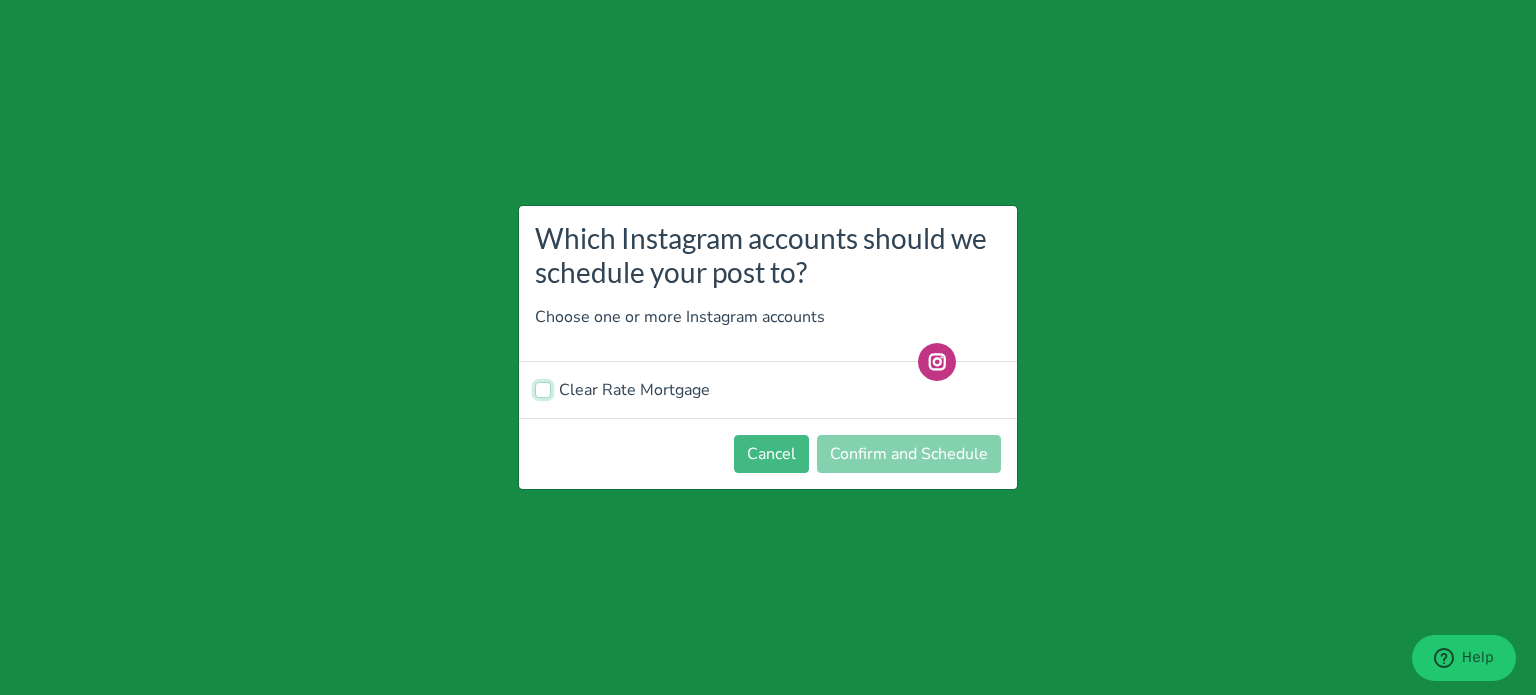 click on "Clear Rate Mortgage" at bounding box center [543, 388] 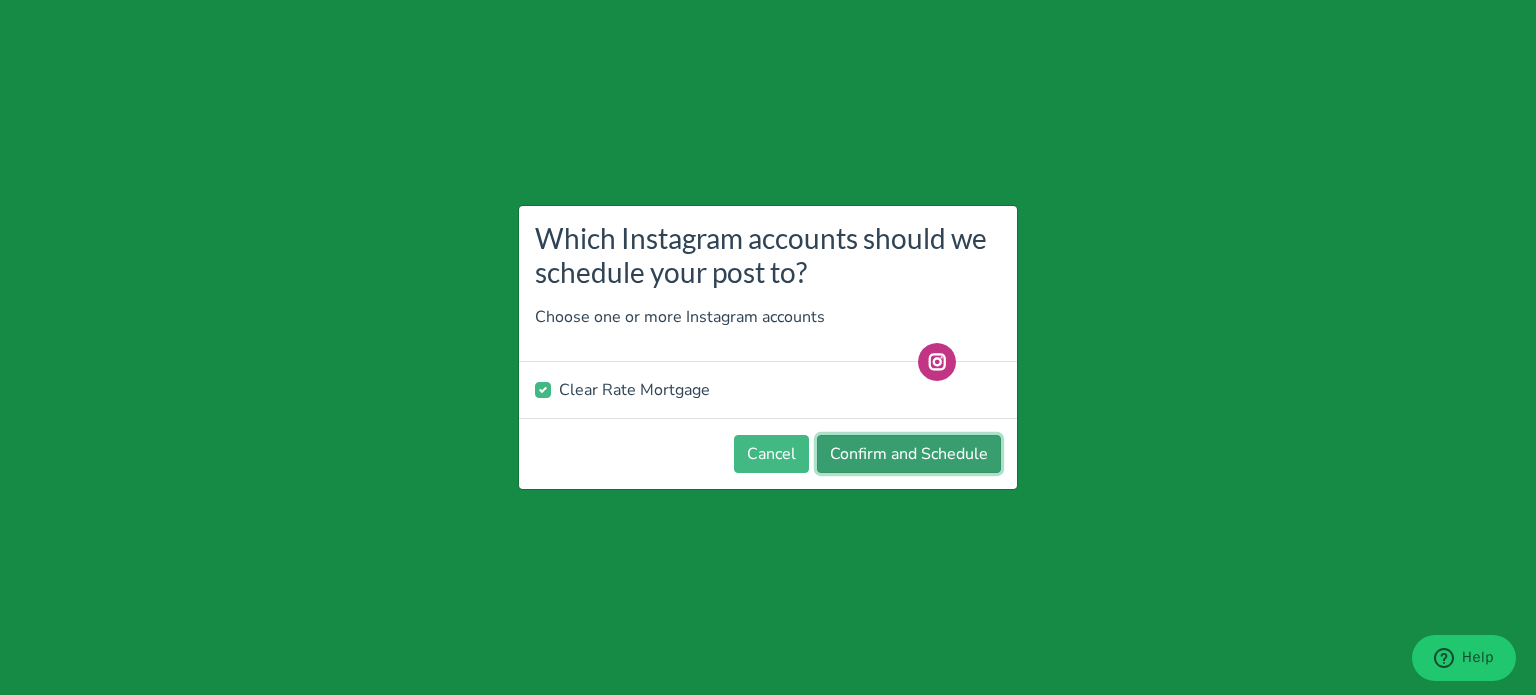 click on "Confirm and Schedule" at bounding box center [909, 454] 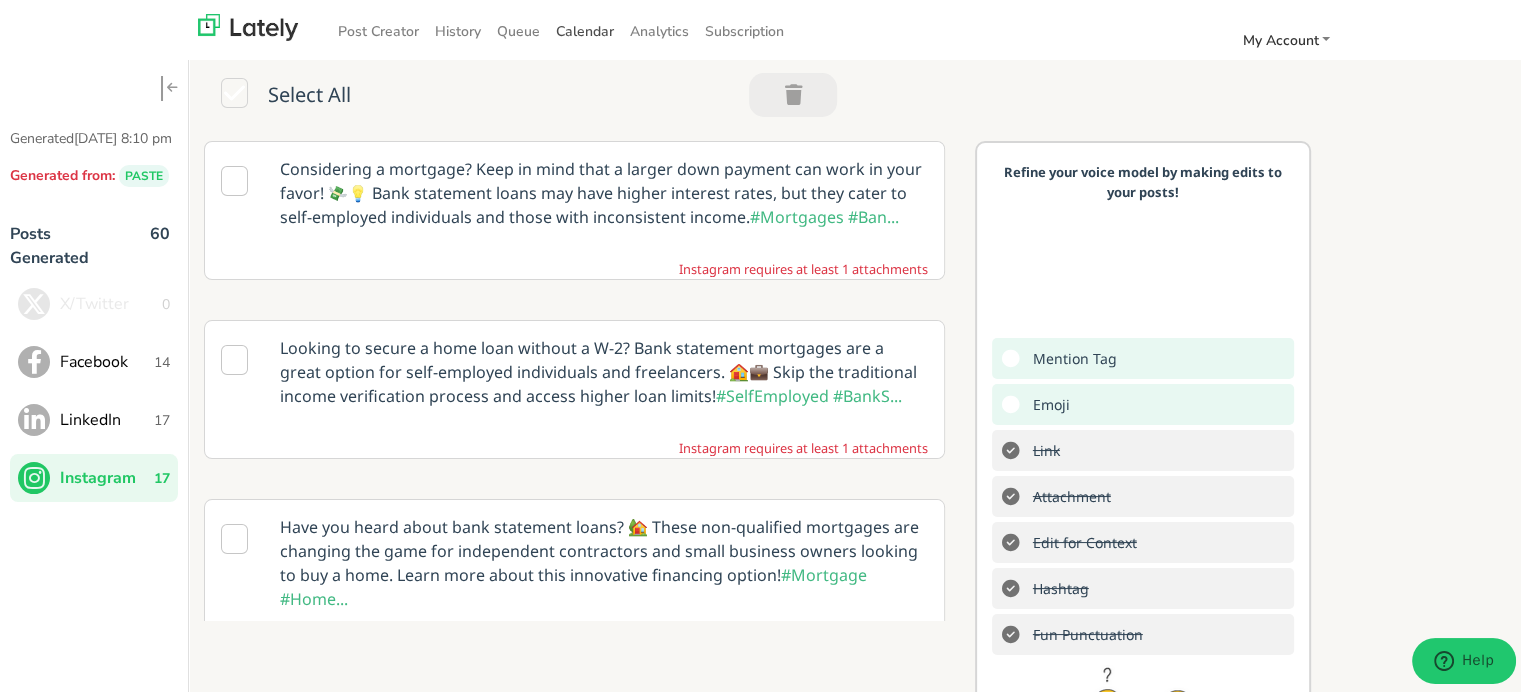 click on "Calendar" at bounding box center (585, 28) 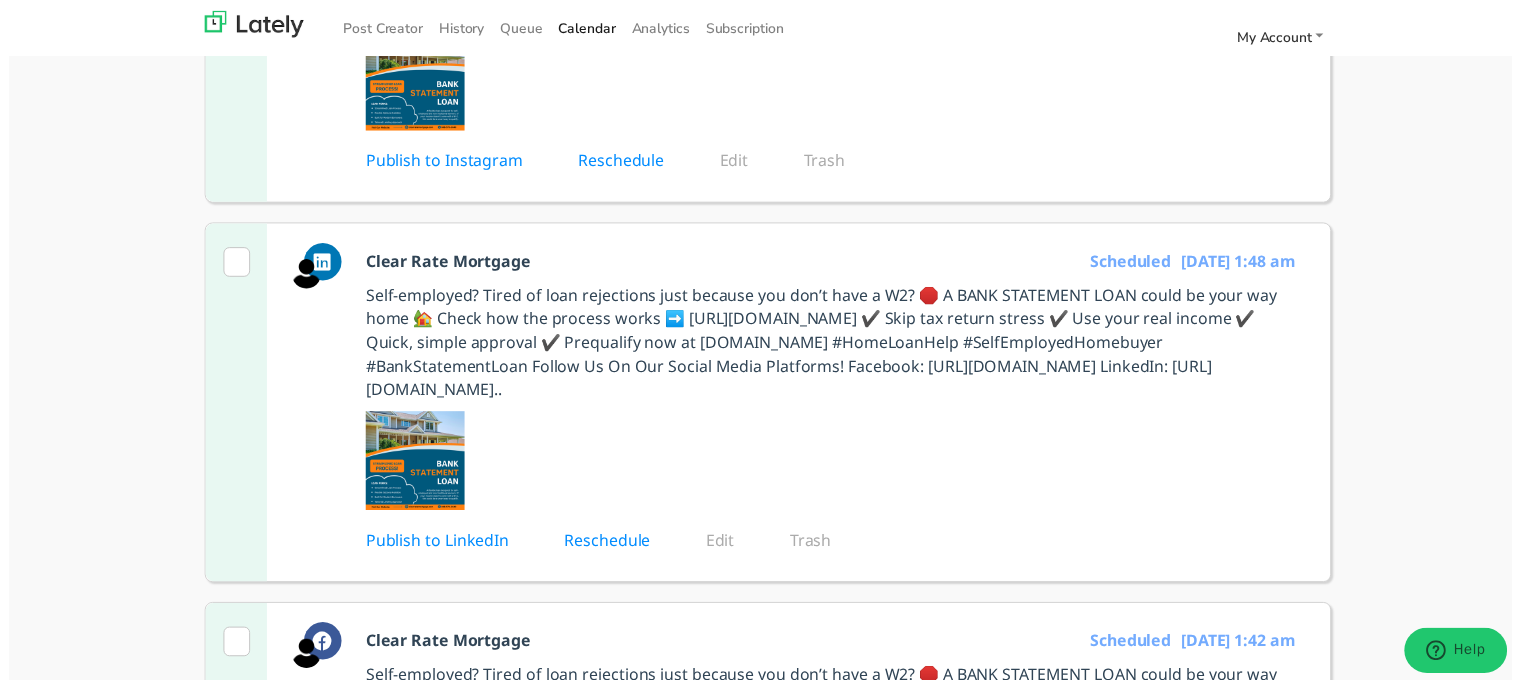 scroll, scrollTop: 700, scrollLeft: 0, axis: vertical 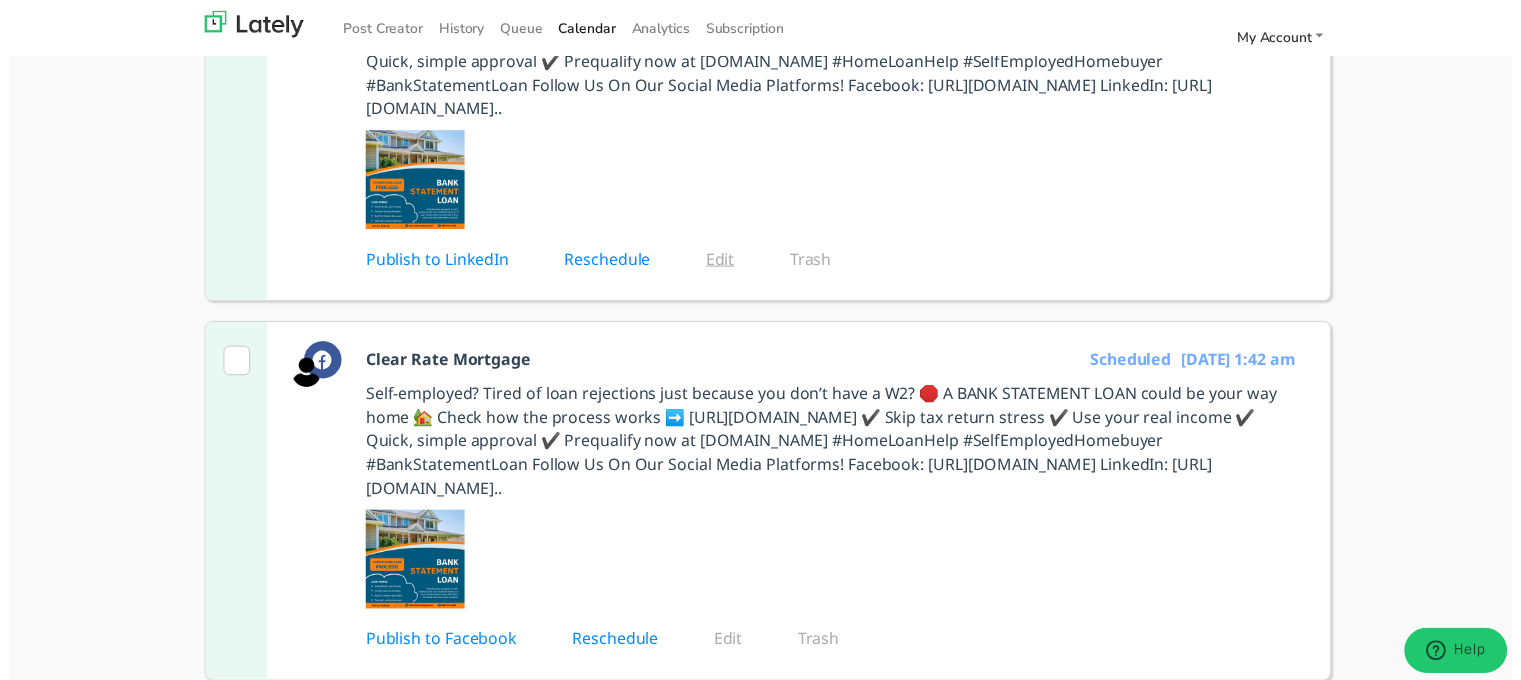 click on "Edit" at bounding box center [733, 262] 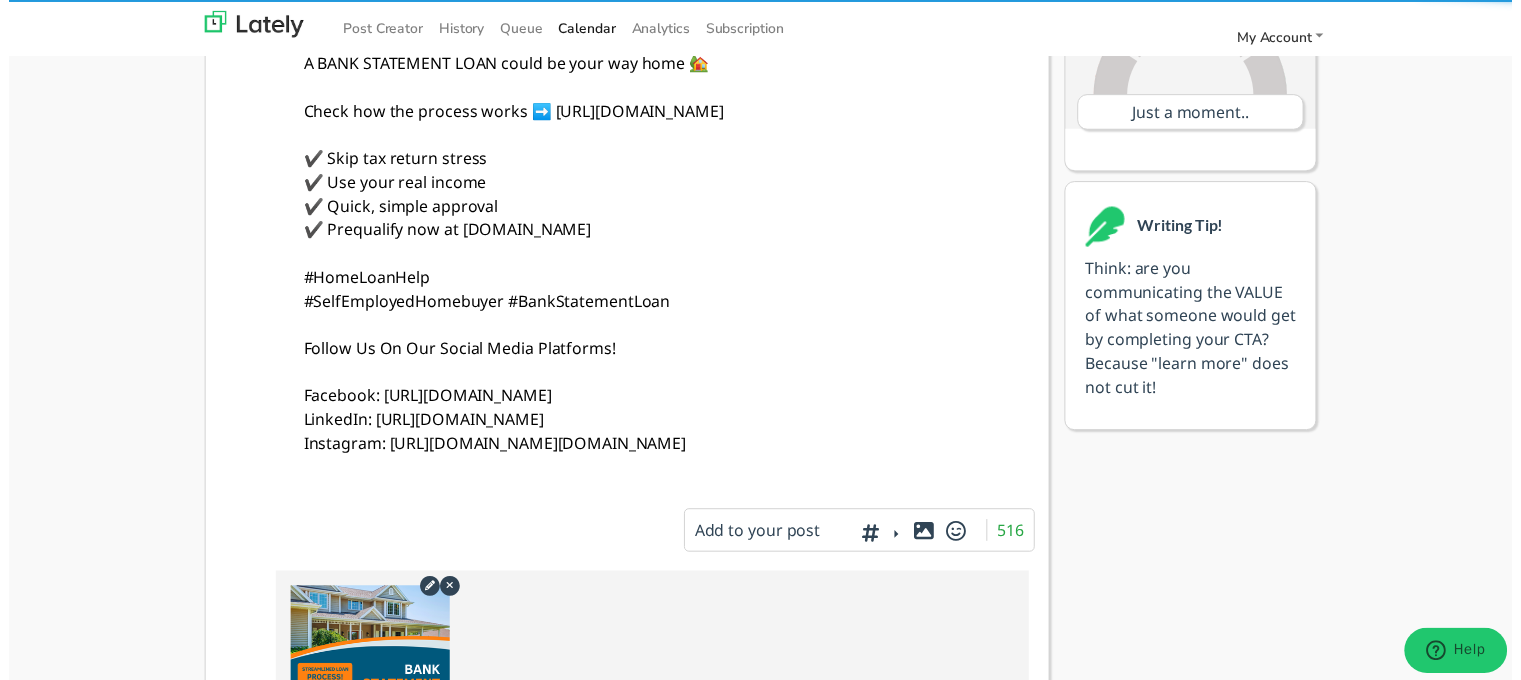 scroll, scrollTop: 135, scrollLeft: 0, axis: vertical 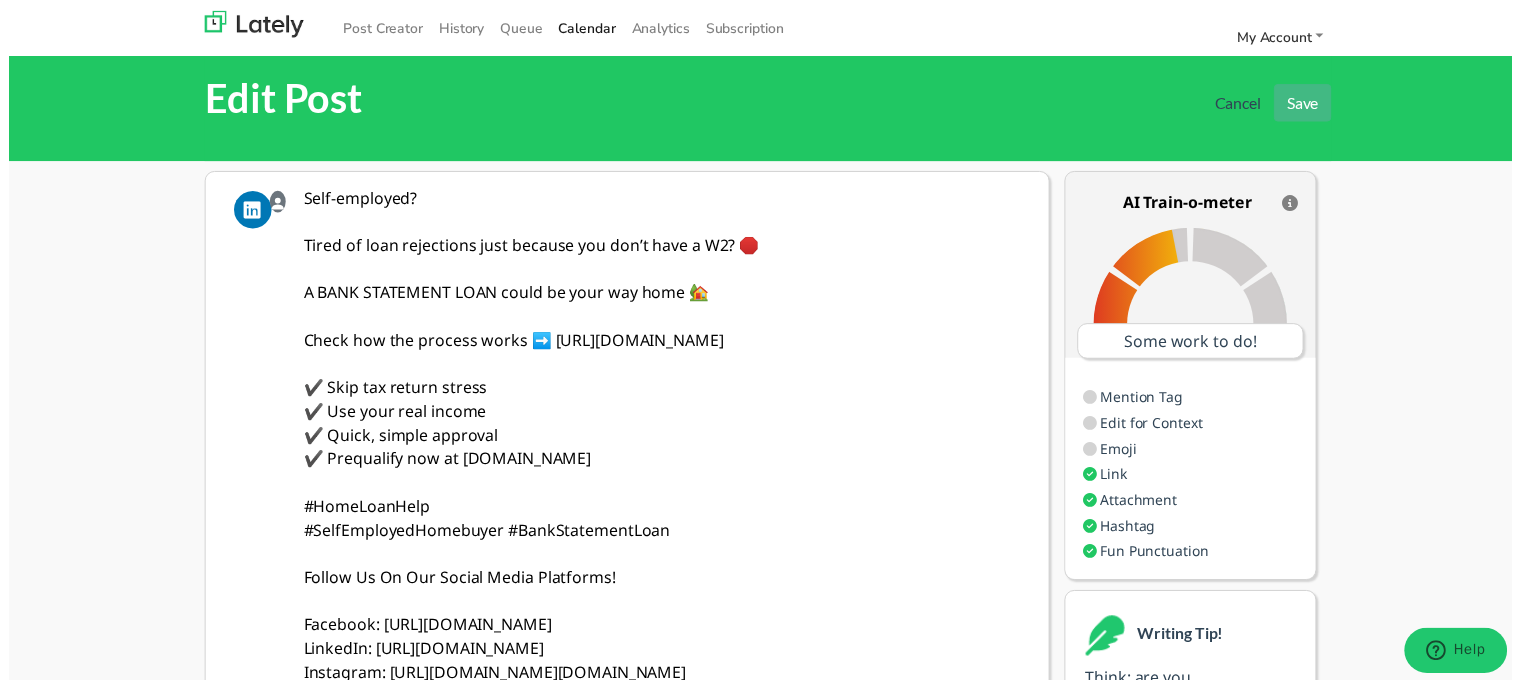 drag, startPoint x: 688, startPoint y: 411, endPoint x: 268, endPoint y: 203, distance: 468.68326 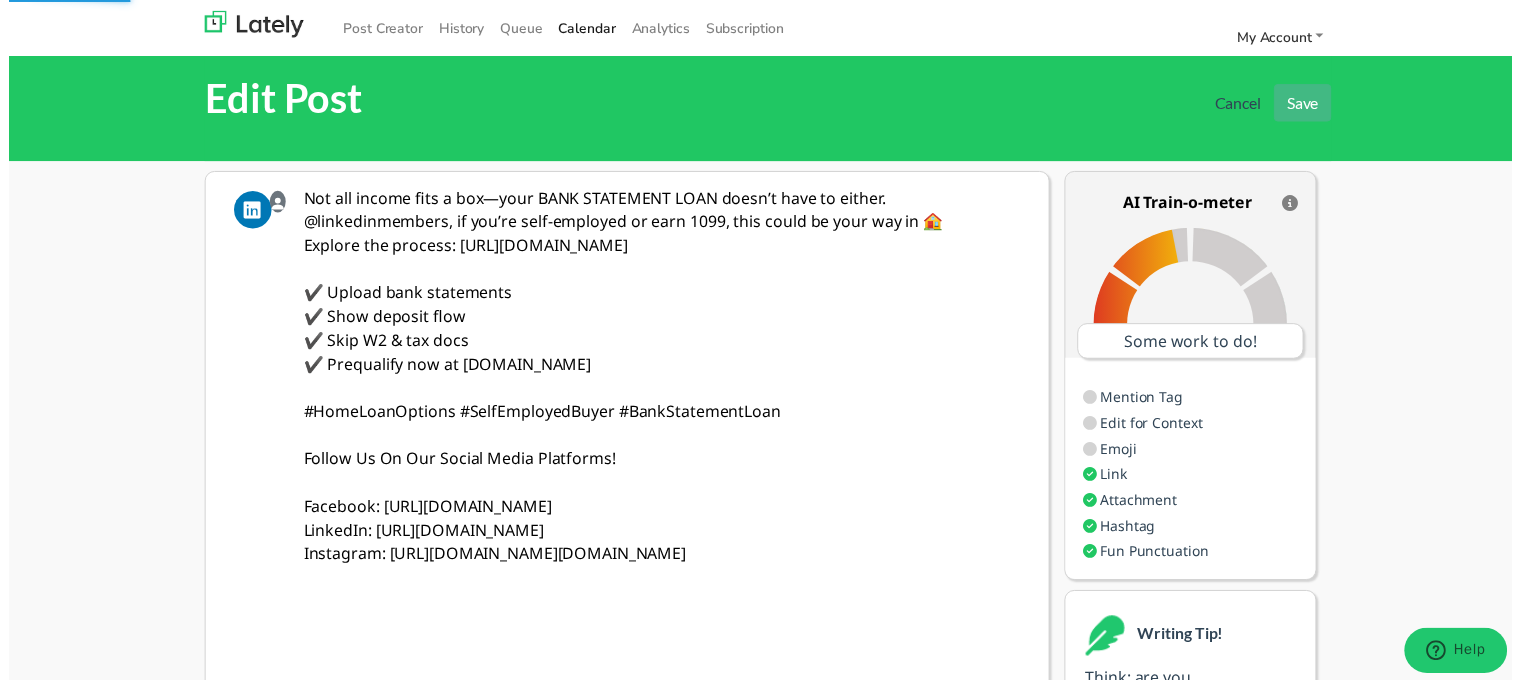 click on "Not all income fits a box—your BANK STATEMENT LOAN doesn’t have to either.
@linkedinmembers, if you’re self-employed or earn 1099, this could be your way in 🏠
Explore the process: [URL][DOMAIN_NAME]
✔️ Upload bank statements
✔️ Show deposit flow
✔️ Skip W2 & tax docs
✔️ Prequalify now at [DOMAIN_NAME]
#HomeLoanOptions #SelfEmployedBuyer #BankStatementLoan
Follow Us On Our Social Media Platforms!
Facebook: [URL][DOMAIN_NAME]
LinkedIn: [URL][DOMAIN_NAME]
Instagram: [URL][DOMAIN_NAME][DOMAIN_NAME]" at bounding box center [661, 452] 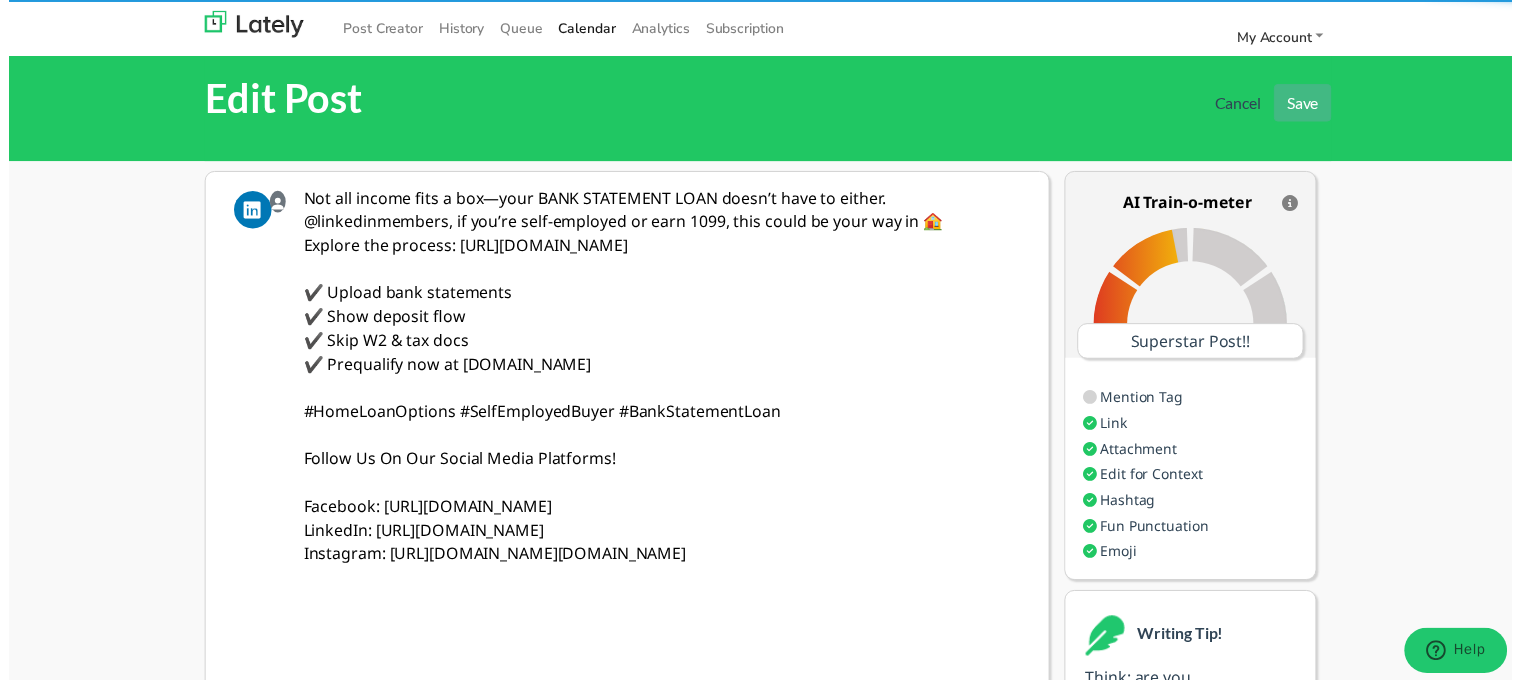 click on "Not all income fits a box—your BANK STATEMENT LOAN doesn’t have to either.
@linkedinmembers, if you’re self-employed or earn 1099, this could be your way in 🏠
Explore the process: [URL][DOMAIN_NAME]
✔️ Upload bank statements
✔️ Show deposit flow
✔️ Skip W2 & tax docs
✔️ Prequalify now at [DOMAIN_NAME]
#HomeLoanOptions #SelfEmployedBuyer #BankStatementLoan
Follow Us On Our Social Media Platforms!
Facebook: [URL][DOMAIN_NAME]
LinkedIn: [URL][DOMAIN_NAME]
Instagram: [URL][DOMAIN_NAME][DOMAIN_NAME]" at bounding box center (661, 452) 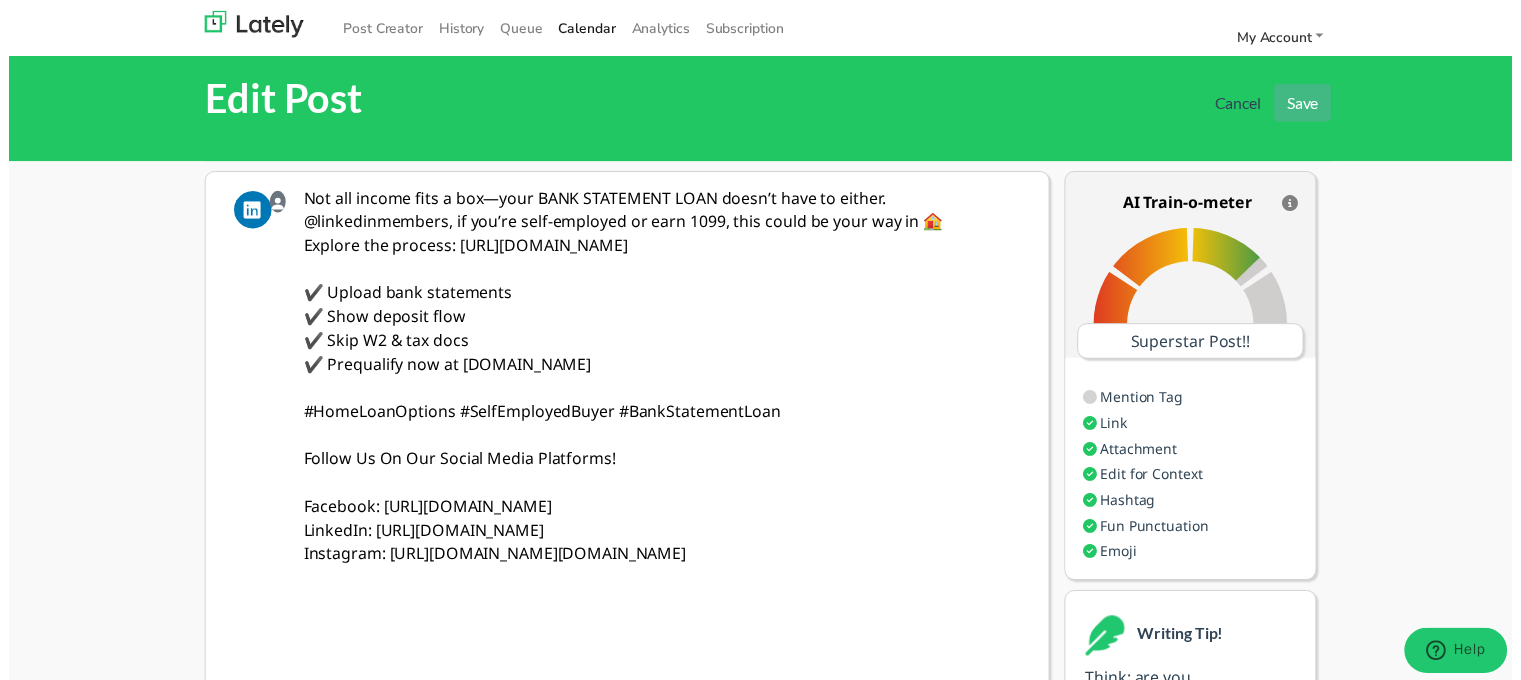 click on "Not all income fits a box—your BANK STATEMENT LOAN doesn’t have to either.
@linkedinmembers, if you’re self-employed or earn 1099, this could be your way in 🏠
Explore the process: [URL][DOMAIN_NAME]
✔️ Upload bank statements
✔️ Show deposit flow
✔️ Skip W2 & tax docs
✔️ Prequalify now at [DOMAIN_NAME]
#HomeLoanOptions #SelfEmployedBuyer #BankStatementLoan
Follow Us On Our Social Media Platforms!
Facebook: [URL][DOMAIN_NAME]
LinkedIn: [URL][DOMAIN_NAME]
Instagram: [URL][DOMAIN_NAME][DOMAIN_NAME]" at bounding box center (661, 452) 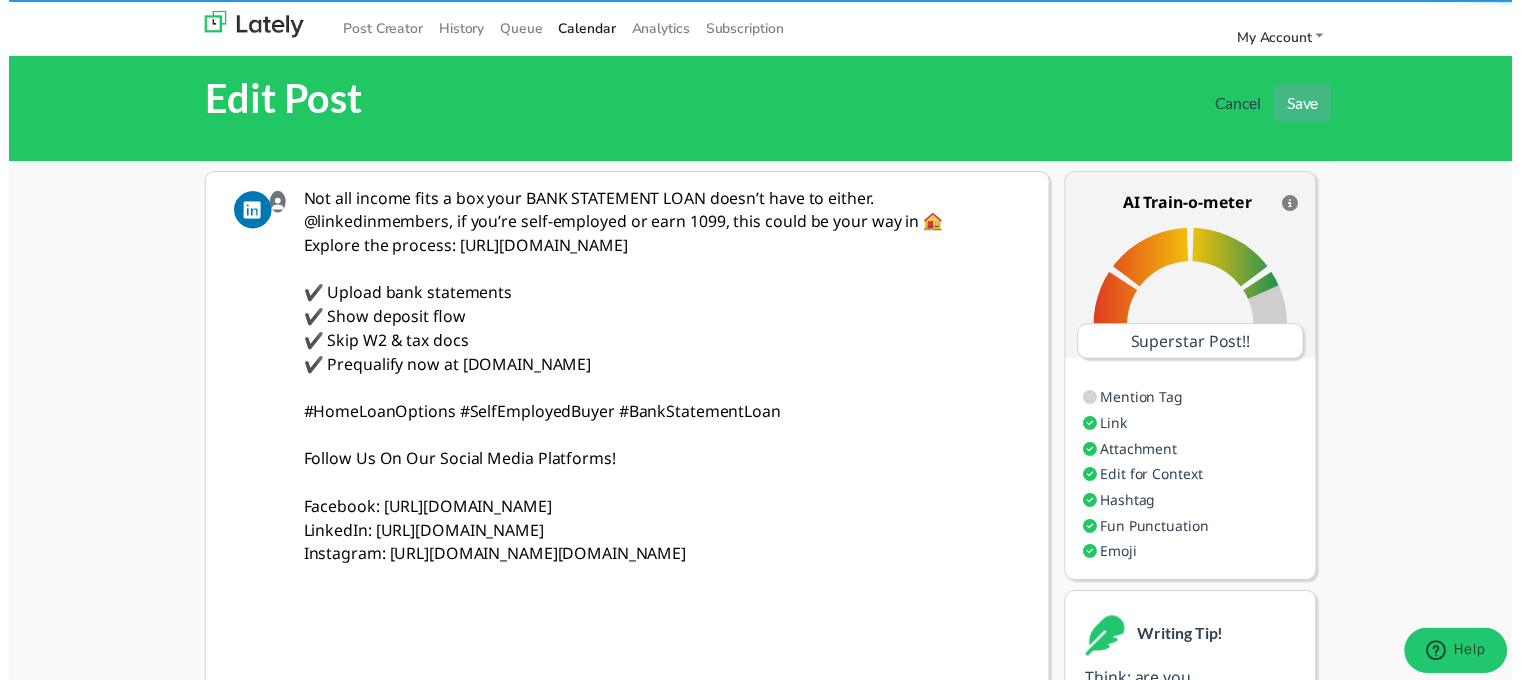 click on "Not all income fits a box your BANK STATEMENT LOAN doesn’t have to either.
@linkedinmembers, if you’re self-employed or earn 1099, this could be your way in 🏠
Explore the process: [URL][DOMAIN_NAME]
✔️ Upload bank statements
✔️ Show deposit flow
✔️ Skip W2 & tax docs
✔️ Prequalify now at [DOMAIN_NAME]
#HomeLoanOptions #SelfEmployedBuyer #BankStatementLoan
Follow Us On Our Social Media Platforms!
Facebook: [URL][DOMAIN_NAME]
LinkedIn: [URL][DOMAIN_NAME]
Instagram: [URL][DOMAIN_NAME][DOMAIN_NAME]" at bounding box center (661, 452) 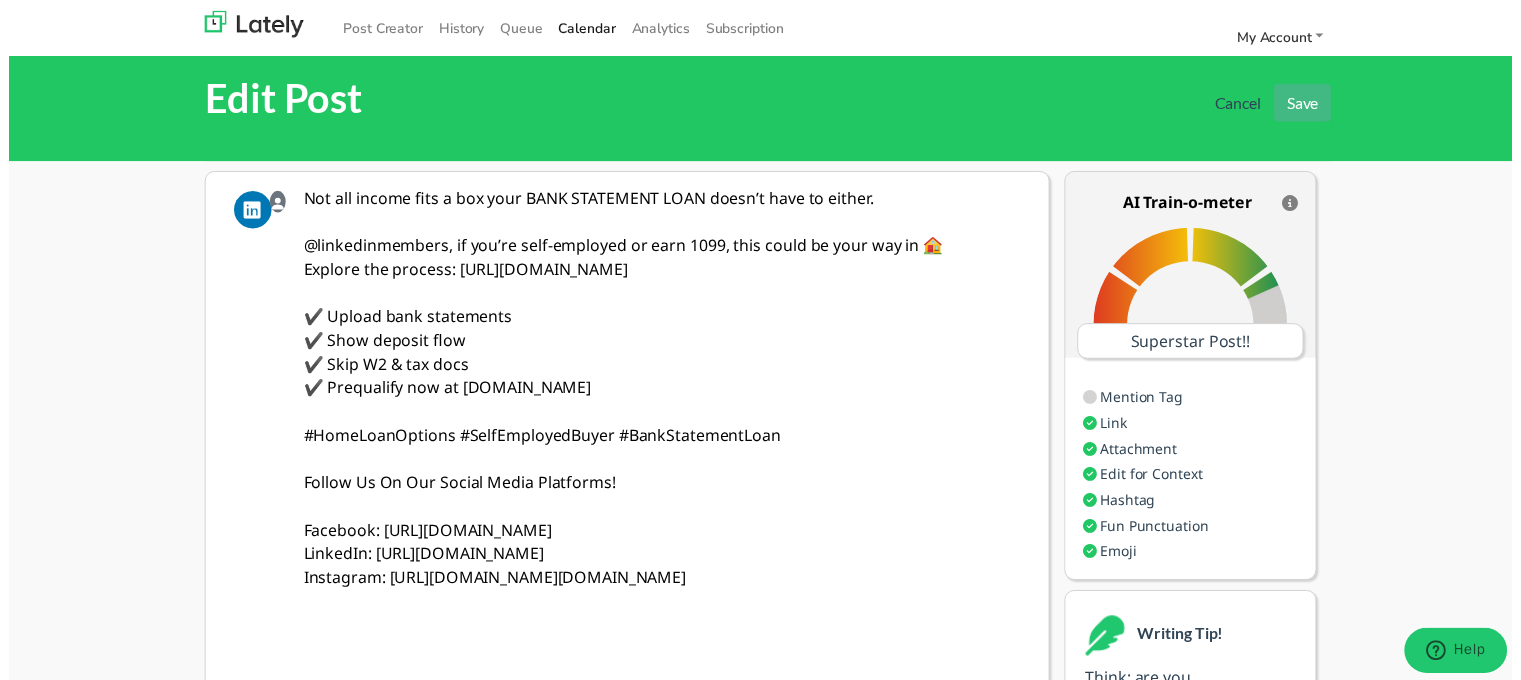 click on "Not all income fits a box your BANK STATEMENT LOAN doesn’t have to either.
@linkedinmembers, if you’re self-employed or earn 1099, this could be your way in 🏠
Explore the process: [URL][DOMAIN_NAME]
✔️ Upload bank statements
✔️ Show deposit flow
✔️ Skip W2 & tax docs
✔️ Prequalify now at [DOMAIN_NAME]
#HomeLoanOptions #SelfEmployedBuyer #BankStatementLoan
Follow Us On Our Social Media Platforms!
Facebook: [URL][DOMAIN_NAME]
LinkedIn: [URL][DOMAIN_NAME]
Instagram: [URL][DOMAIN_NAME][DOMAIN_NAME]" at bounding box center (661, 452) 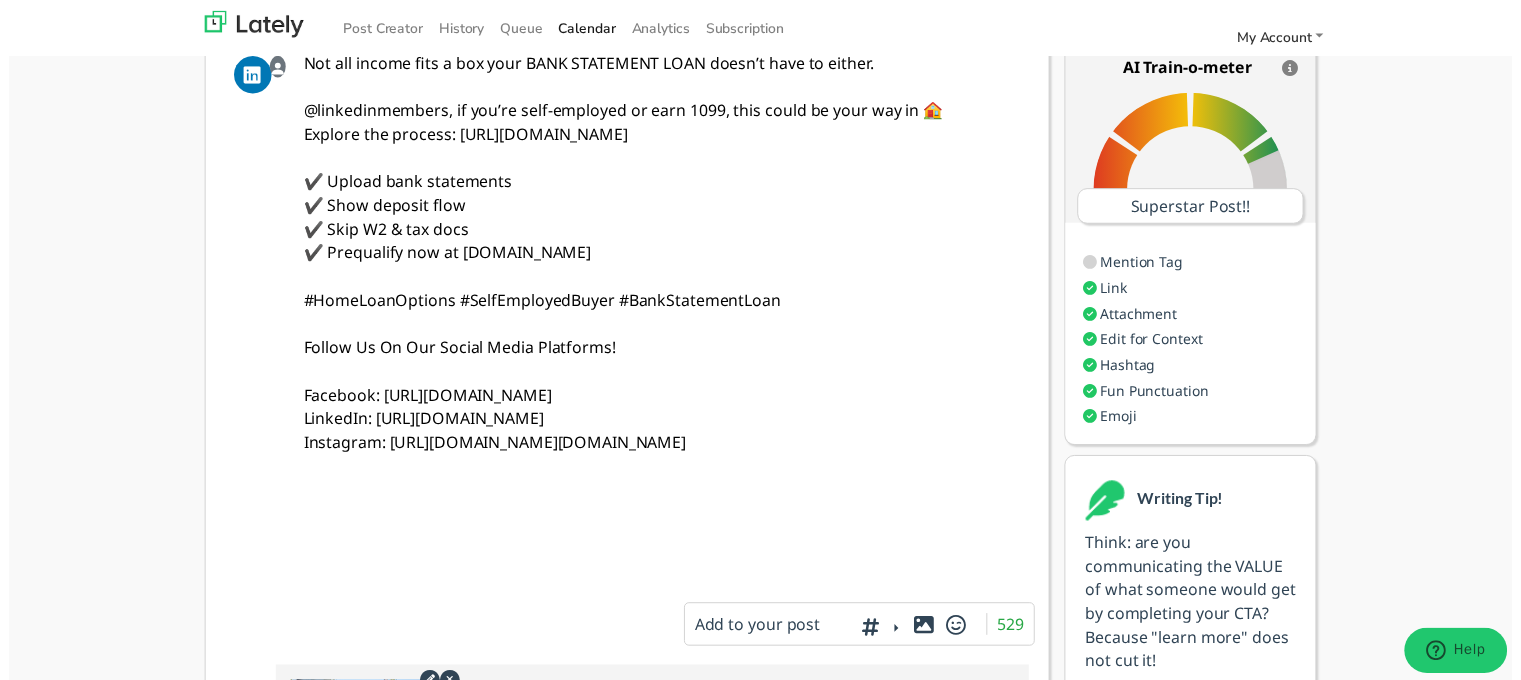 scroll, scrollTop: 0, scrollLeft: 0, axis: both 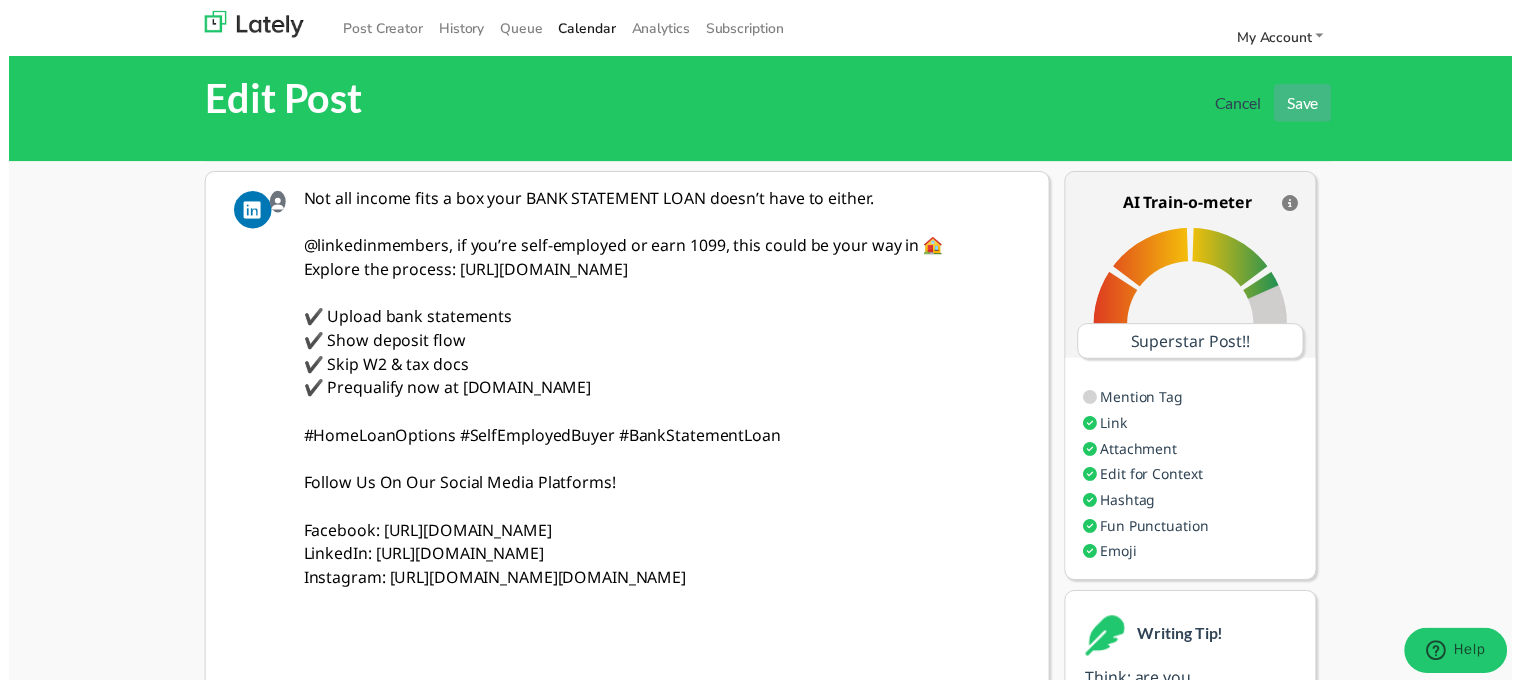 click on "Not all income fits a box your BANK STATEMENT LOAN doesn’t have to either.
@linkedinmembers, if you’re self-employed or earn 1099, this could be your way in 🏠
Explore the process: [URL][DOMAIN_NAME]
✔️ Upload bank statements
✔️ Show deposit flow
✔️ Skip W2 & tax docs
✔️ Prequalify now at [DOMAIN_NAME]
#HomeLoanOptions #SelfEmployedBuyer #BankStatementLoan
Follow Us On Our Social Media Platforms!
Facebook: [URL][DOMAIN_NAME]
LinkedIn: [URL][DOMAIN_NAME]
Instagram: [URL][DOMAIN_NAME][DOMAIN_NAME]" at bounding box center [661, 452] 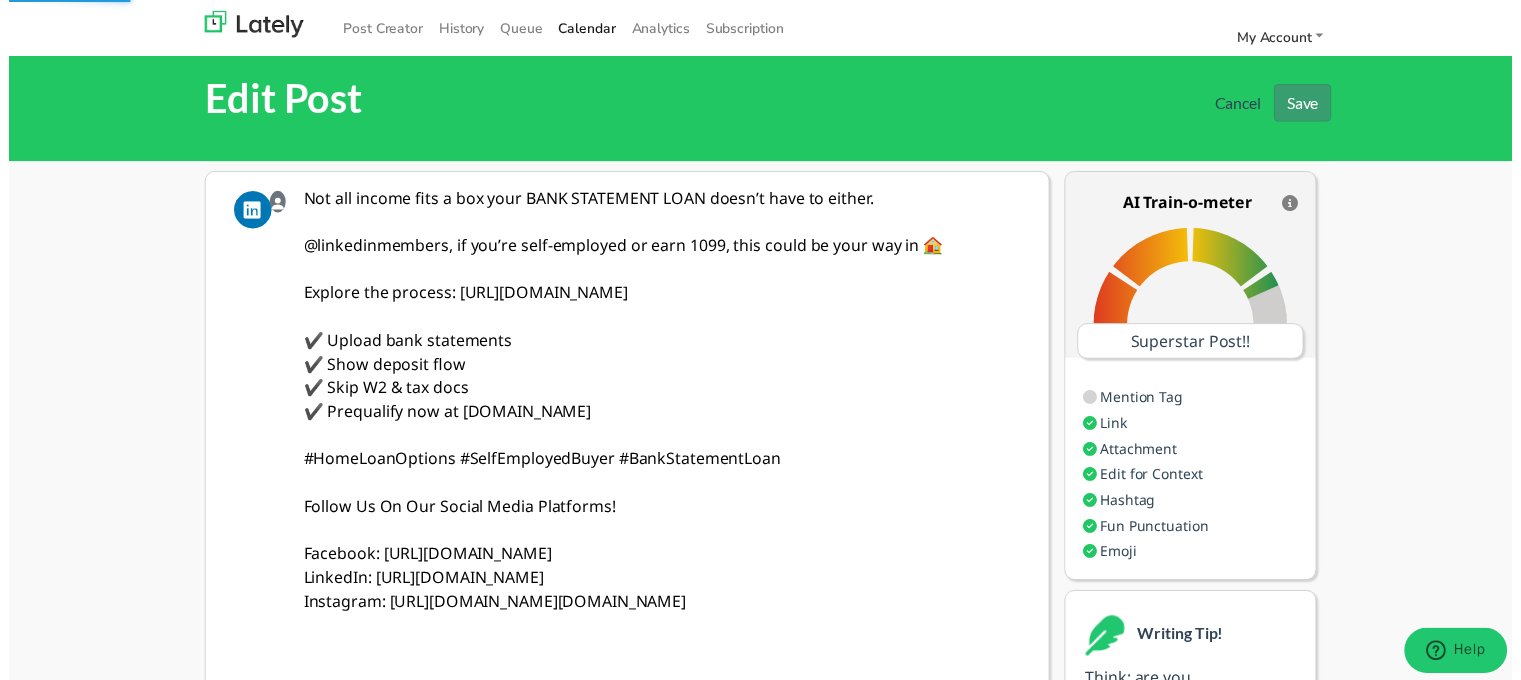 type on "Not all income fits a box your BANK STATEMENT LOAN doesn’t have to either.
@linkedinmembers, if you’re self-employed or earn 1099, this could be your way in 🏠
Explore the process: [URL][DOMAIN_NAME]
✔️ Upload bank statements
✔️ Show deposit flow
✔️ Skip W2 & tax docs
✔️ Prequalify now at [DOMAIN_NAME]
#HomeLoanOptions #SelfEmployedBuyer #BankStatementLoan
Follow Us On Our Social Media Platforms!
Facebook: [URL][DOMAIN_NAME]
LinkedIn: [URL][DOMAIN_NAME]
Instagram: [URL][DOMAIN_NAME][DOMAIN_NAME]" 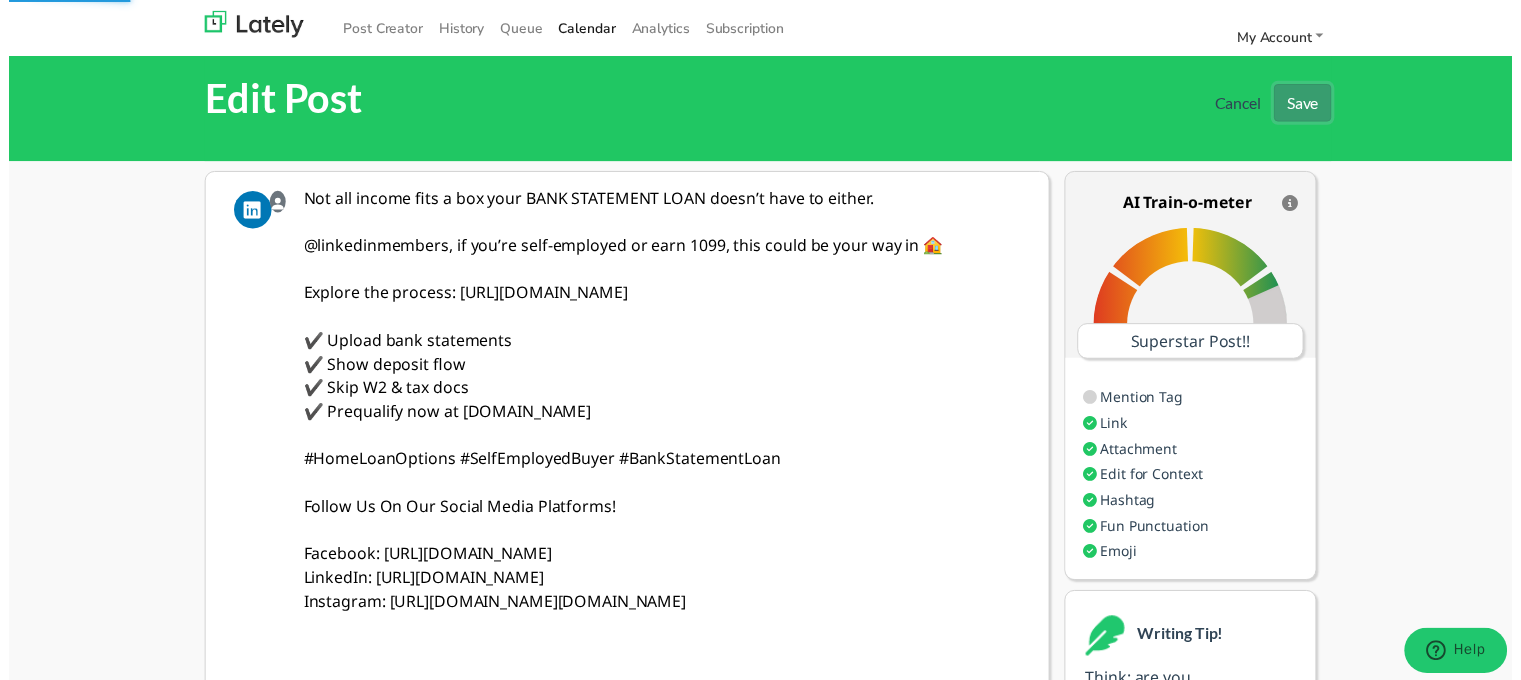 click on "Save" at bounding box center [1309, 104] 